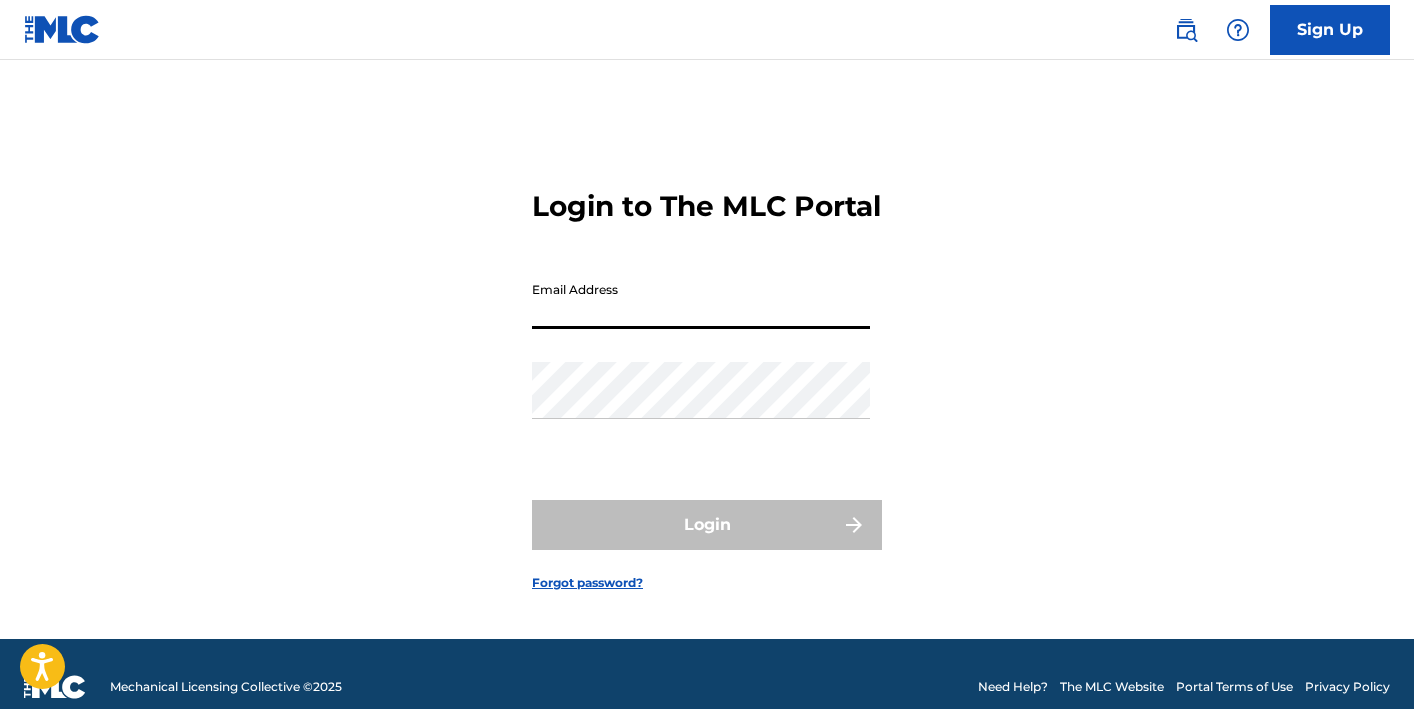 scroll, scrollTop: 0, scrollLeft: 0, axis: both 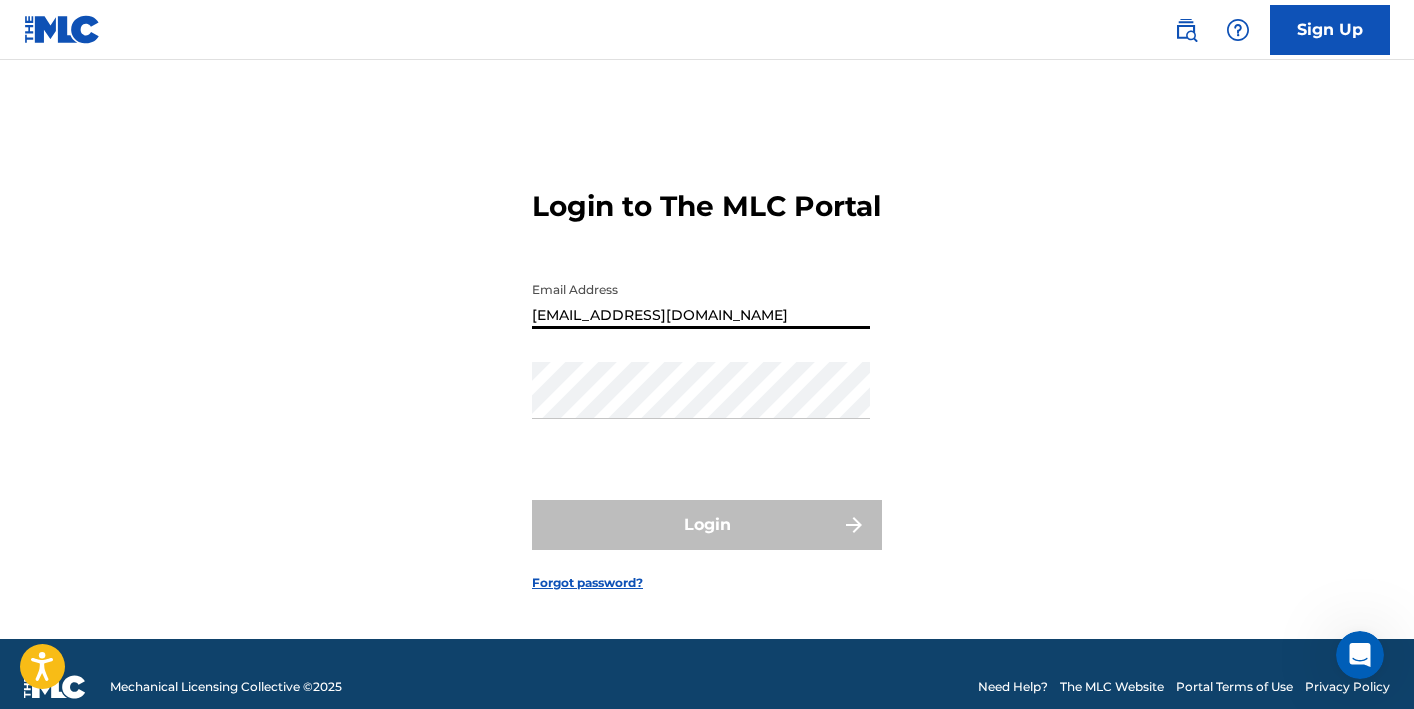 type on "[EMAIL_ADDRESS][DOMAIN_NAME]" 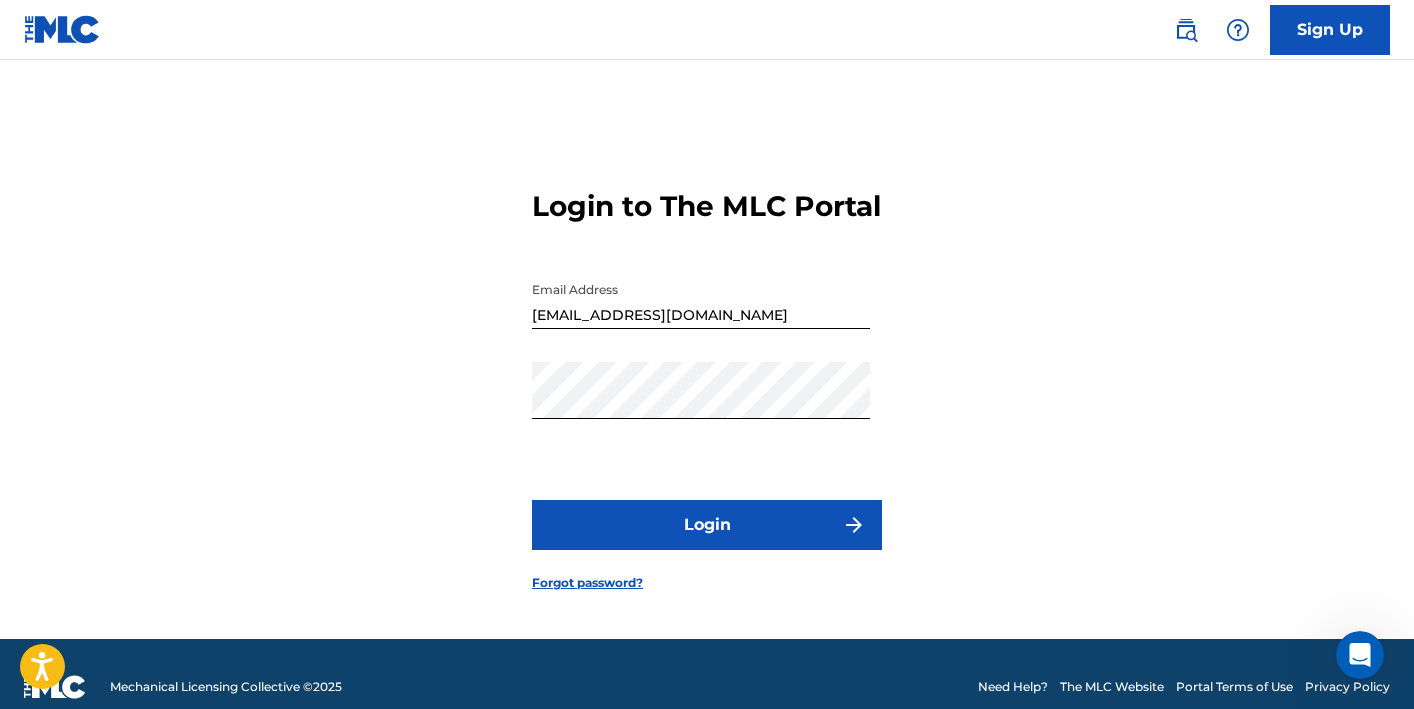 click on "Login" at bounding box center [707, 525] 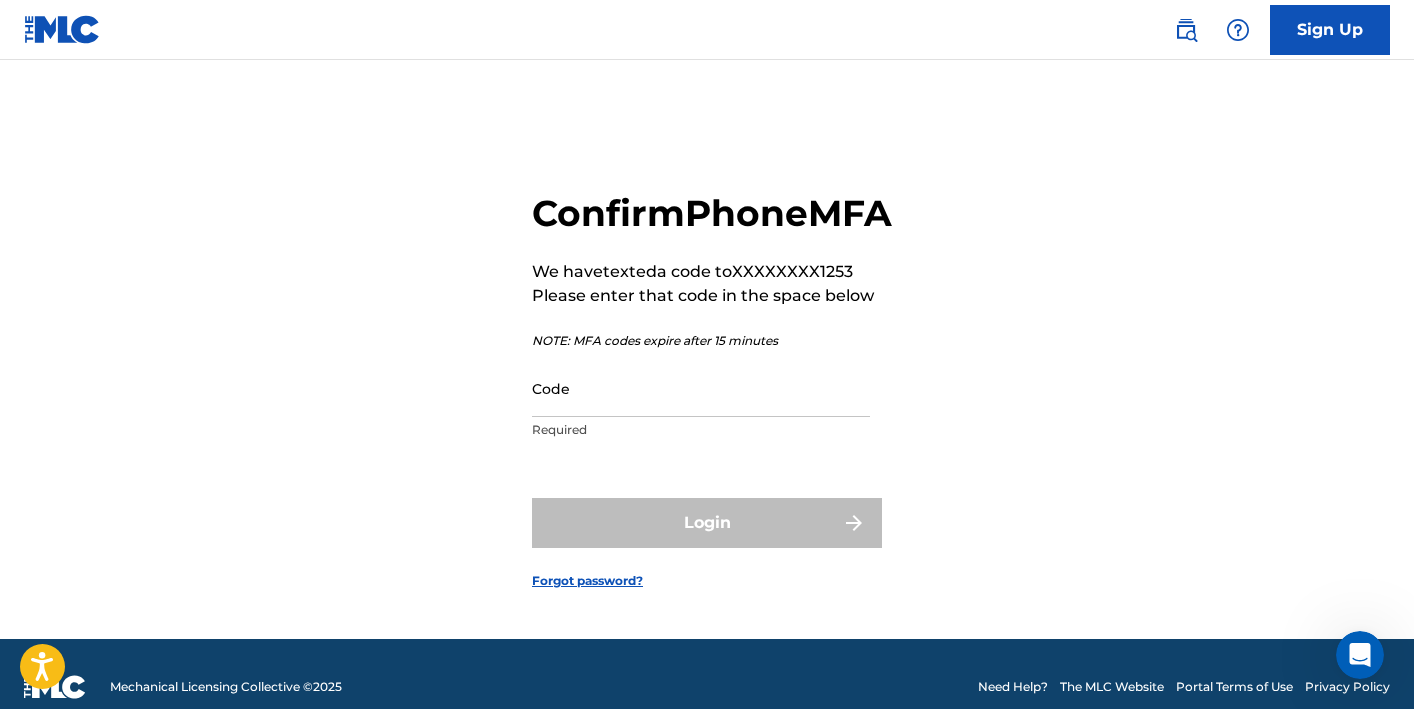 click on "Code" at bounding box center (701, 388) 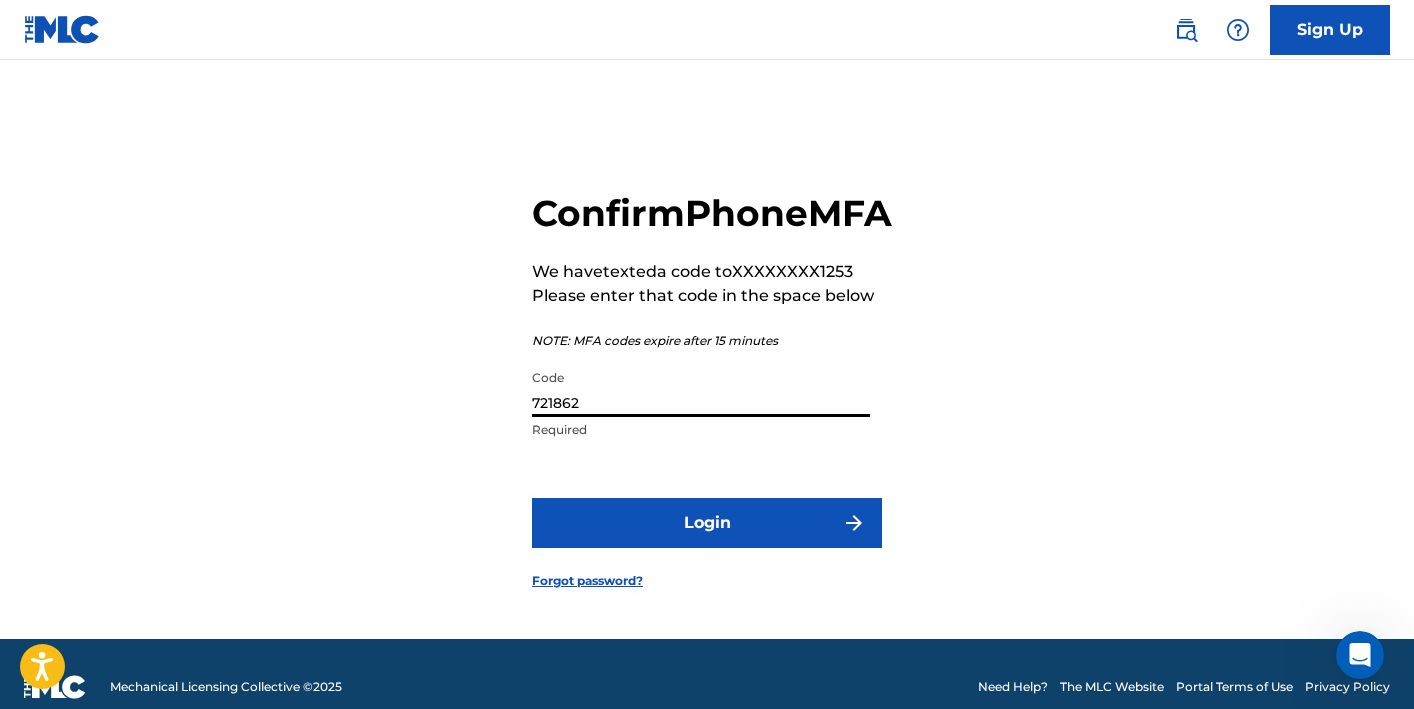 type on "721862" 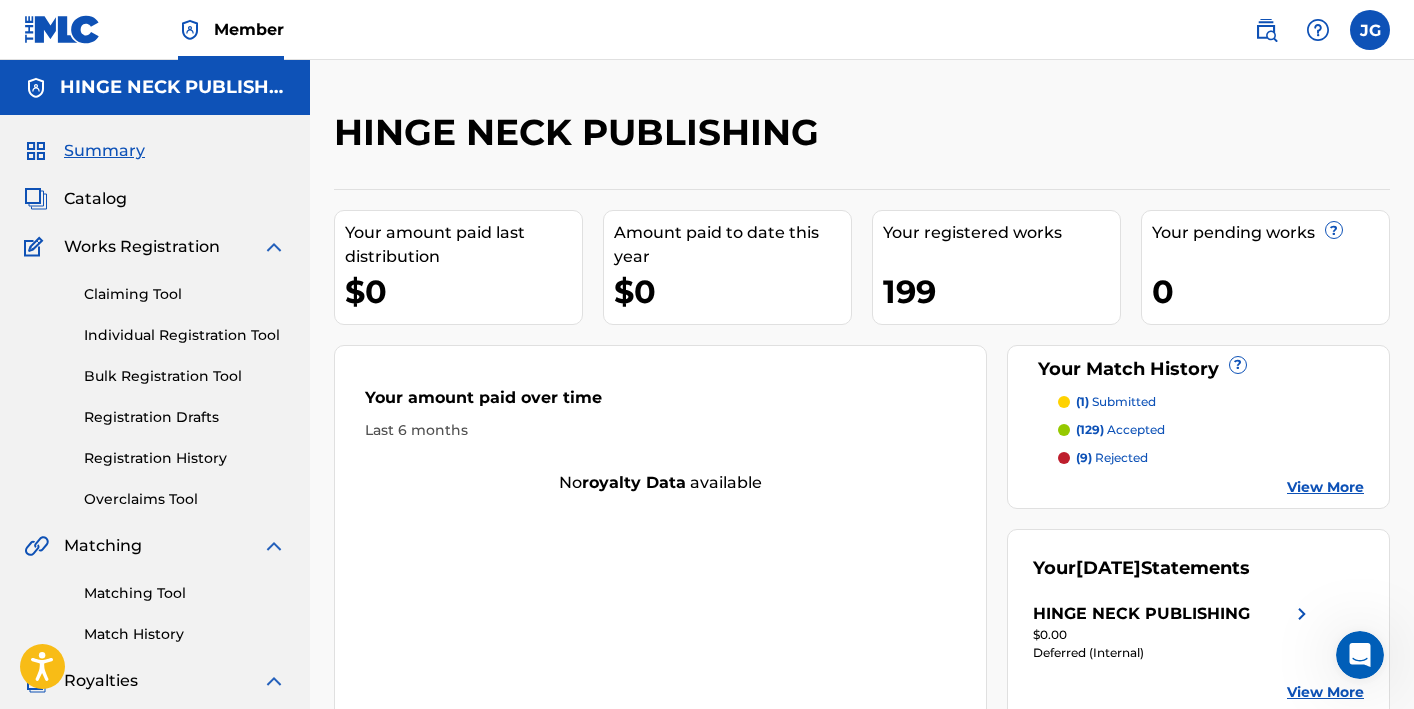 scroll, scrollTop: 0, scrollLeft: 0, axis: both 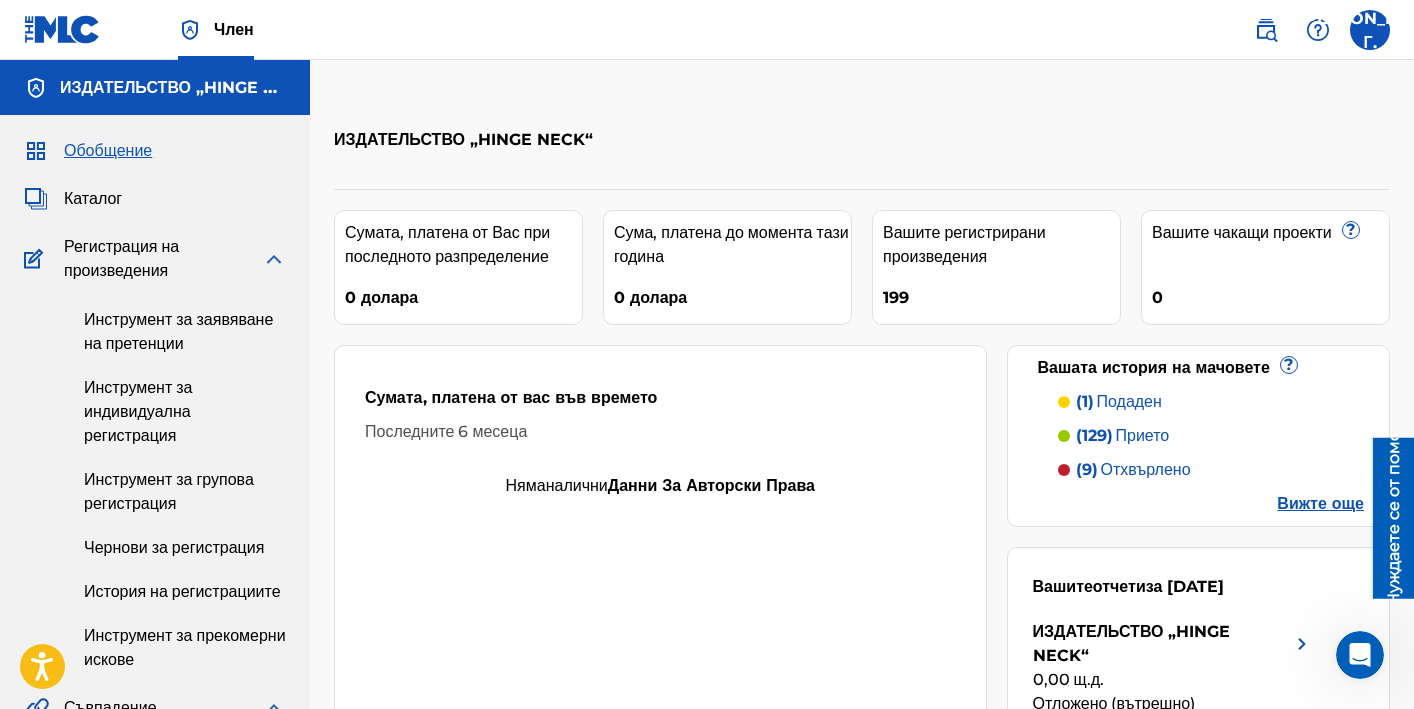drag, startPoint x: 809, startPoint y: 82, endPoint x: 730, endPoint y: 93, distance: 79.762146 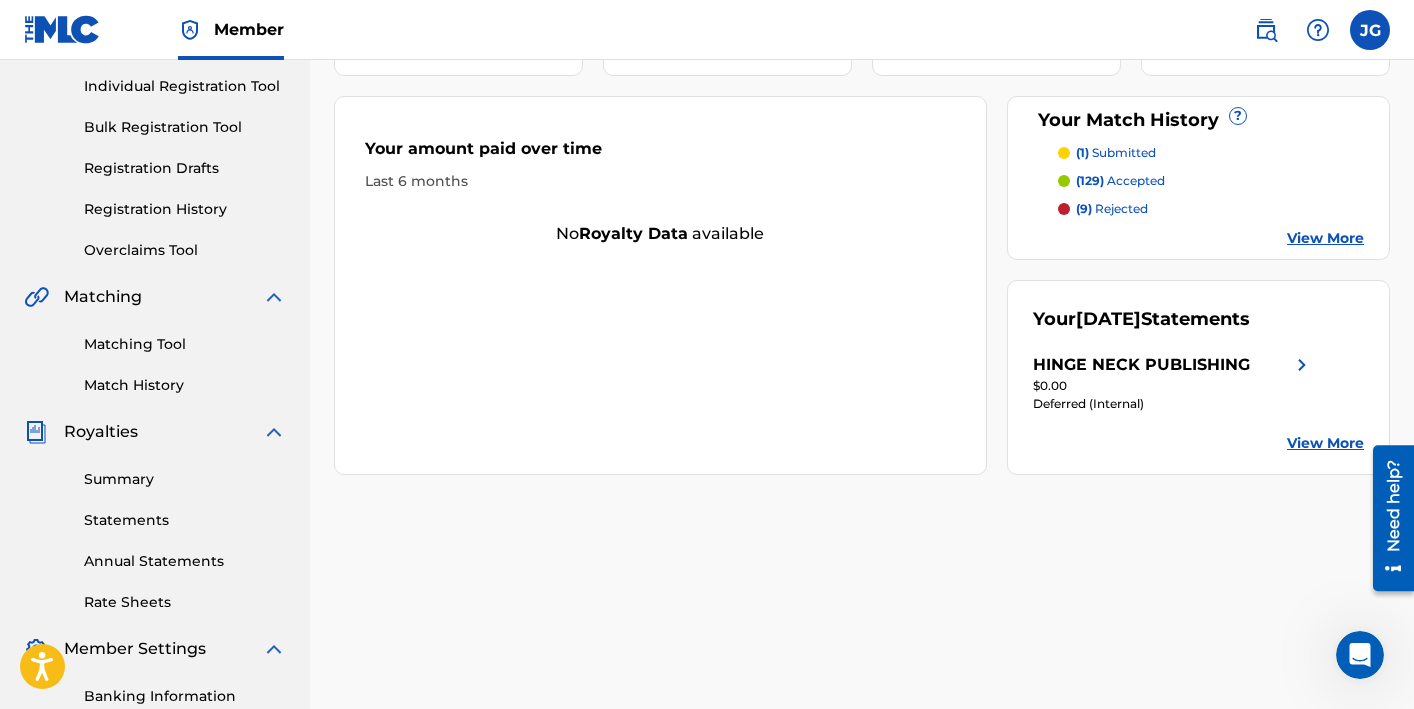 scroll, scrollTop: 269, scrollLeft: 0, axis: vertical 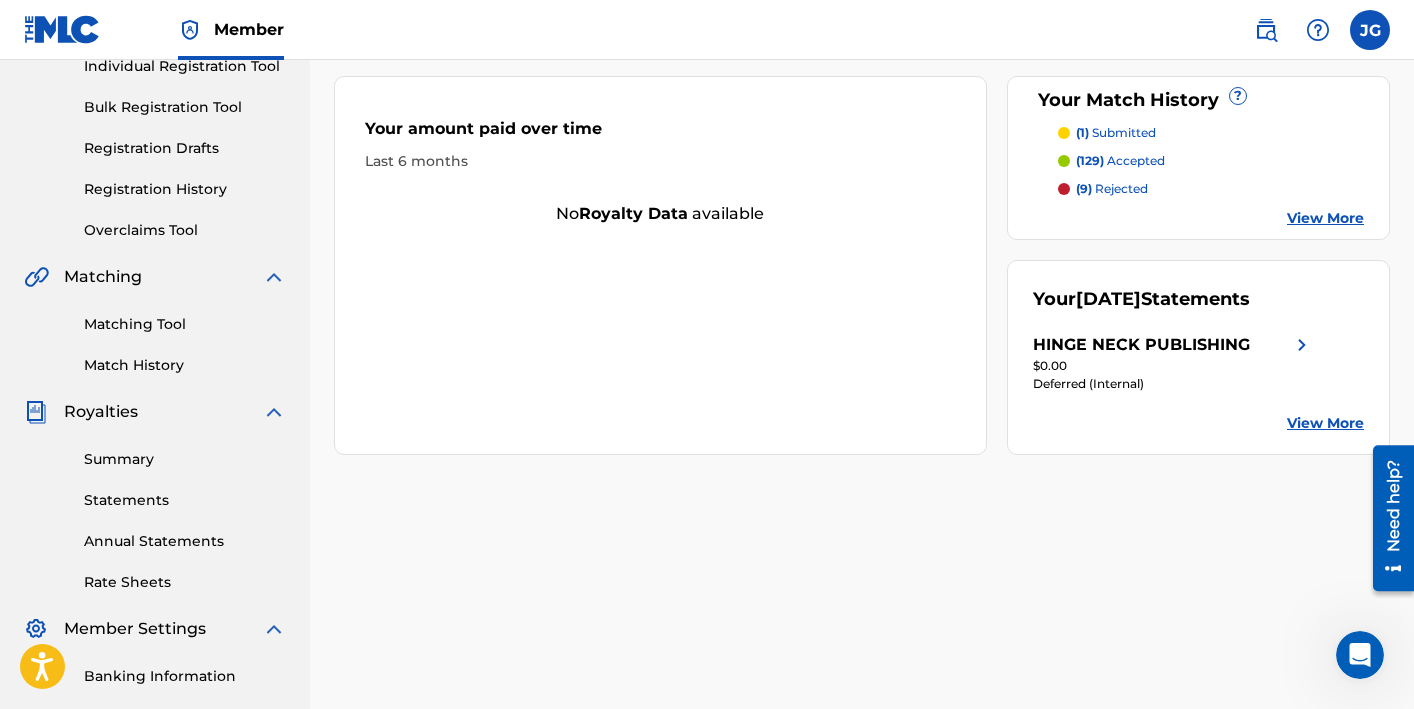 click on "Summary" at bounding box center (185, 459) 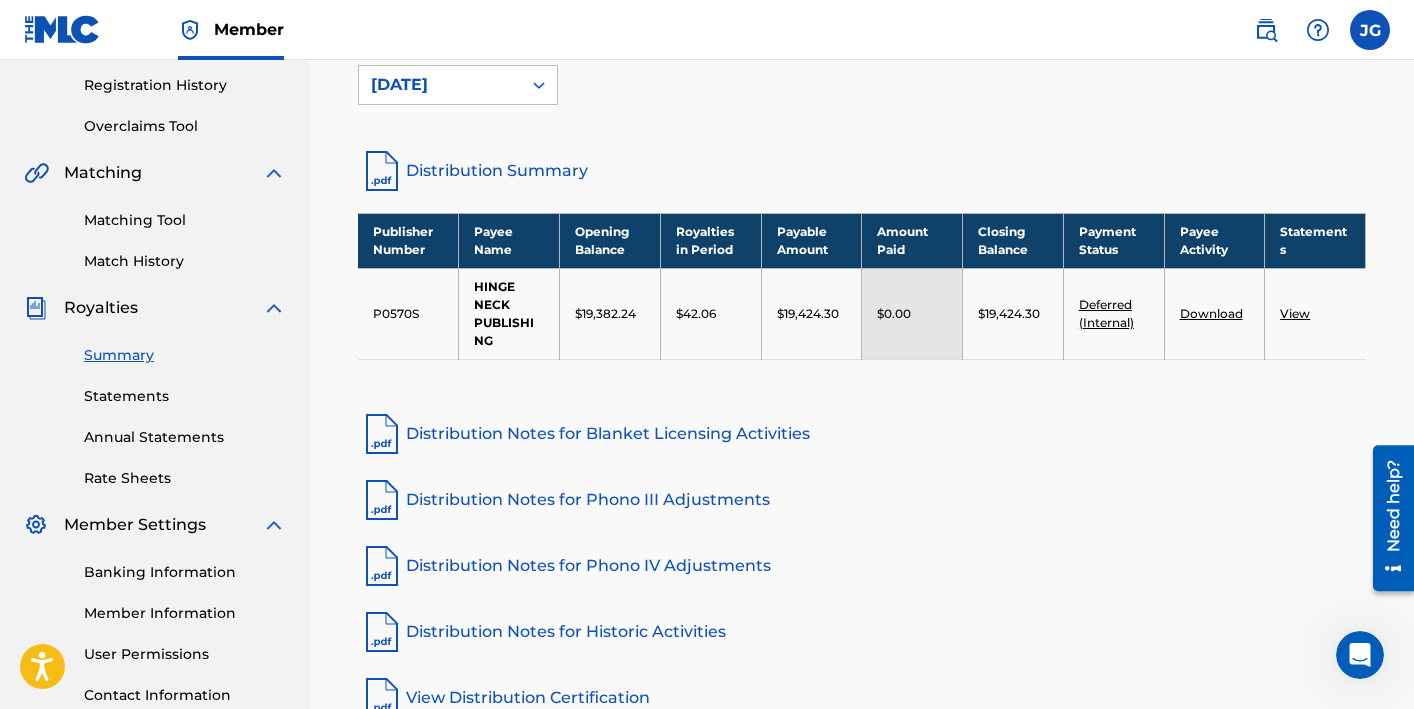 scroll, scrollTop: 380, scrollLeft: 0, axis: vertical 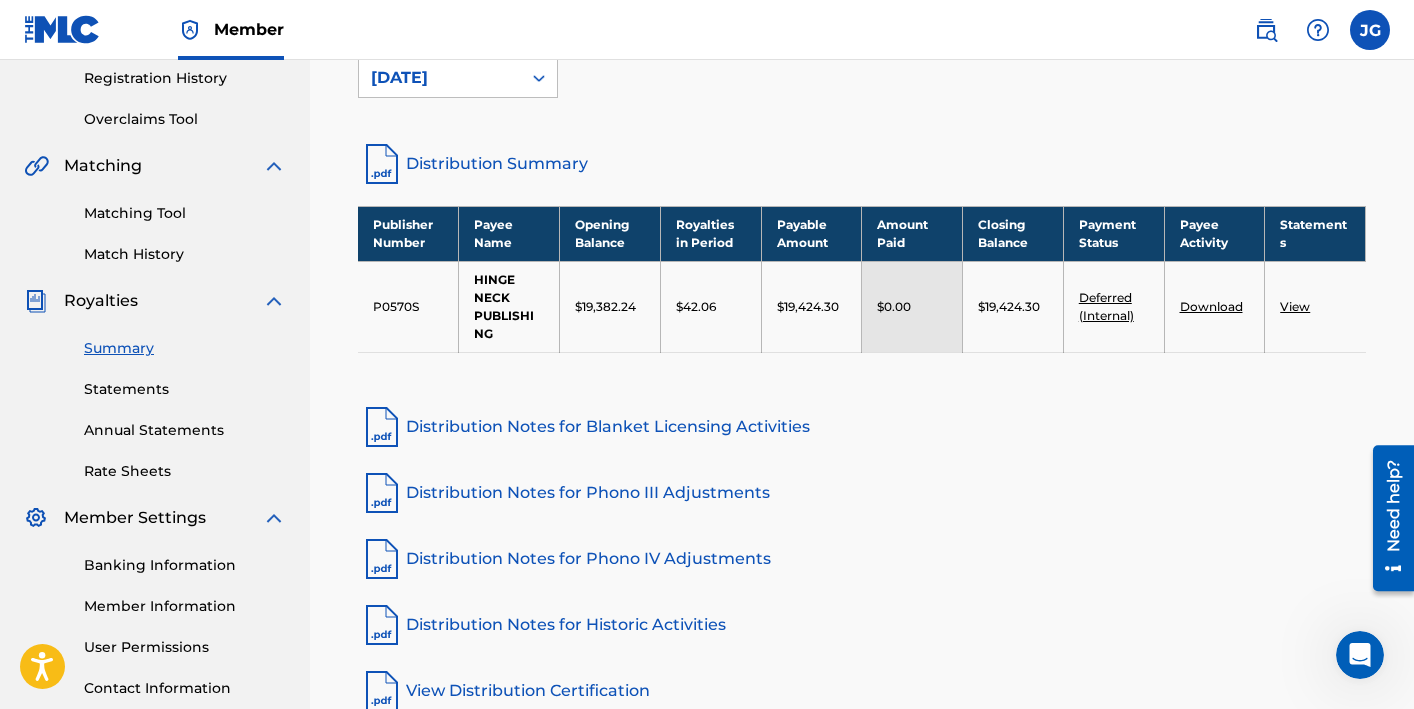 click on "Summary" at bounding box center [185, 348] 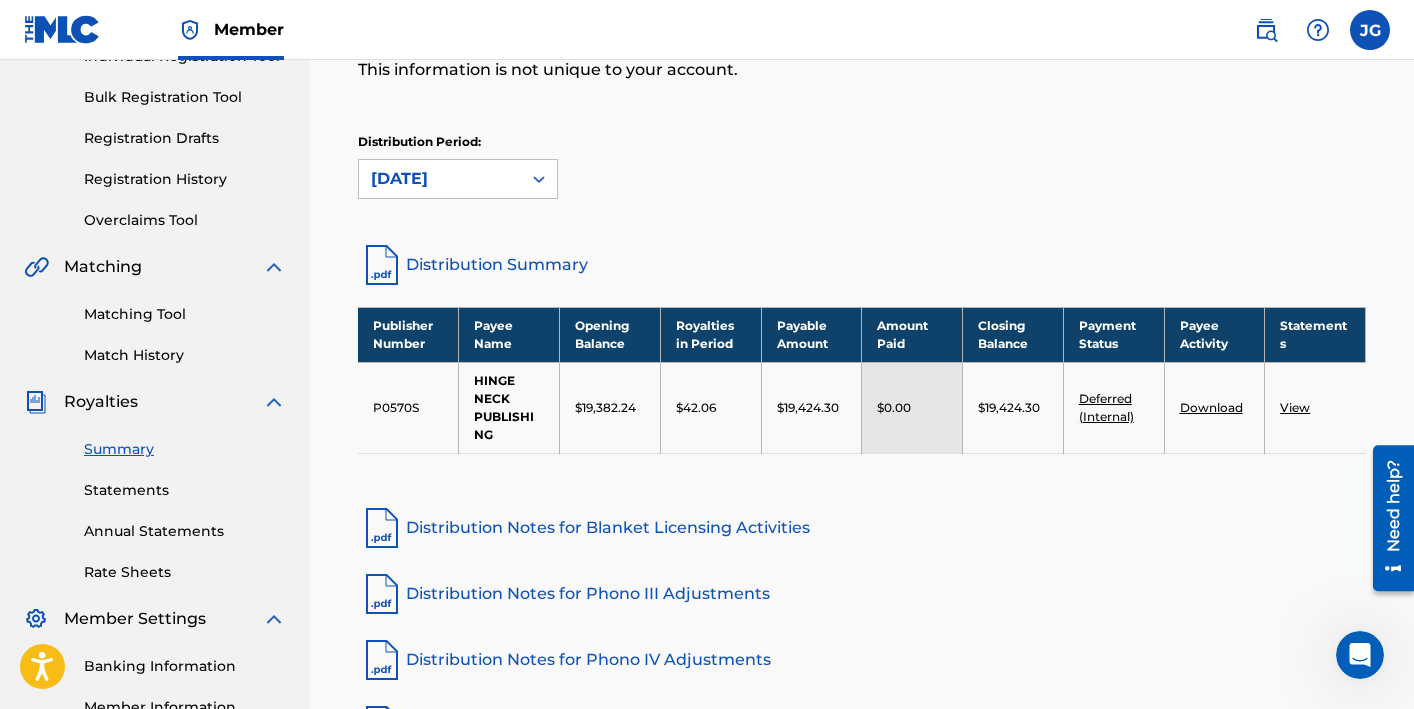 scroll, scrollTop: 283, scrollLeft: 0, axis: vertical 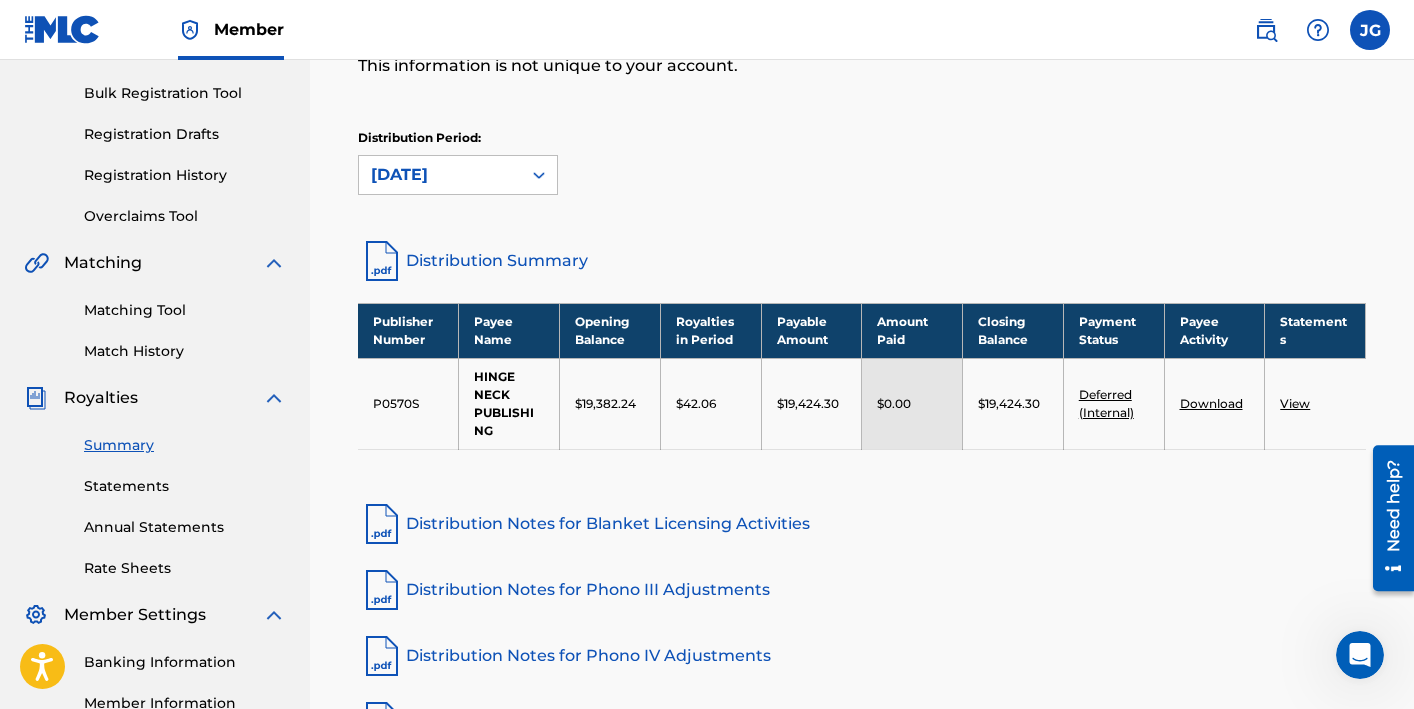 click at bounding box center [274, 398] 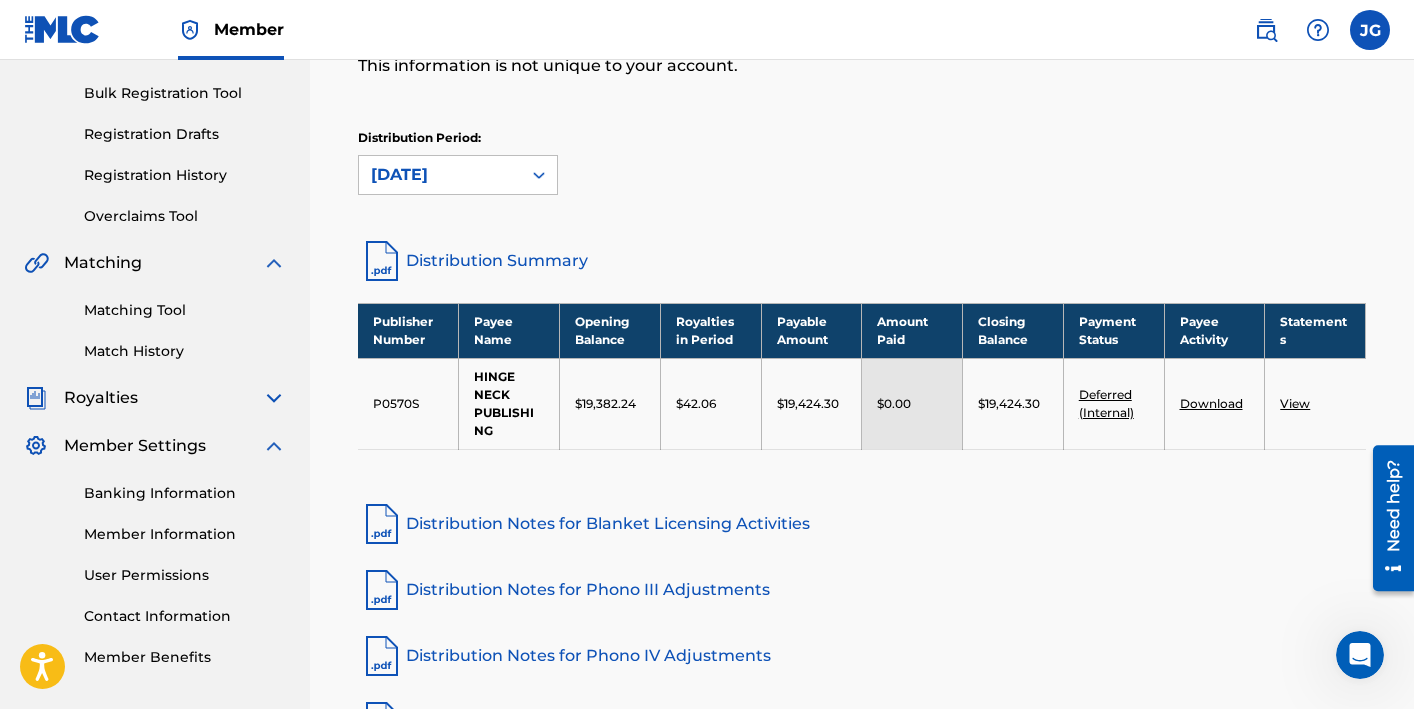click at bounding box center (274, 398) 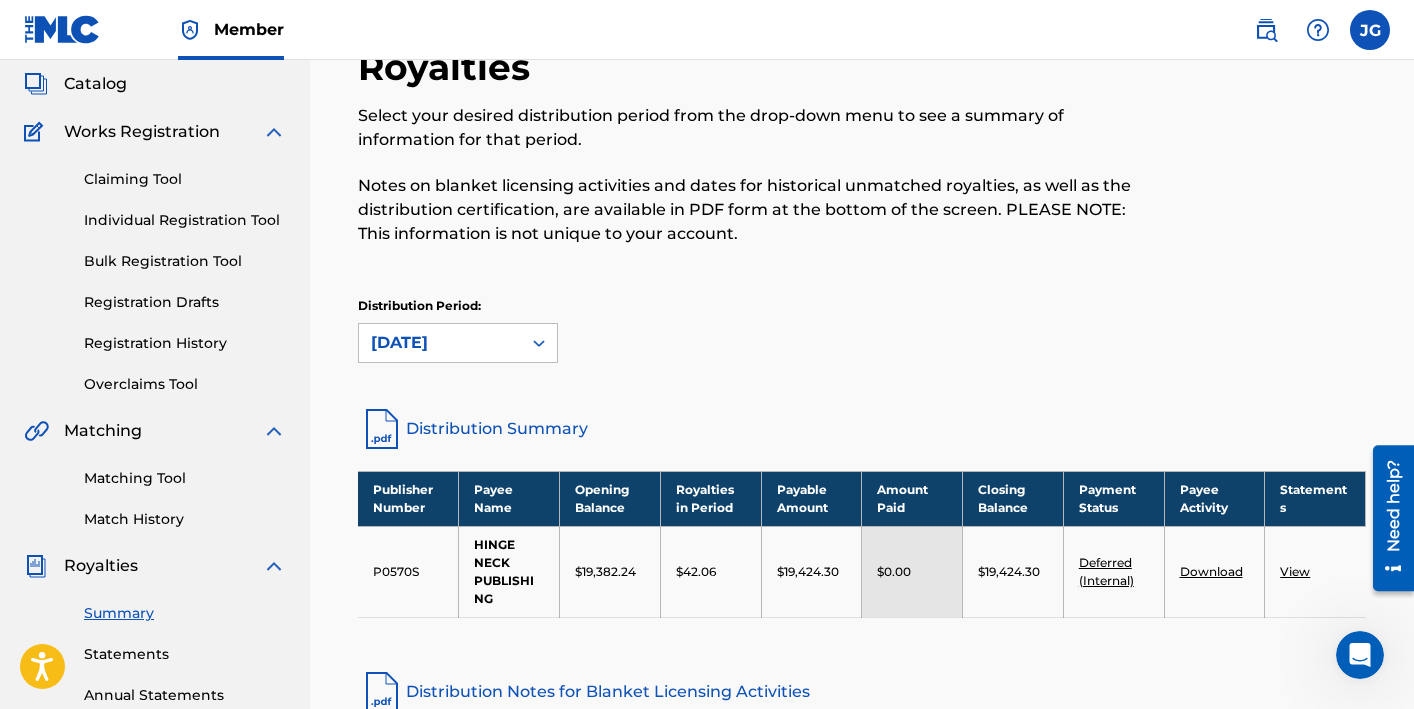 scroll, scrollTop: 117, scrollLeft: 0, axis: vertical 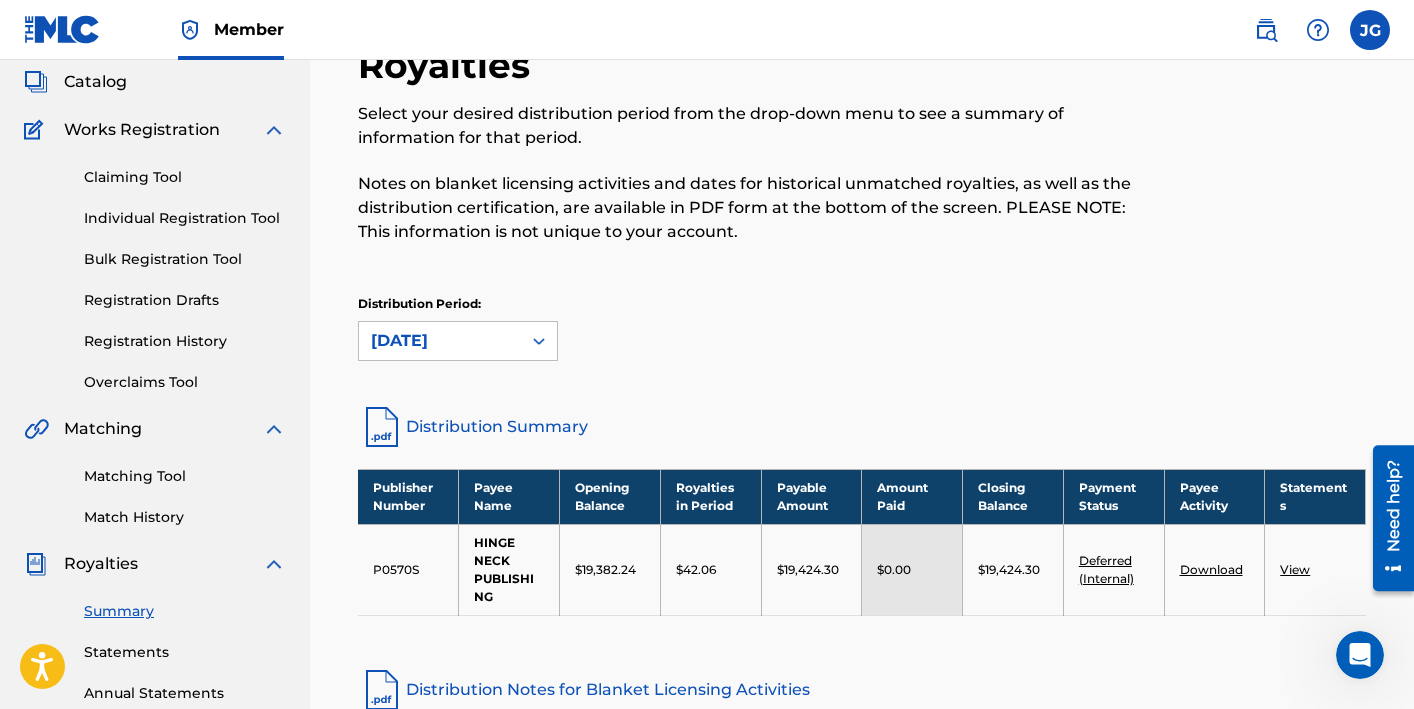 click on "Match History" at bounding box center (185, 517) 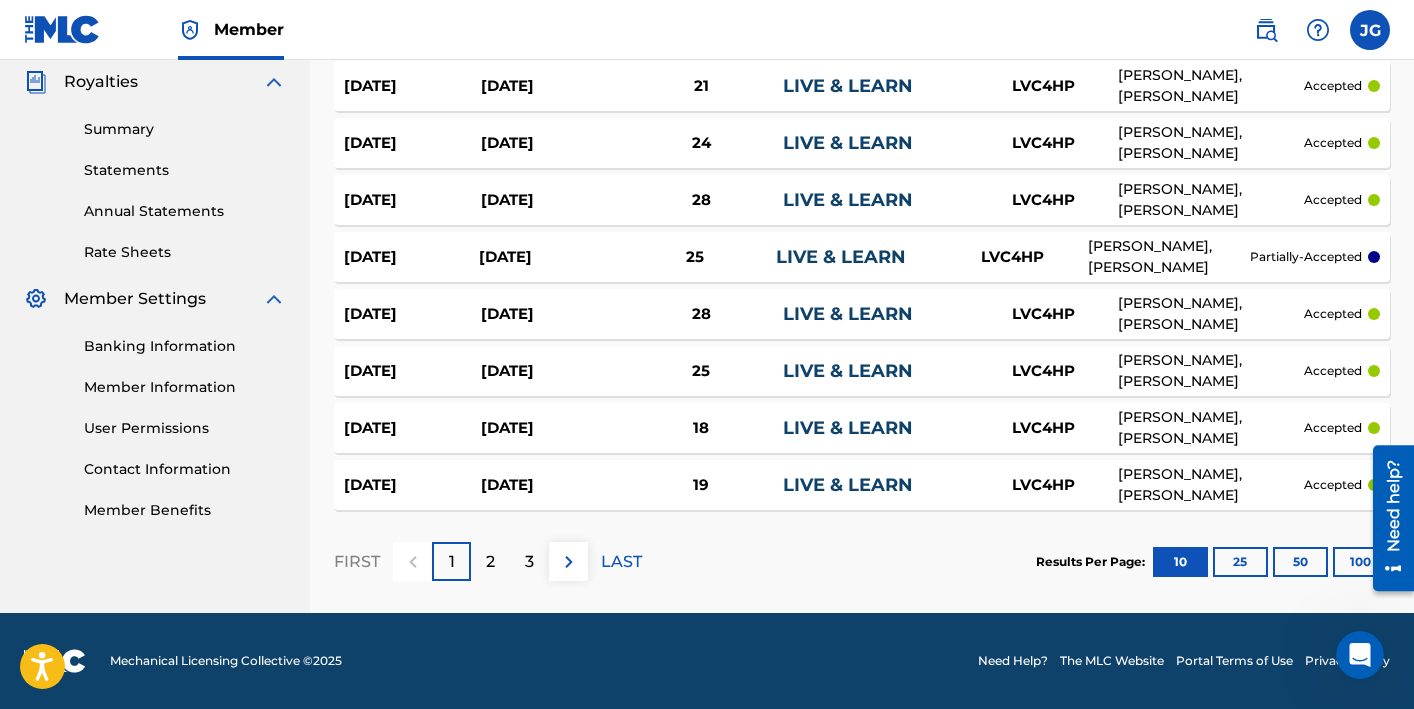 scroll, scrollTop: 0, scrollLeft: 0, axis: both 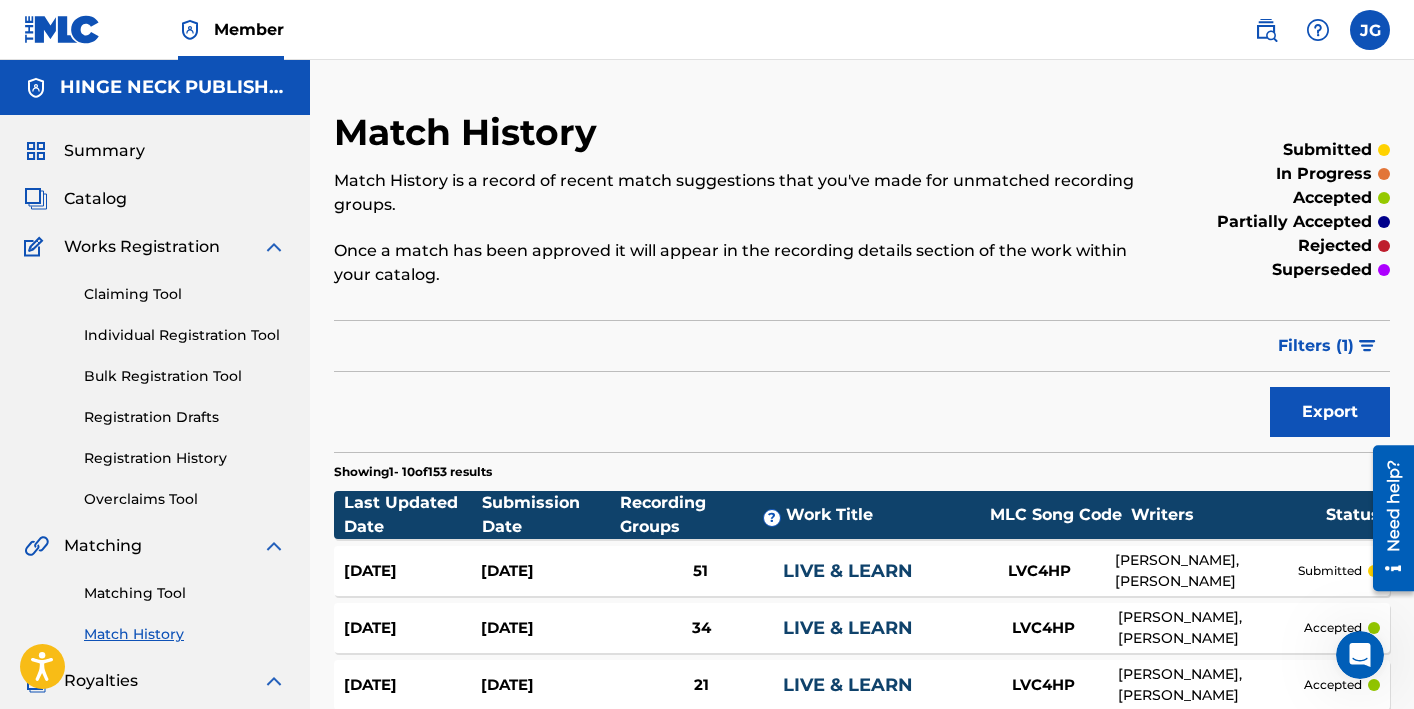 click on "Matching Tool" at bounding box center [185, 593] 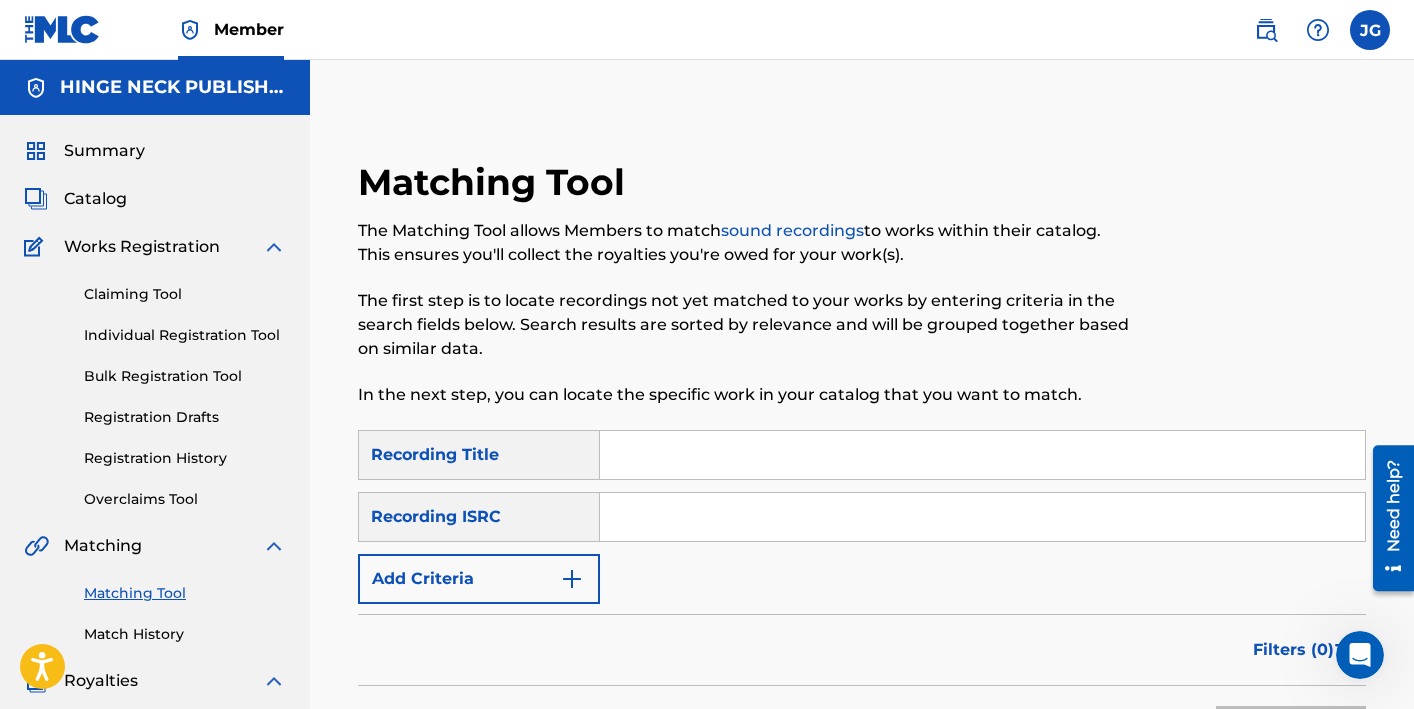 click at bounding box center [982, 455] 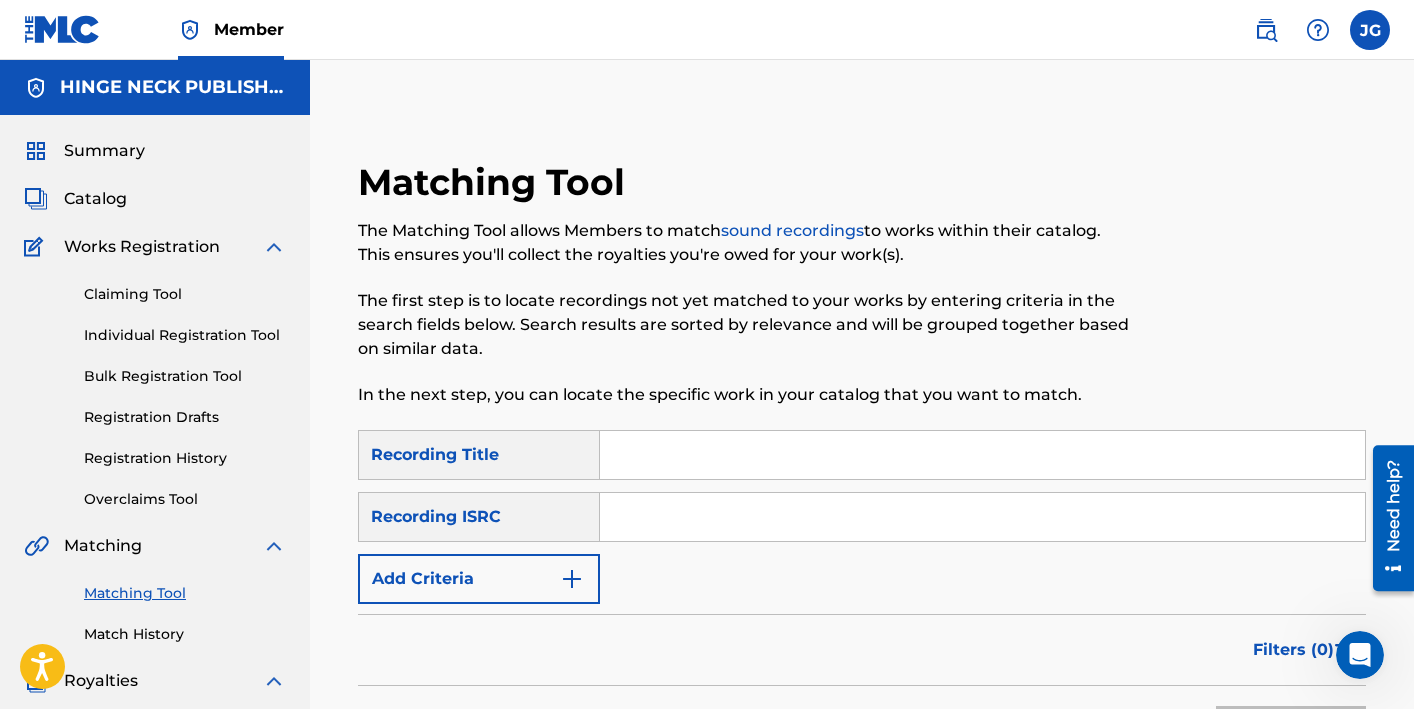 click at bounding box center (982, 517) 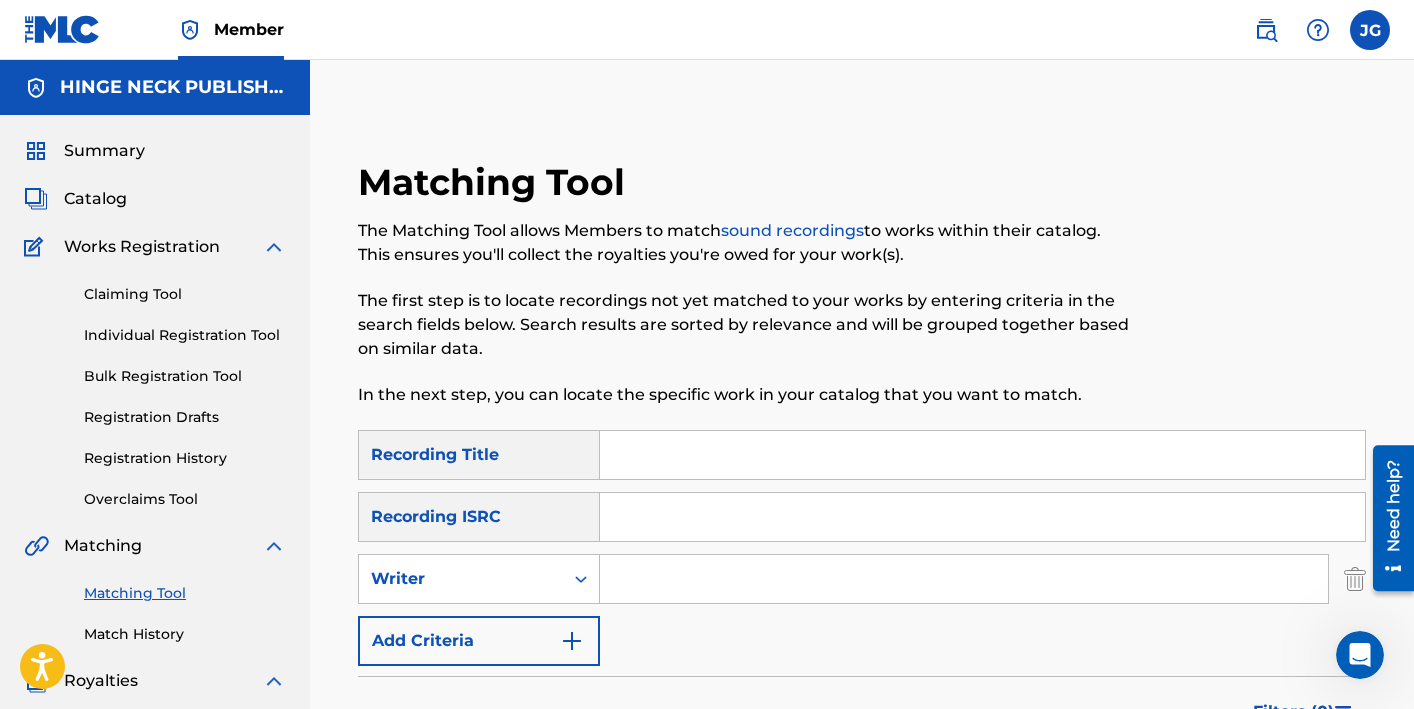 click at bounding box center (964, 579) 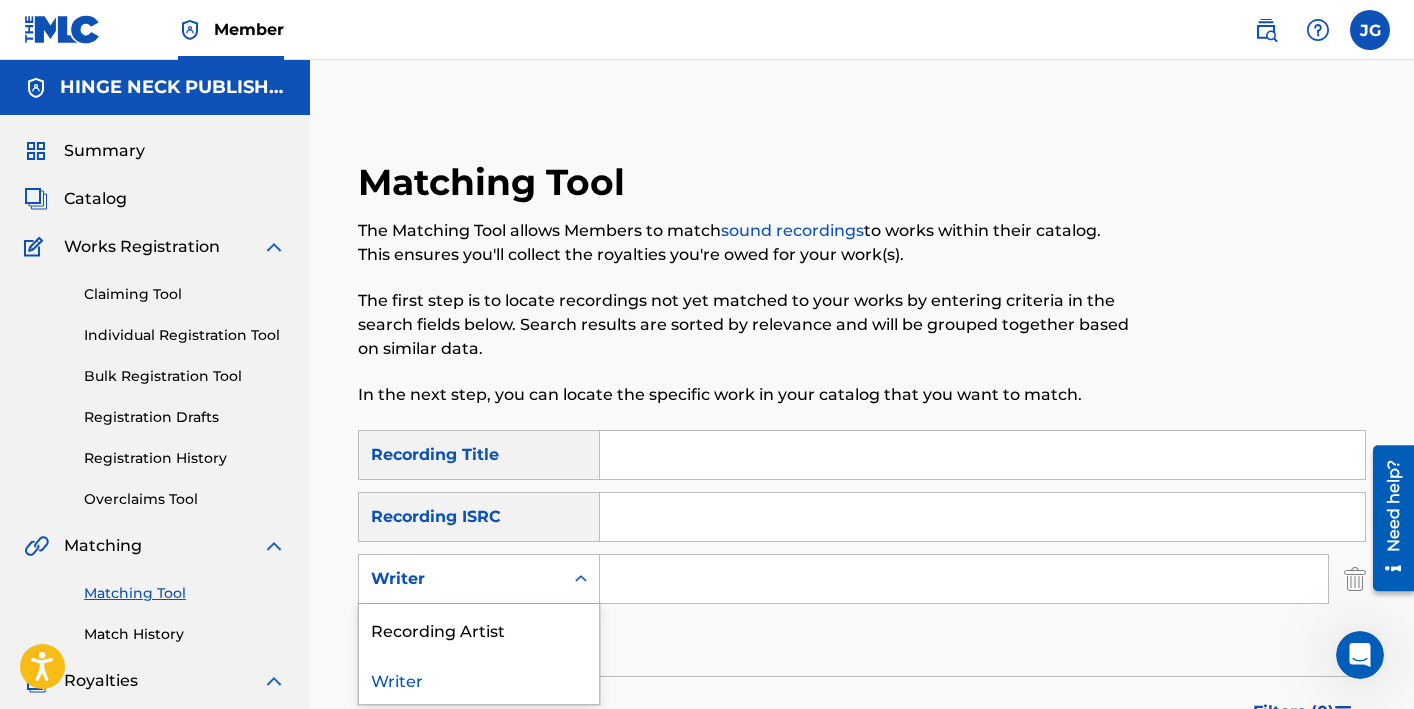 click 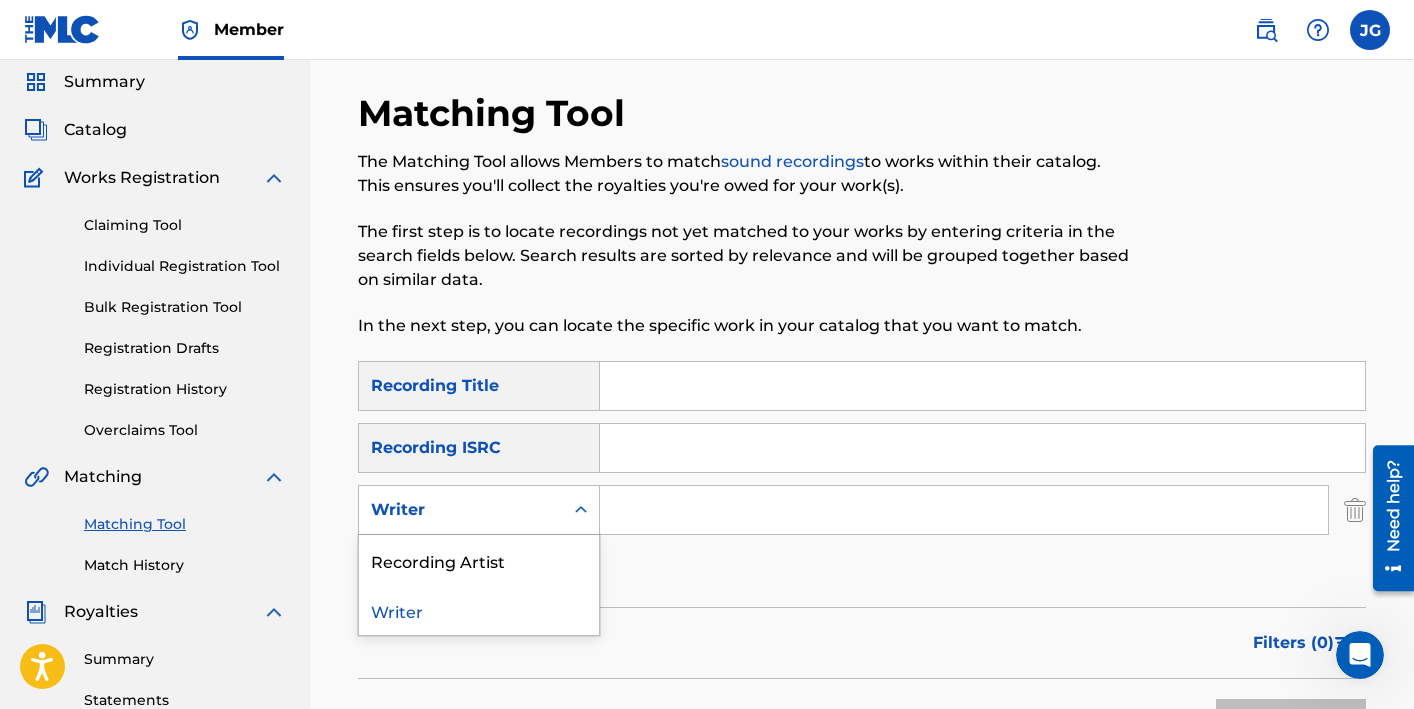 scroll, scrollTop: 72, scrollLeft: 0, axis: vertical 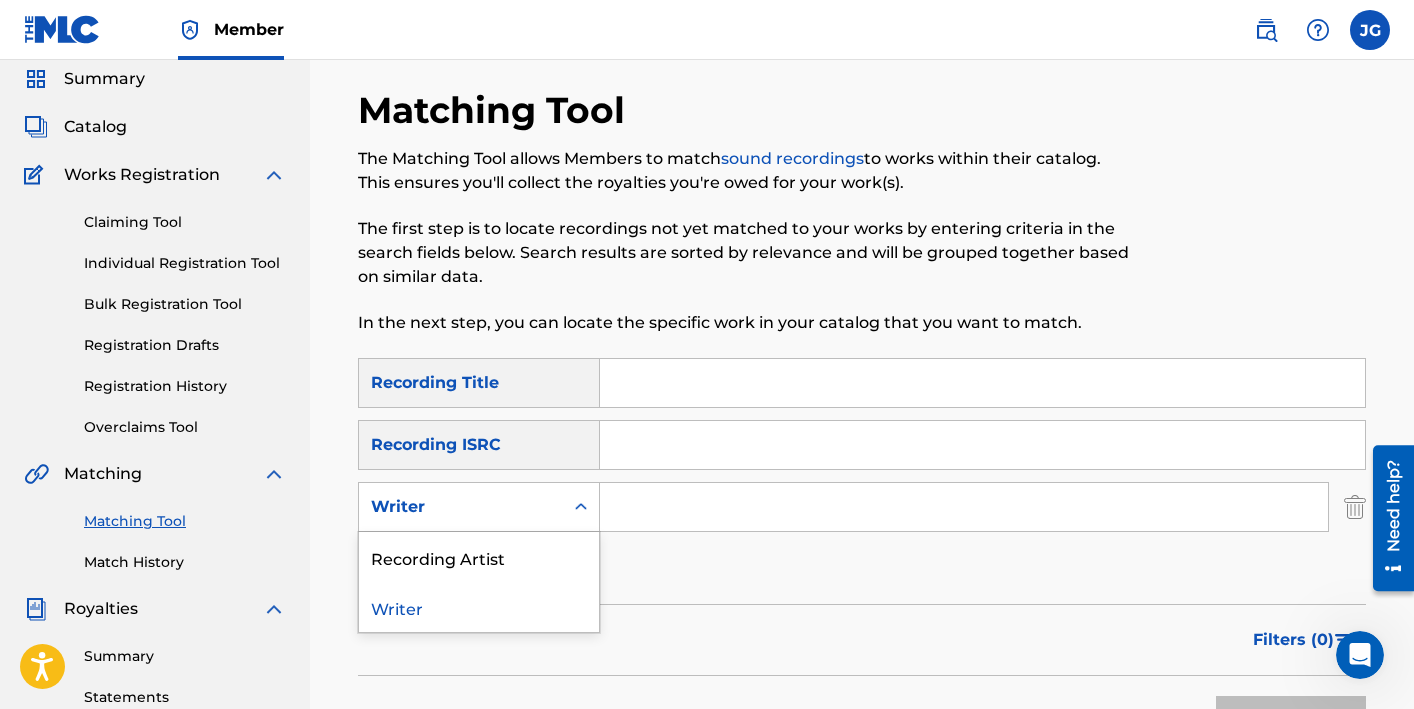 click on "Writer" at bounding box center (479, 607) 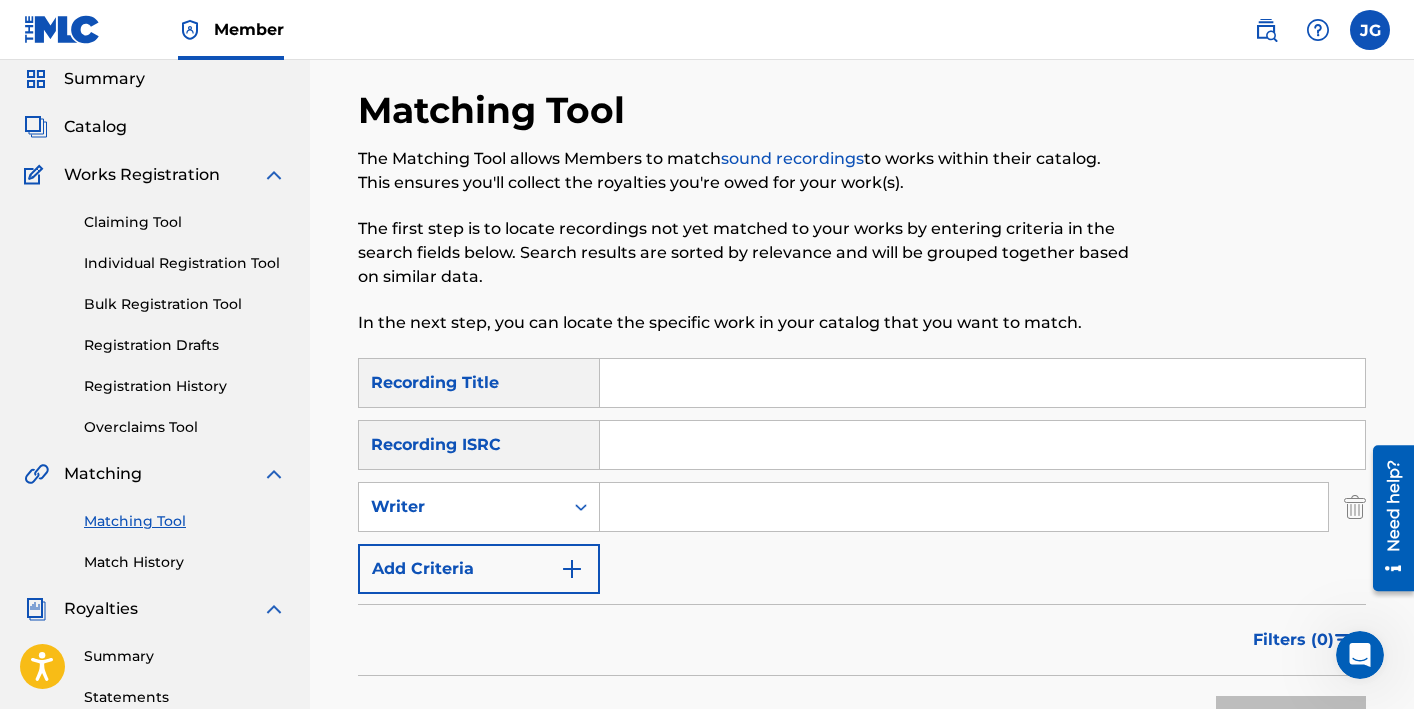click at bounding box center (964, 507) 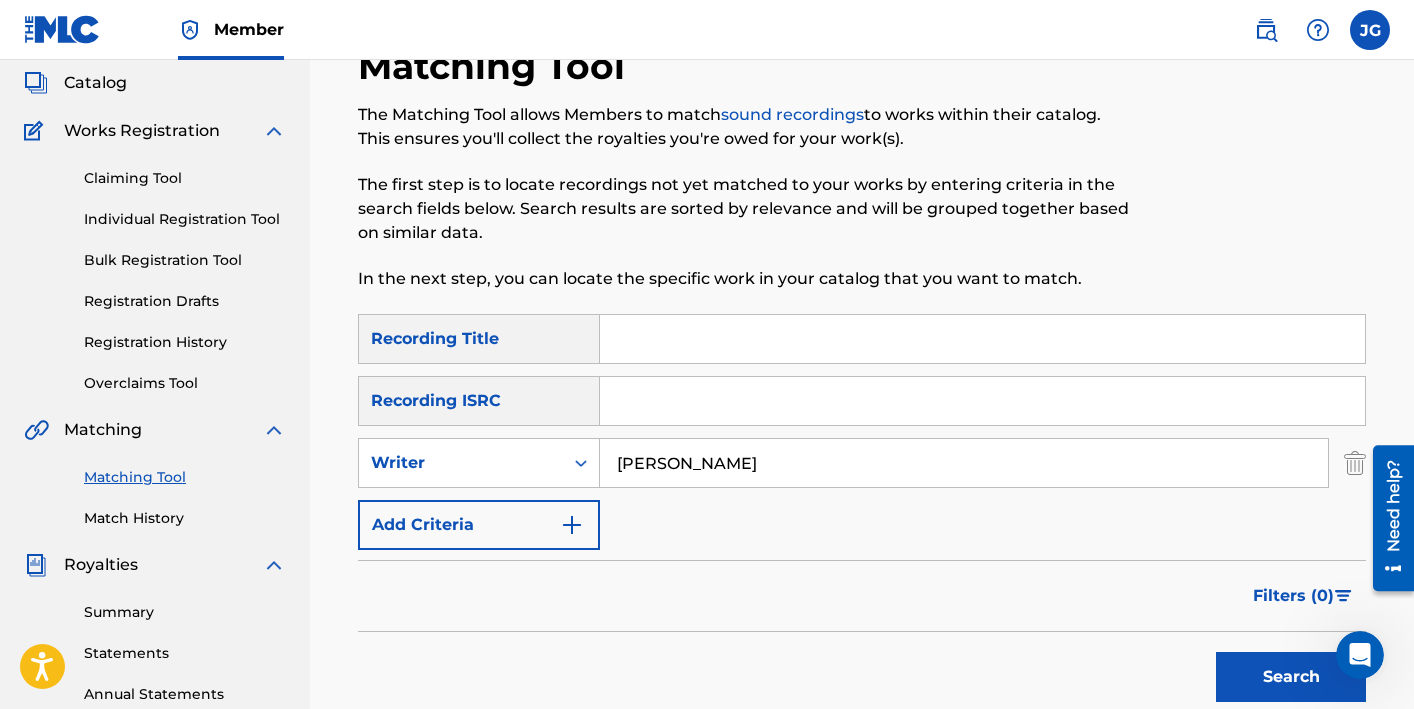 scroll, scrollTop: 123, scrollLeft: 0, axis: vertical 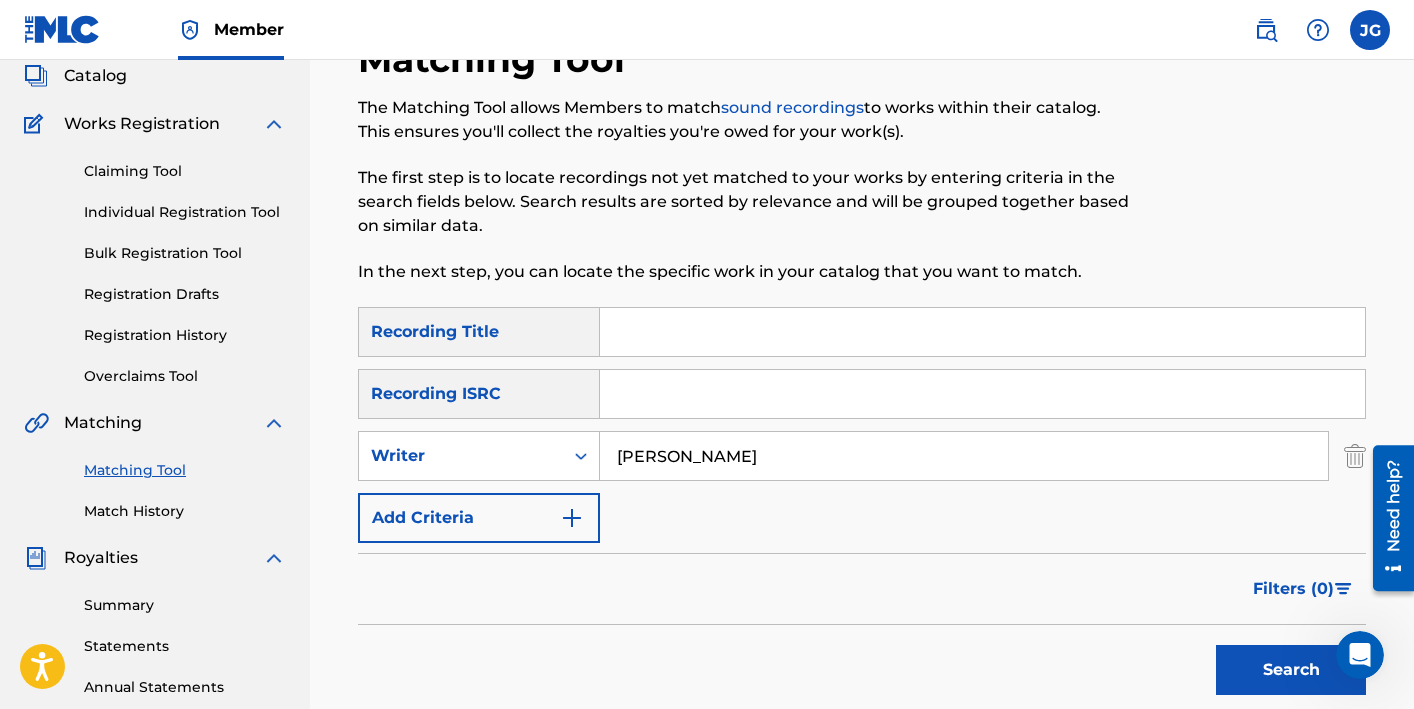 type on "[PERSON_NAME]" 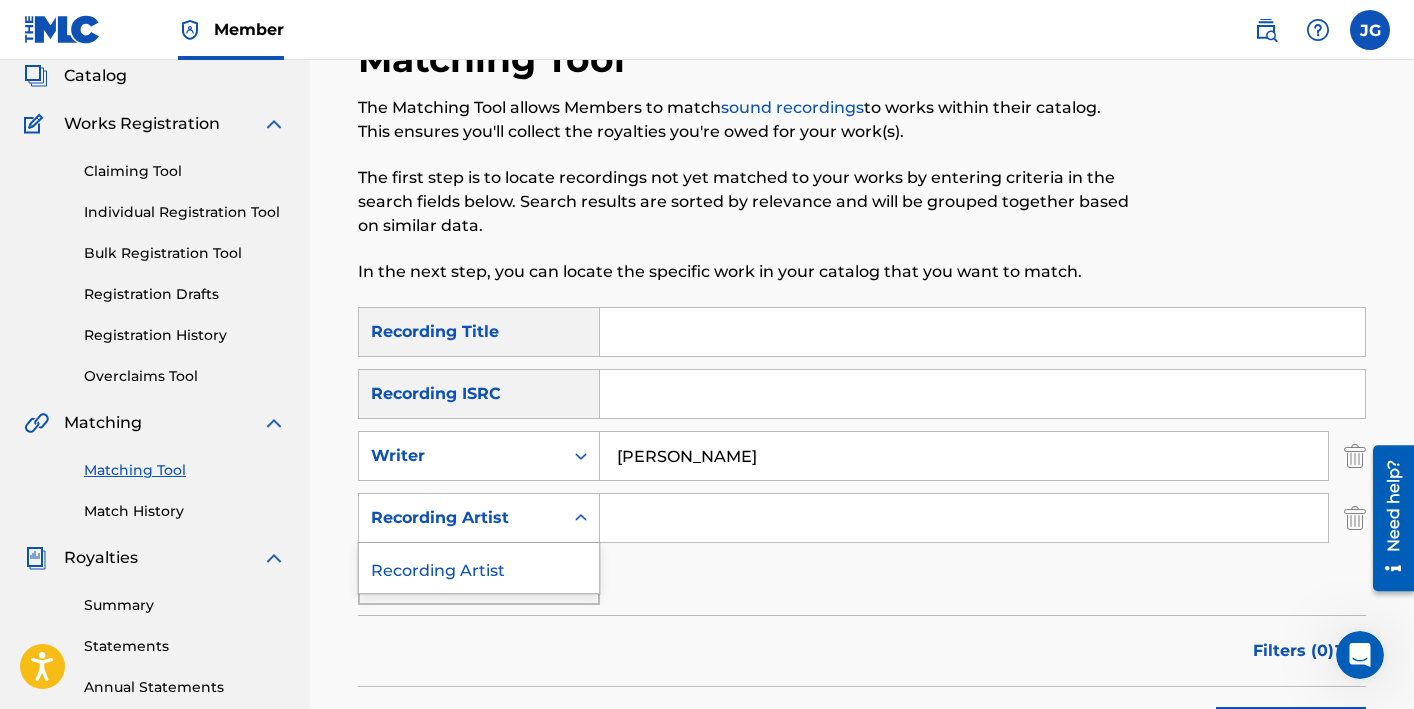 click on "Recording Artist" at bounding box center [461, 518] 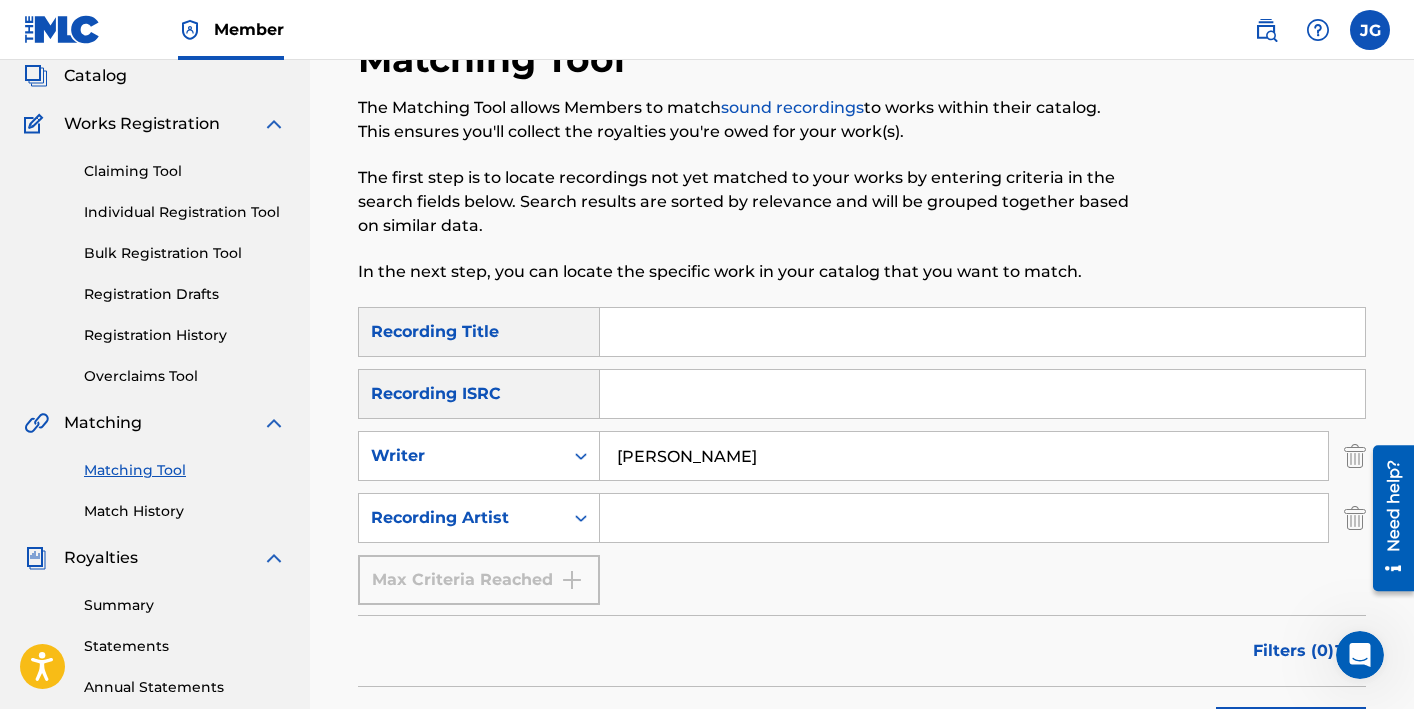 click on "Recording Artist" at bounding box center [461, 518] 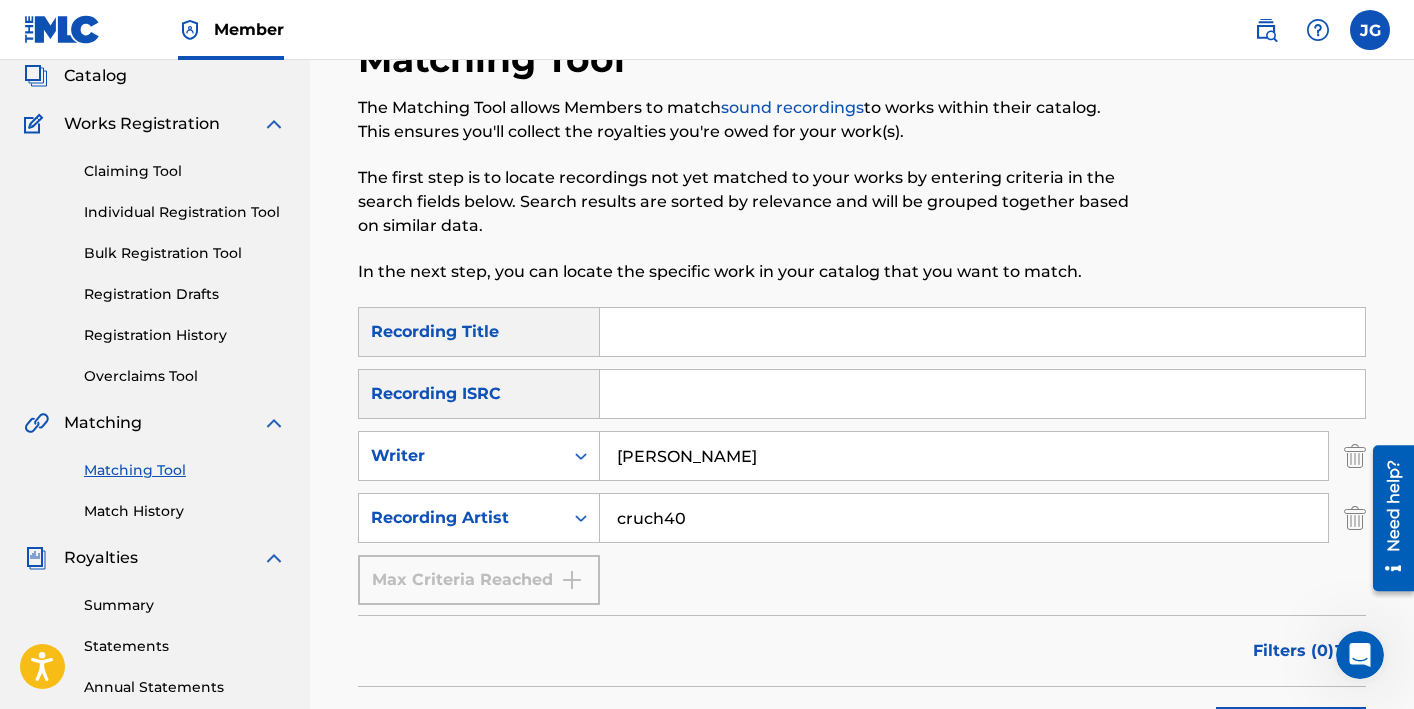 click on "cruch40" at bounding box center (964, 518) 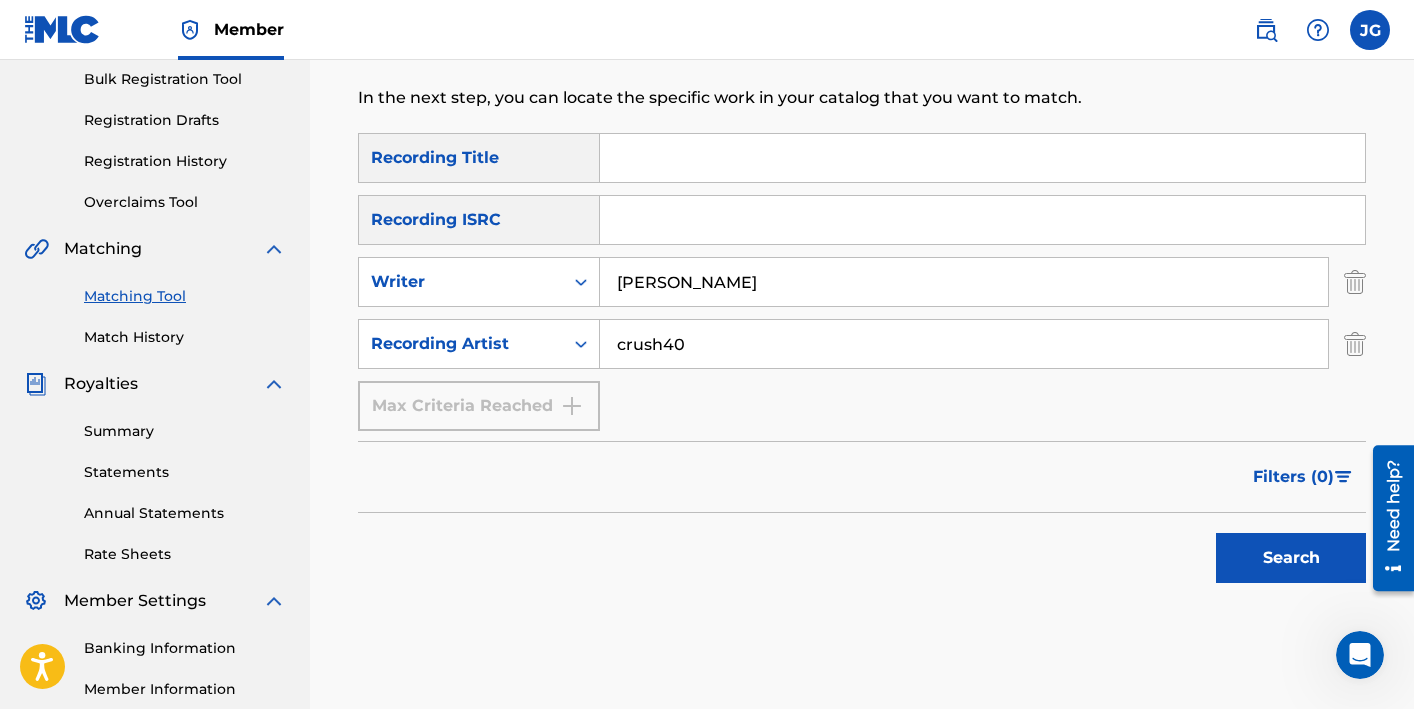 scroll, scrollTop: 312, scrollLeft: 0, axis: vertical 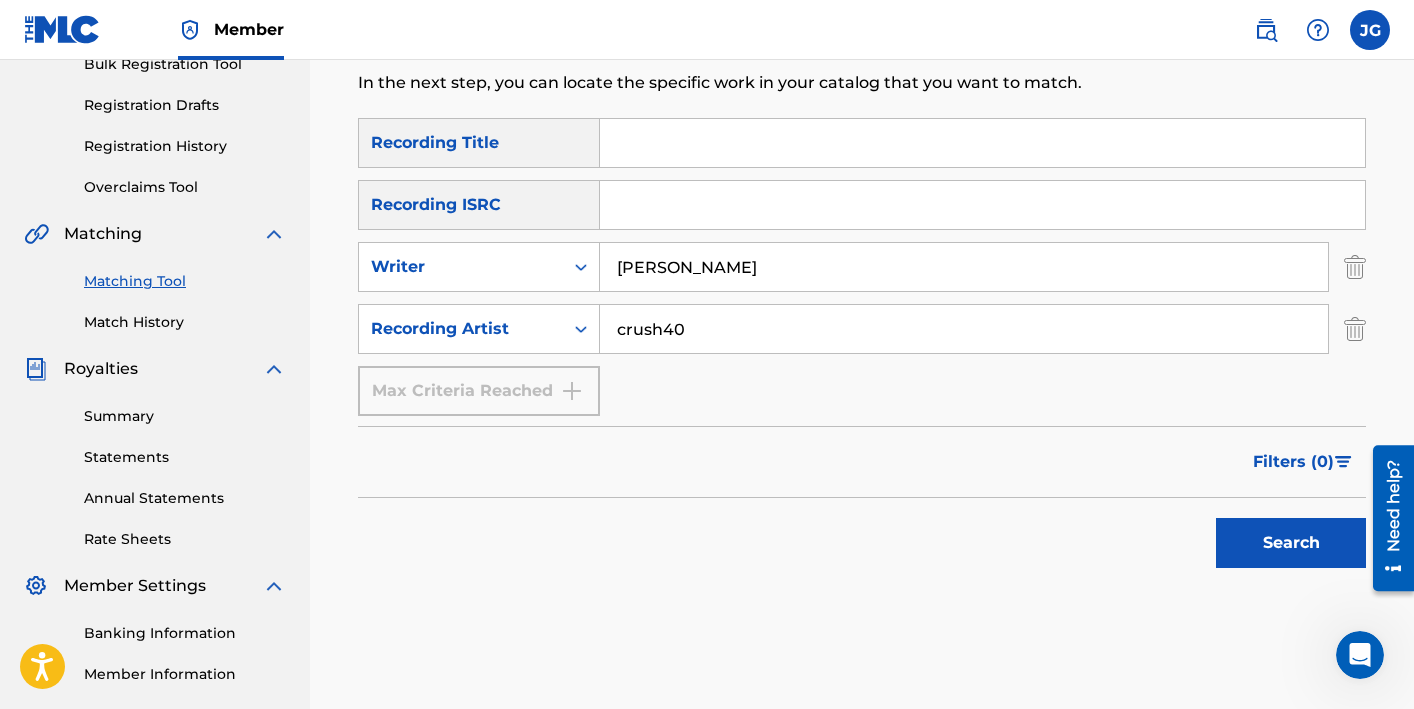 type on "crush40" 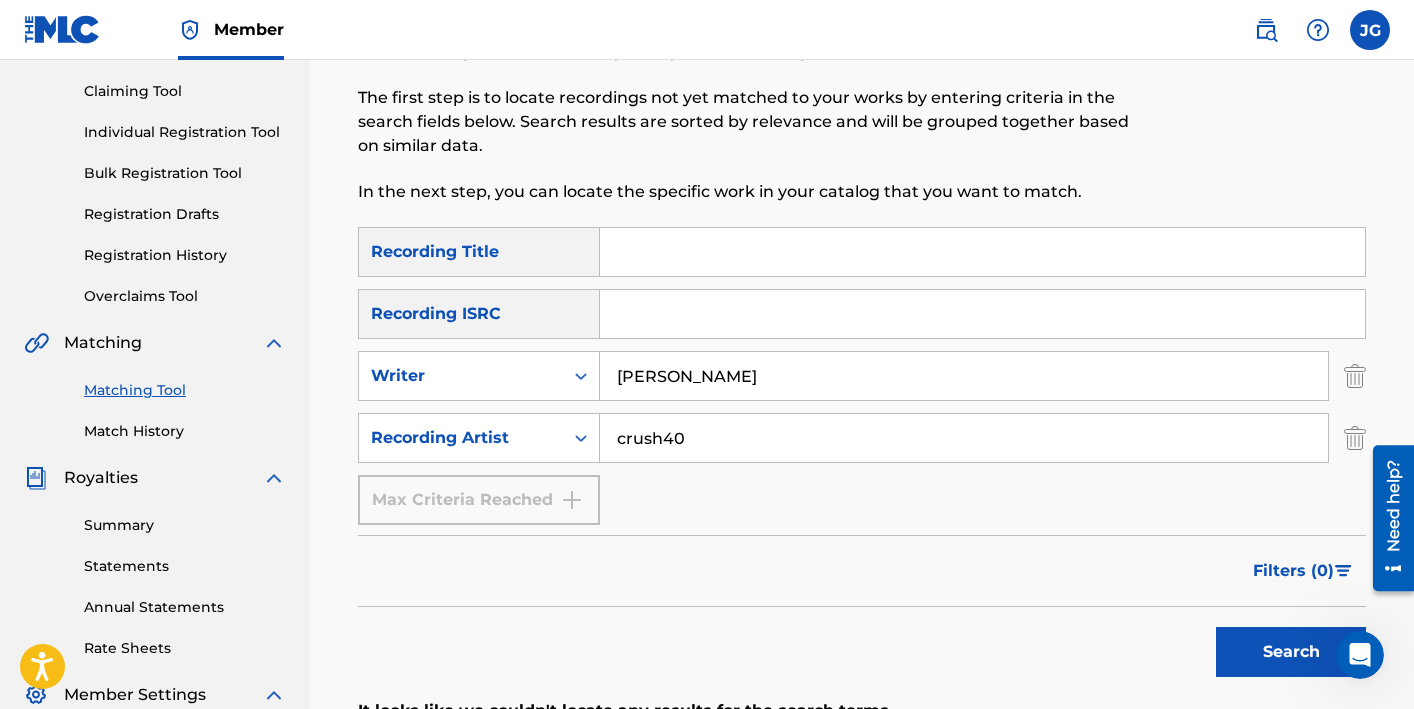 scroll, scrollTop: 199, scrollLeft: 0, axis: vertical 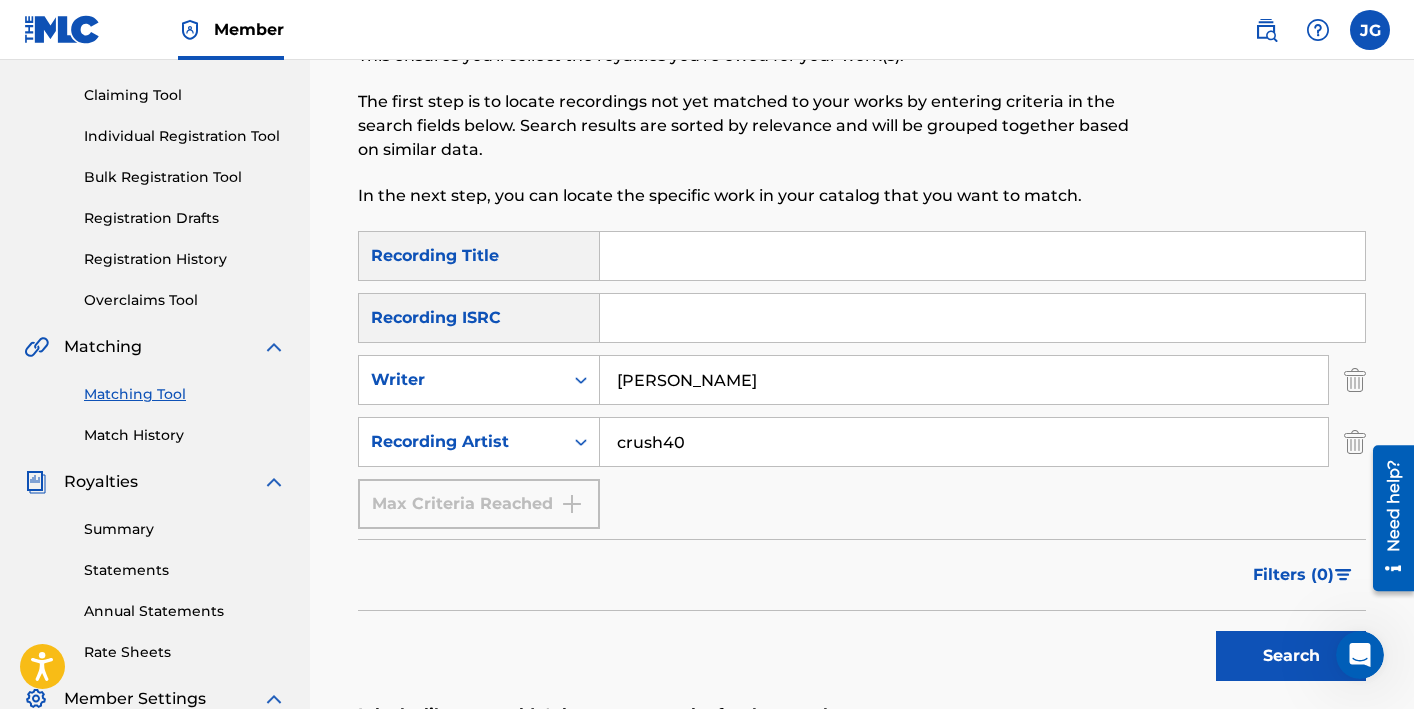 click at bounding box center [1386, 517] 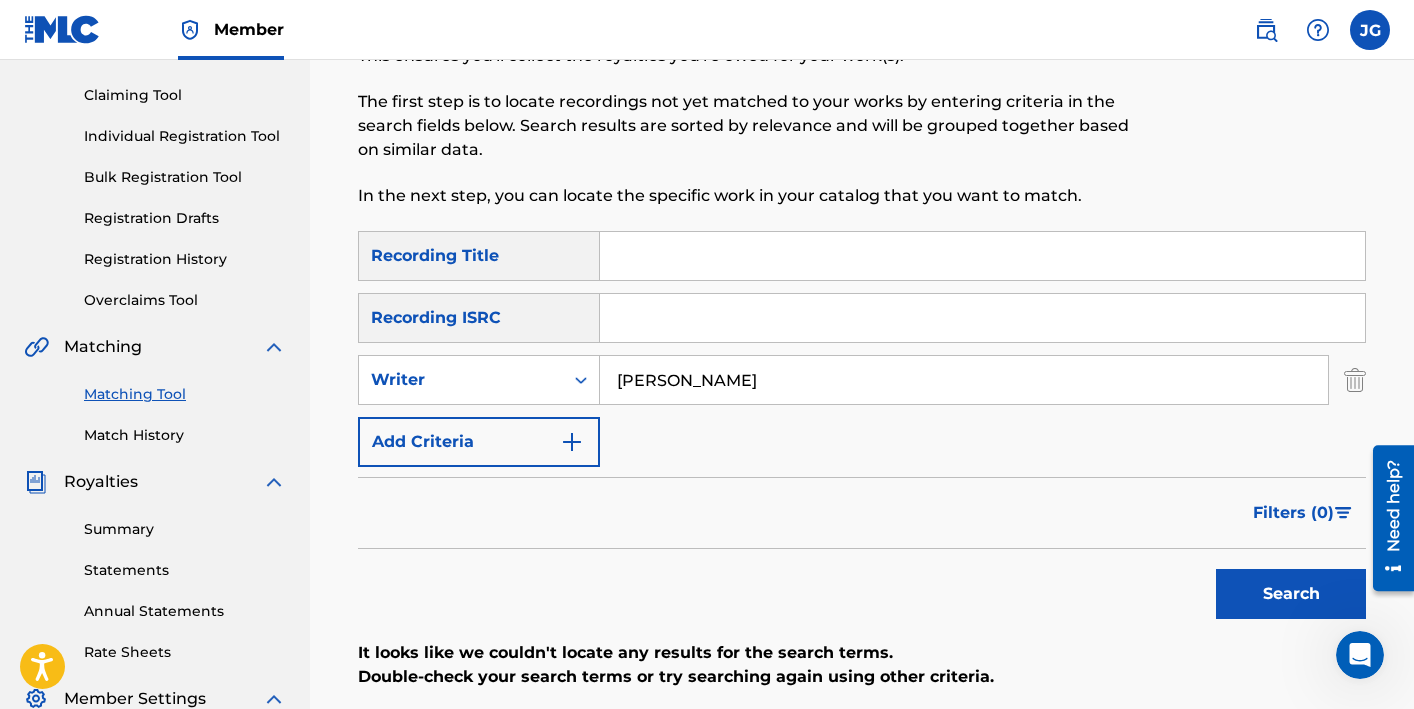 click on "Search" at bounding box center [1291, 594] 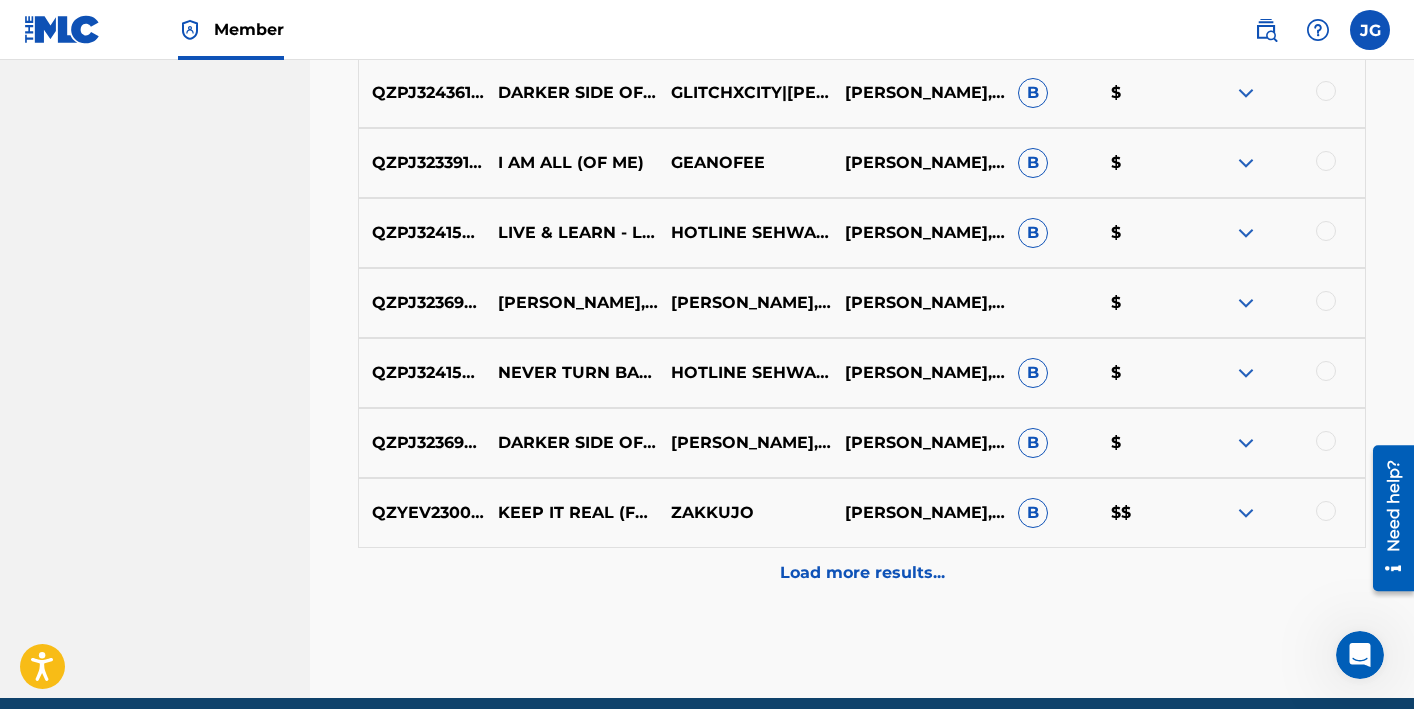 scroll, scrollTop: 1066, scrollLeft: 0, axis: vertical 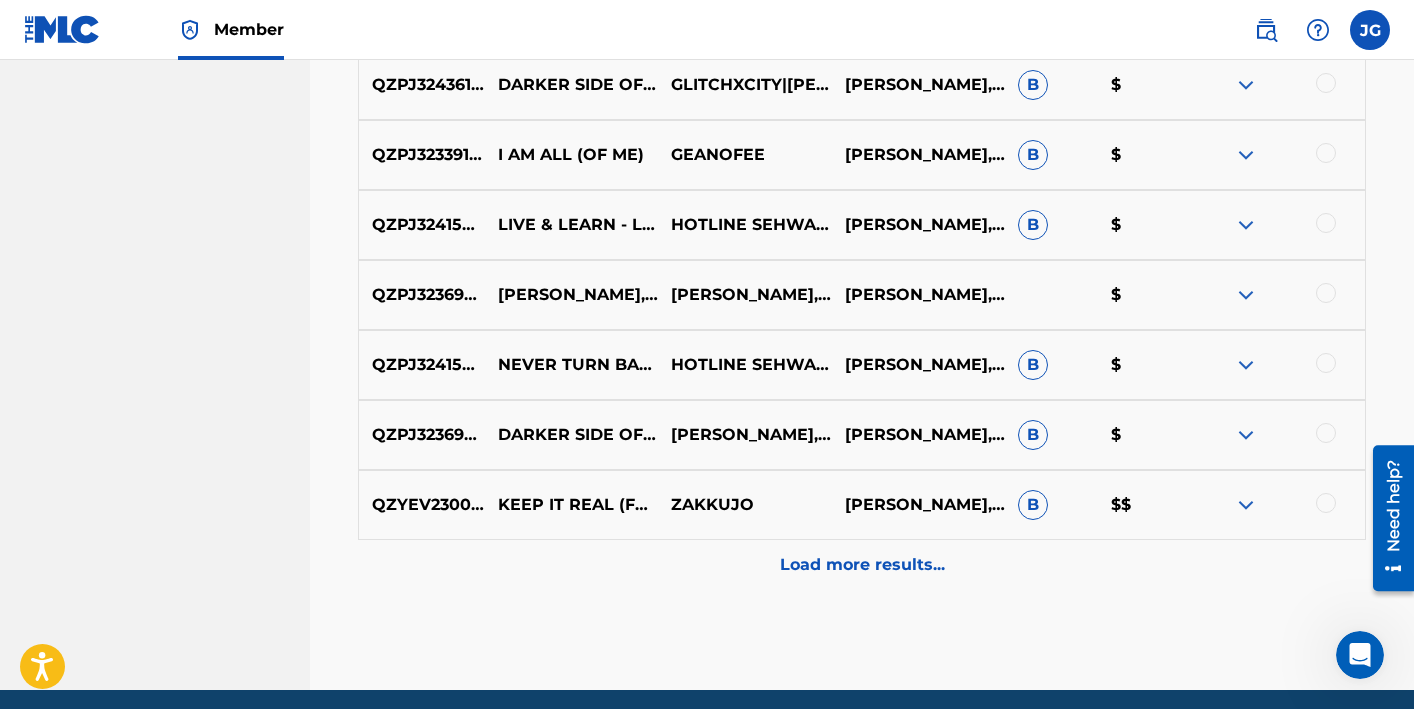 click on "Load more results..." at bounding box center [862, 565] 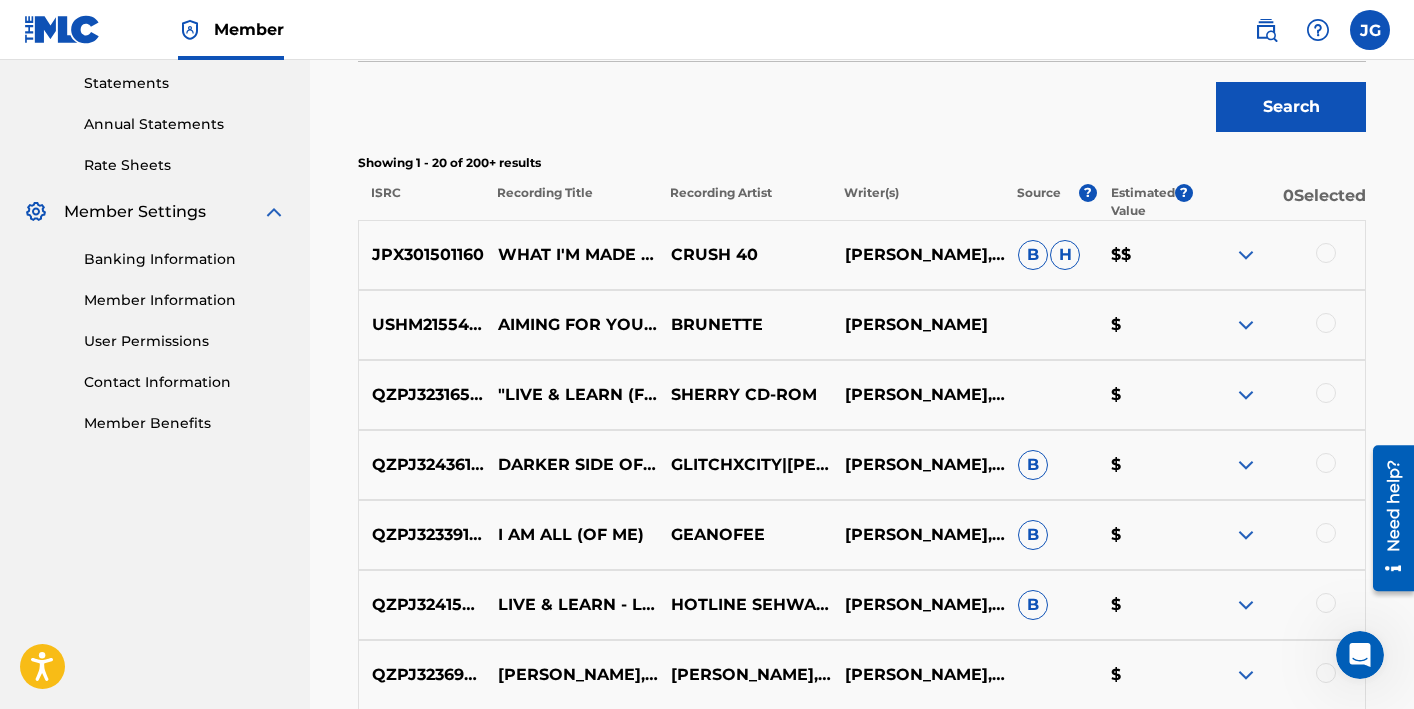 scroll, scrollTop: 682, scrollLeft: 0, axis: vertical 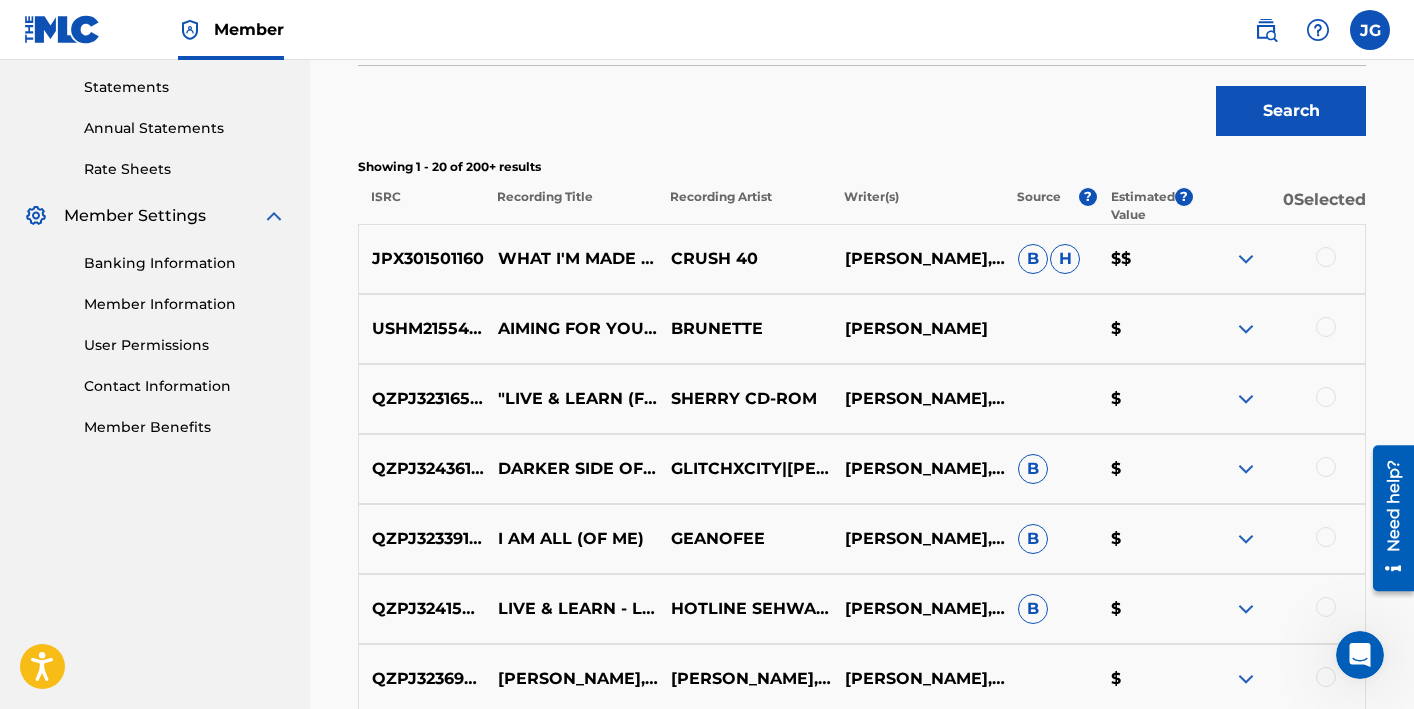 click on "B" at bounding box center (1033, 259) 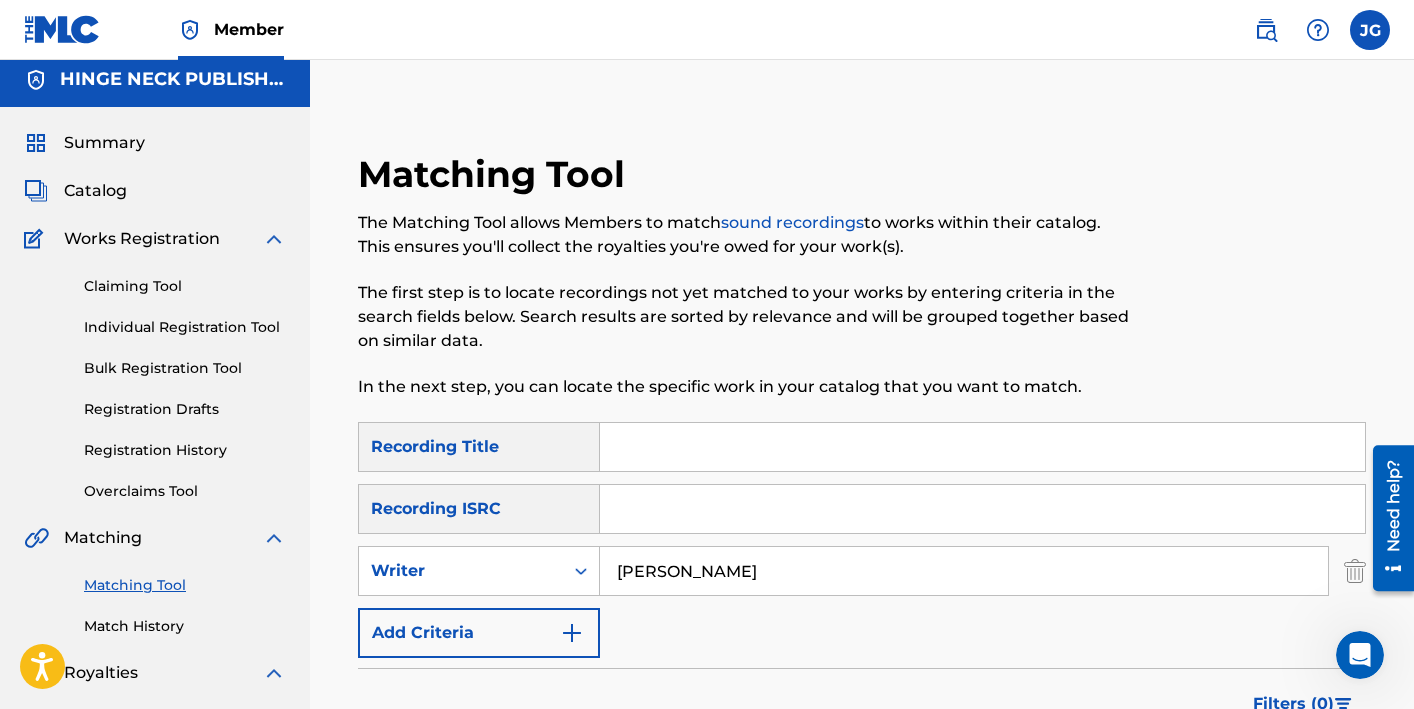 scroll, scrollTop: 0, scrollLeft: 0, axis: both 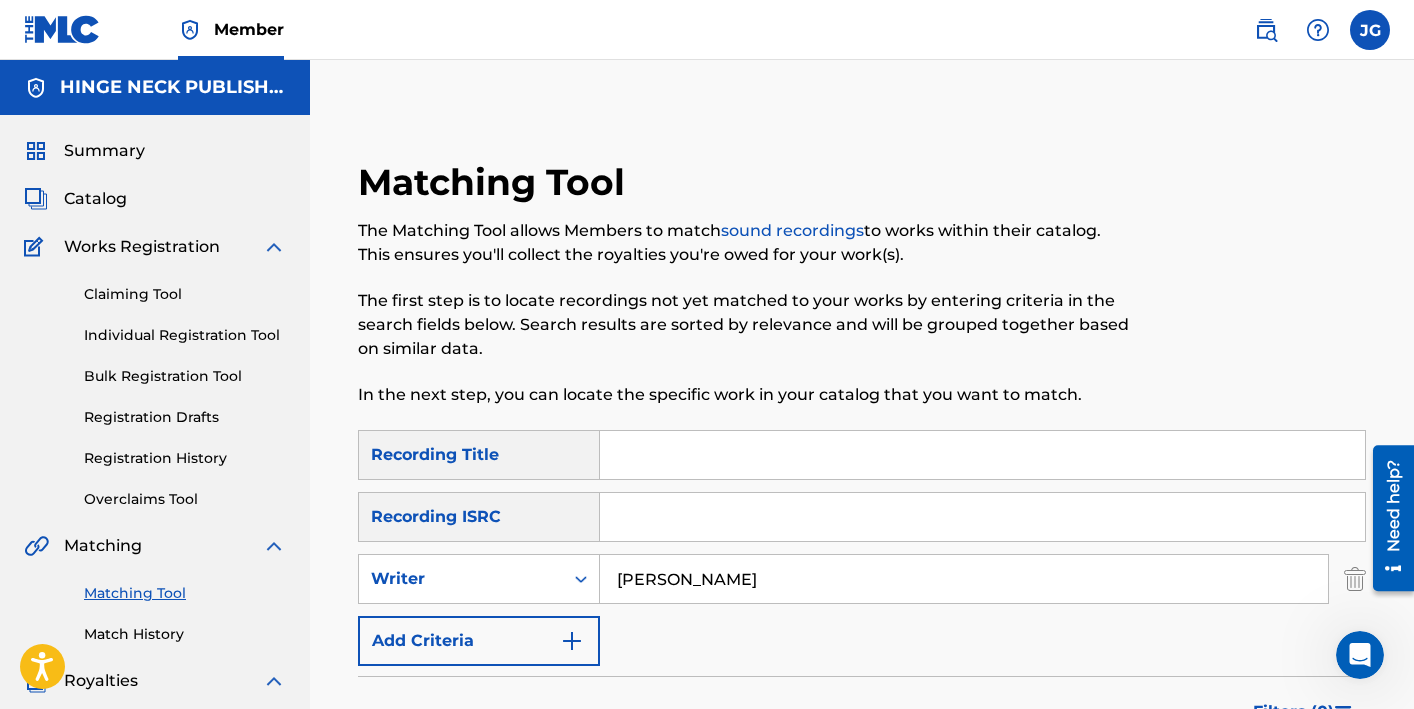 click at bounding box center (982, 455) 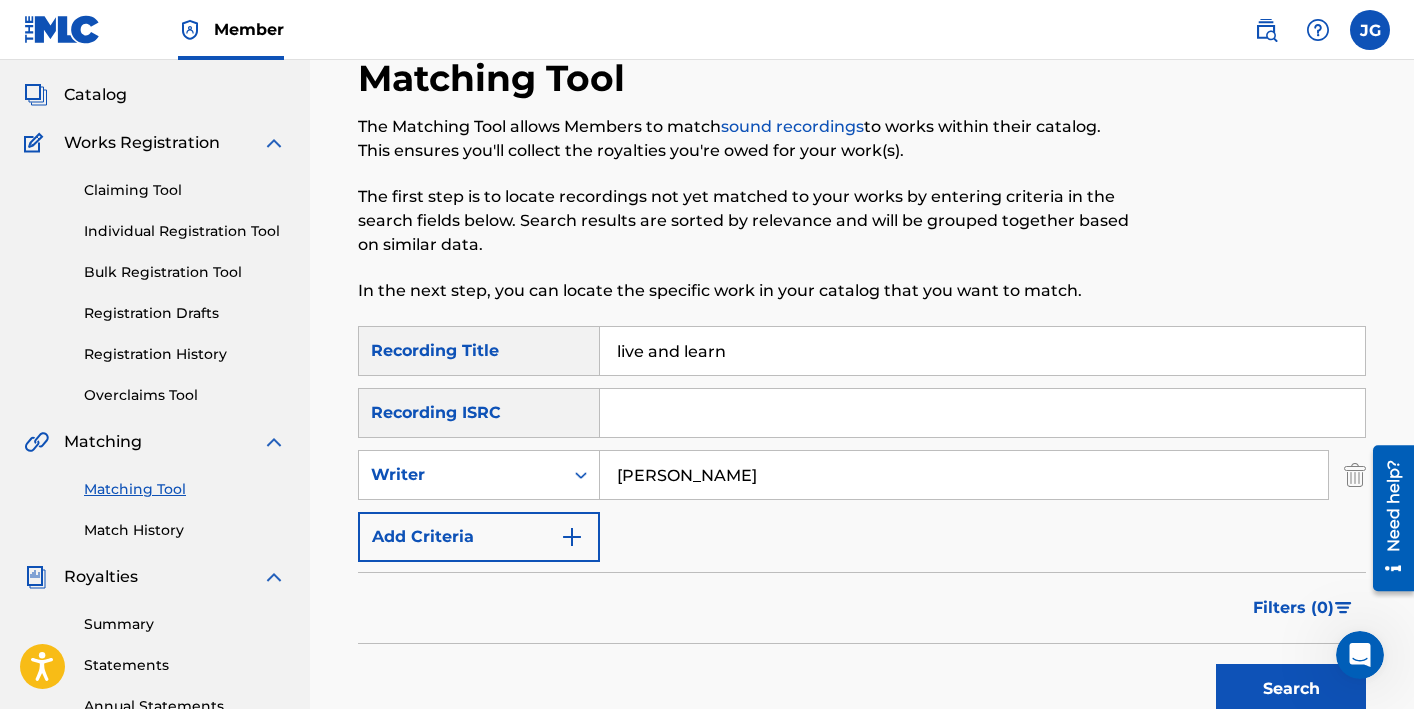 scroll, scrollTop: 117, scrollLeft: 0, axis: vertical 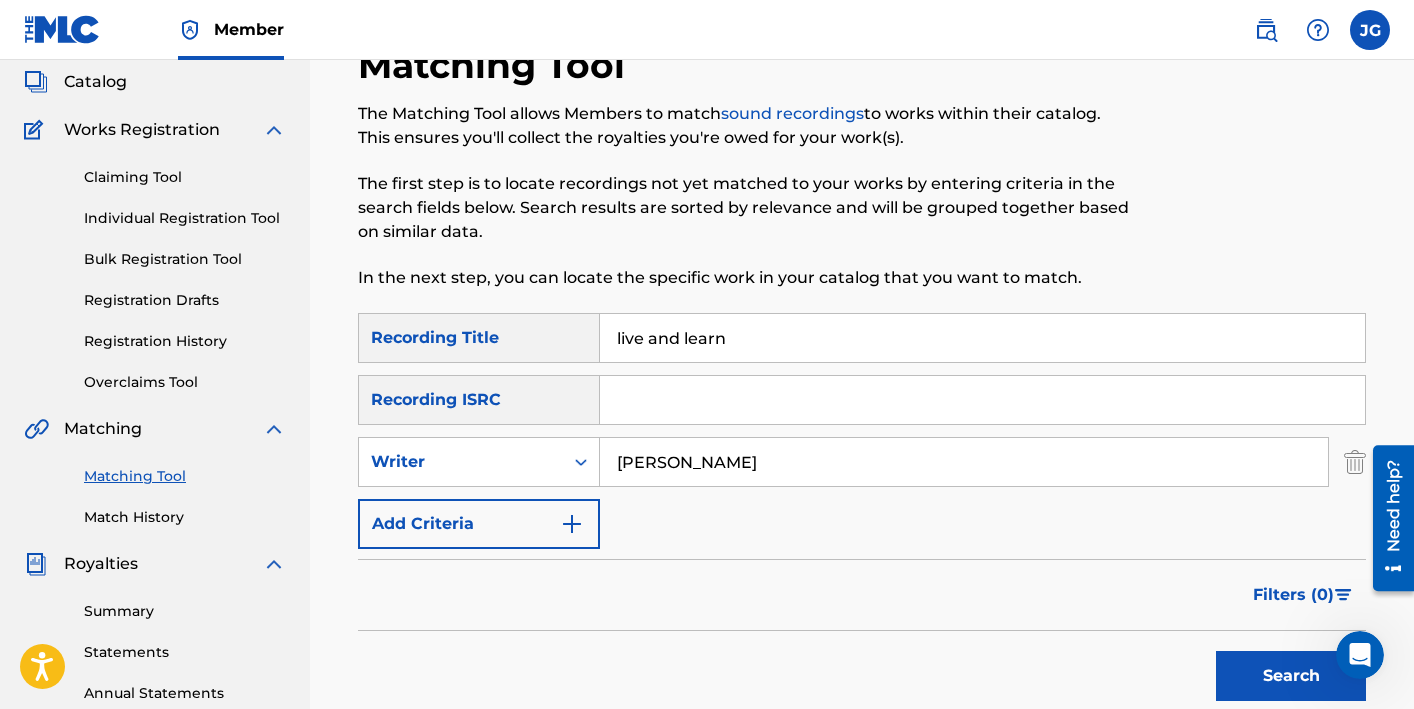 type on "live and learn" 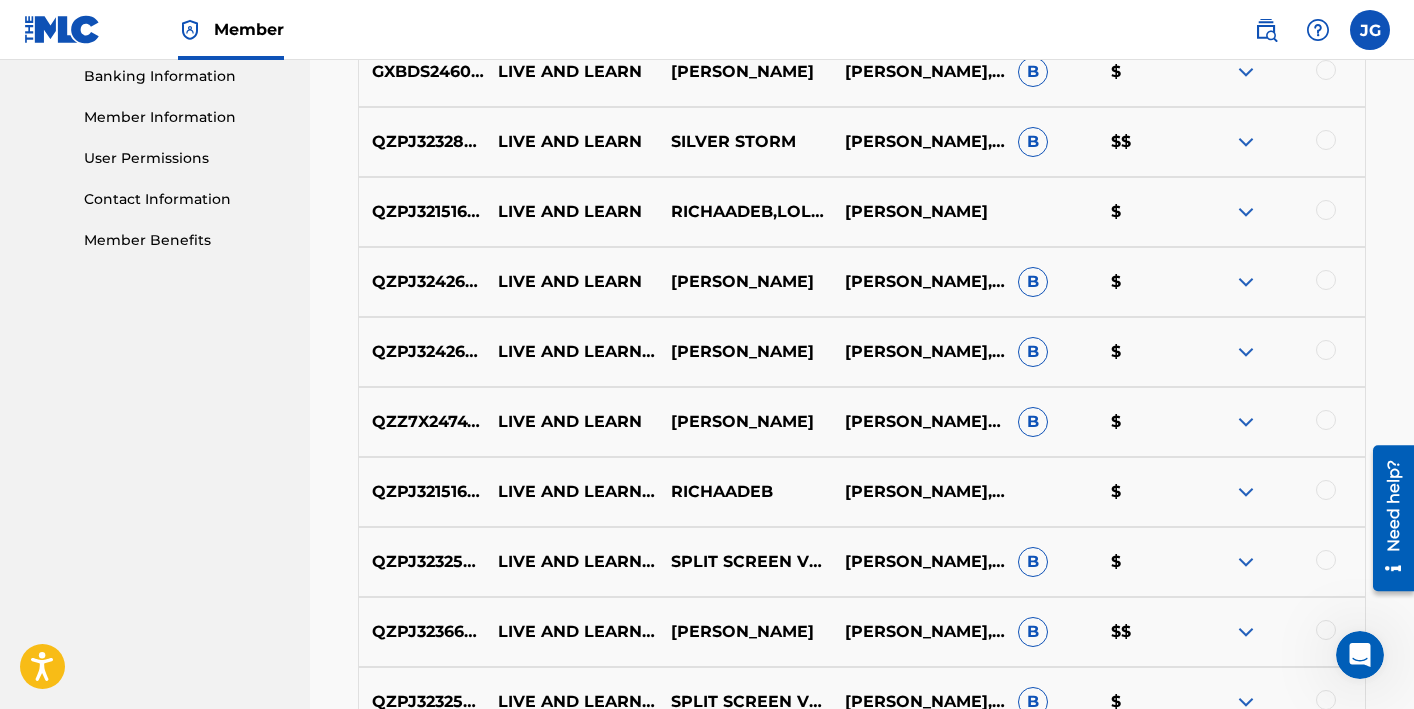 scroll, scrollTop: 1143, scrollLeft: 0, axis: vertical 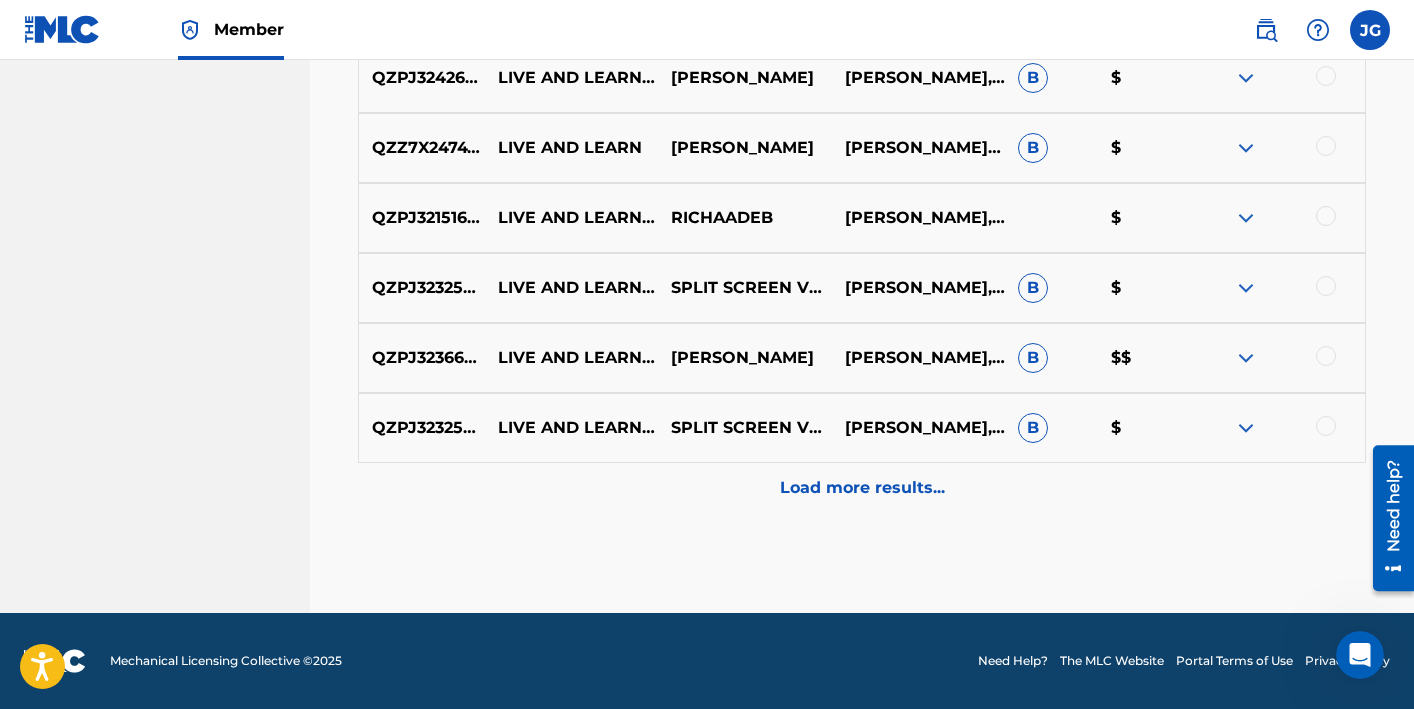 click on "Load more results..." at bounding box center (862, 488) 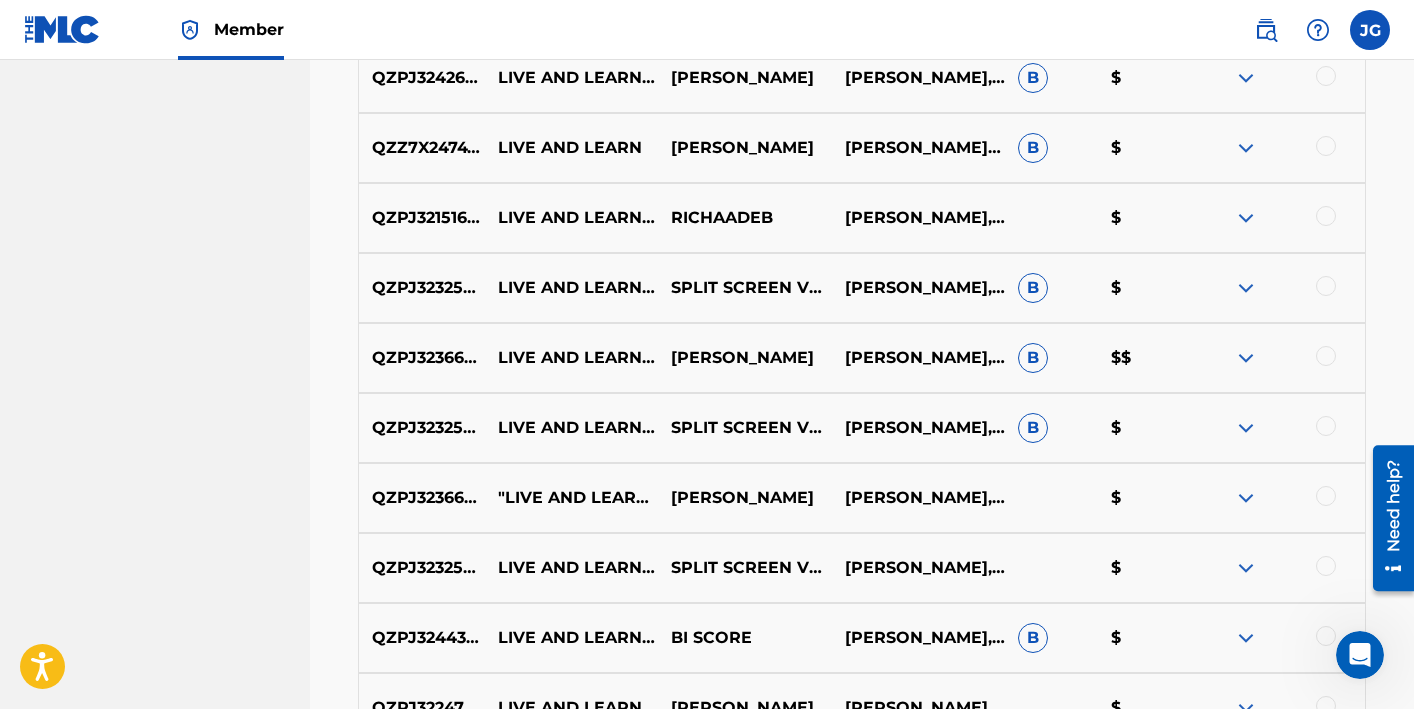scroll, scrollTop: 1843, scrollLeft: 0, axis: vertical 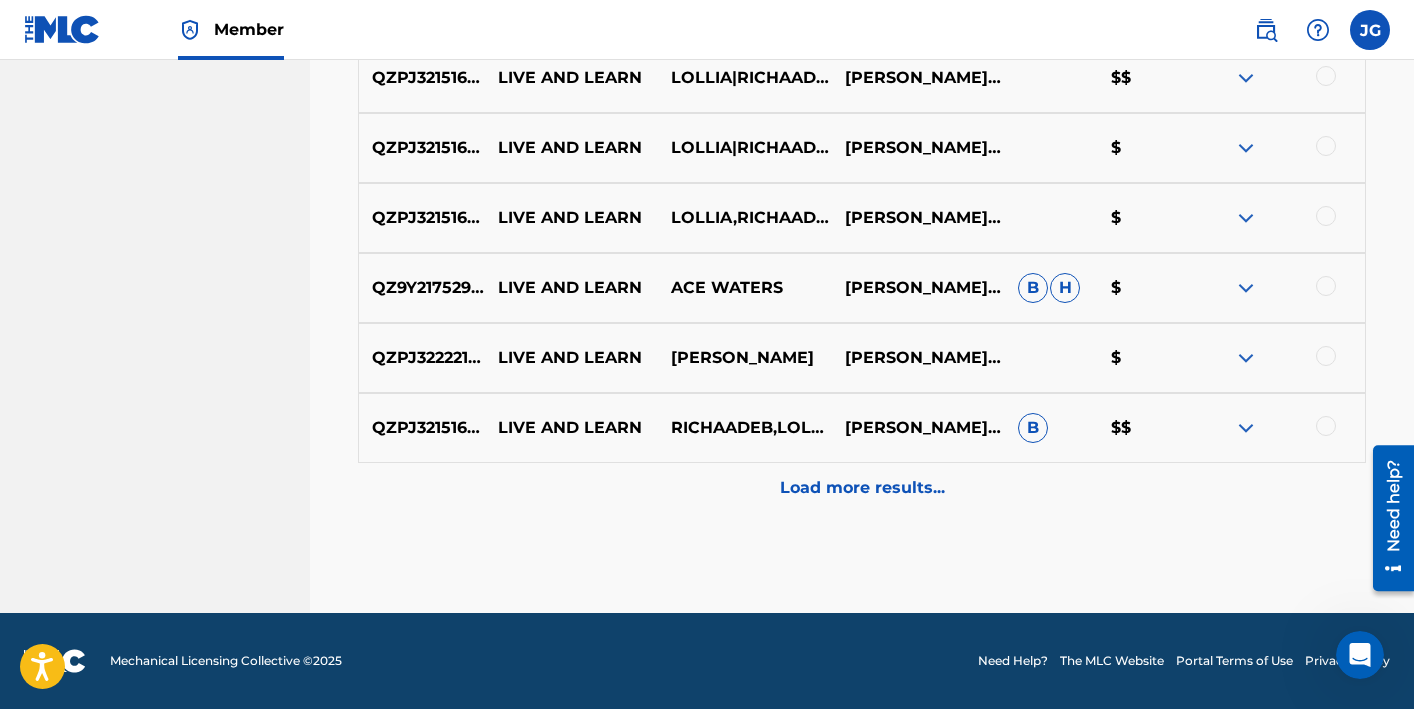 click on "Load more results..." at bounding box center (862, 488) 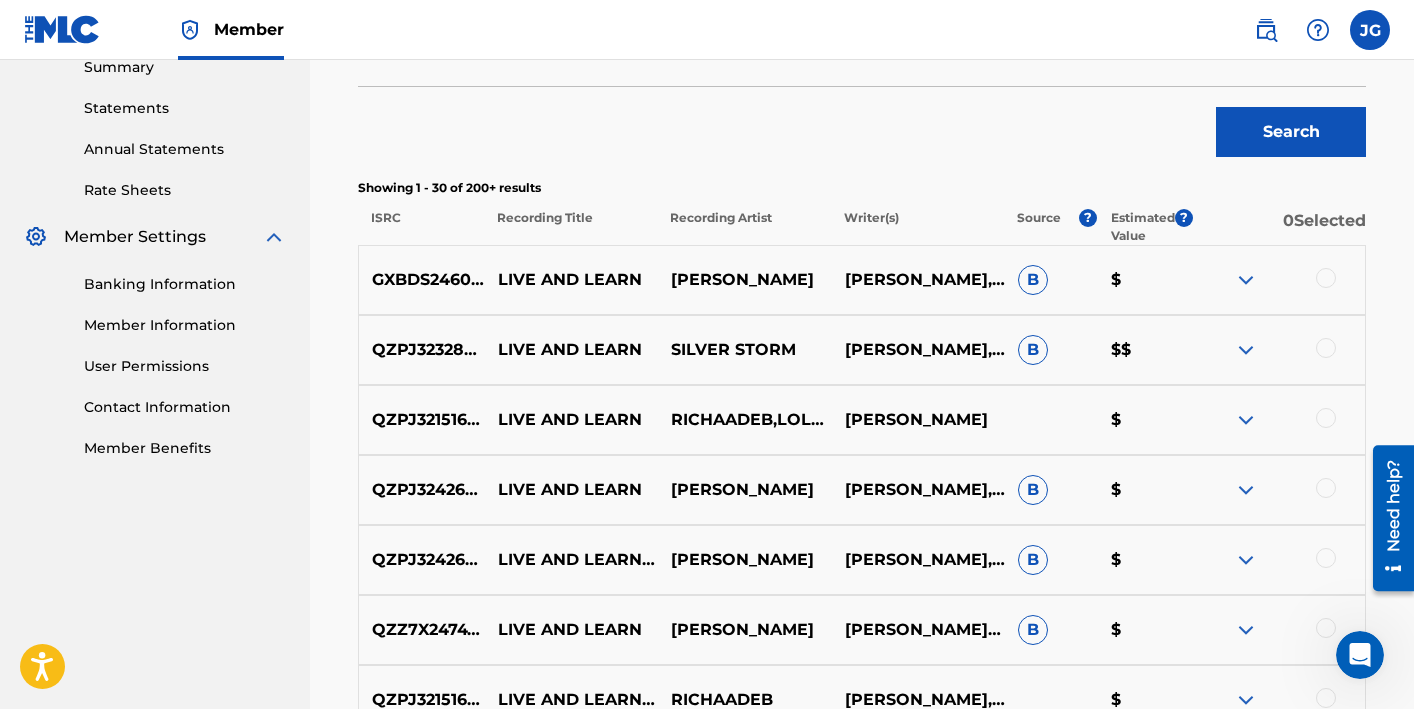 scroll, scrollTop: 656, scrollLeft: 0, axis: vertical 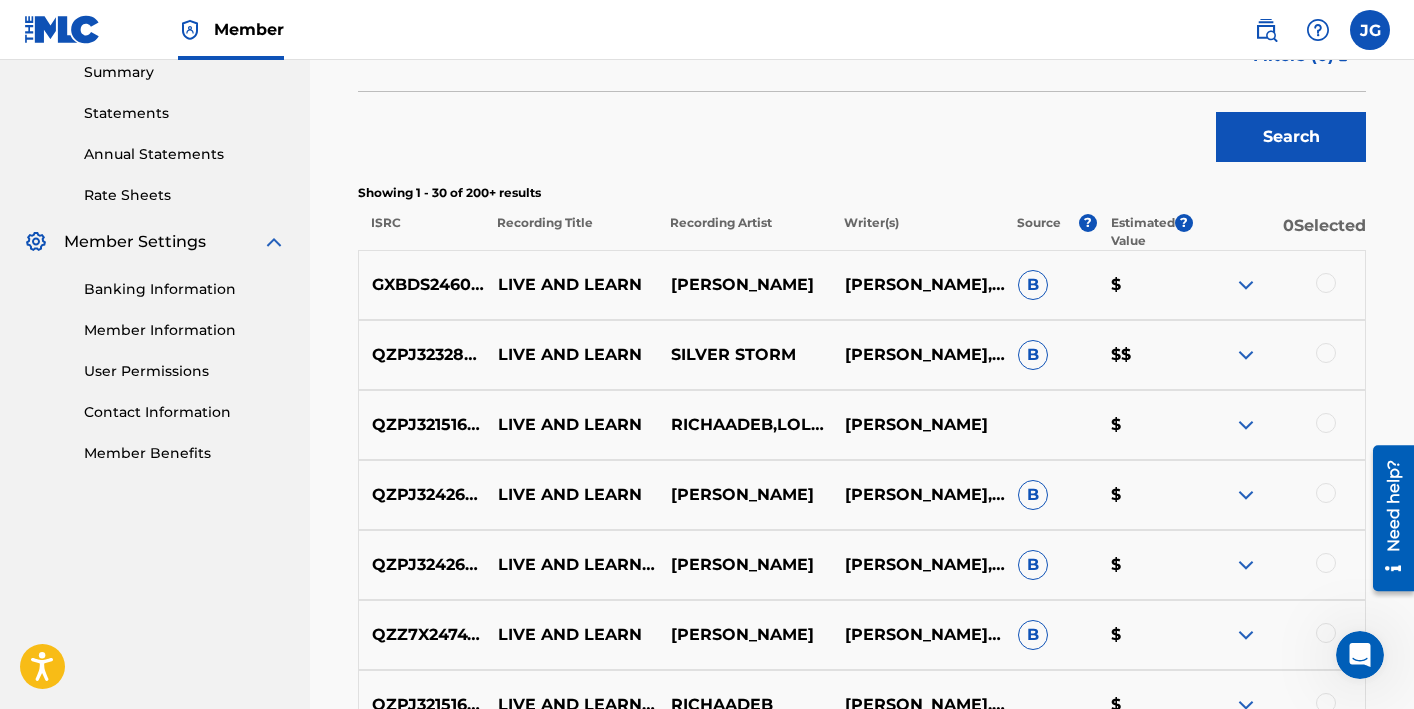 click on "0  Selected" at bounding box center [1279, 232] 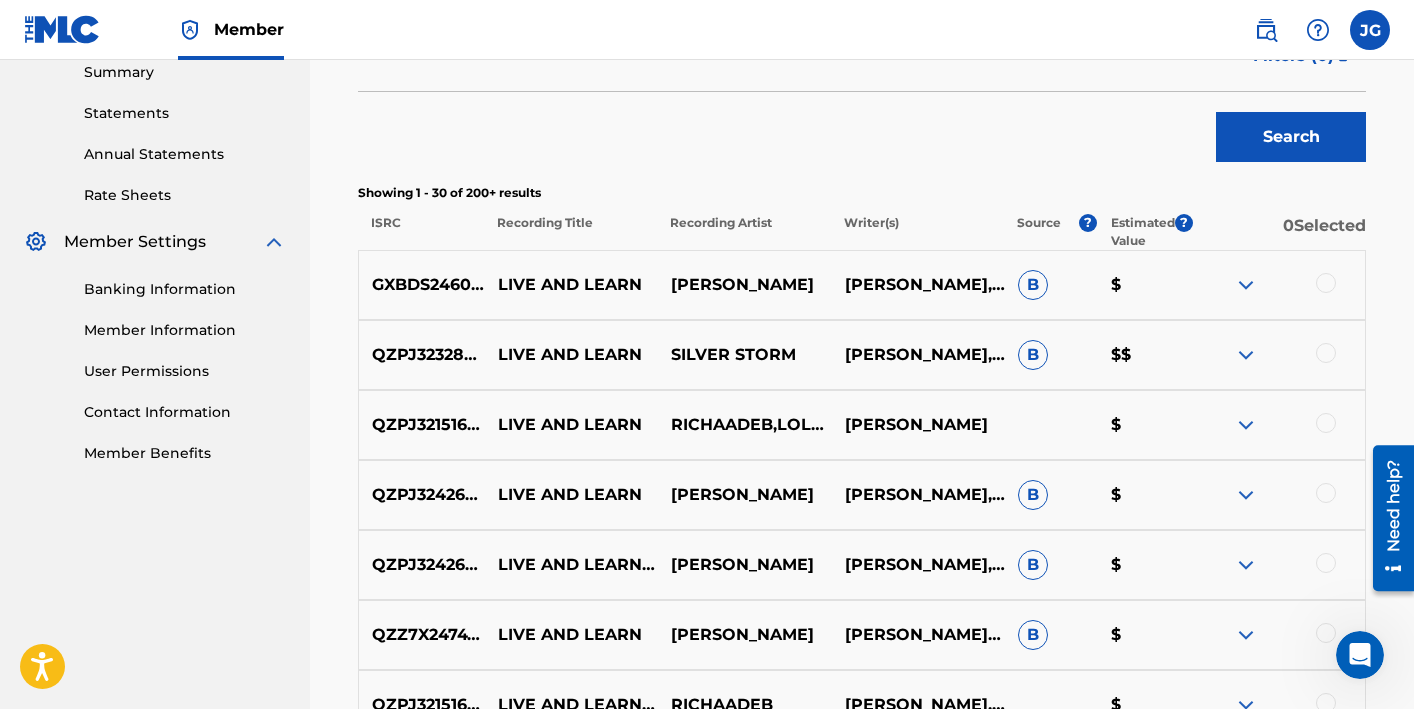 click at bounding box center [1326, 283] 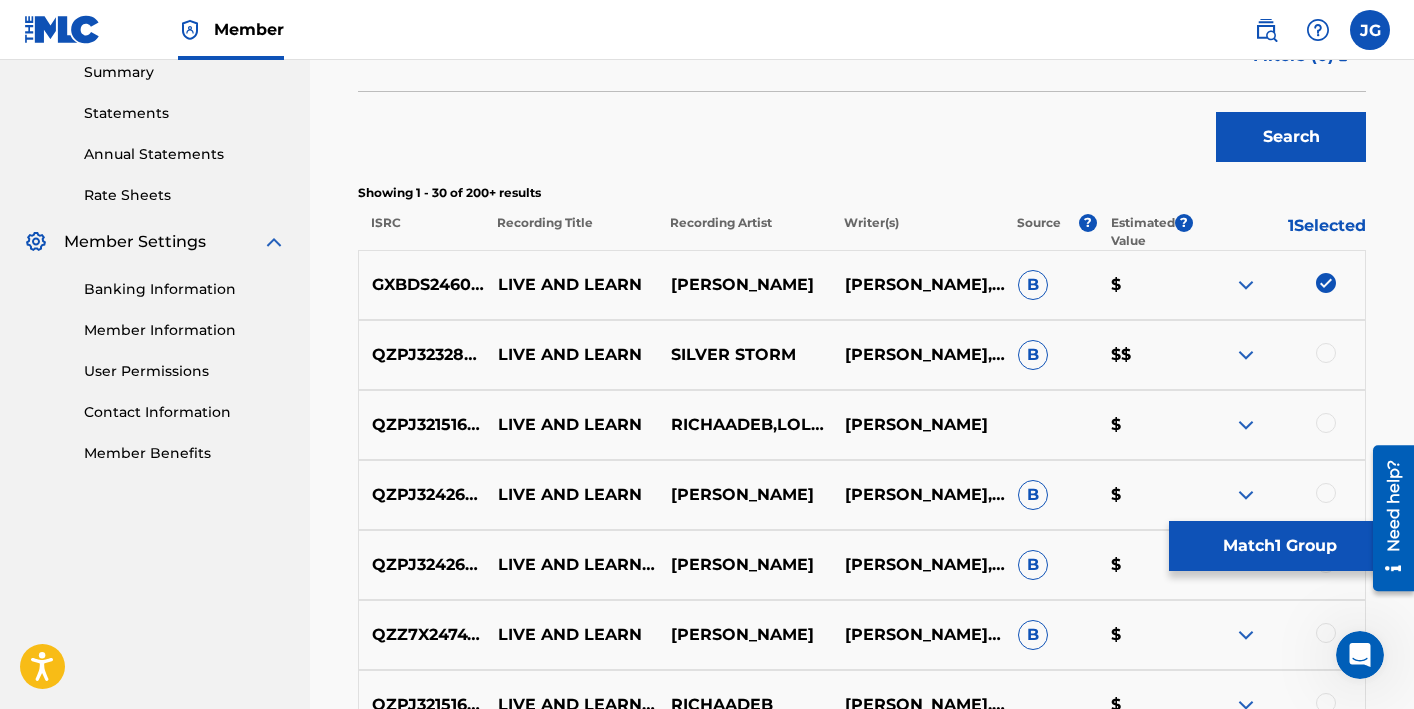 click at bounding box center (1326, 353) 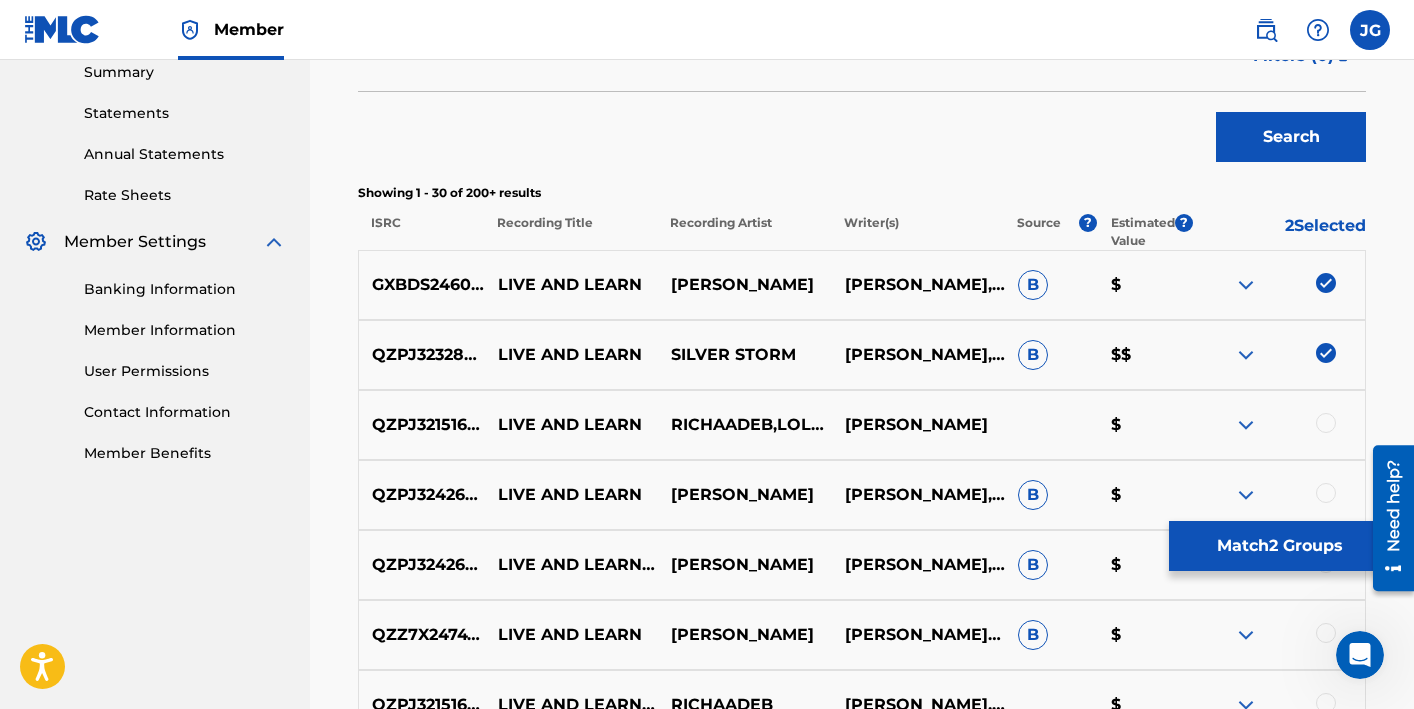 click at bounding box center [1278, 425] 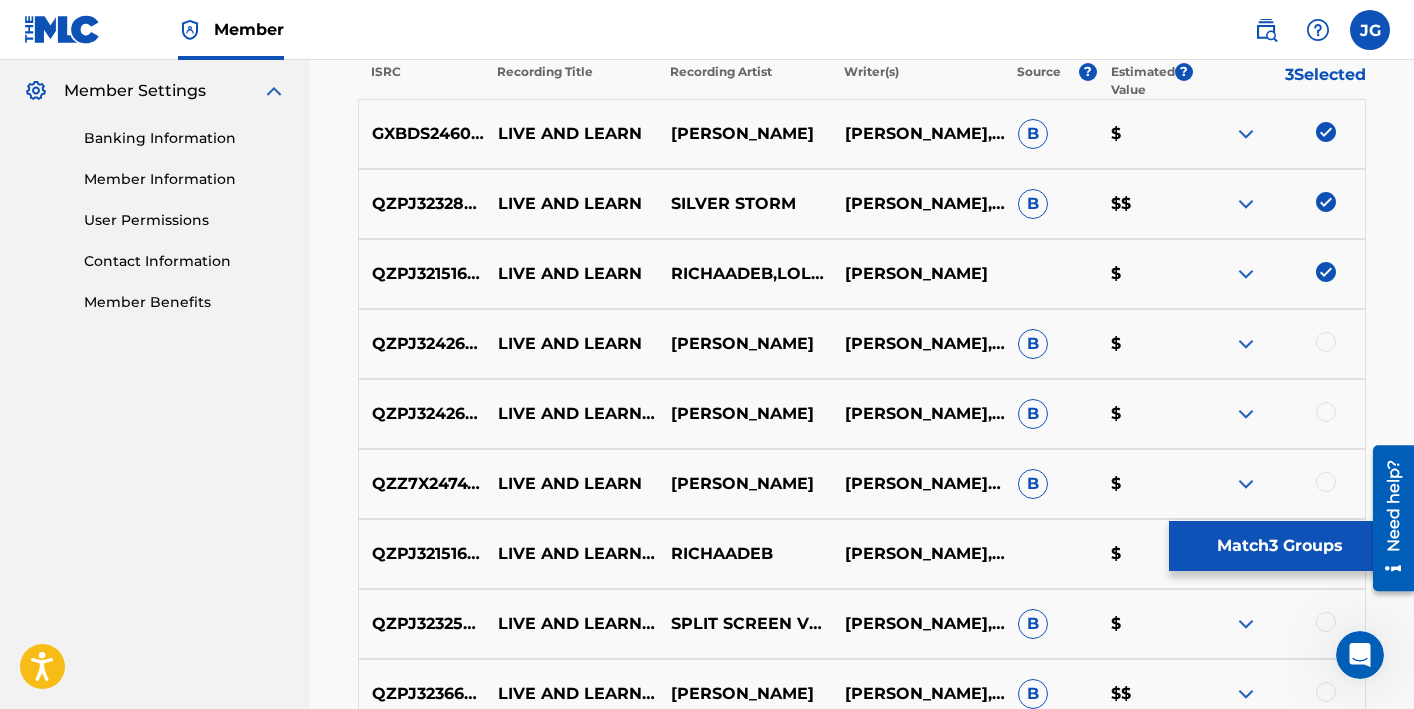 scroll, scrollTop: 817, scrollLeft: 0, axis: vertical 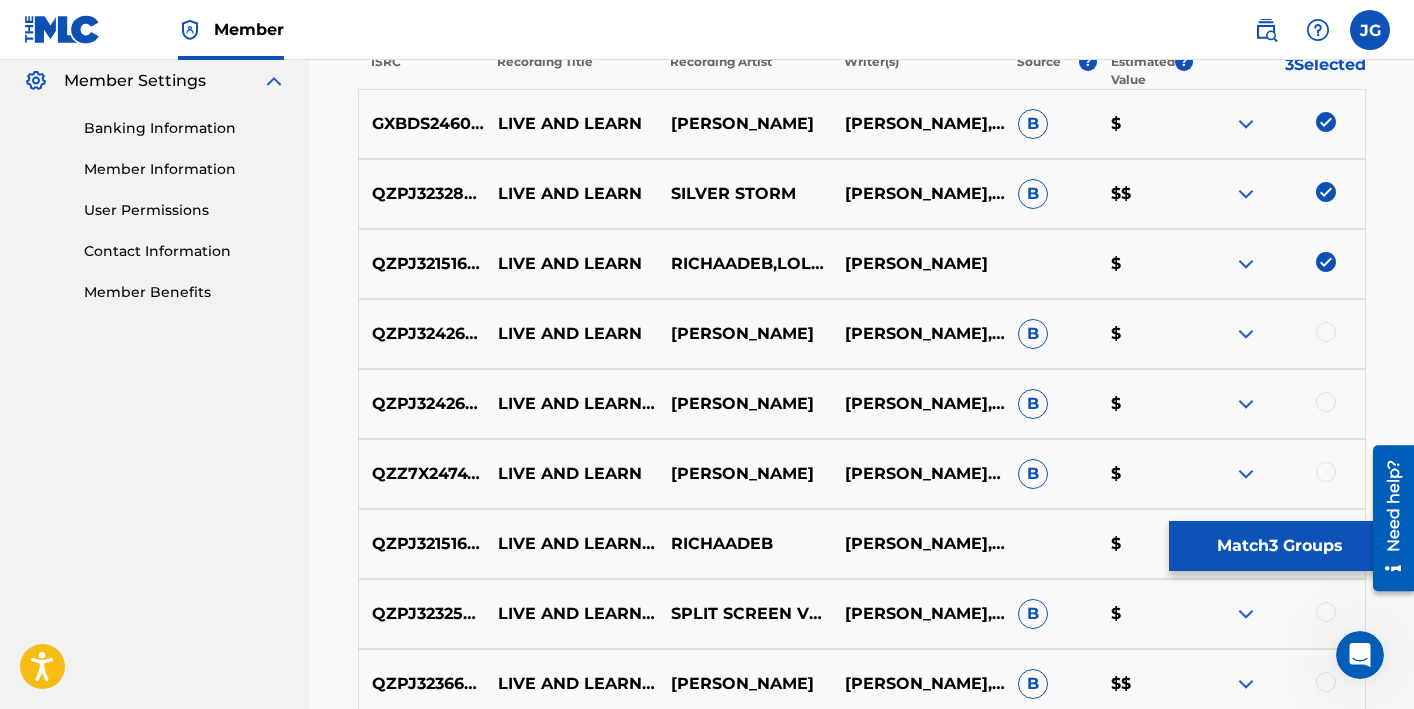 click at bounding box center (1326, 332) 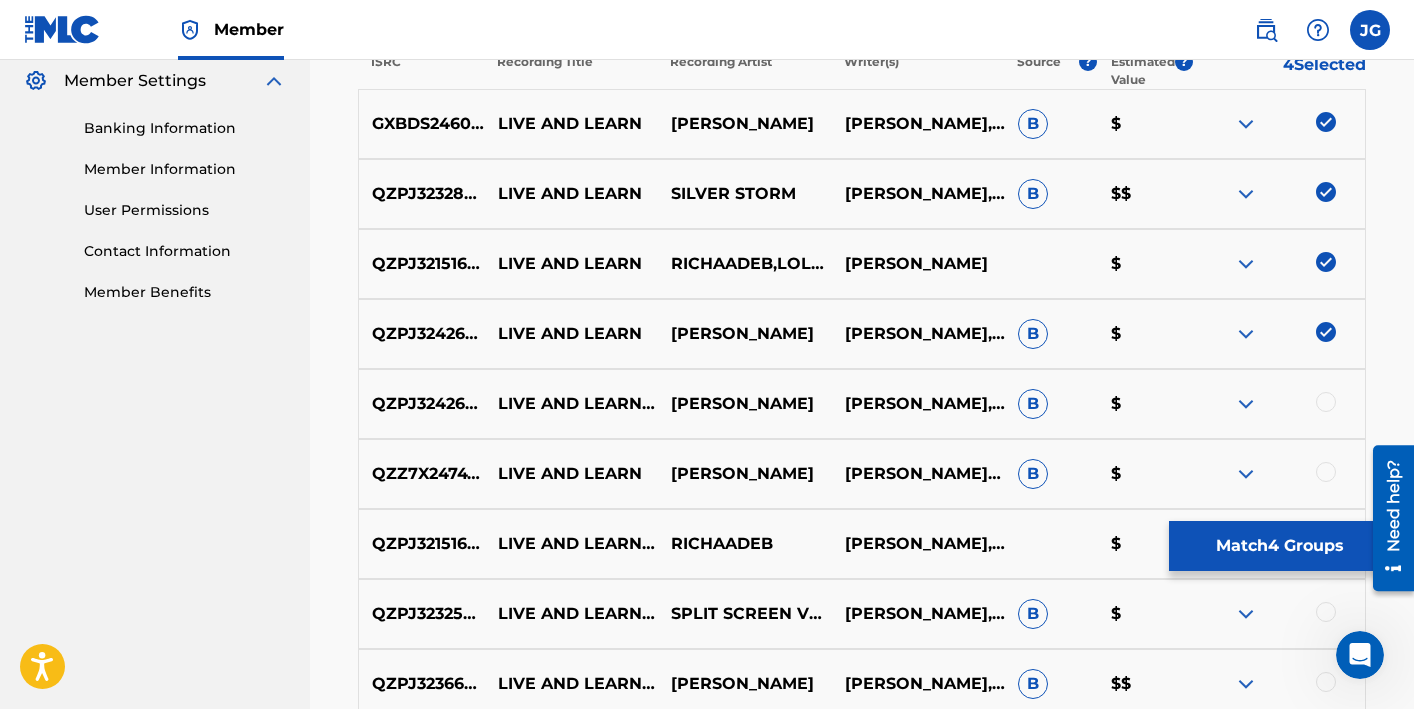 click at bounding box center (1326, 402) 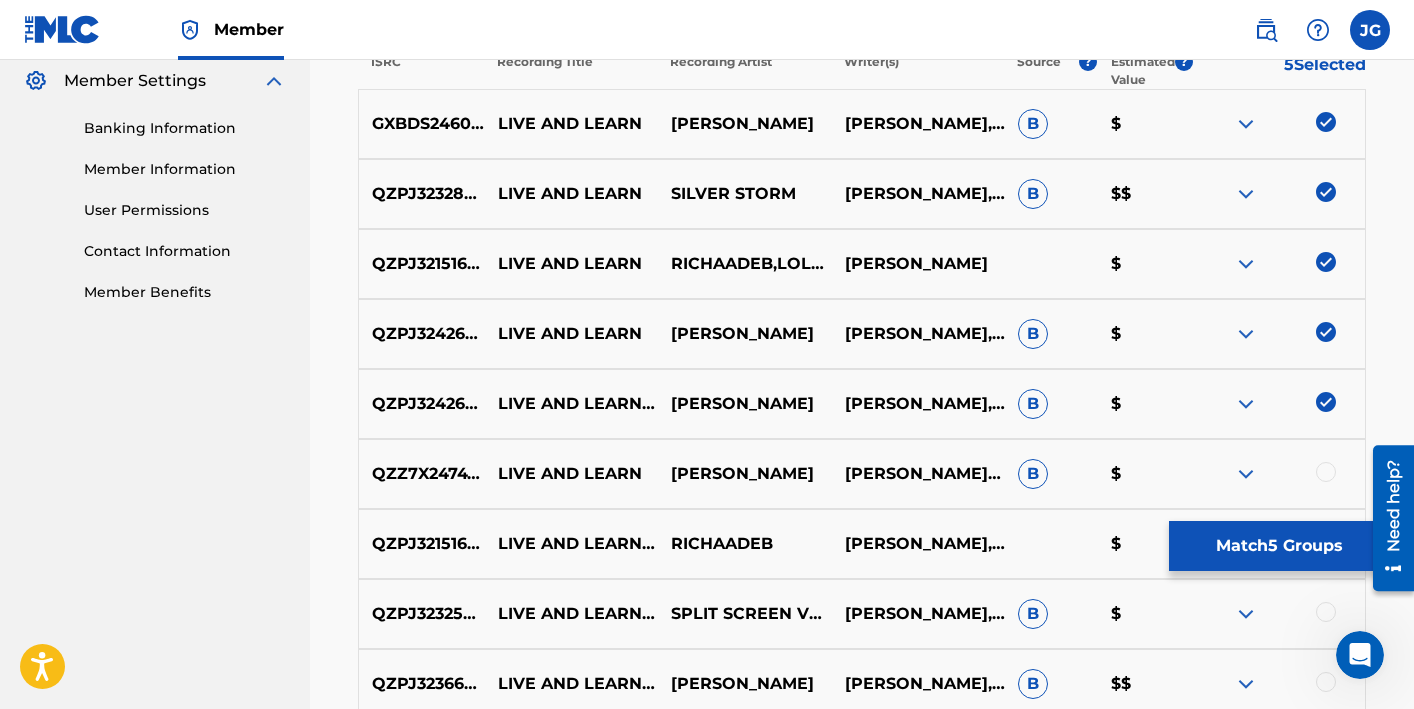 click at bounding box center [1326, 472] 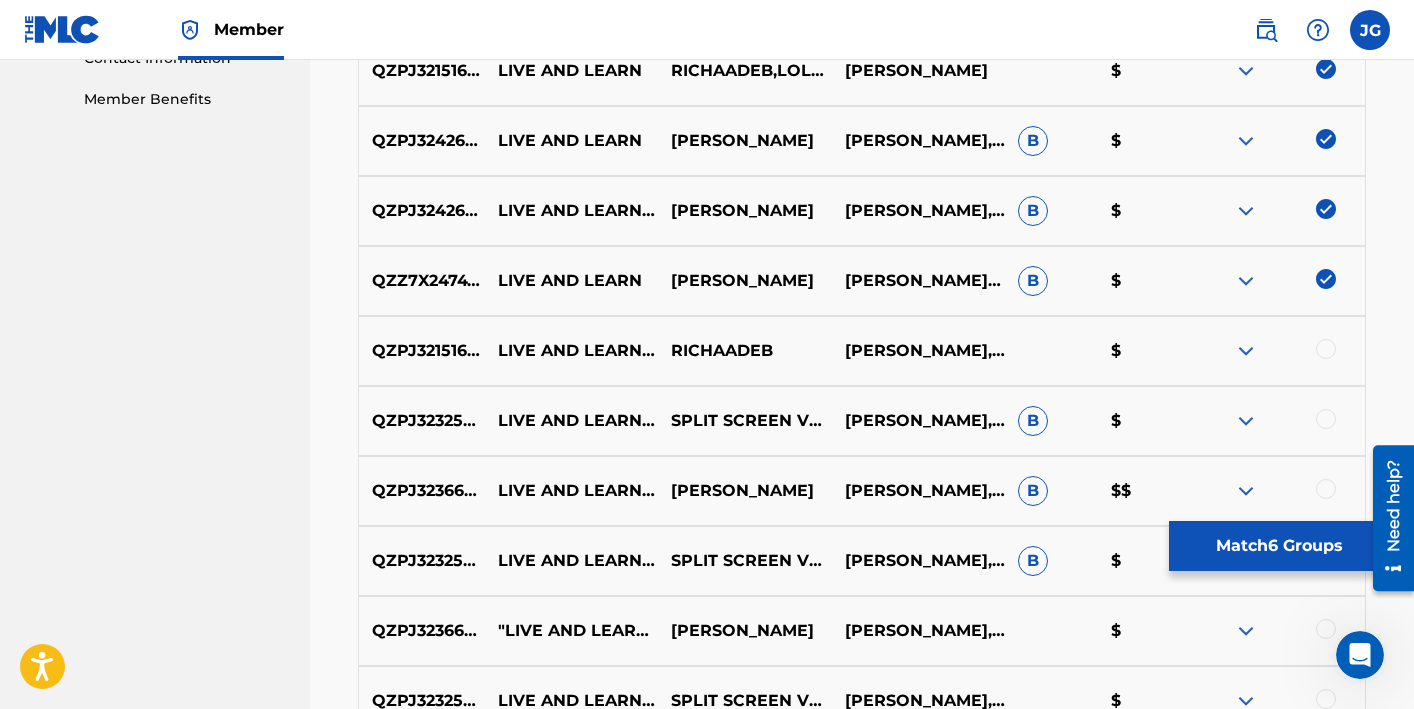 scroll, scrollTop: 1016, scrollLeft: 0, axis: vertical 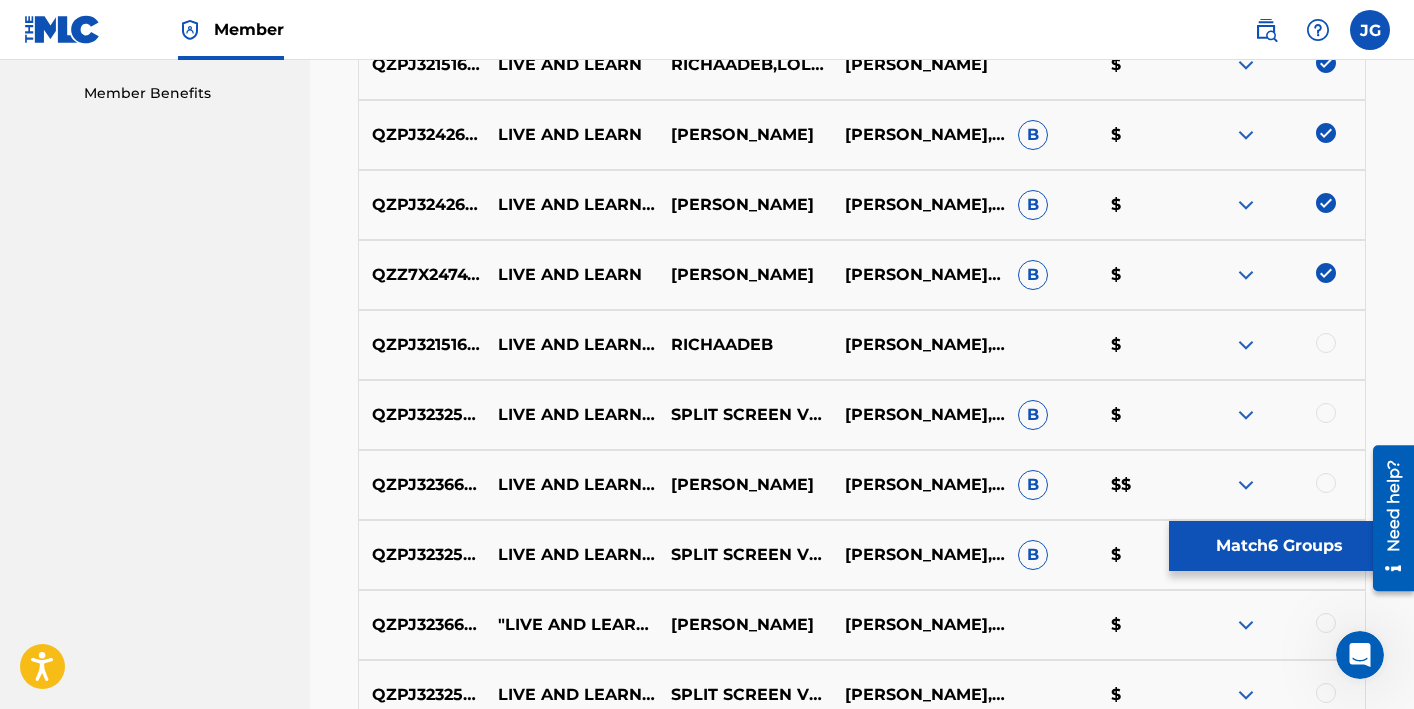 click at bounding box center (1326, 343) 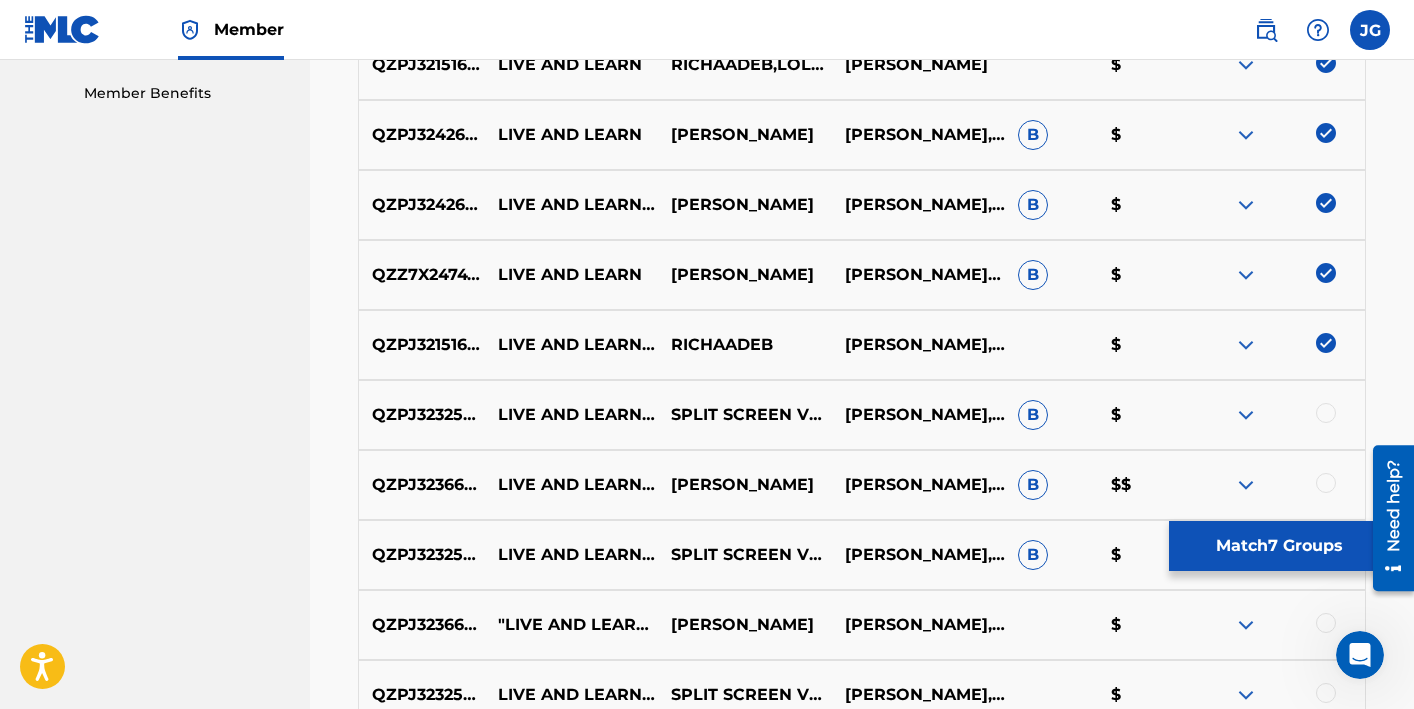 click at bounding box center [1326, 413] 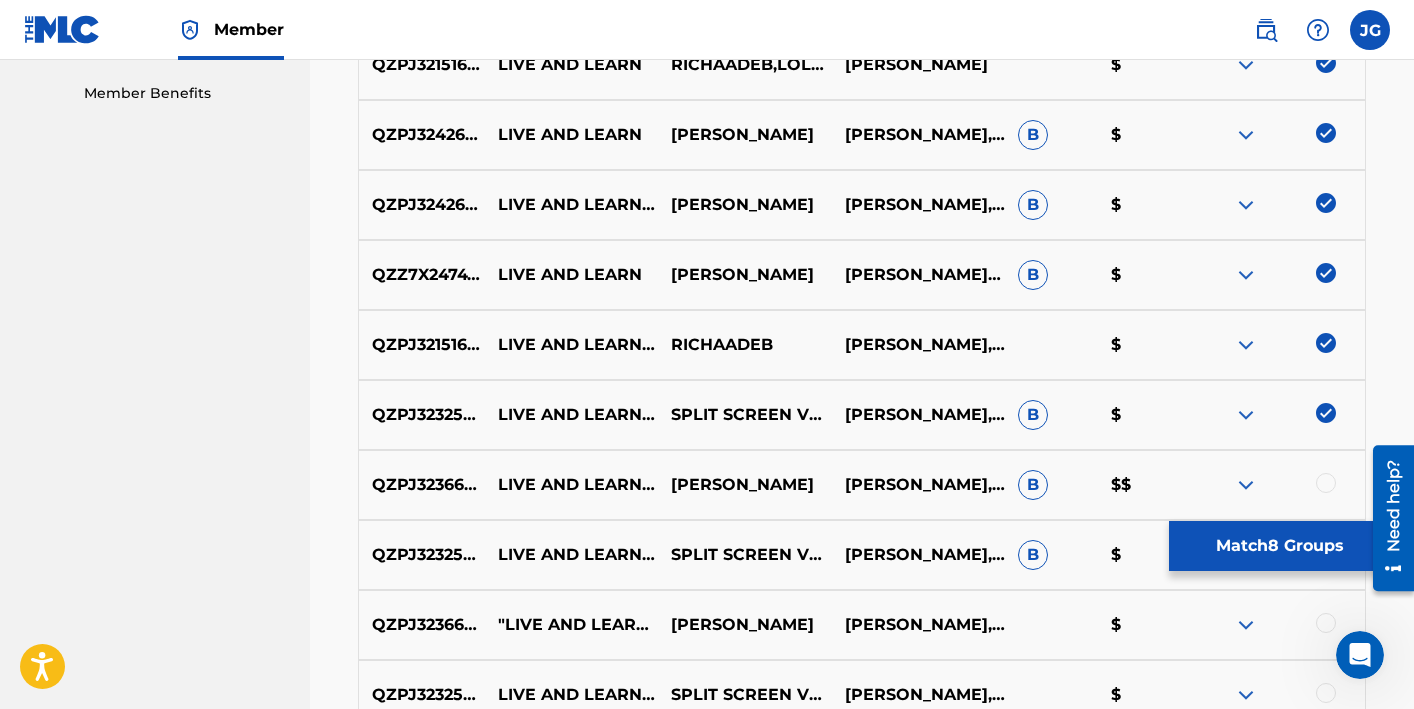 click at bounding box center [1326, 483] 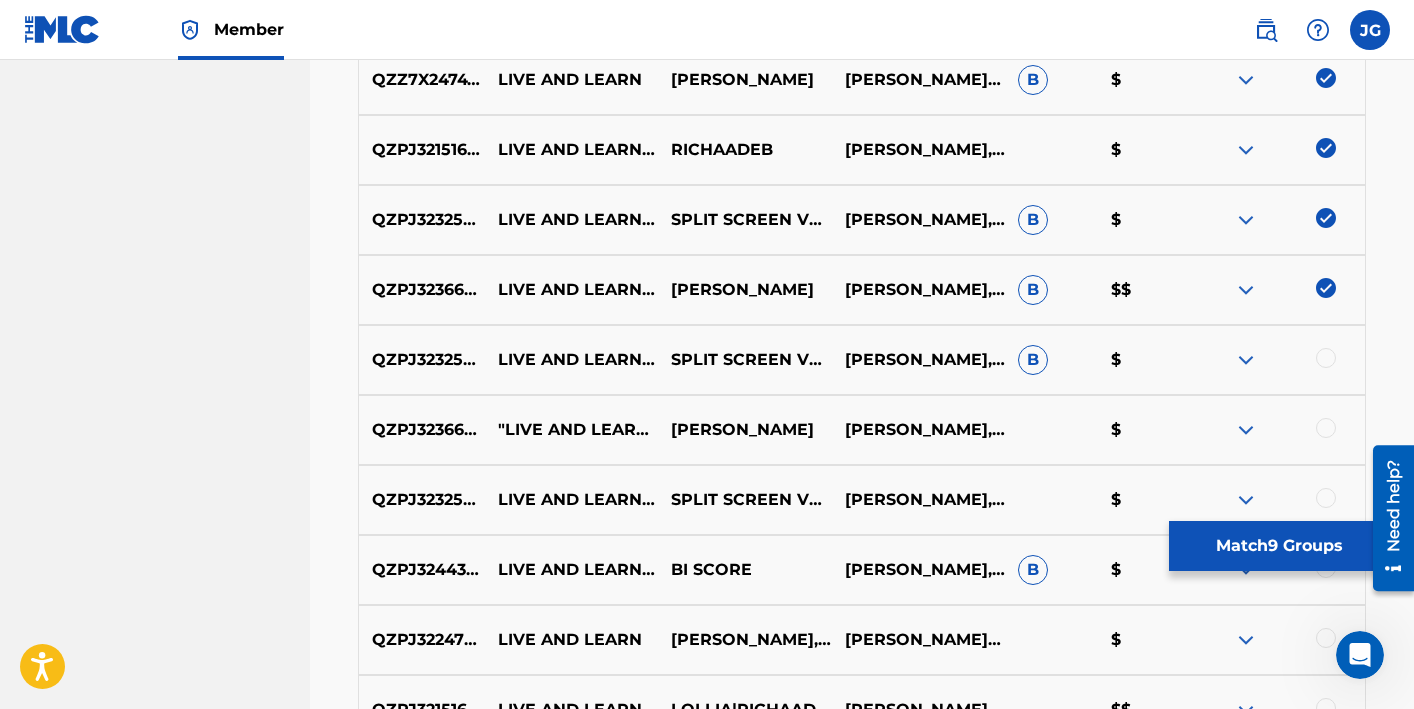 scroll, scrollTop: 1225, scrollLeft: 0, axis: vertical 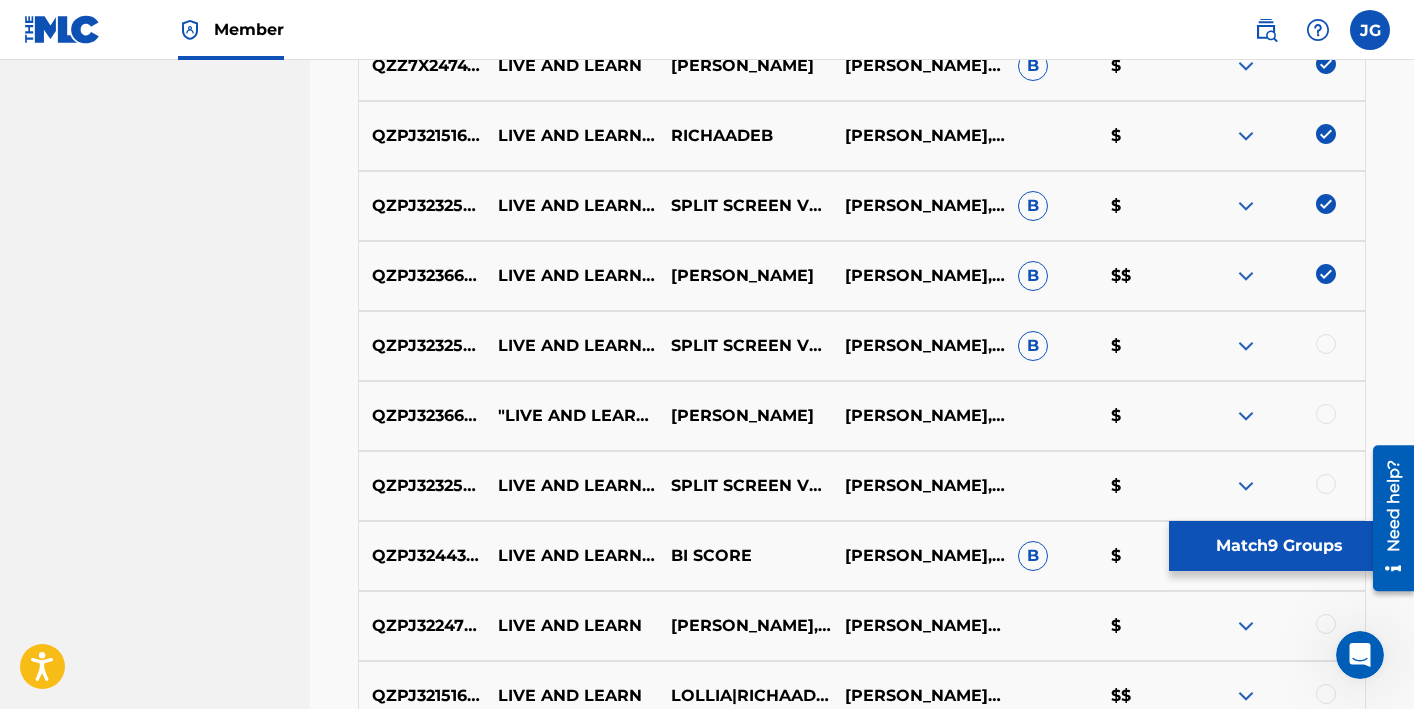 click at bounding box center [1326, 344] 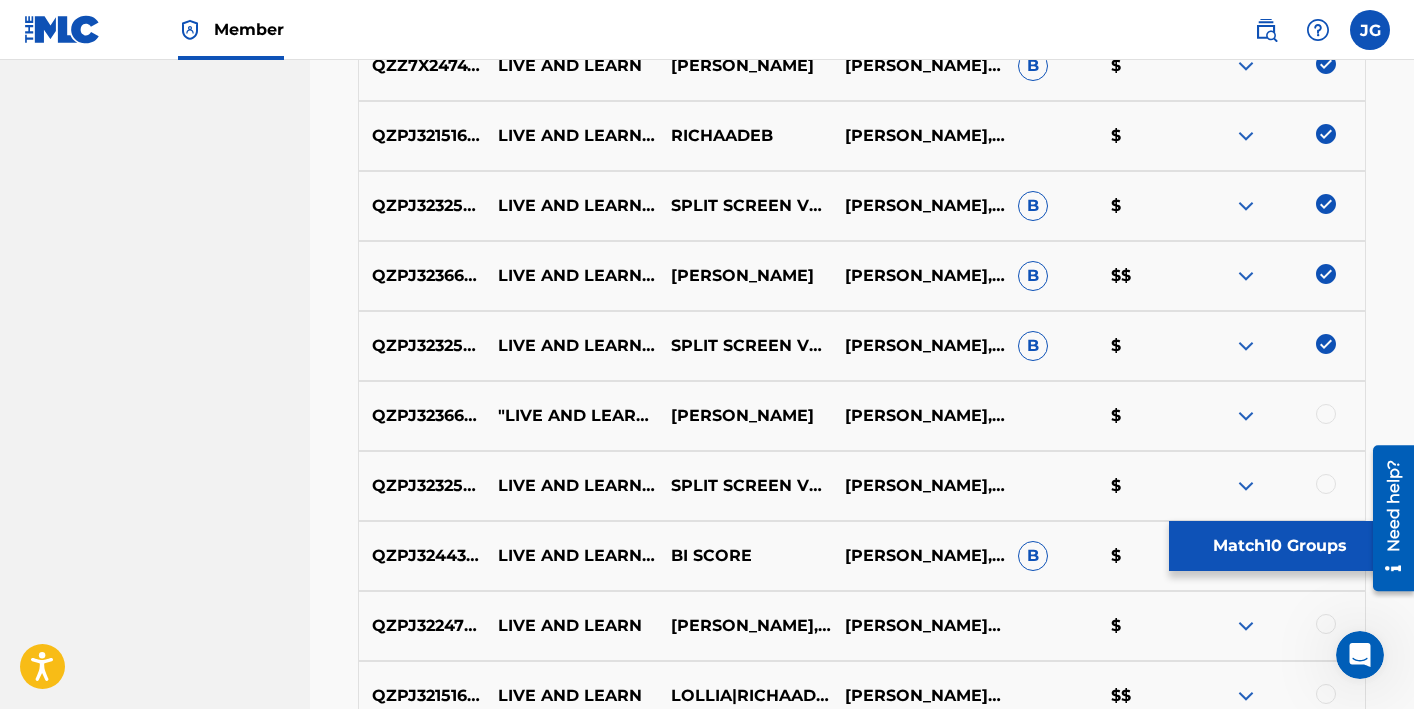 click at bounding box center (1326, 414) 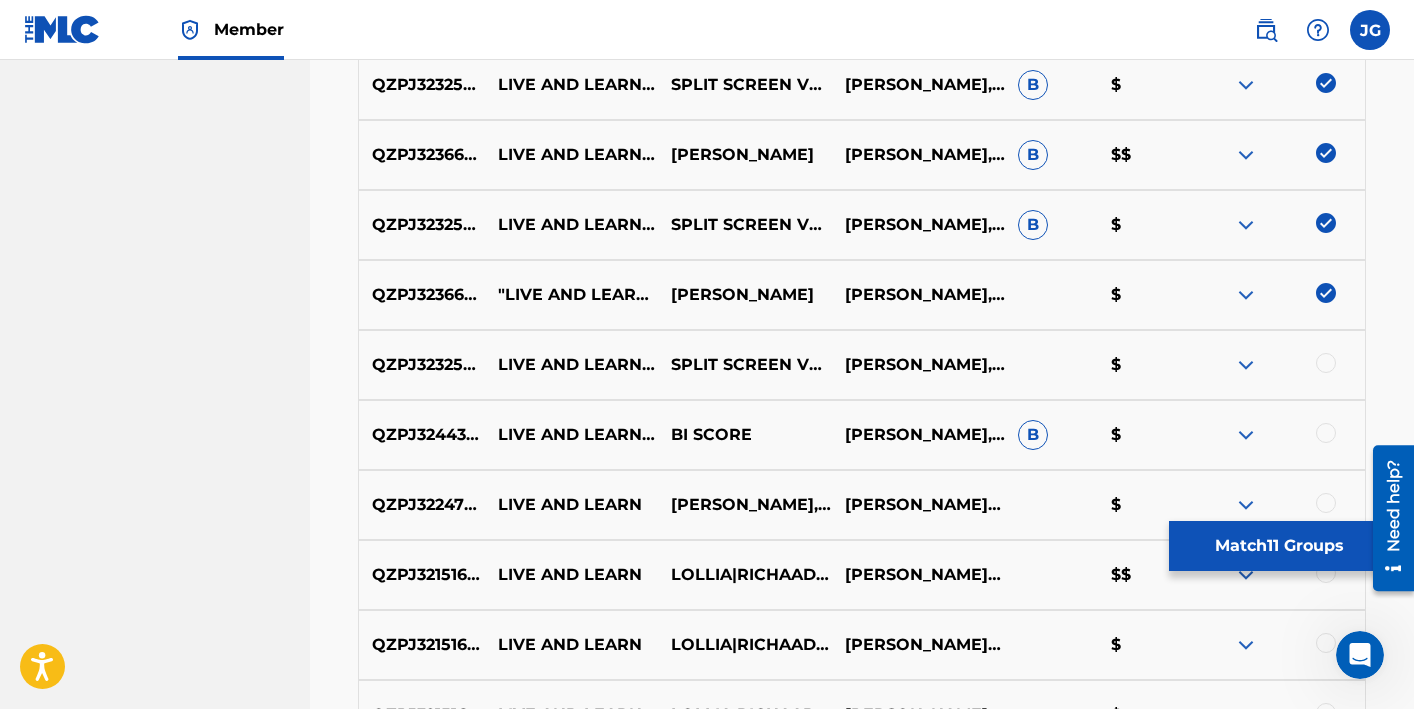scroll, scrollTop: 1352, scrollLeft: 0, axis: vertical 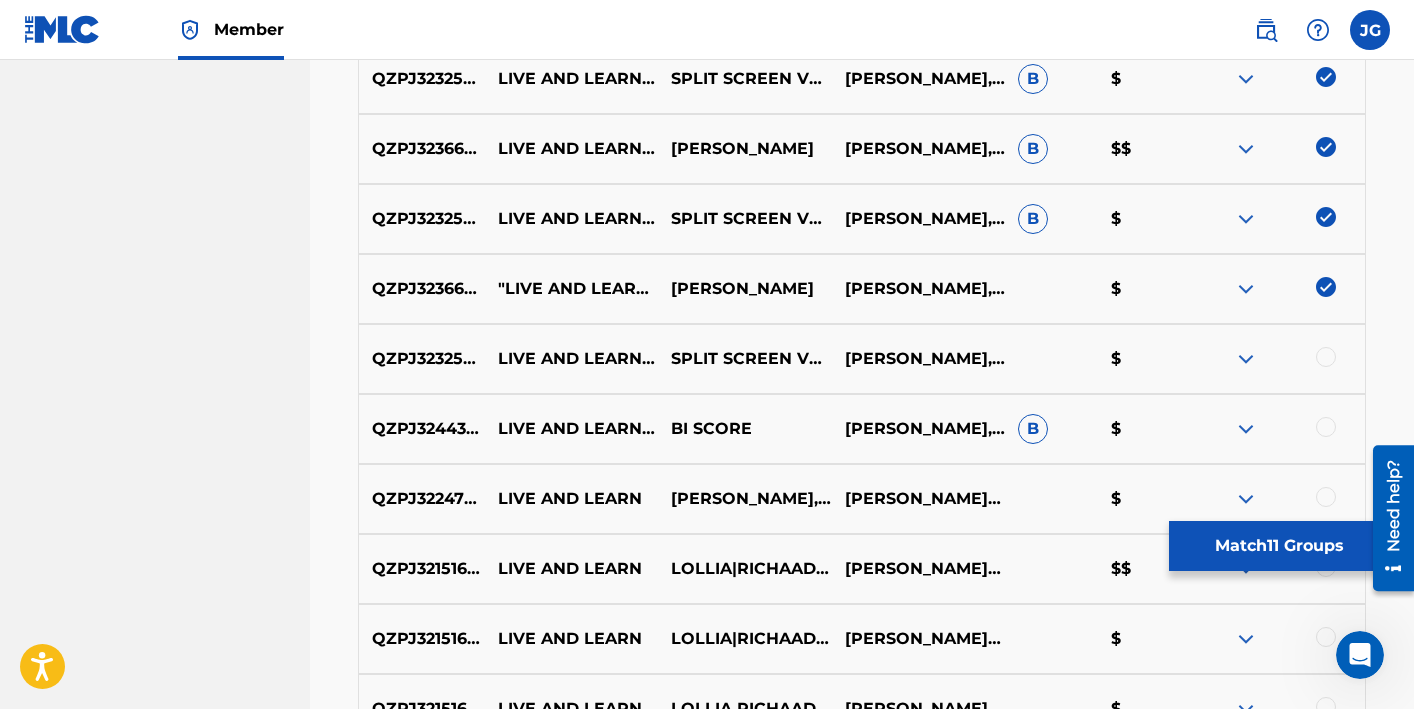 click at bounding box center (1326, 357) 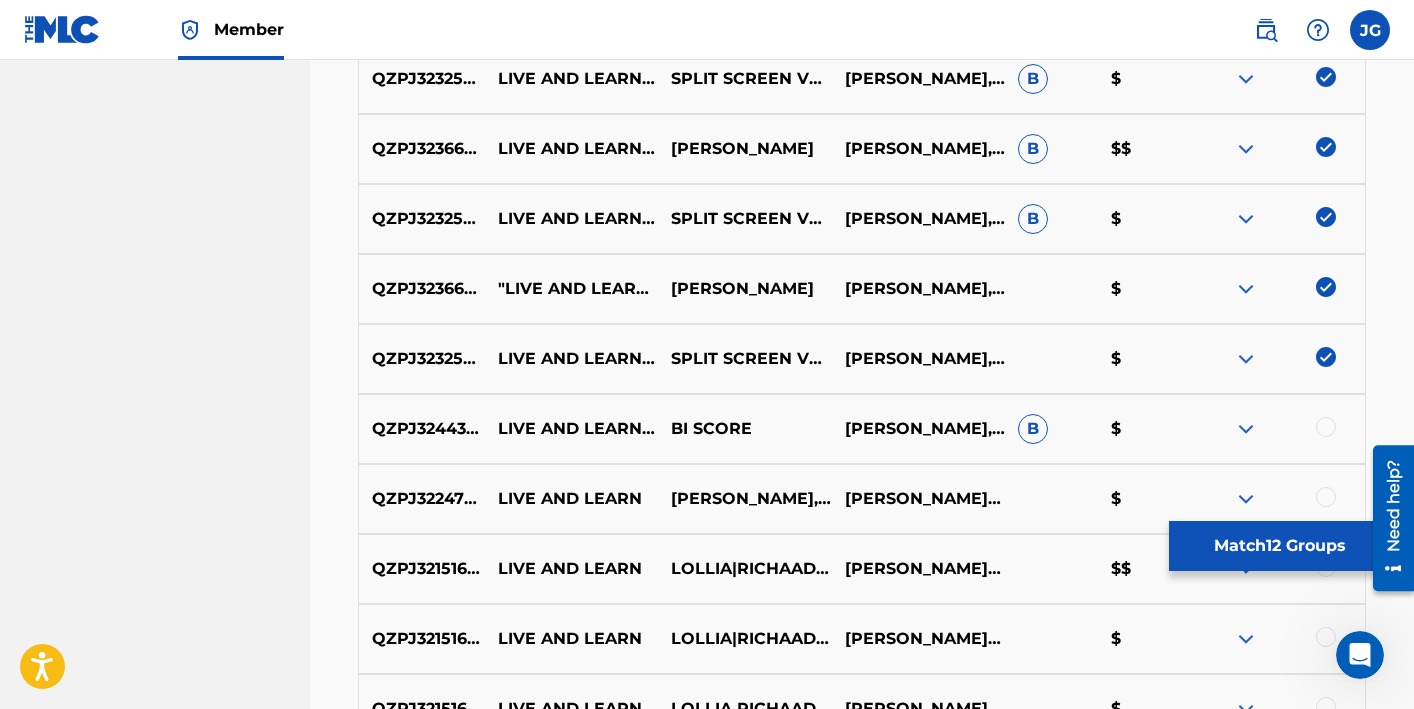 click at bounding box center [1326, 427] 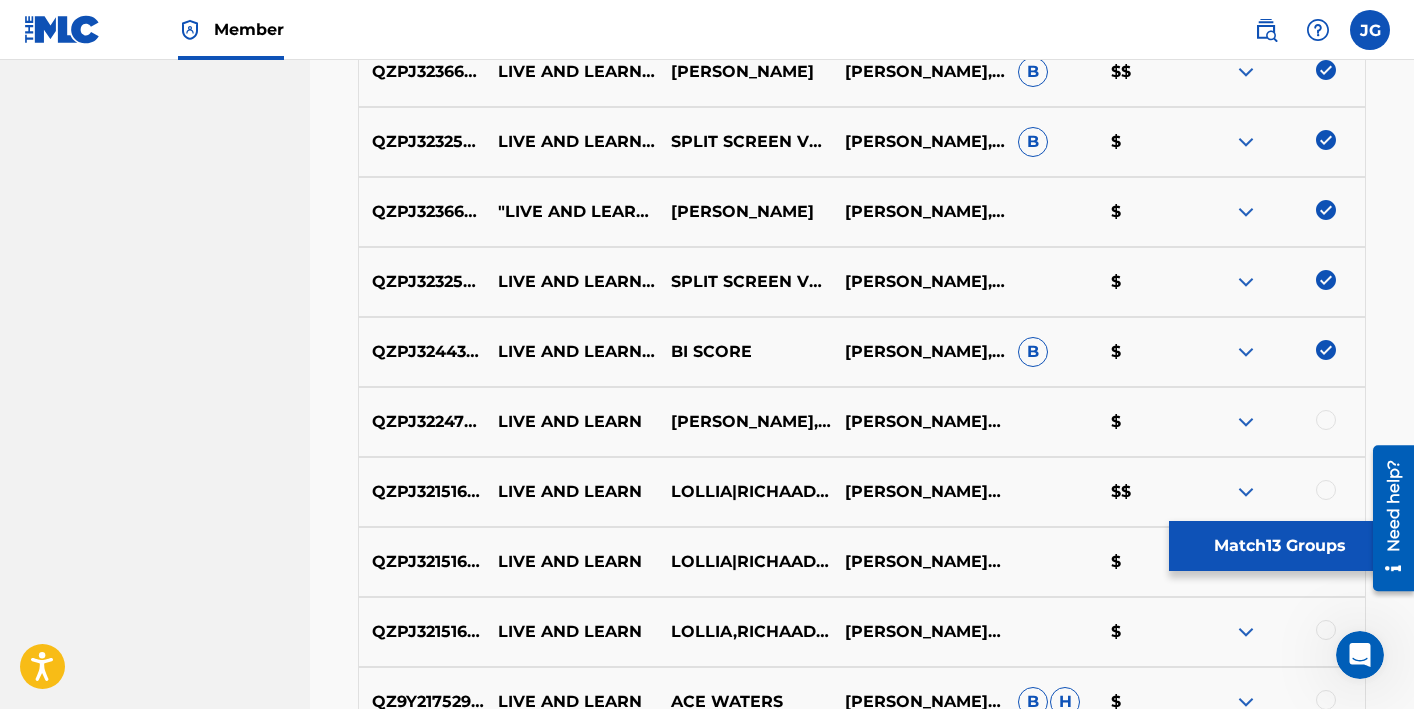 scroll, scrollTop: 1432, scrollLeft: 0, axis: vertical 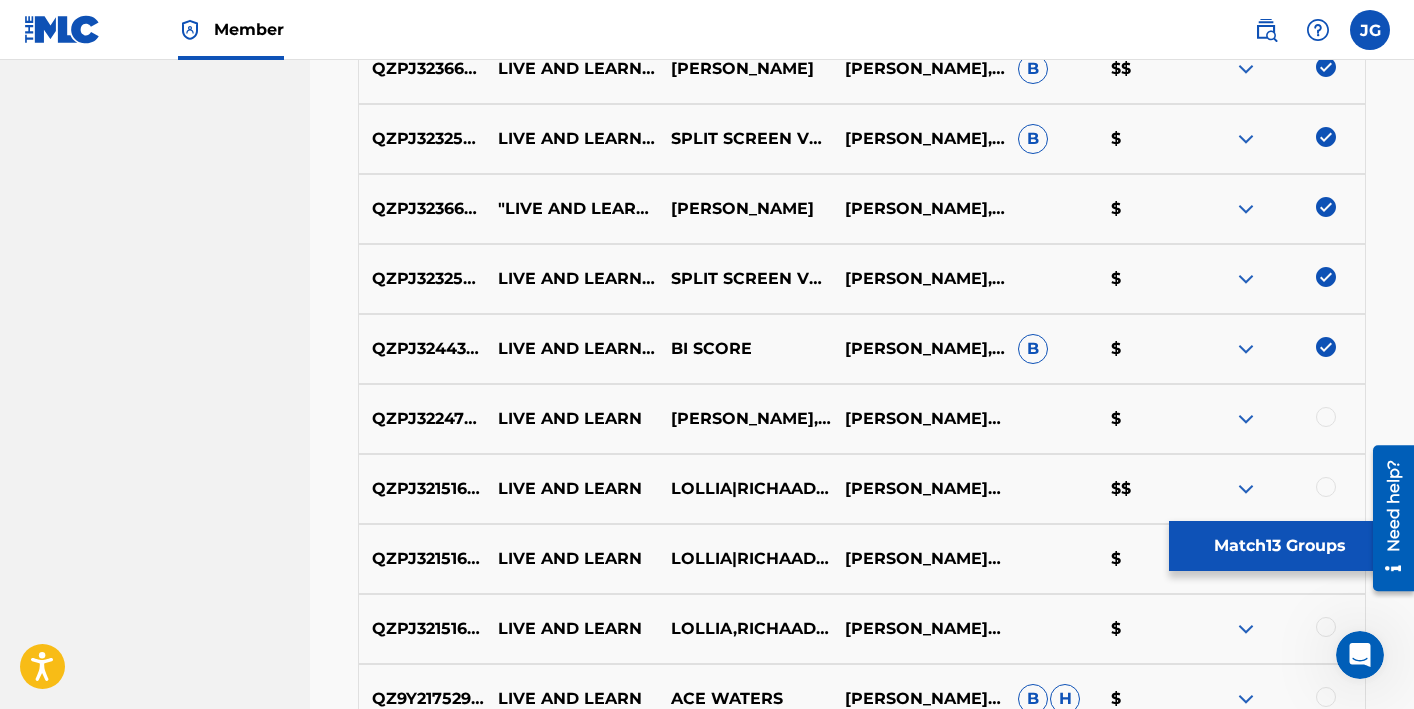 click at bounding box center [1326, 417] 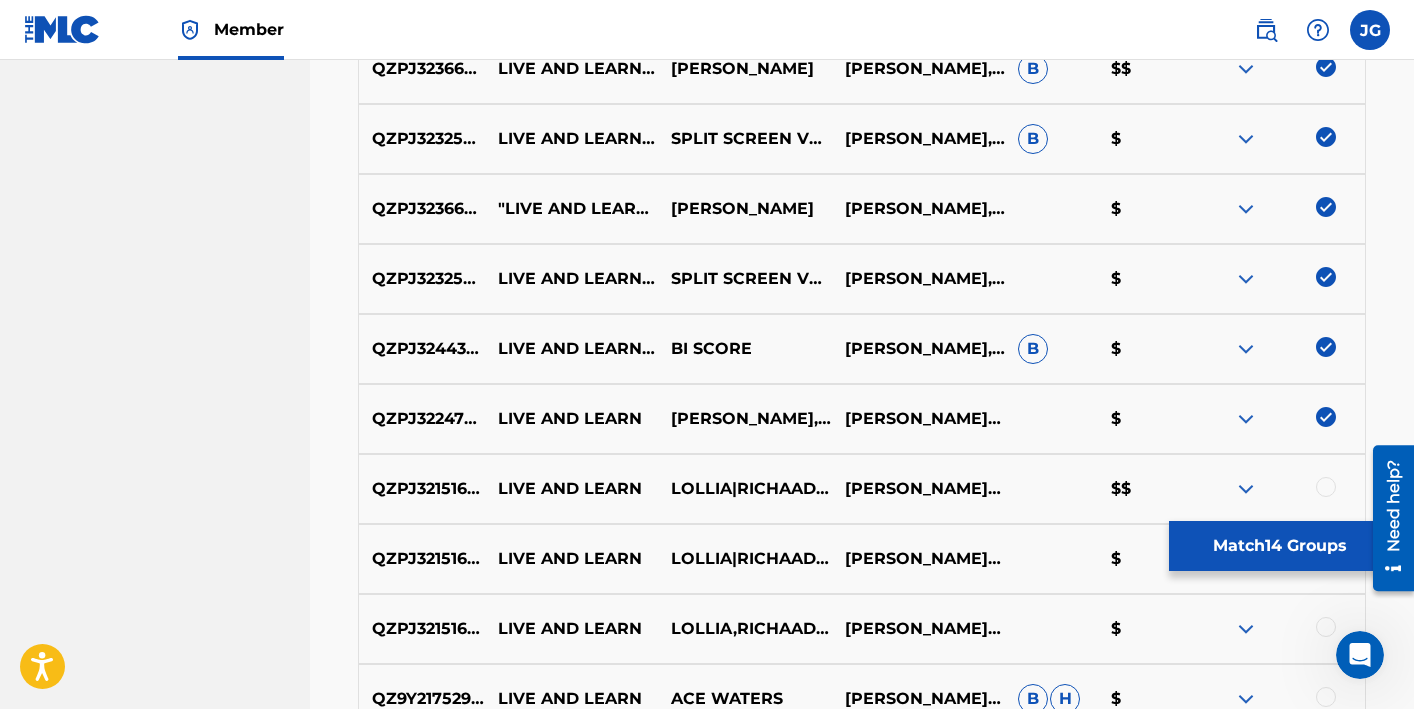click at bounding box center (1326, 487) 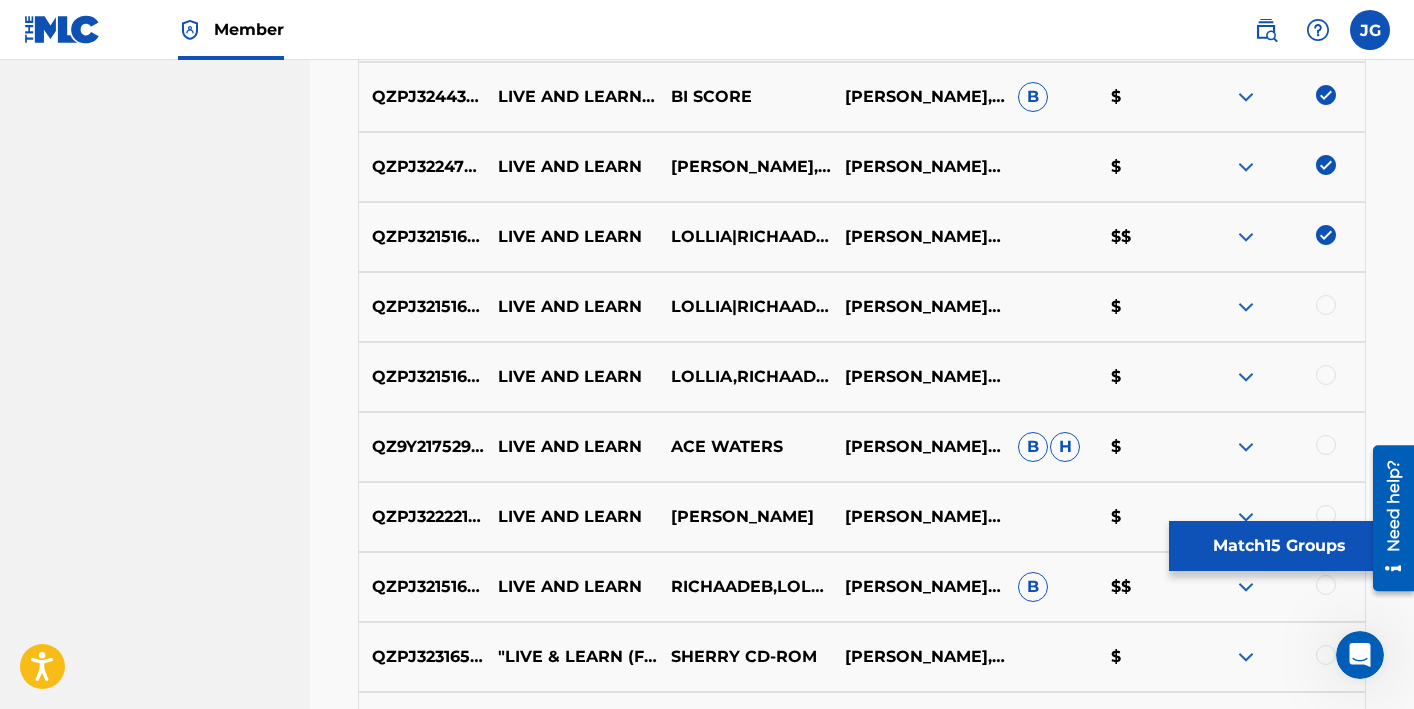scroll, scrollTop: 1692, scrollLeft: 0, axis: vertical 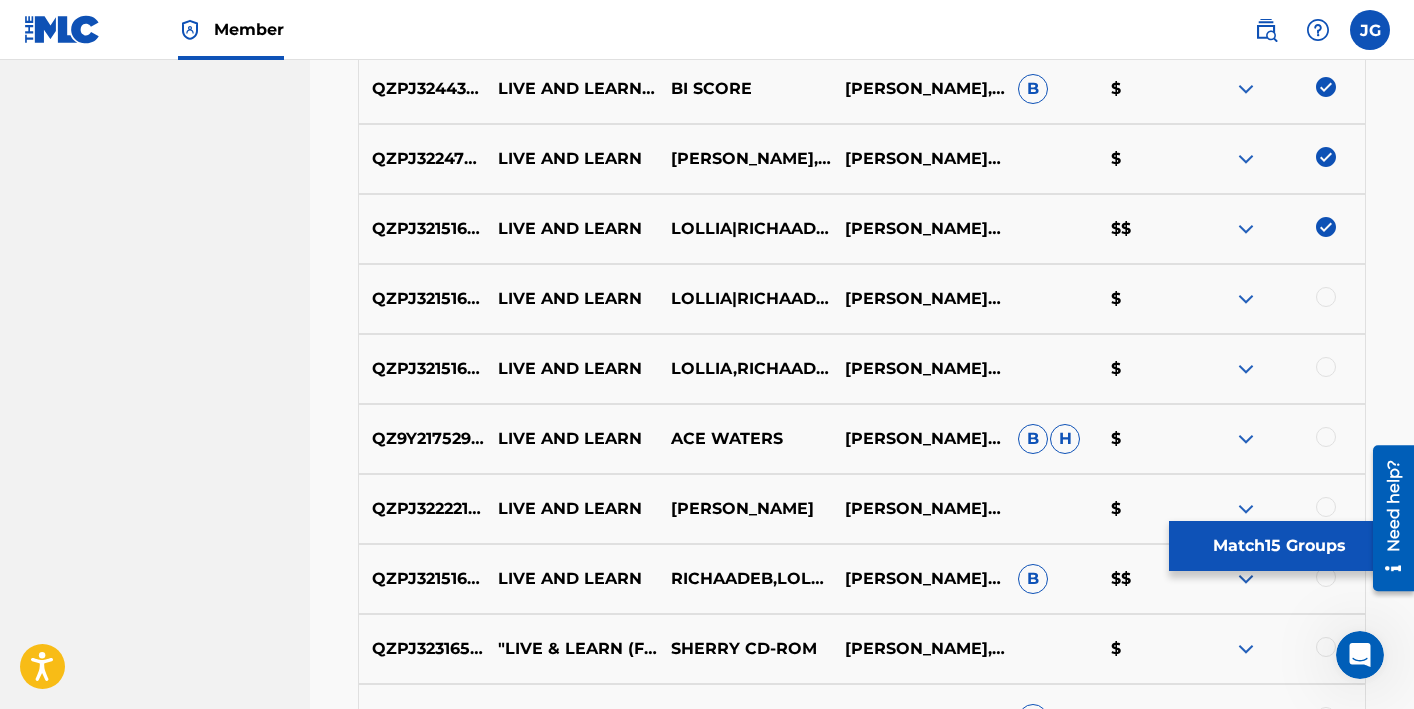 click at bounding box center (1278, 299) 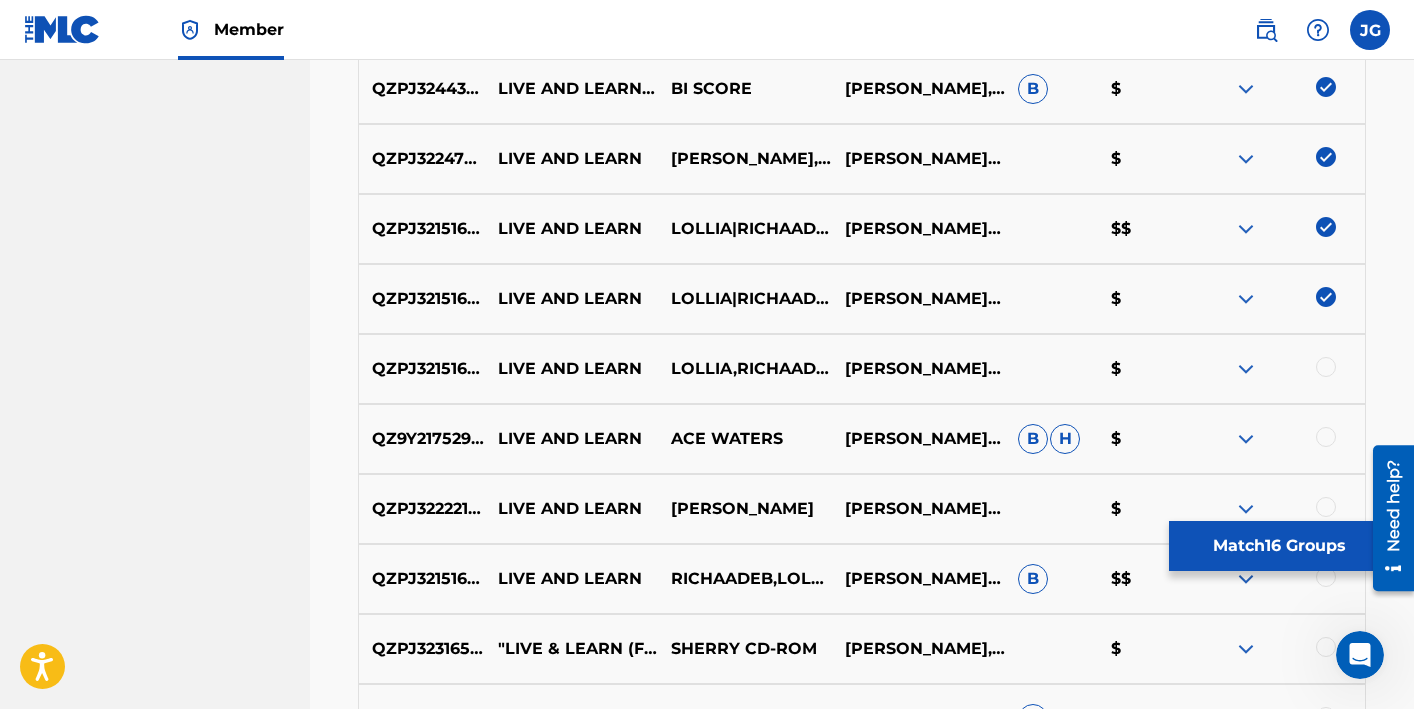 click on "QZPJ32151674 LIVE AND LEARN LOLLIA,[PERSON_NAME] AND [PERSON_NAME] $" at bounding box center [862, 369] 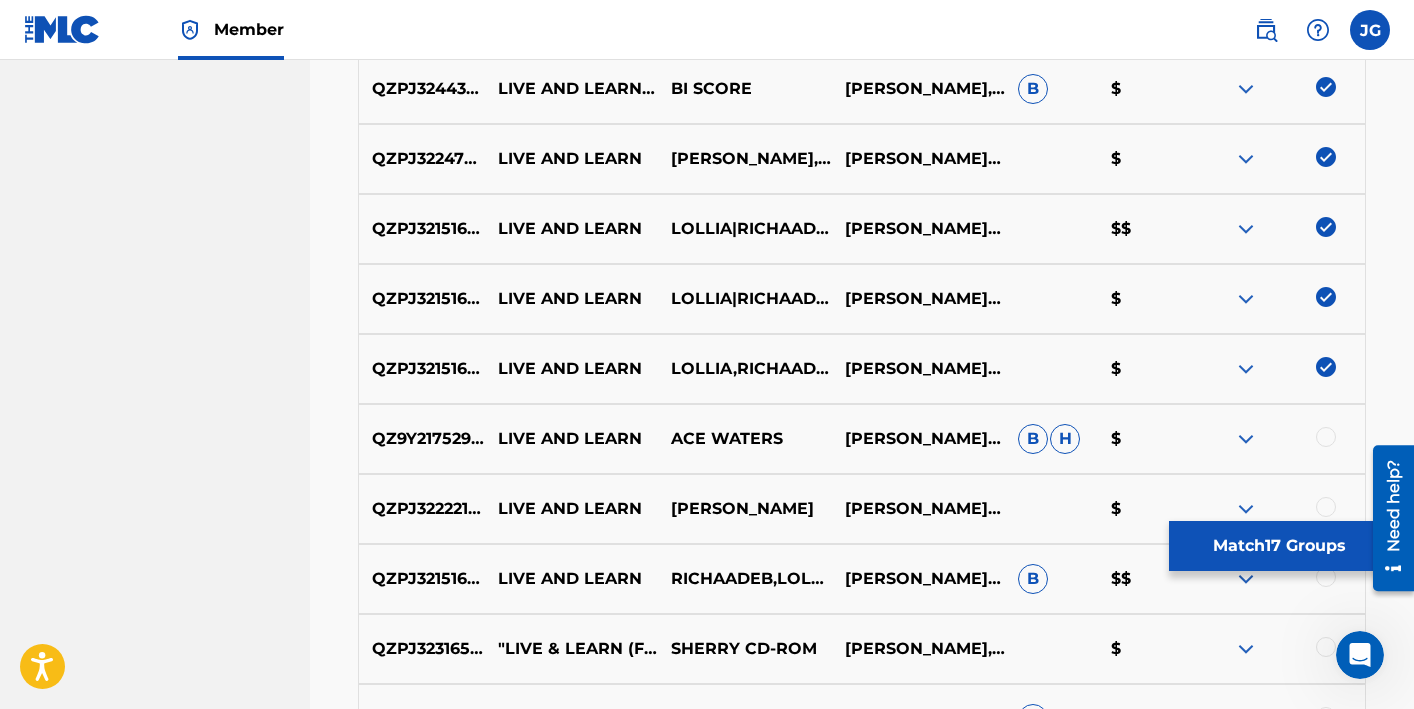 click at bounding box center (1326, 437) 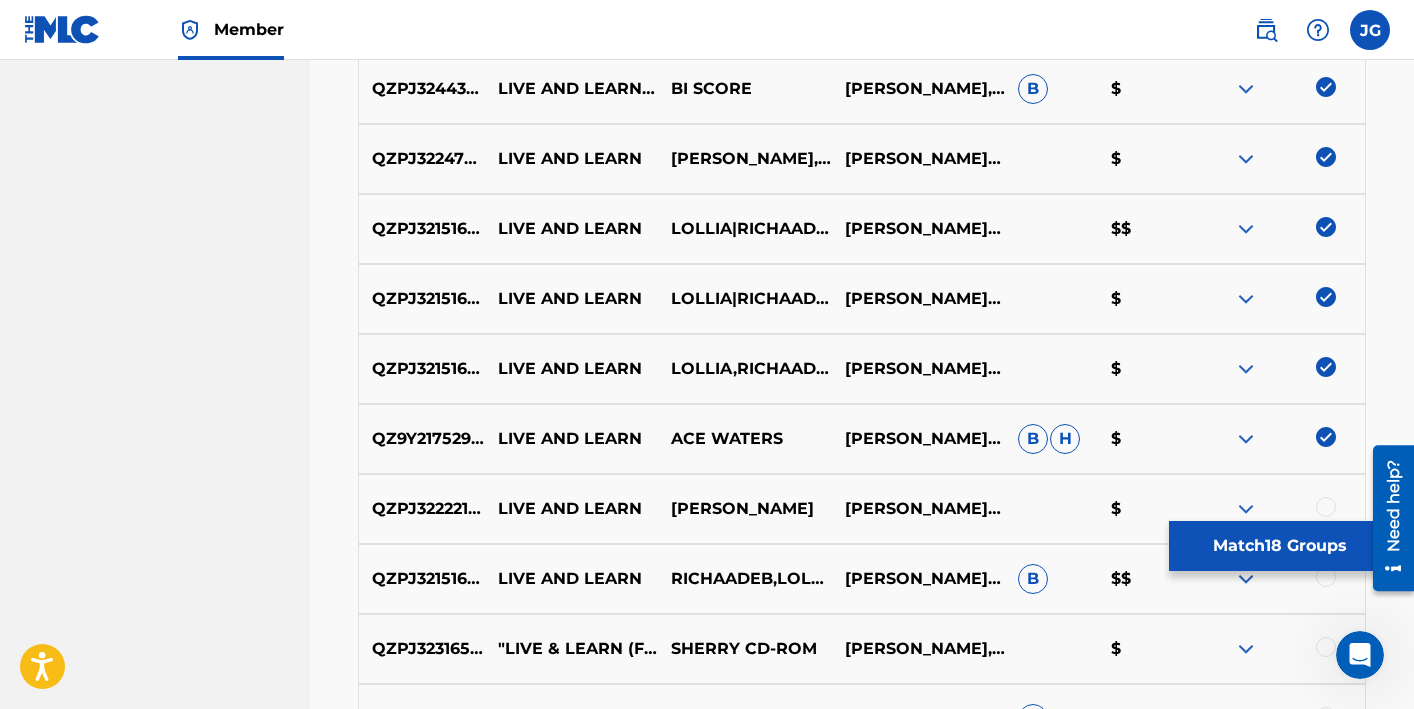 click at bounding box center (1326, 507) 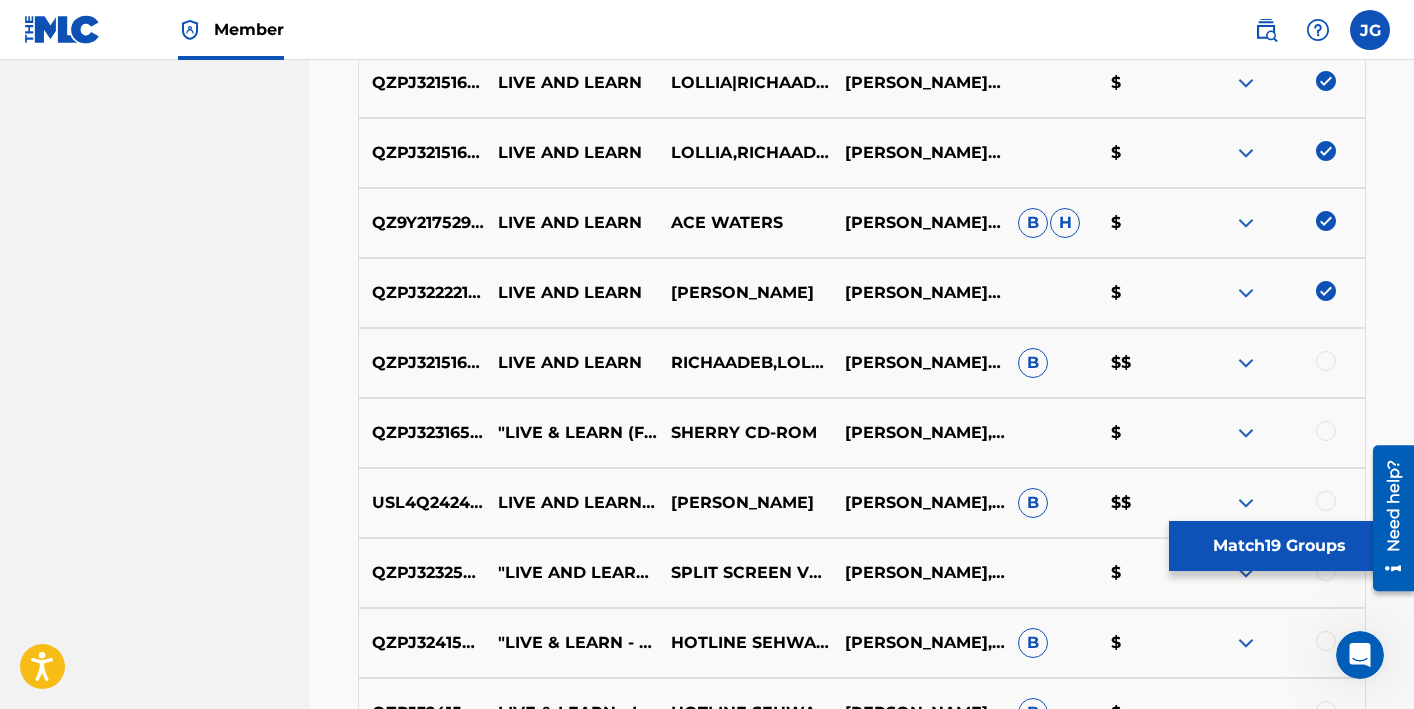 scroll, scrollTop: 1913, scrollLeft: 0, axis: vertical 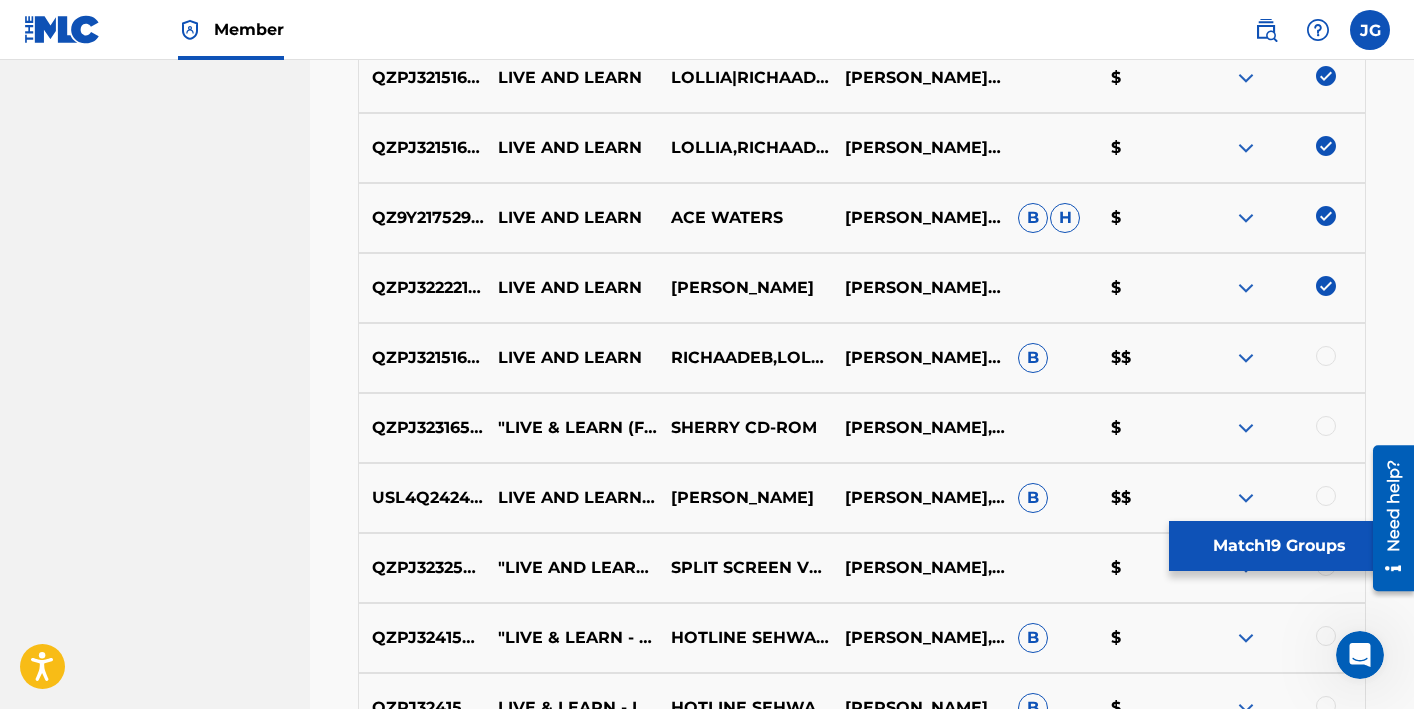 click at bounding box center (1326, 356) 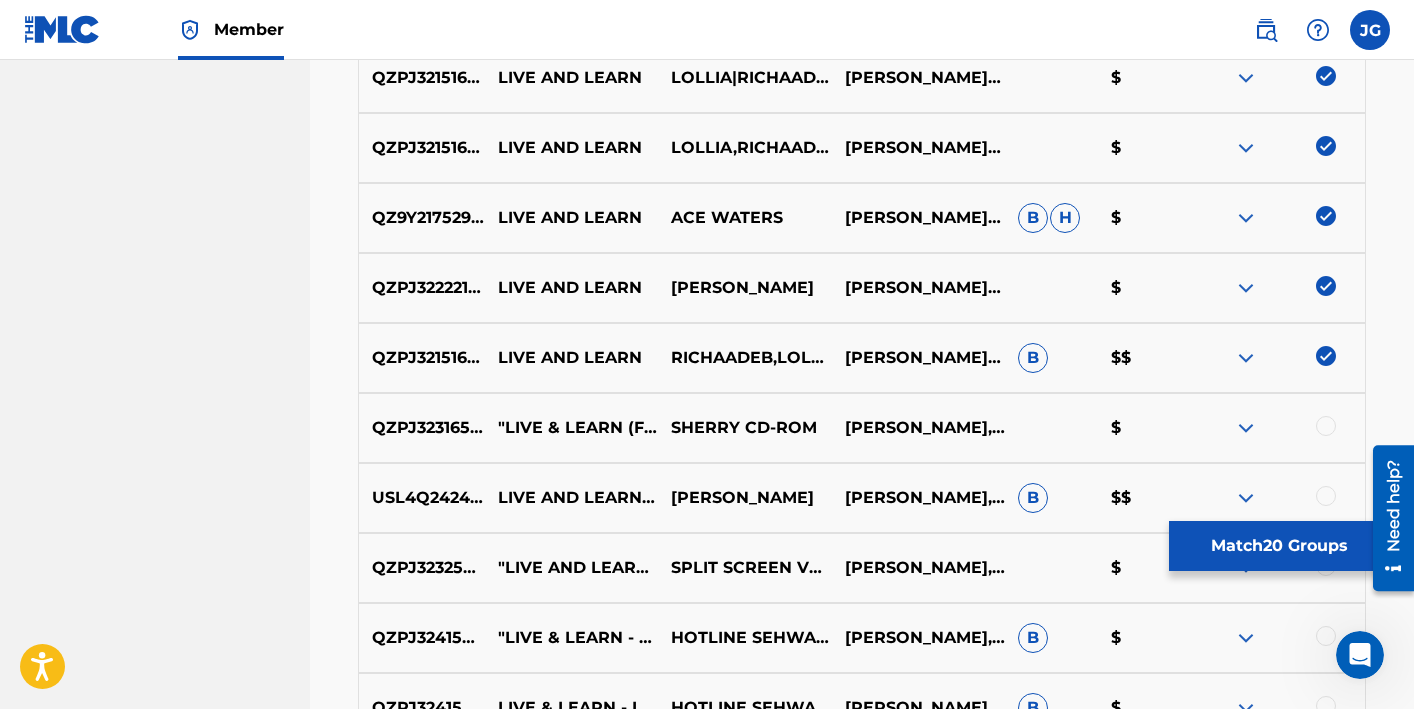 click at bounding box center [1326, 426] 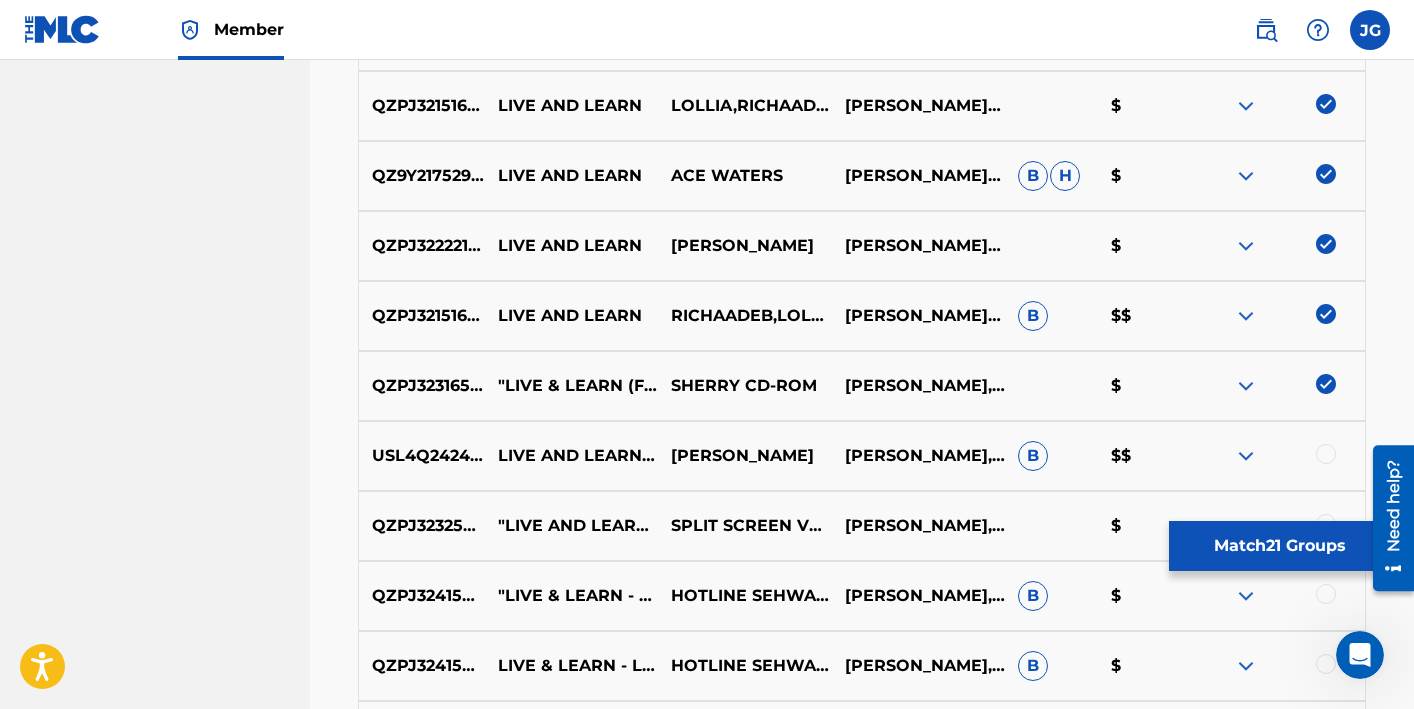 scroll, scrollTop: 1957, scrollLeft: 0, axis: vertical 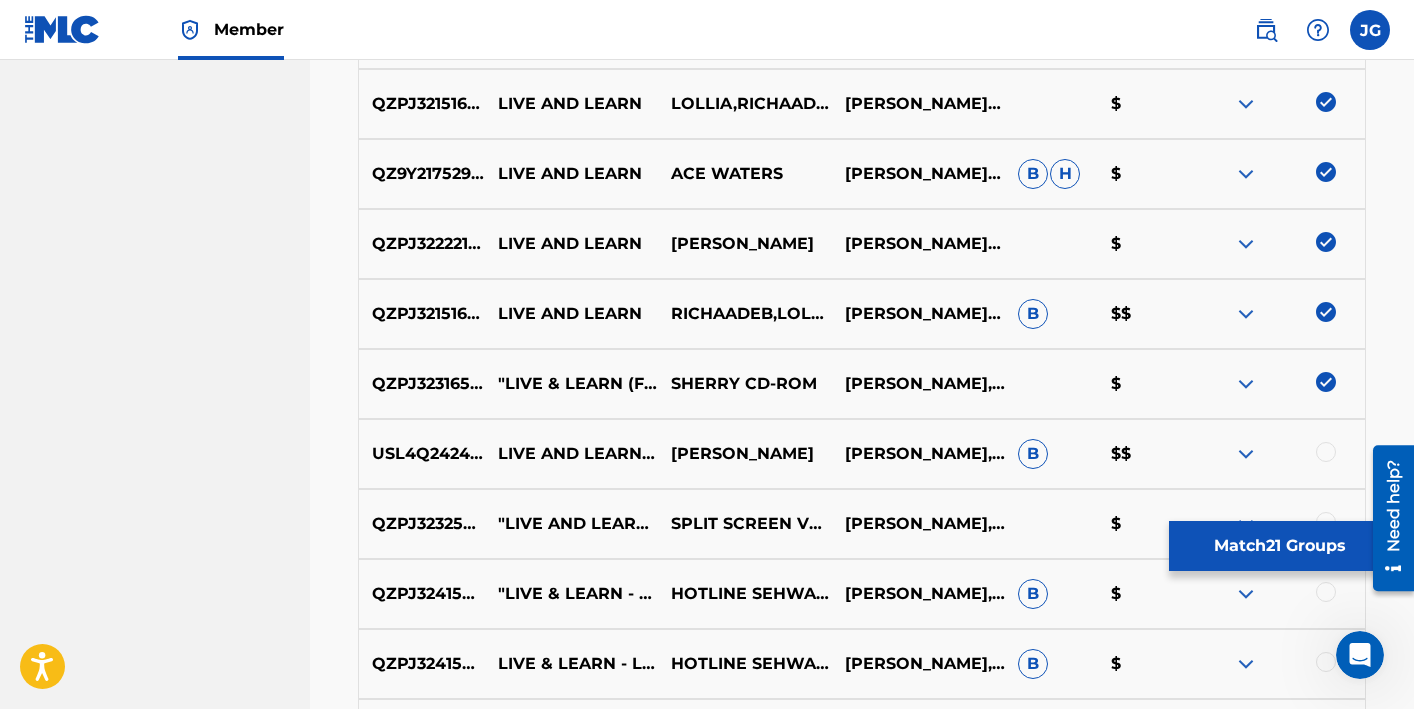 click at bounding box center (1326, 452) 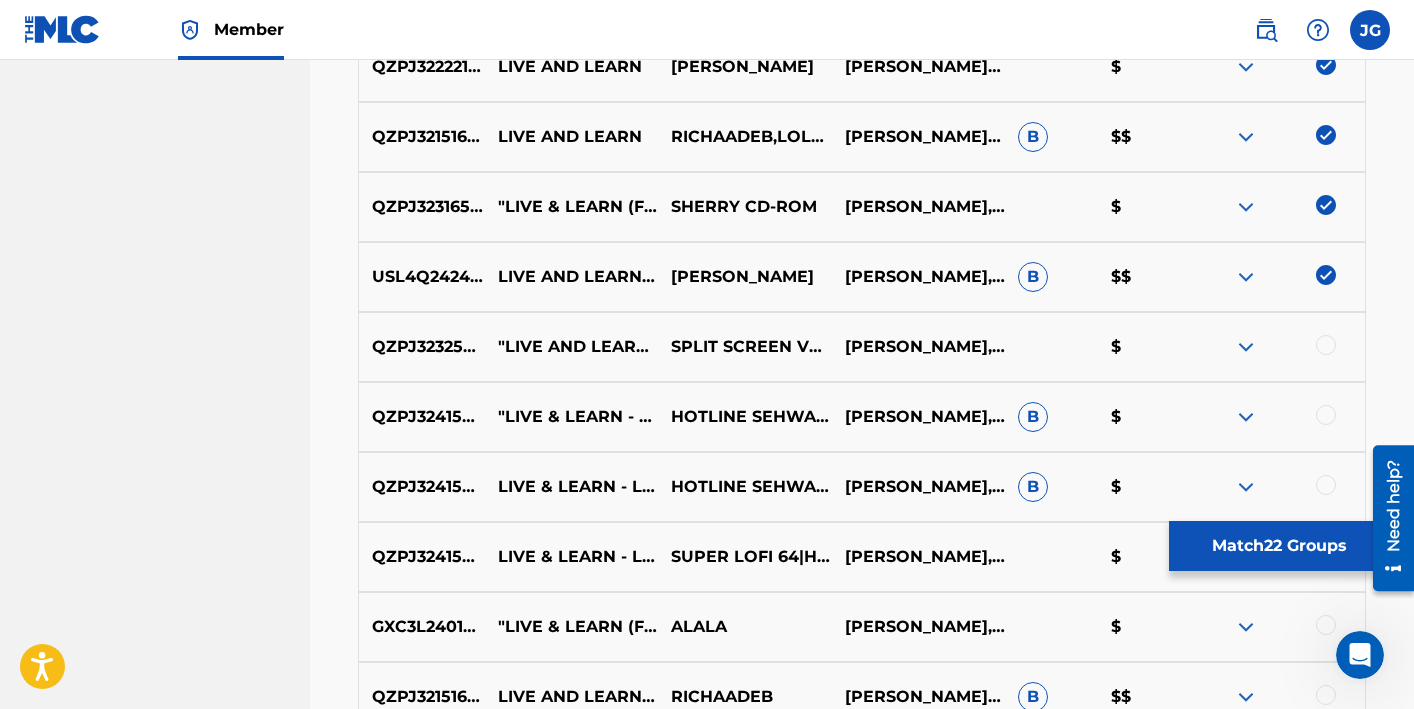 scroll, scrollTop: 2141, scrollLeft: 0, axis: vertical 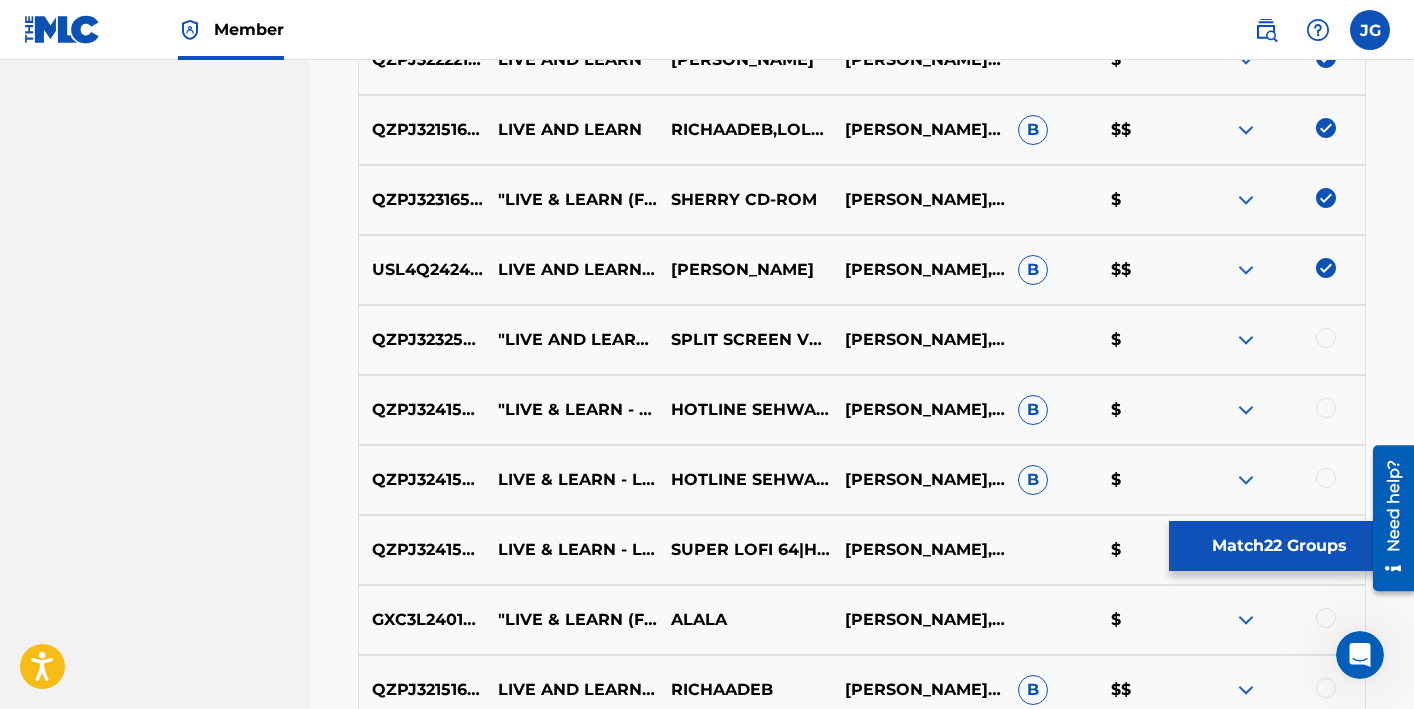 click at bounding box center [1326, 338] 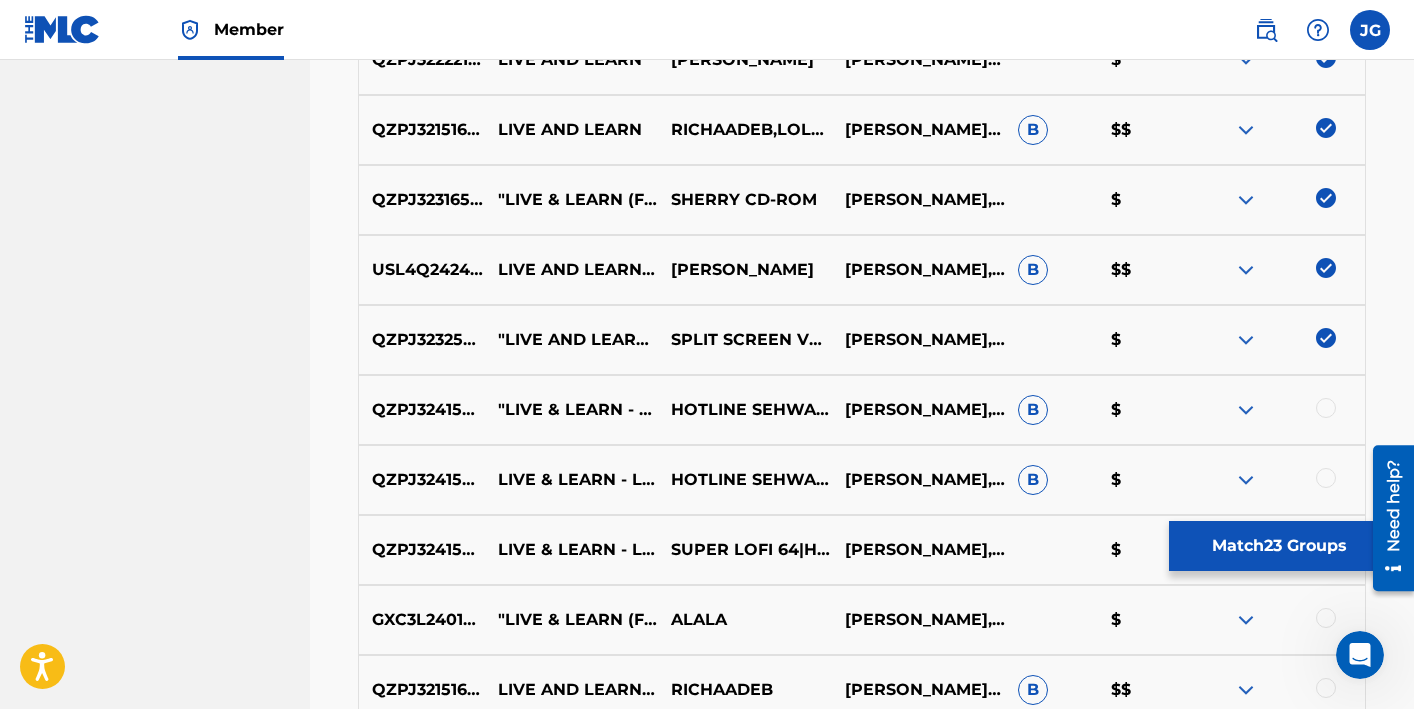 click at bounding box center (1326, 408) 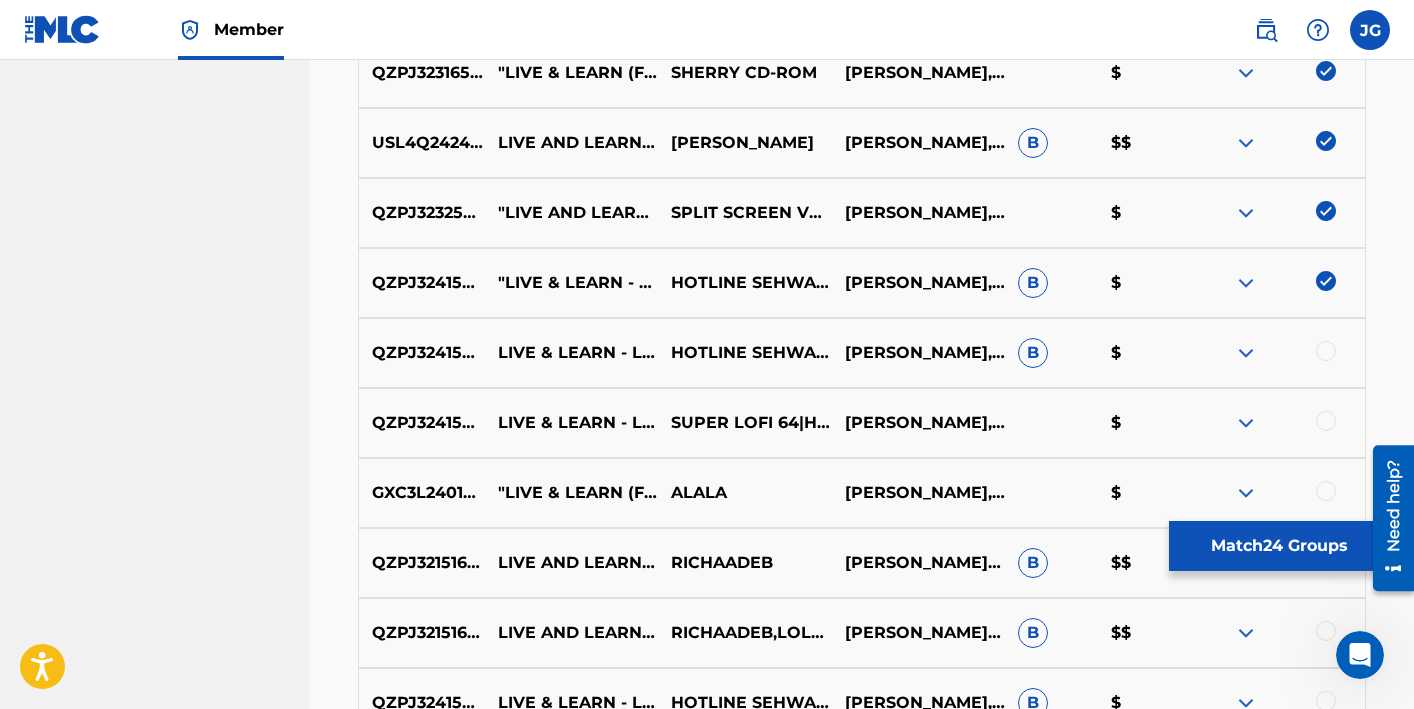 scroll, scrollTop: 2292, scrollLeft: 0, axis: vertical 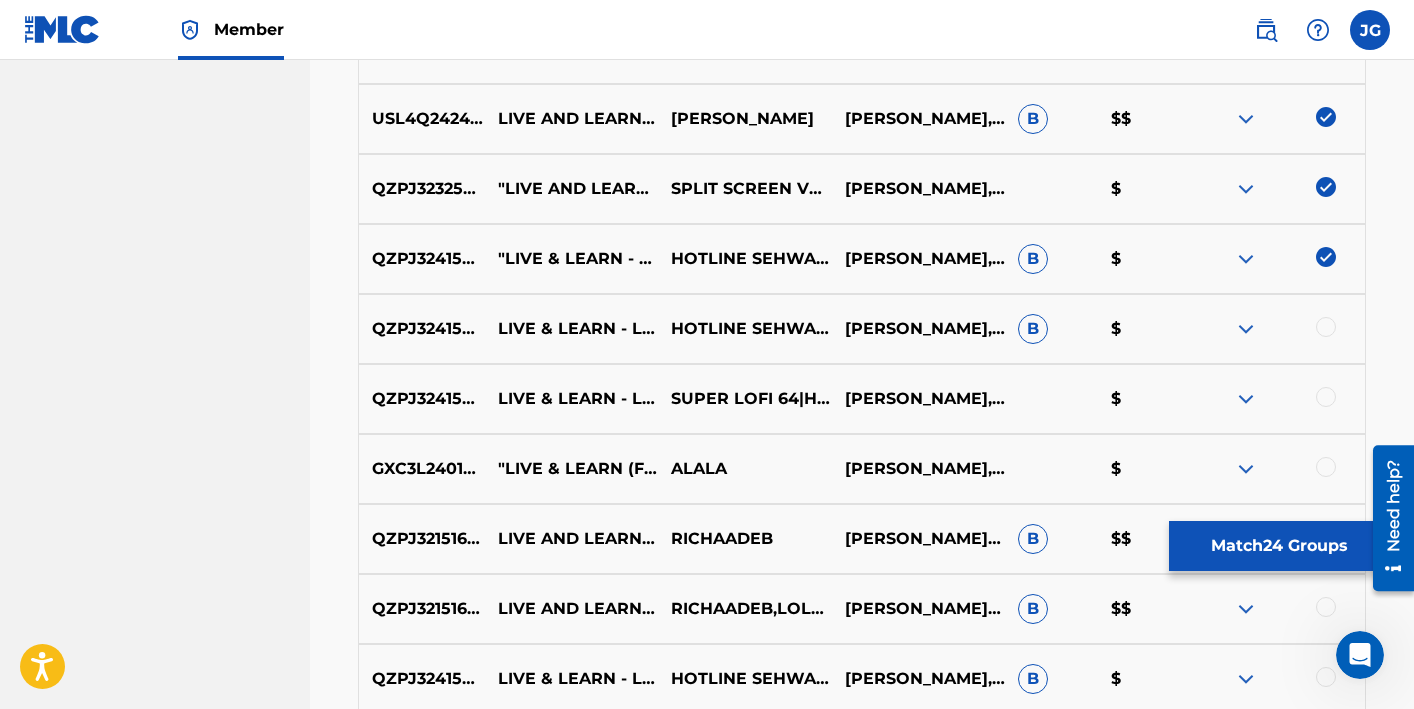 click at bounding box center [1326, 327] 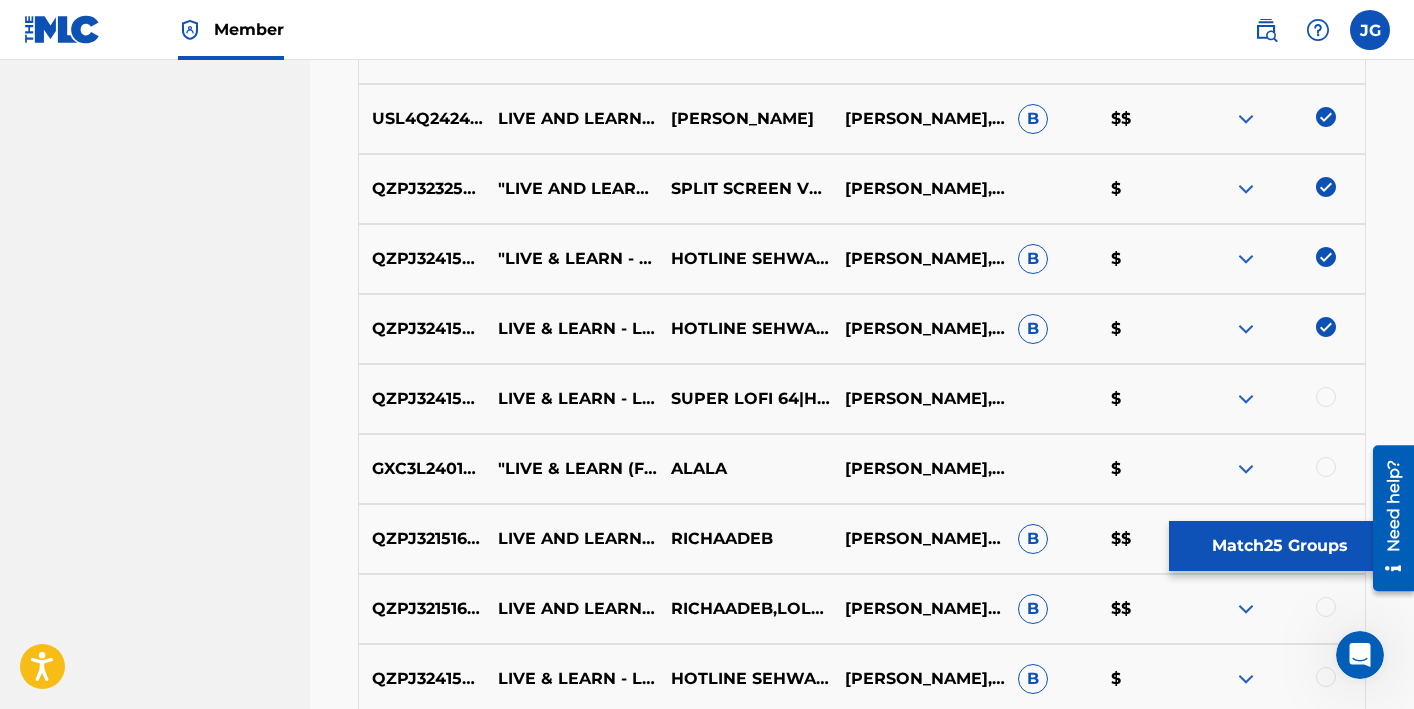 click at bounding box center [1326, 397] 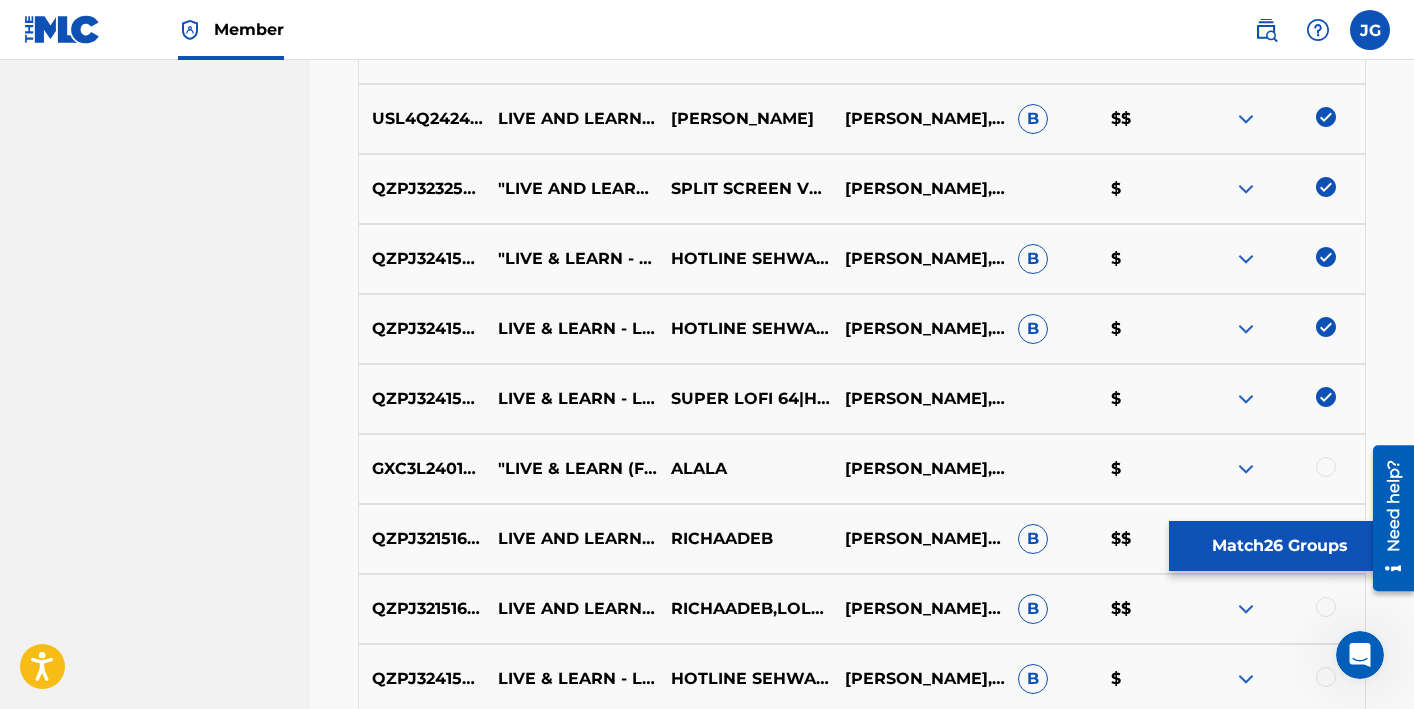 click at bounding box center [1278, 469] 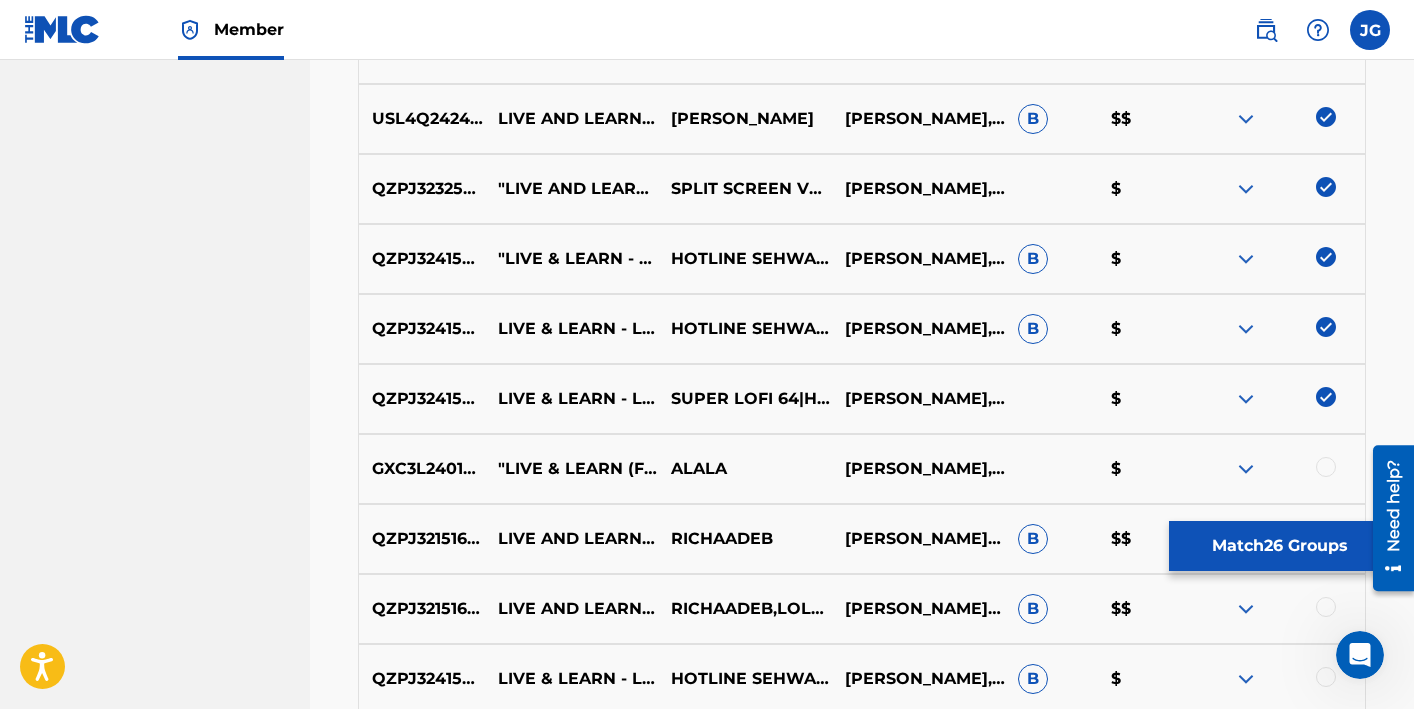 click at bounding box center (1326, 467) 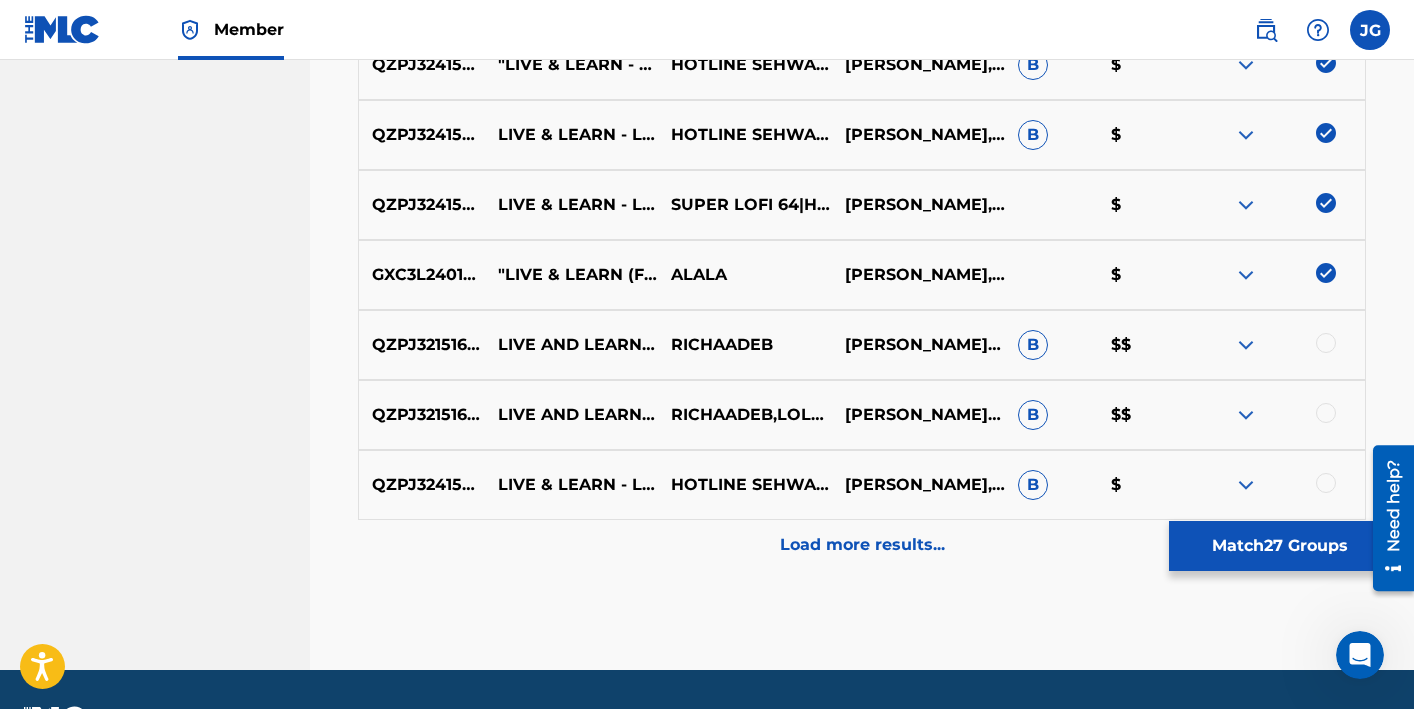 scroll, scrollTop: 2512, scrollLeft: 0, axis: vertical 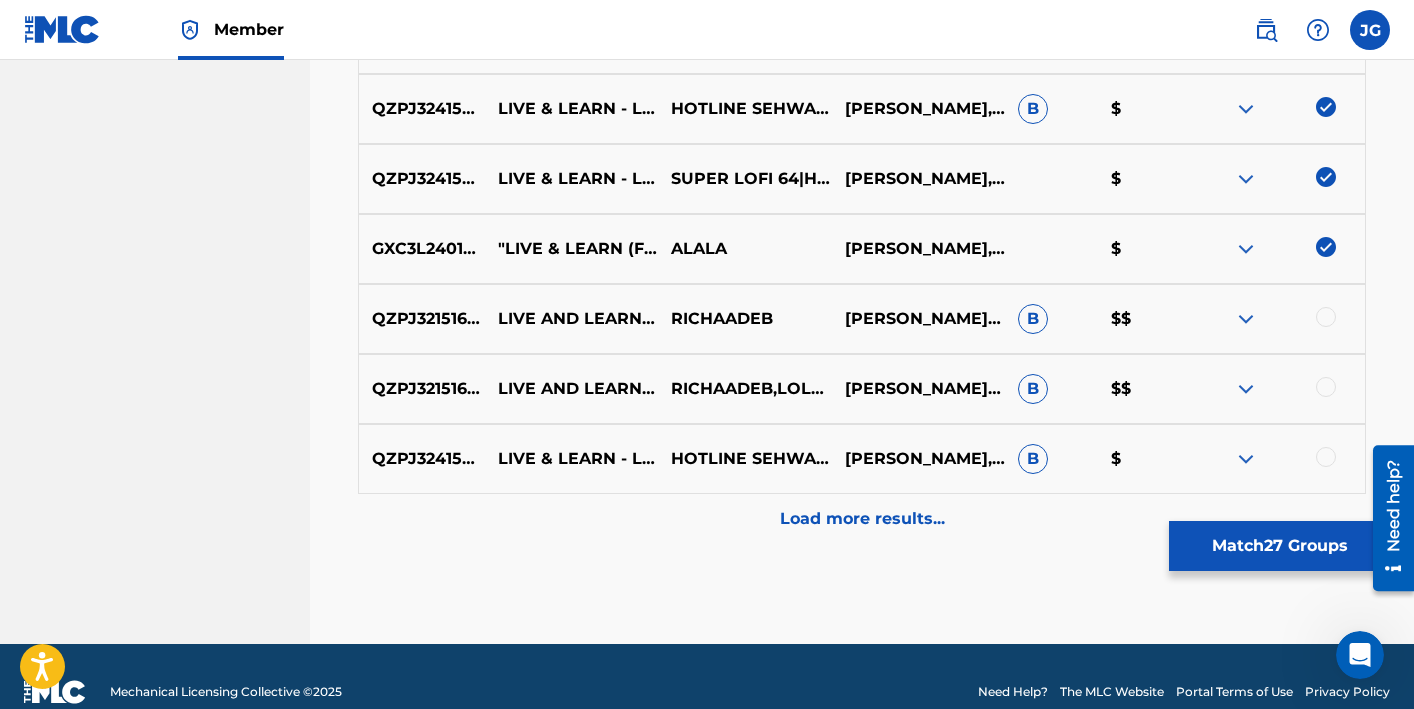 click at bounding box center (1326, 317) 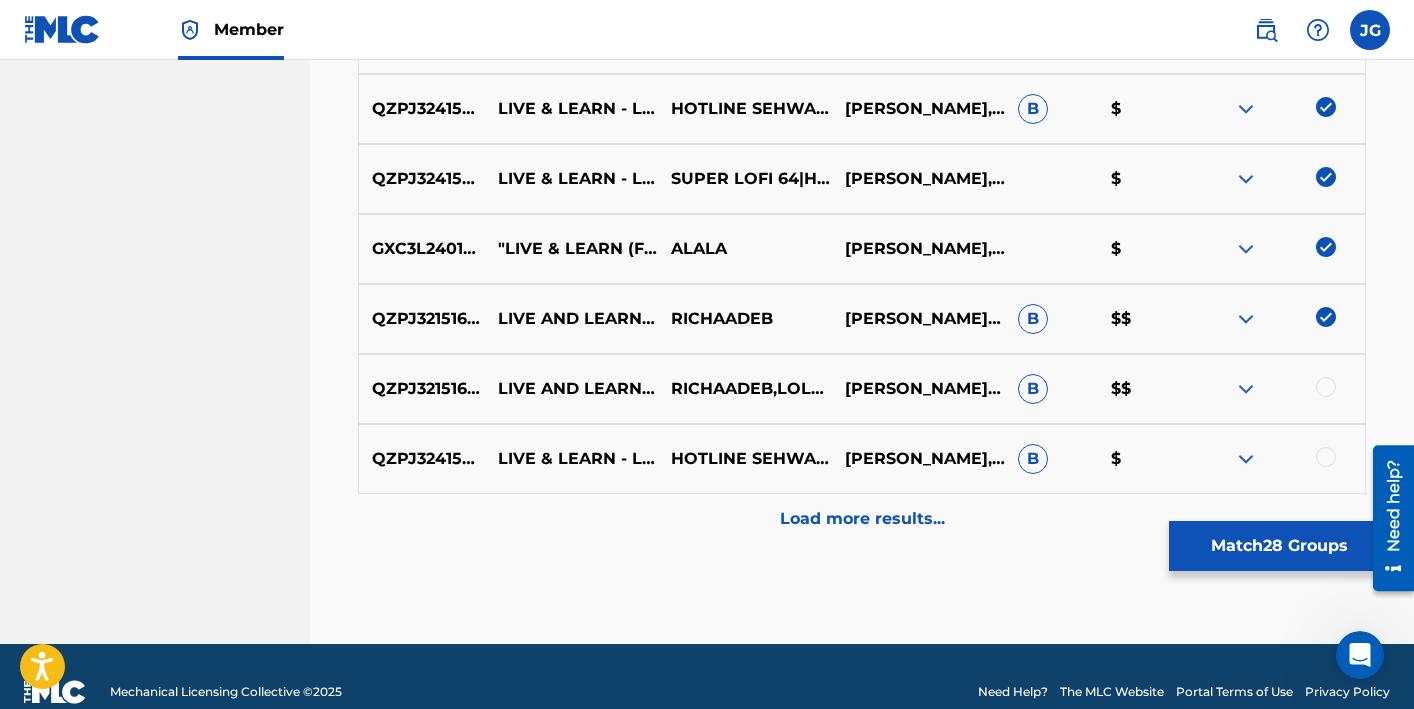 click at bounding box center (1326, 387) 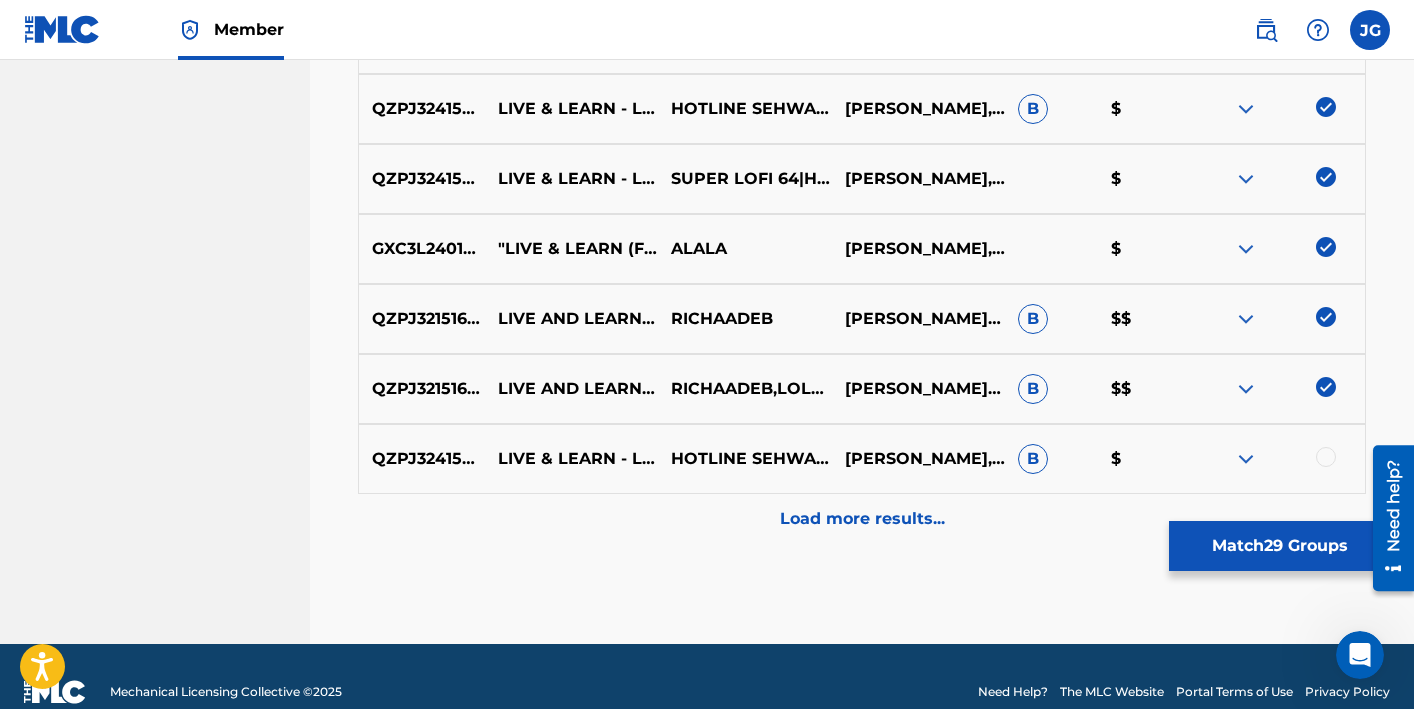 click at bounding box center [1326, 457] 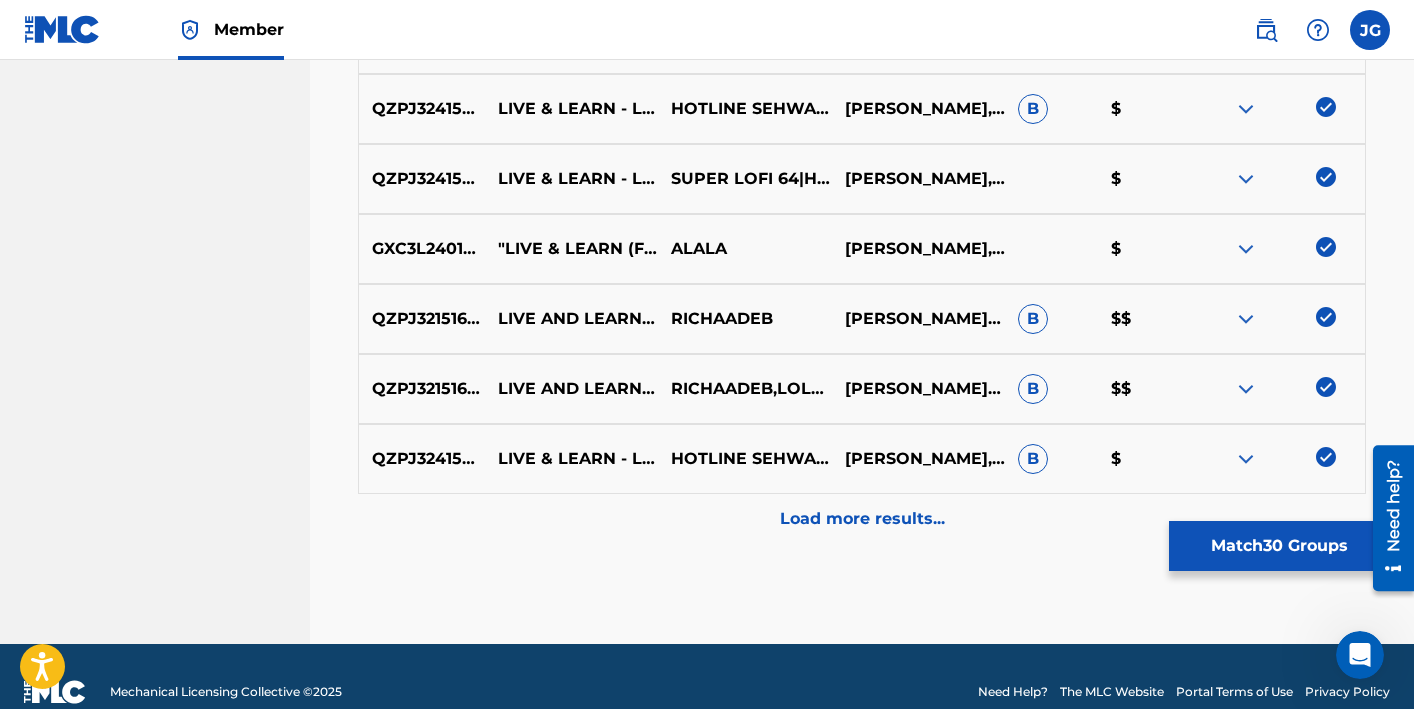 click on "Load more results..." at bounding box center [862, 519] 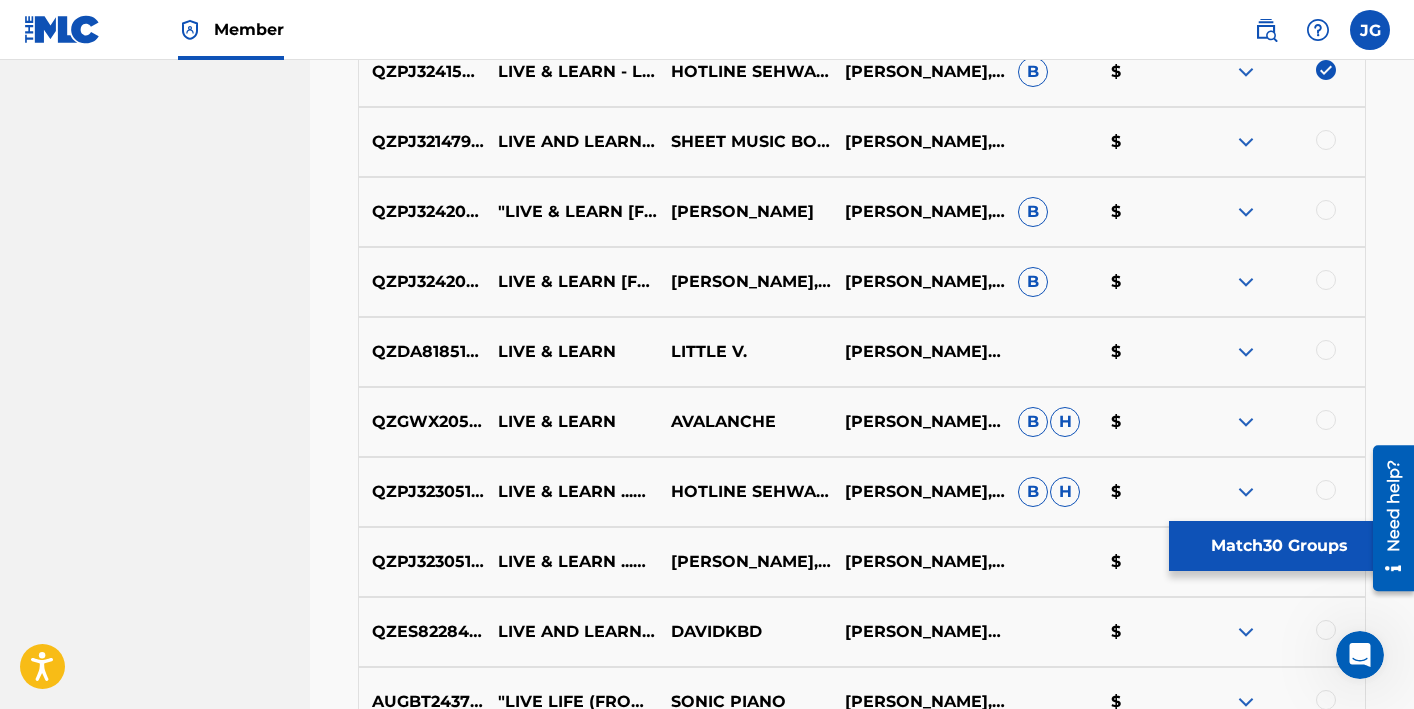 scroll, scrollTop: 2917, scrollLeft: 0, axis: vertical 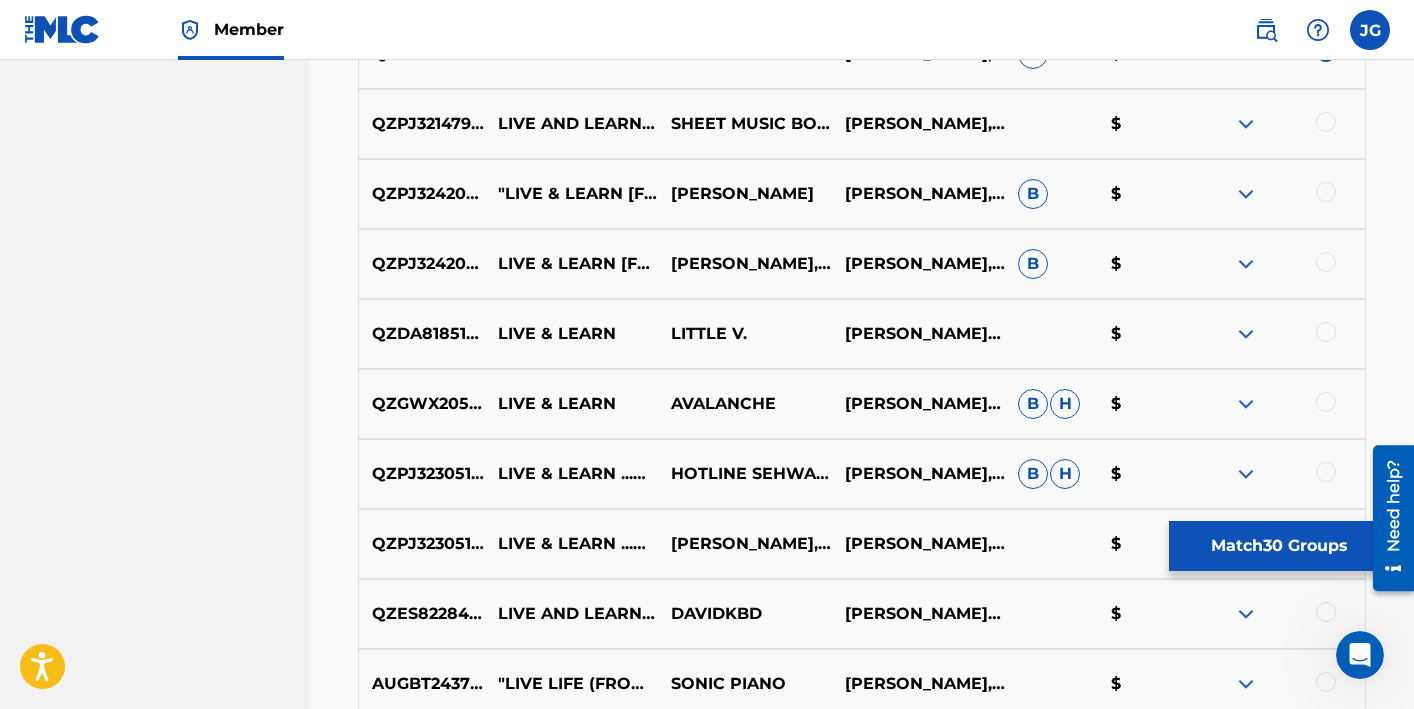 click at bounding box center [1326, 122] 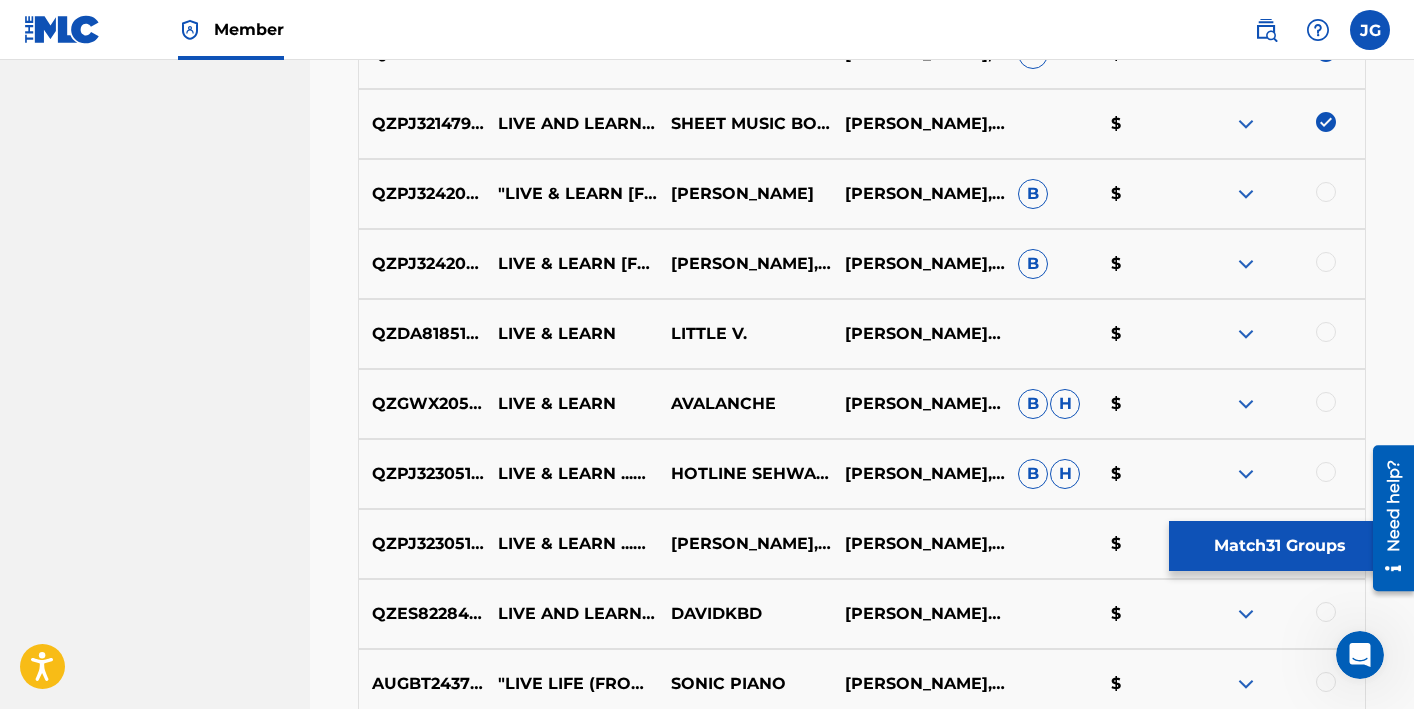 click at bounding box center (1326, 192) 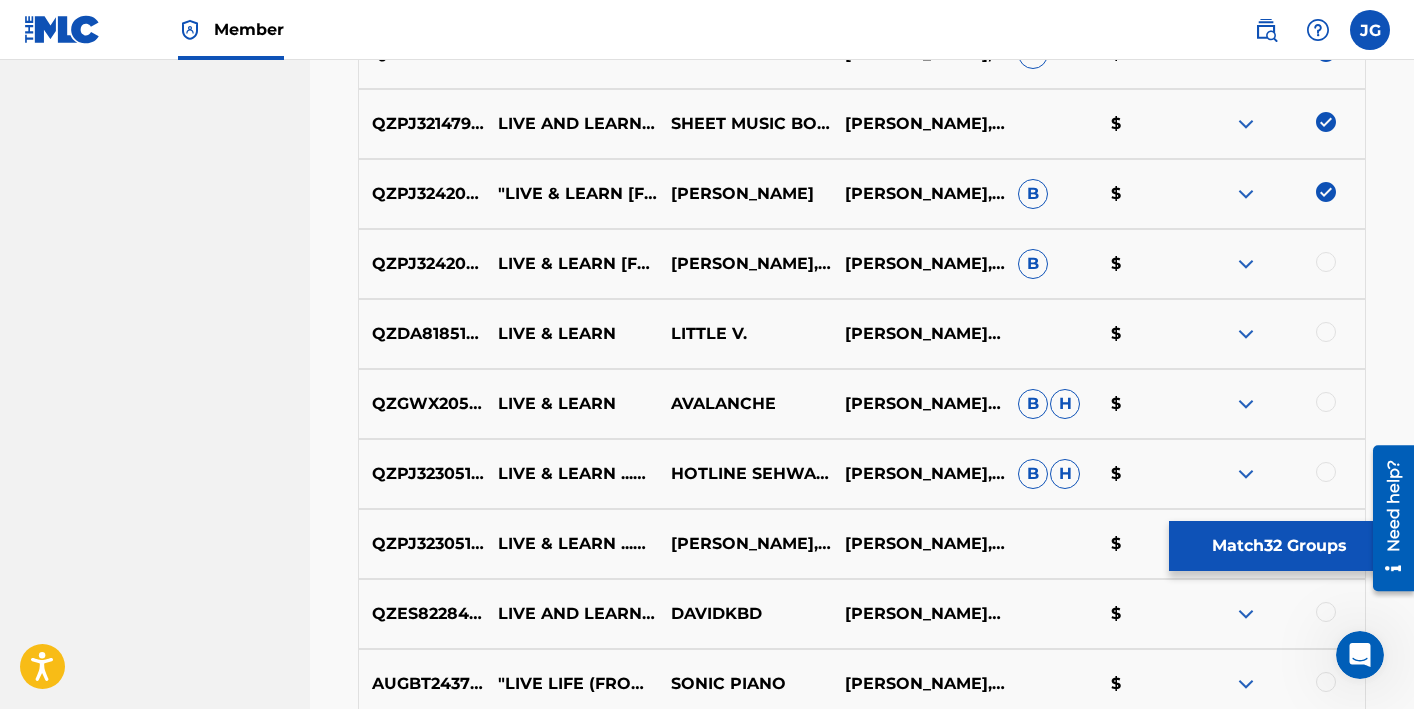 click at bounding box center [1326, 262] 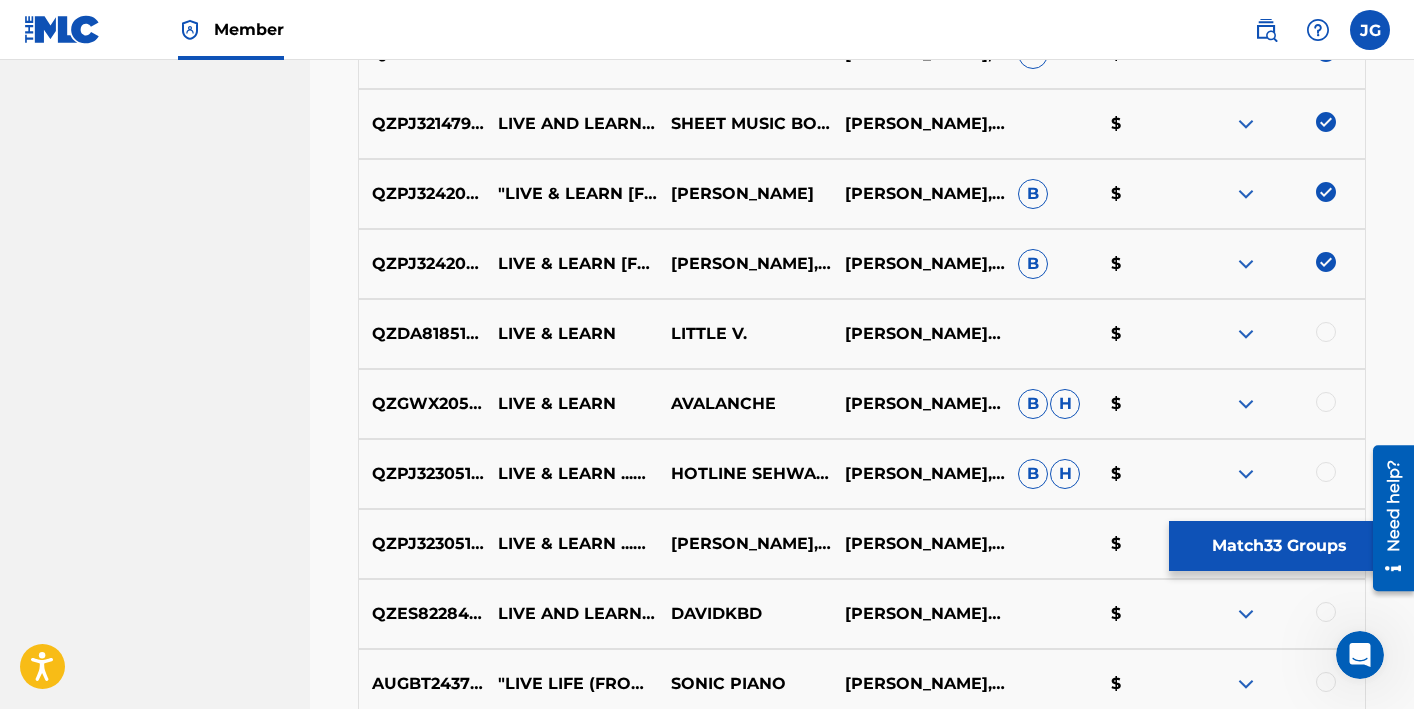 click at bounding box center [1326, 332] 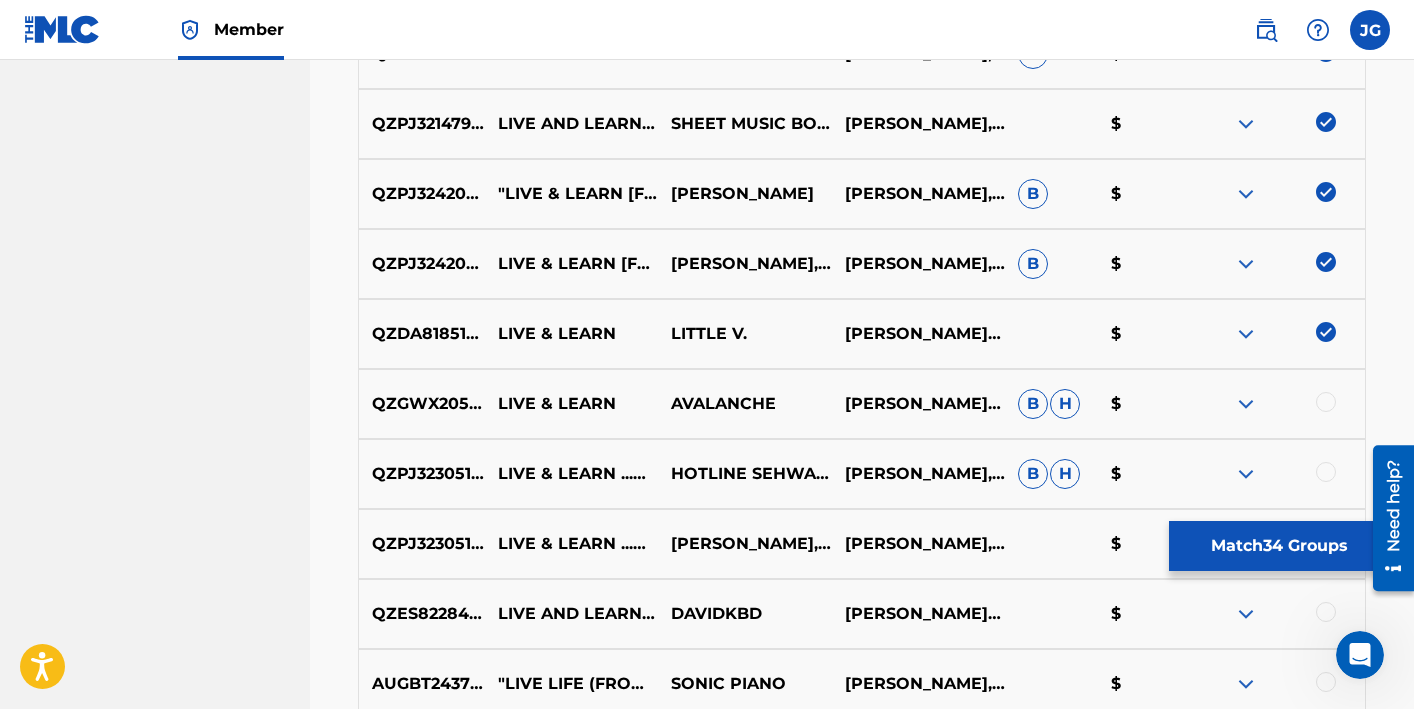 click at bounding box center (1326, 402) 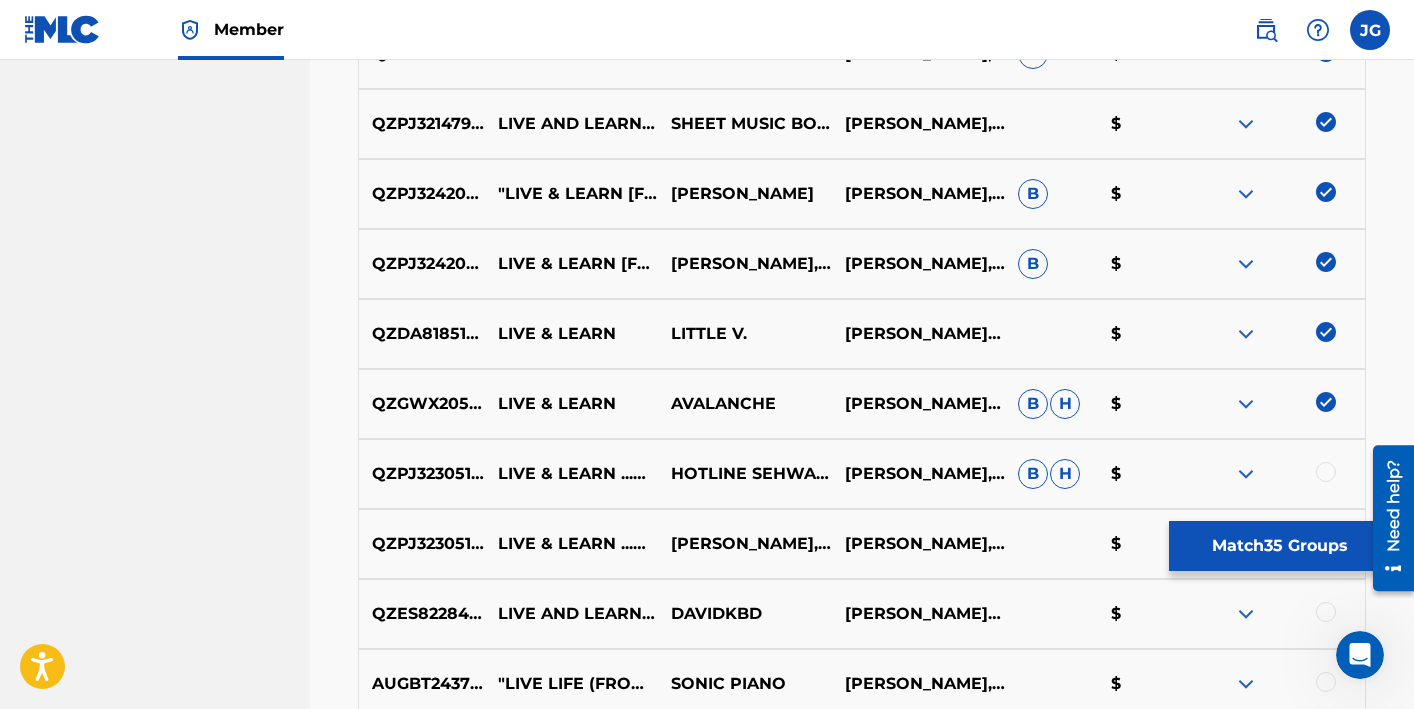 click at bounding box center (1326, 472) 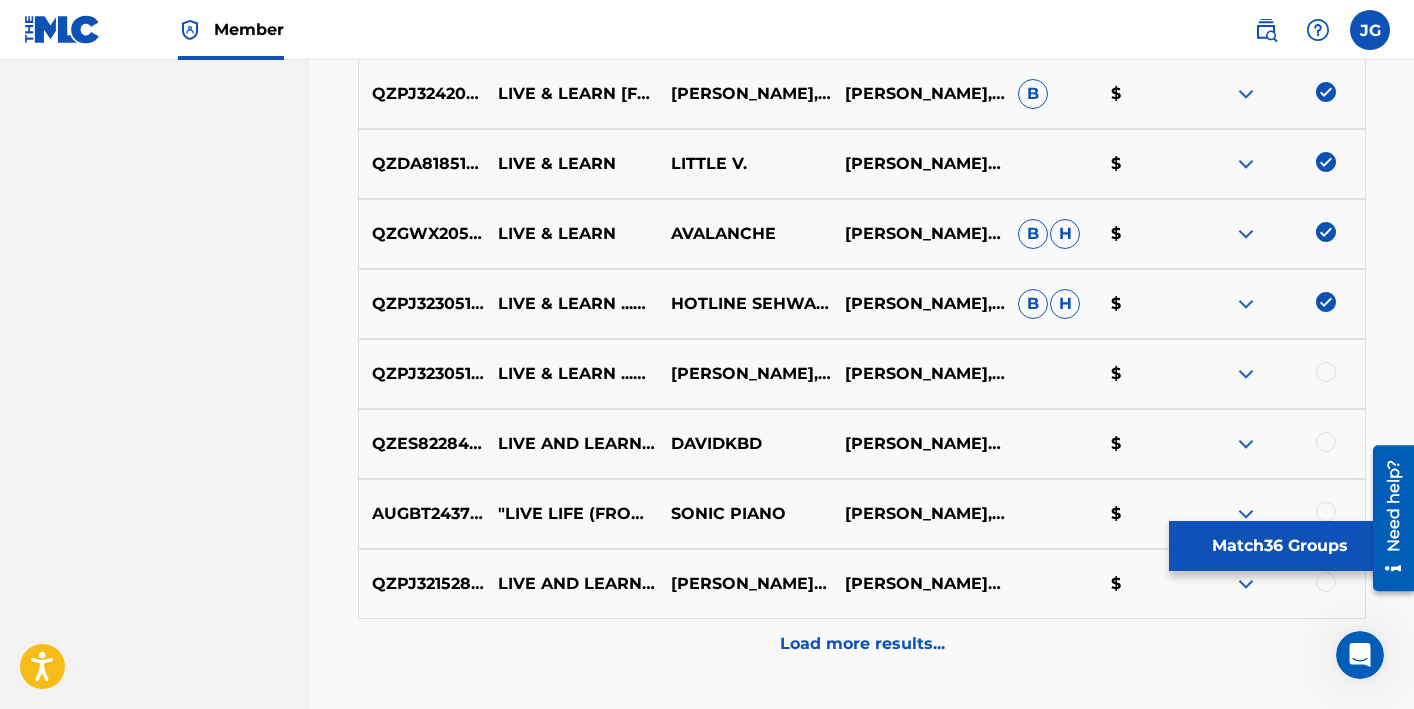 scroll, scrollTop: 3098, scrollLeft: 0, axis: vertical 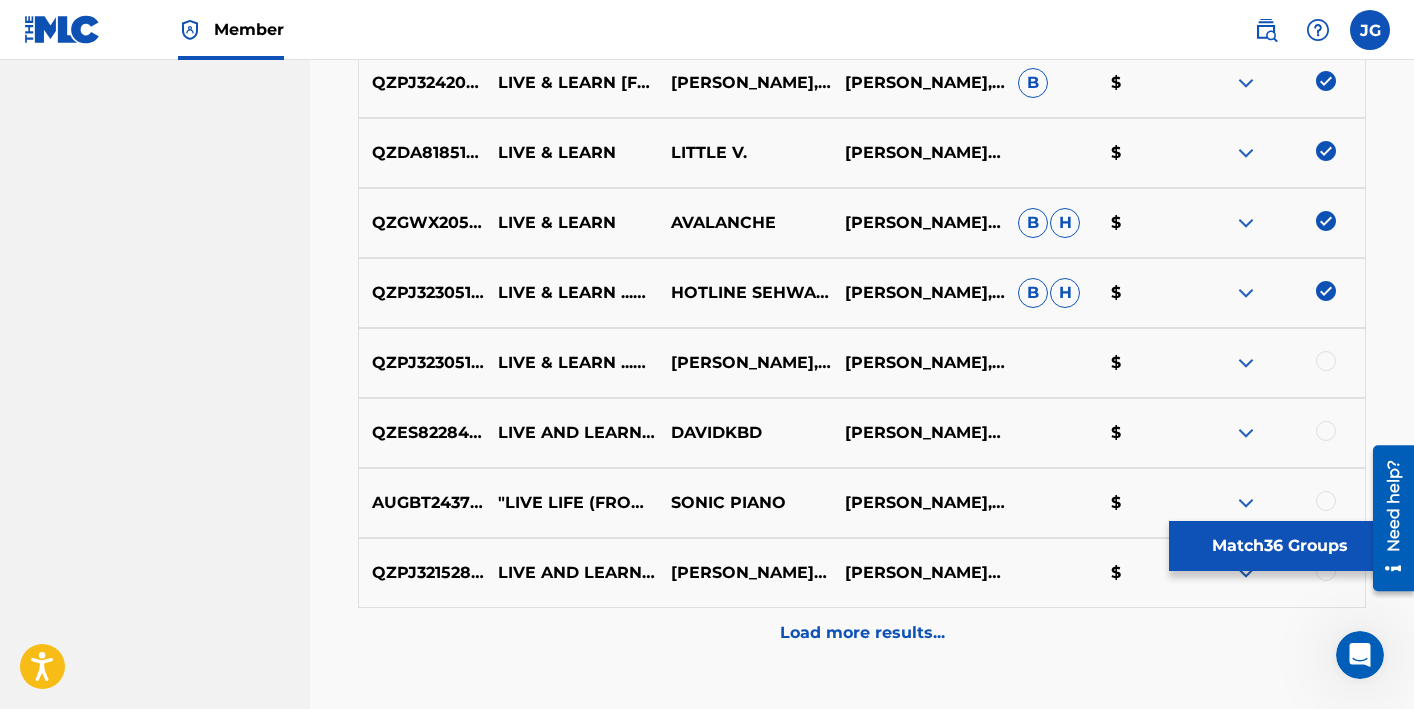 click at bounding box center [1326, 361] 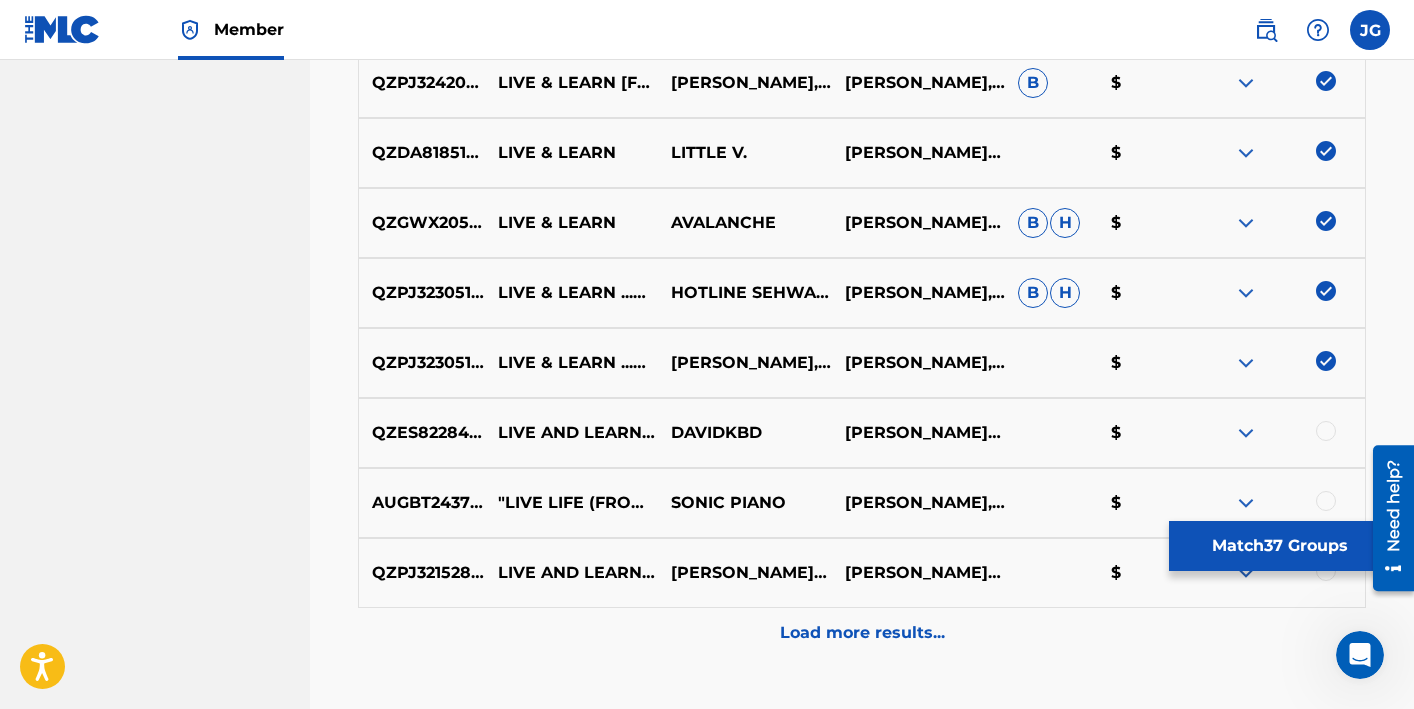 click at bounding box center (1326, 431) 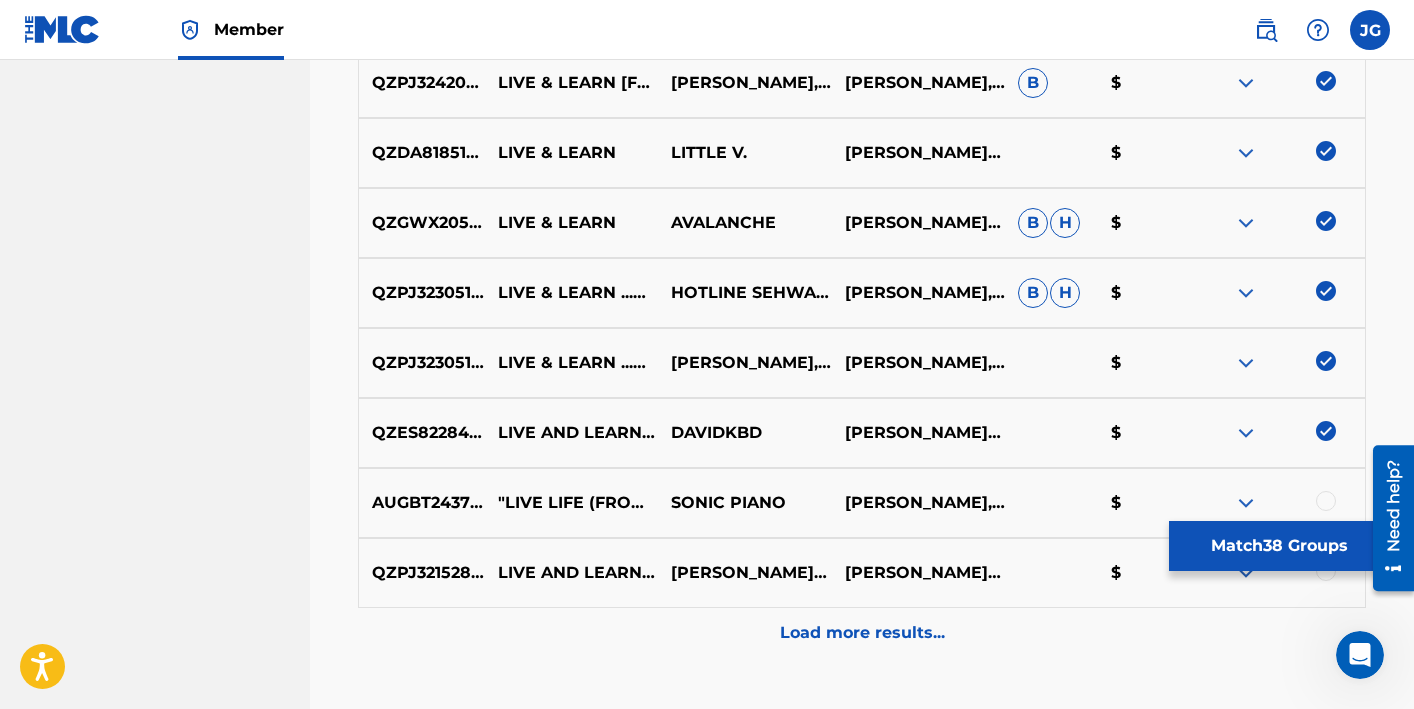 click at bounding box center [1326, 501] 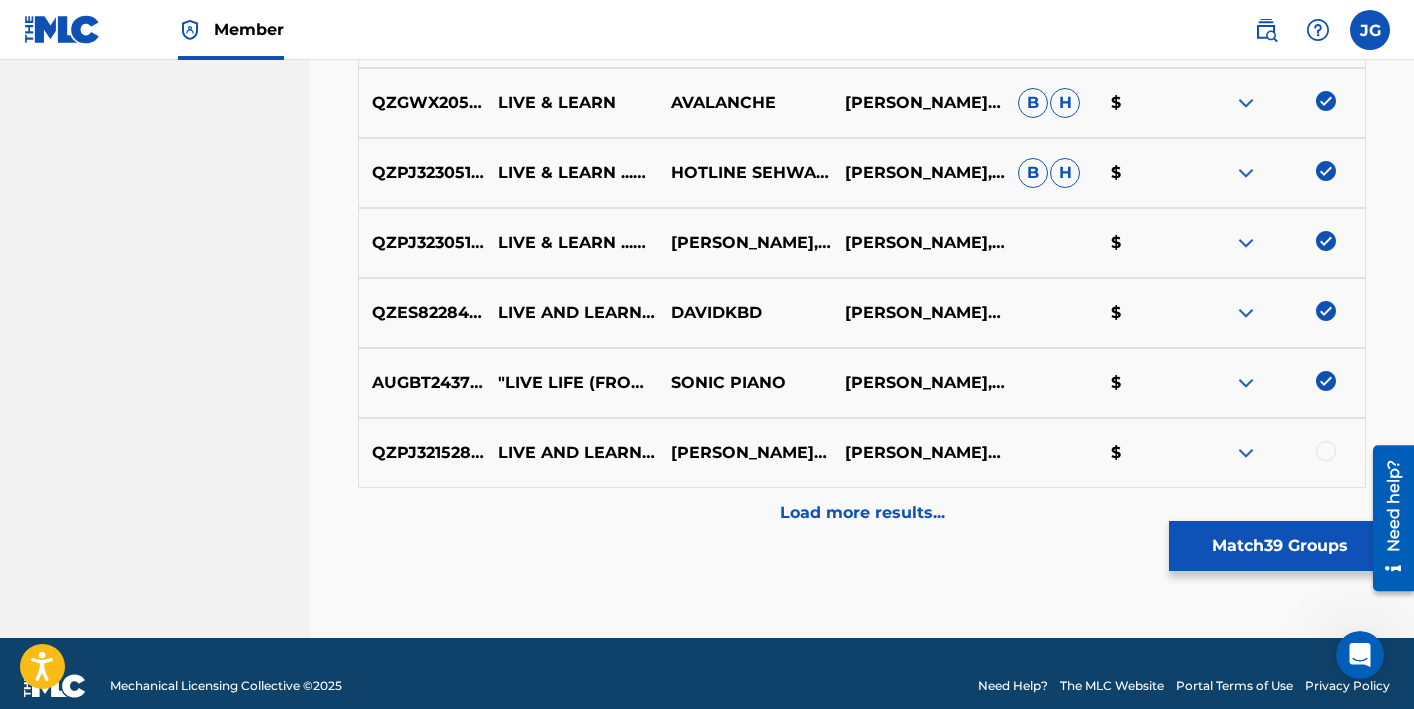 scroll, scrollTop: 3225, scrollLeft: 0, axis: vertical 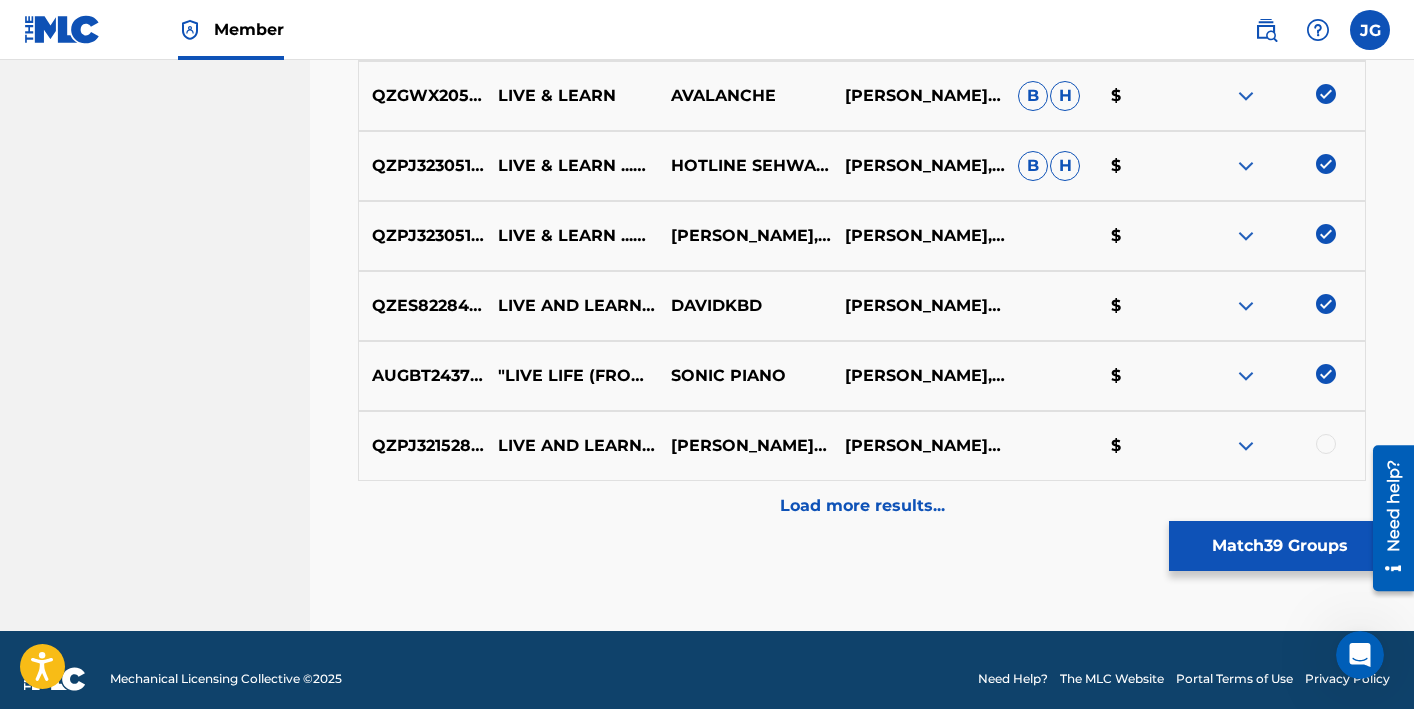 click at bounding box center [1326, 444] 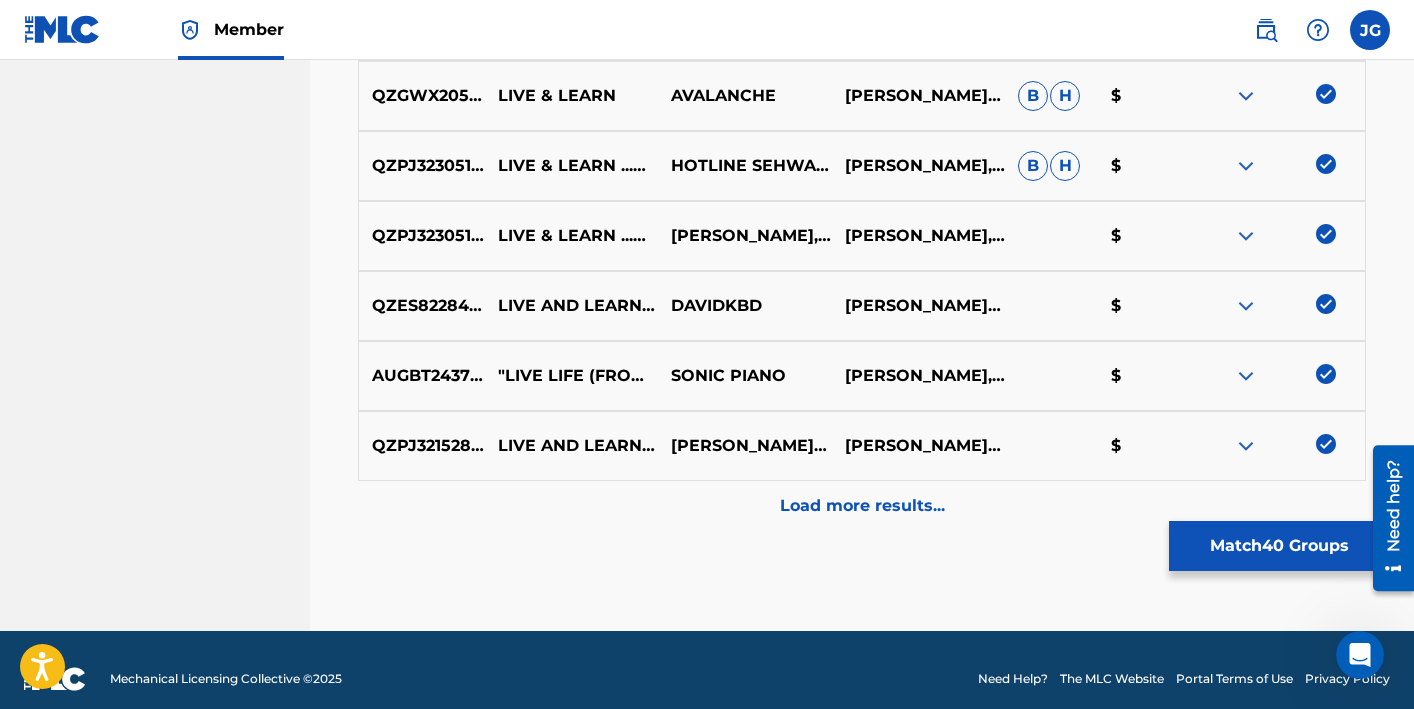 click on "Load more results..." at bounding box center (862, 506) 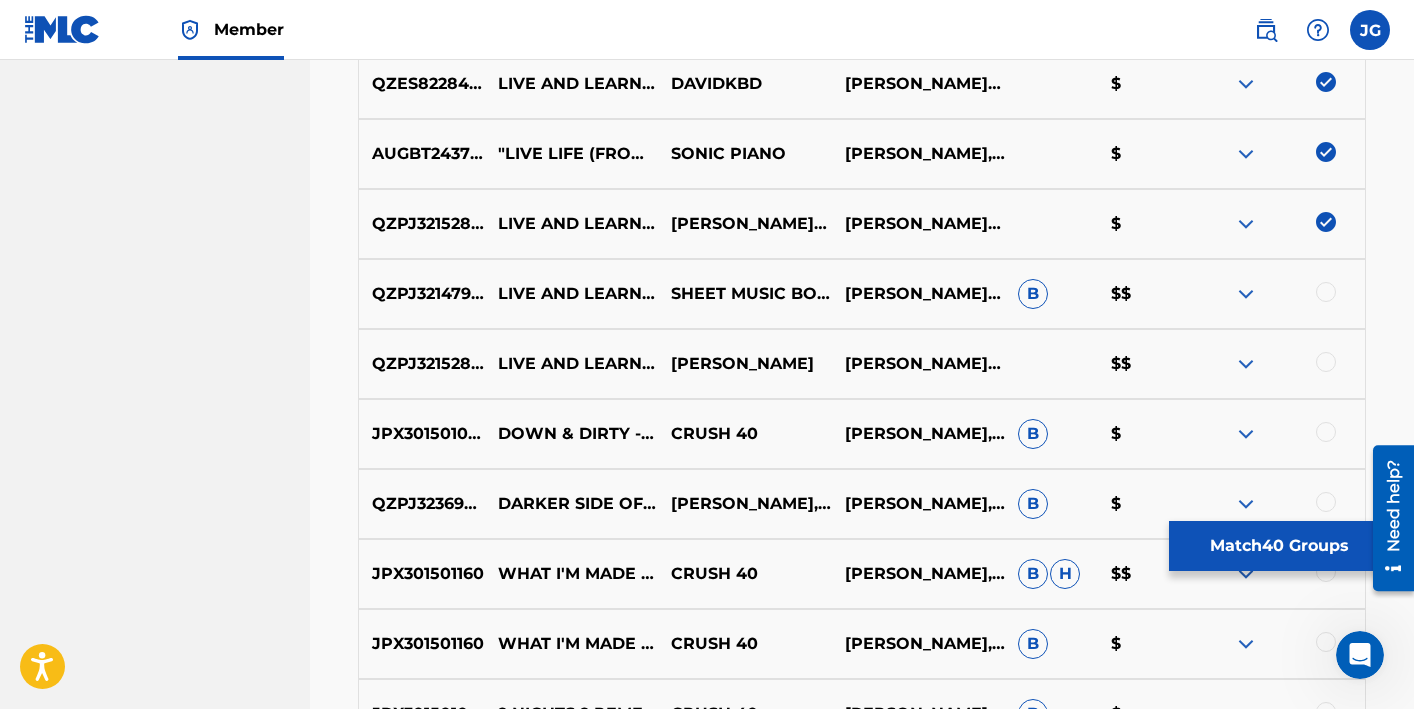 scroll, scrollTop: 3448, scrollLeft: 0, axis: vertical 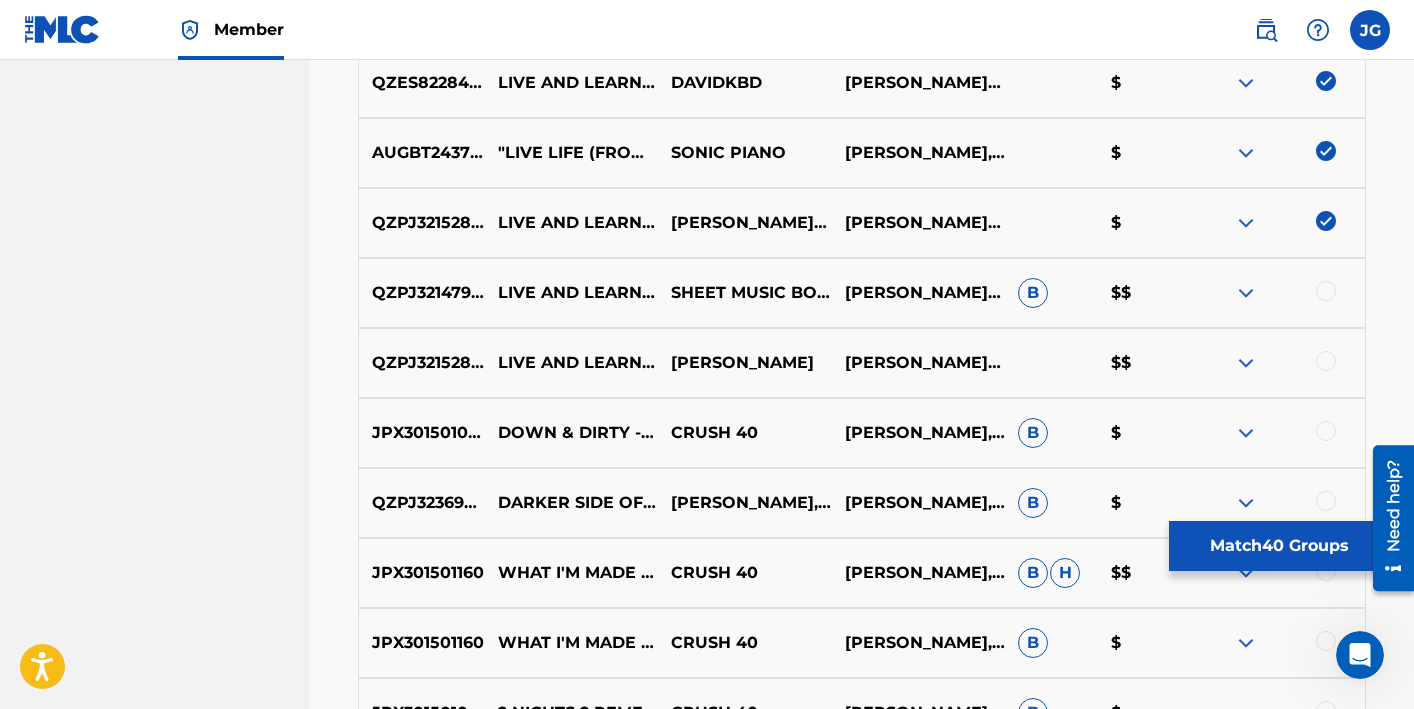 click at bounding box center (1326, 291) 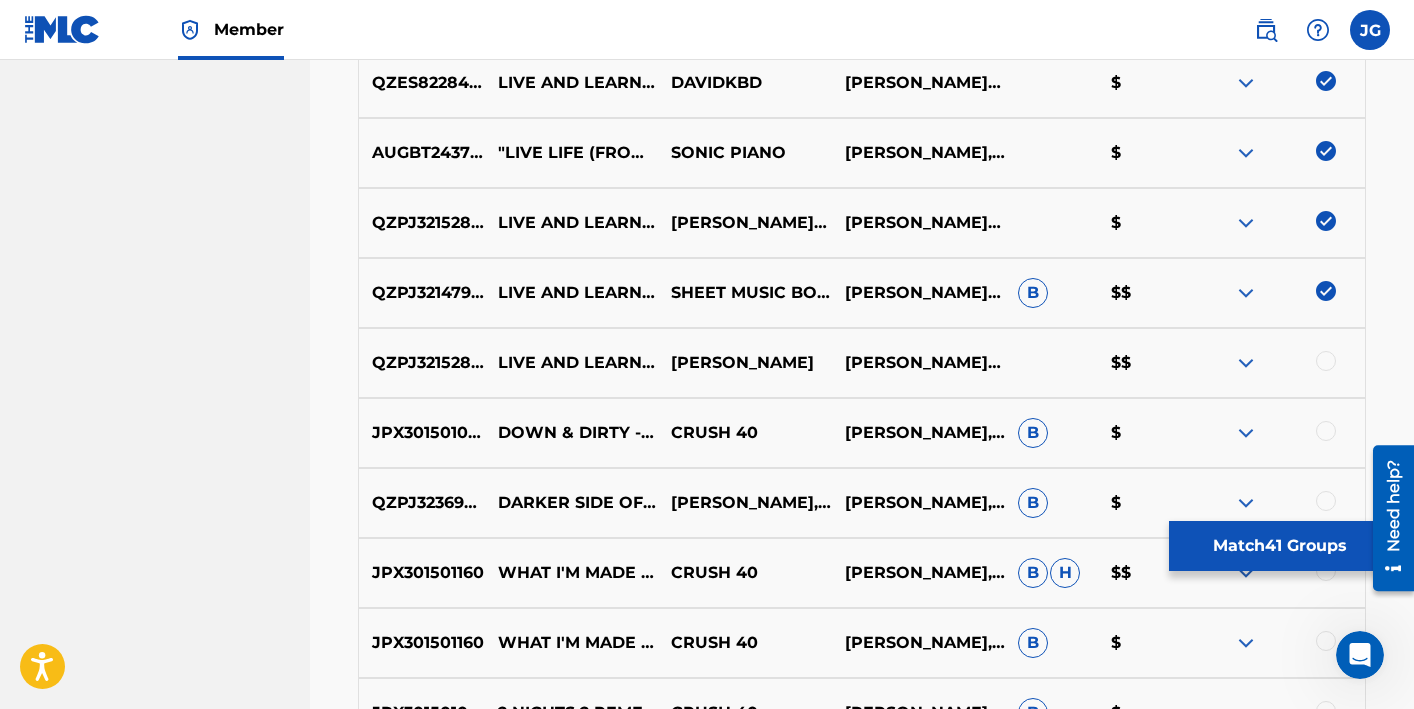 click at bounding box center (1326, 361) 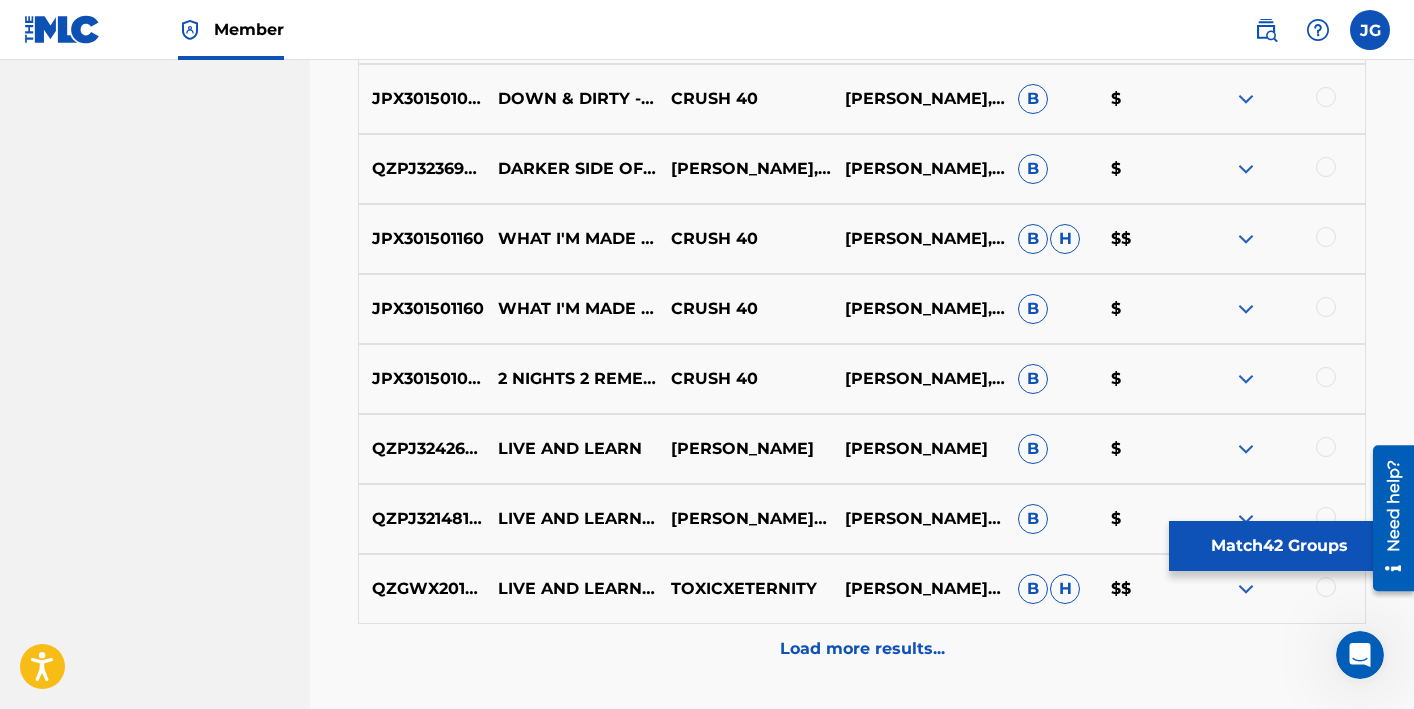 scroll, scrollTop: 3790, scrollLeft: 0, axis: vertical 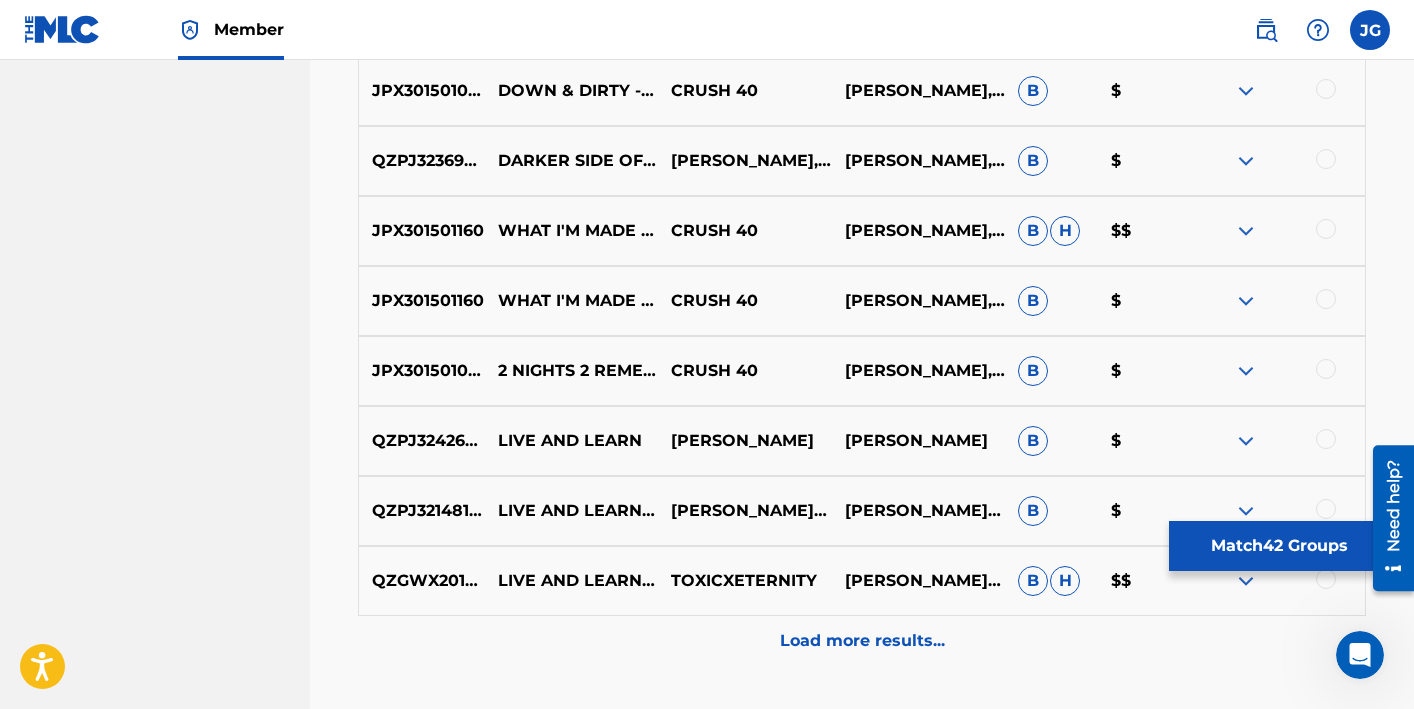 click at bounding box center [1326, 439] 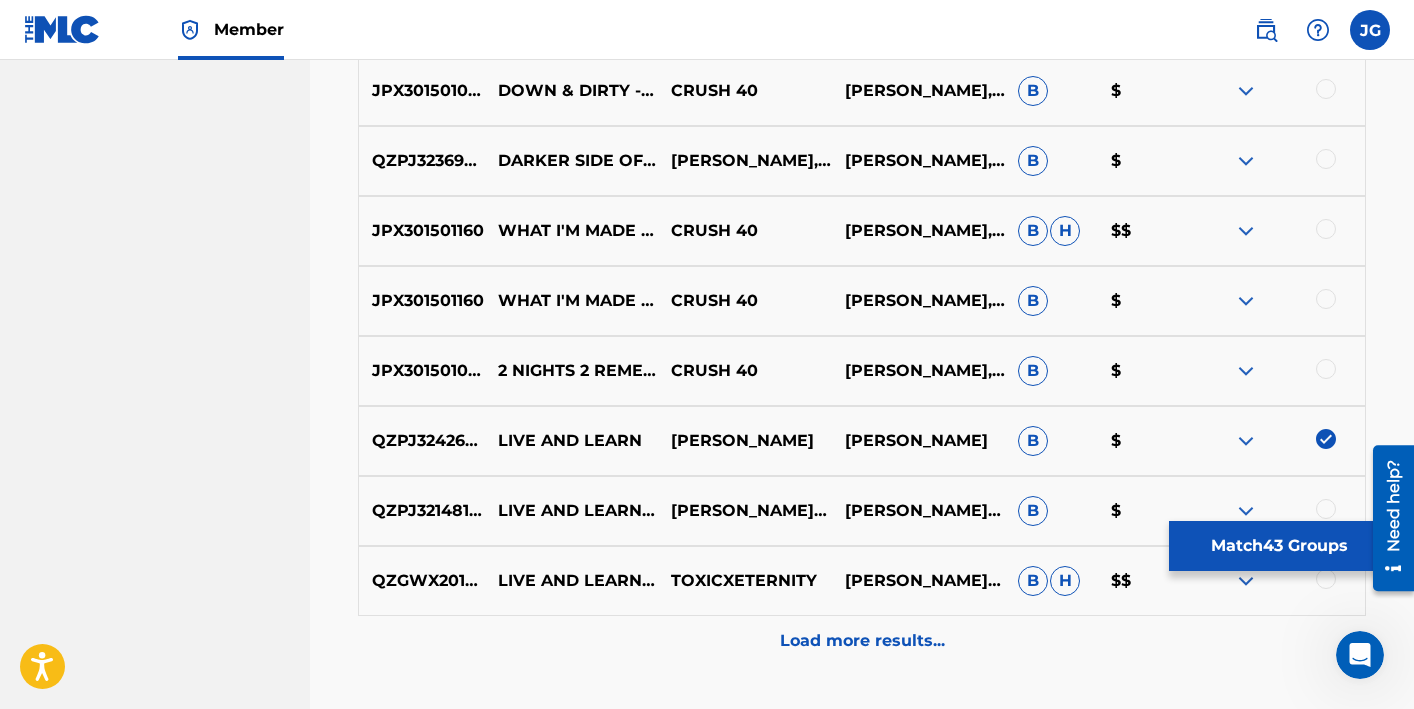 click at bounding box center (1326, 509) 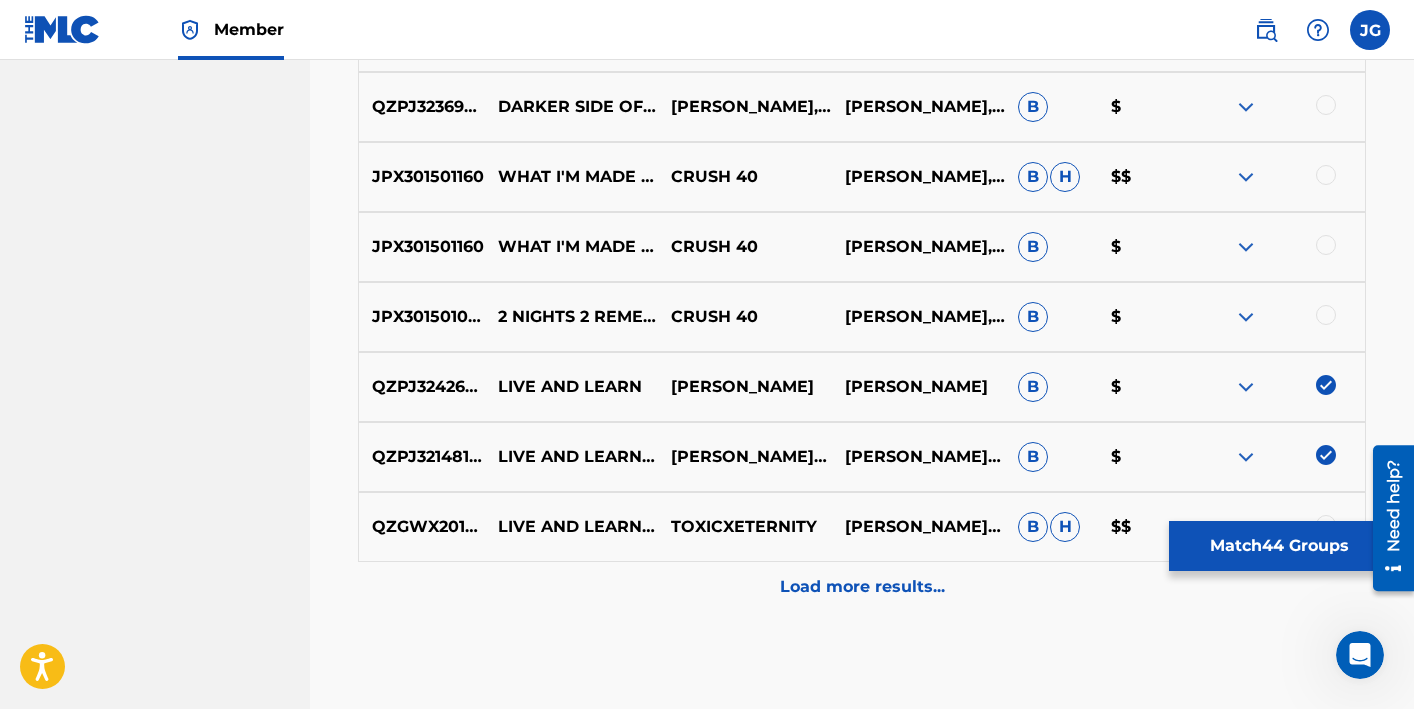 scroll, scrollTop: 3857, scrollLeft: 0, axis: vertical 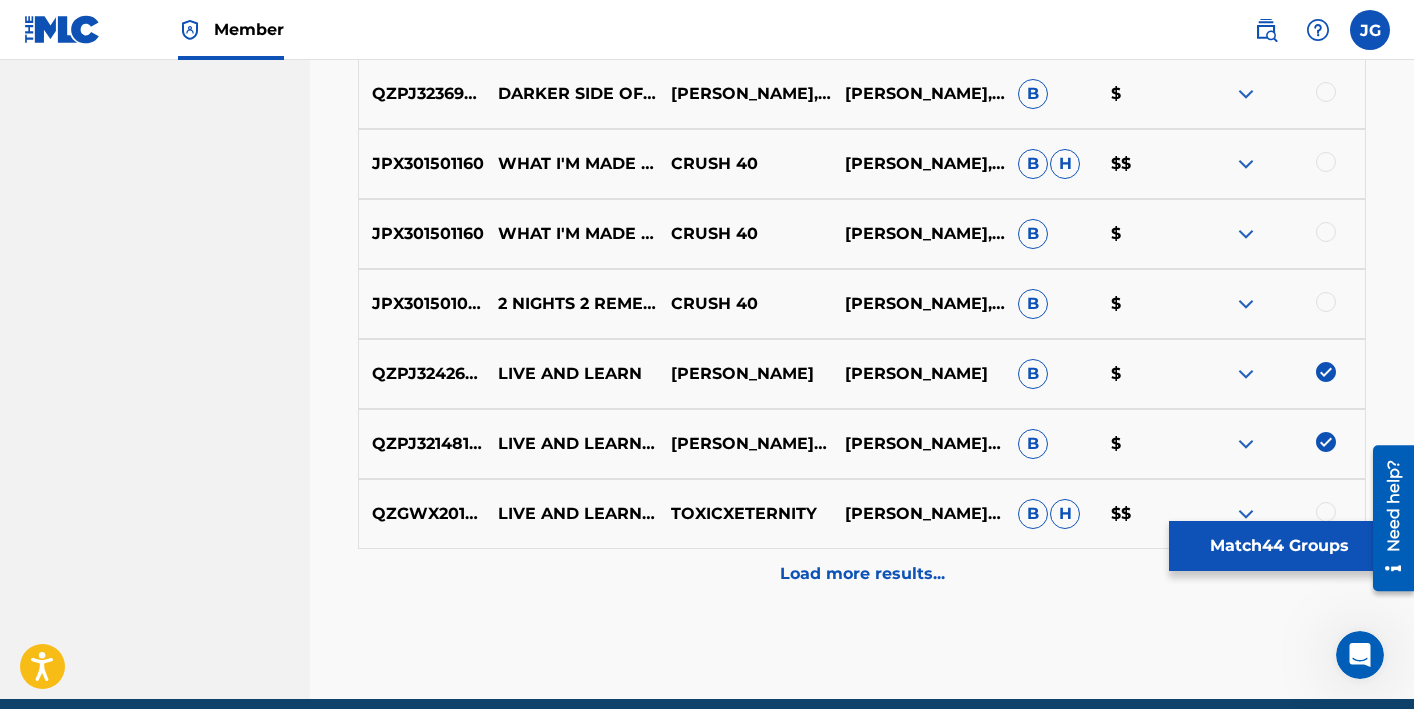 click at bounding box center [1326, 512] 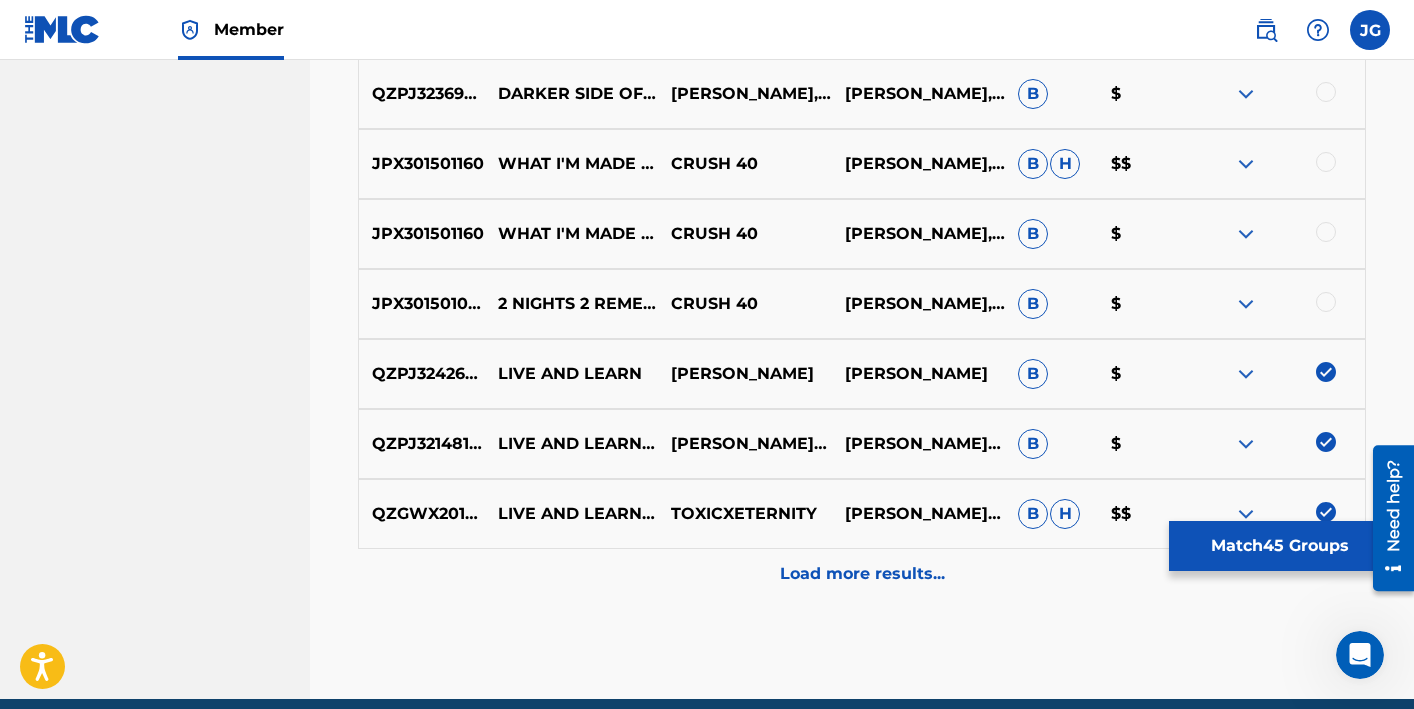 click on "Load more results..." at bounding box center (862, 574) 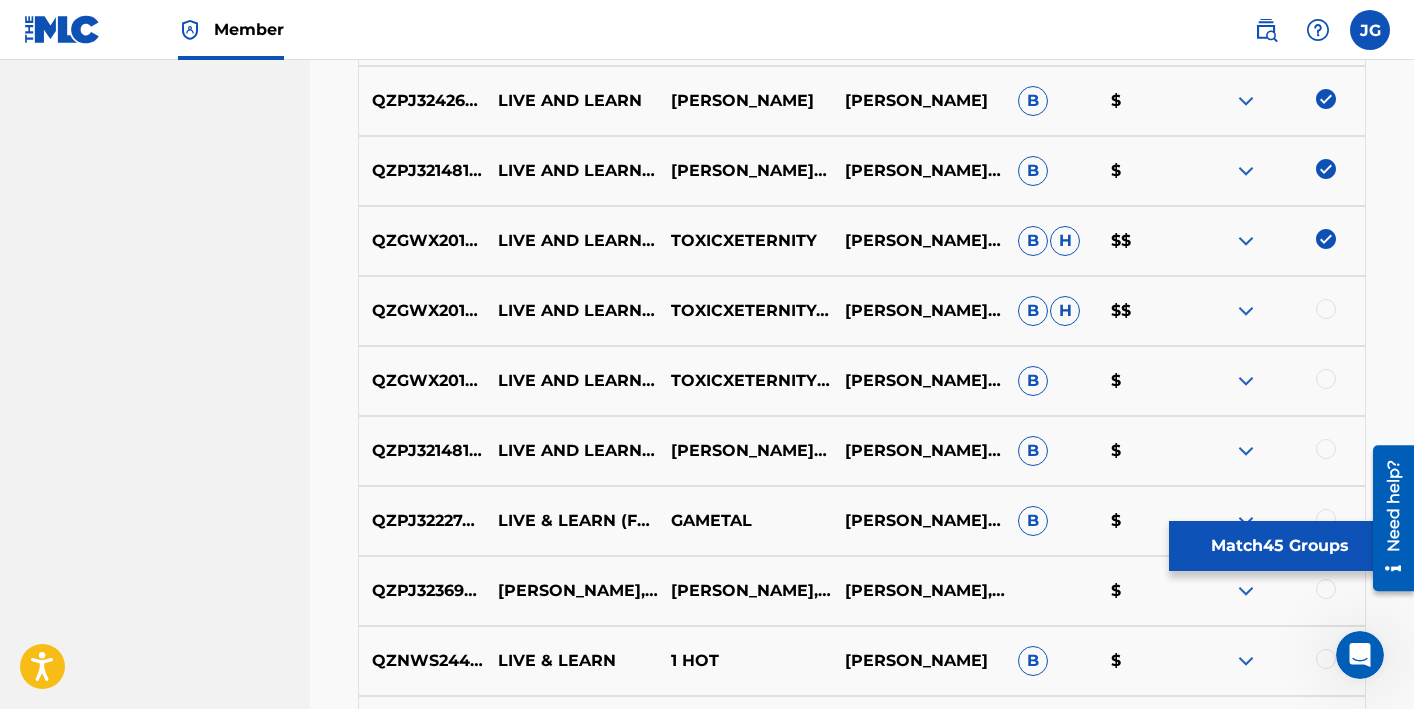 scroll, scrollTop: 4137, scrollLeft: 0, axis: vertical 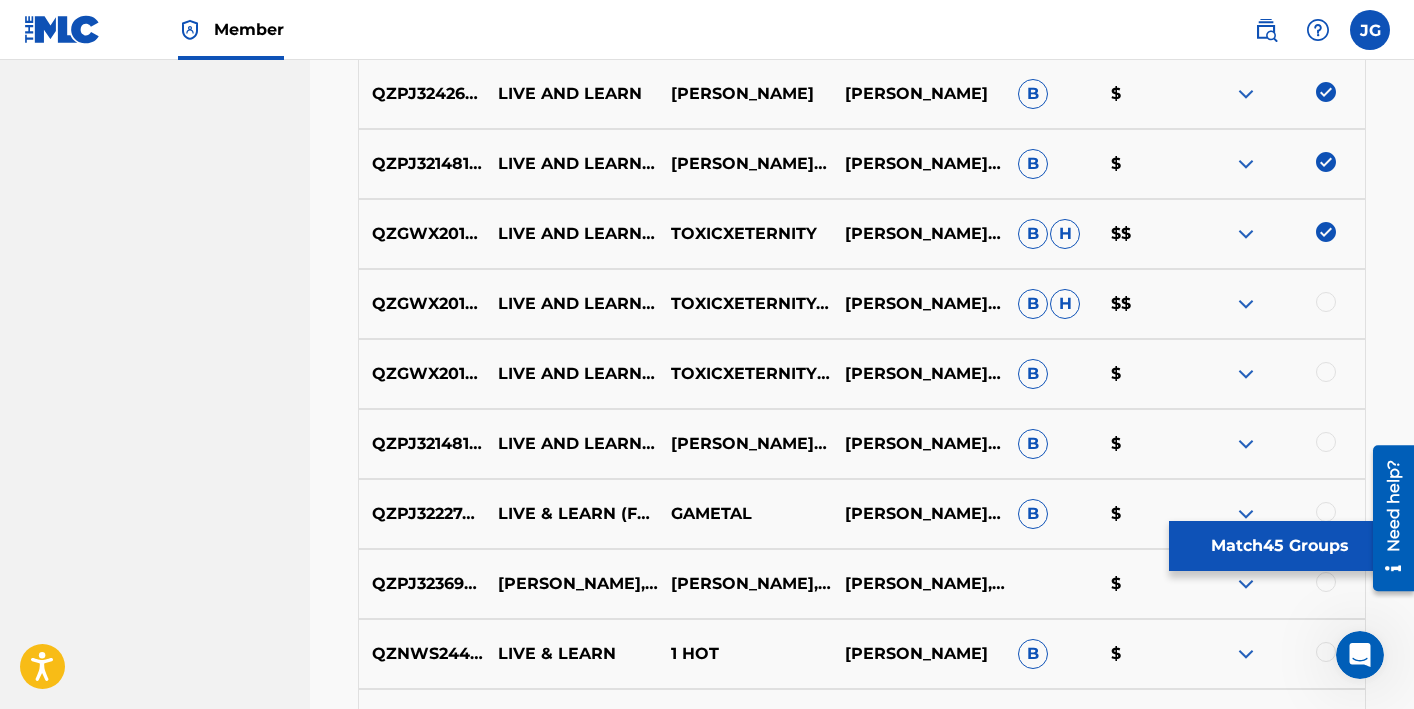 click at bounding box center (1326, 302) 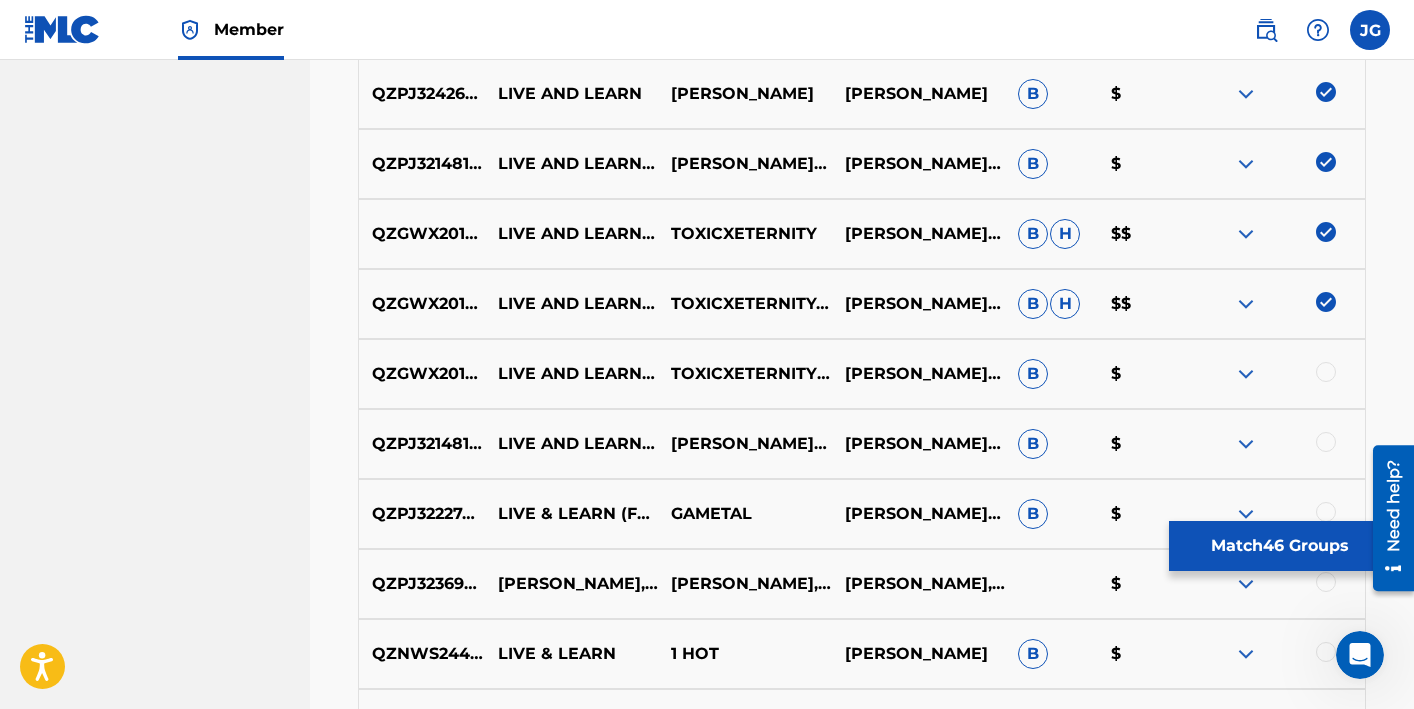click at bounding box center [1326, 372] 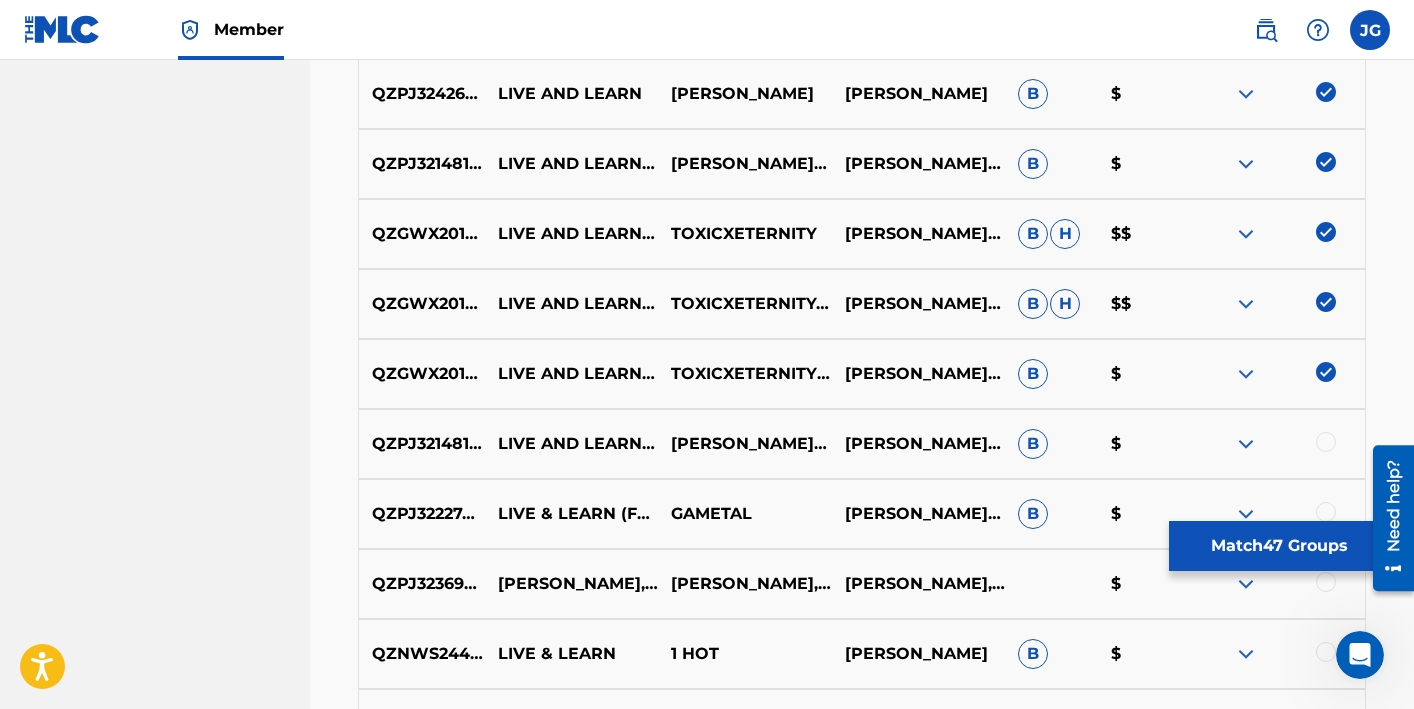 click at bounding box center (1326, 442) 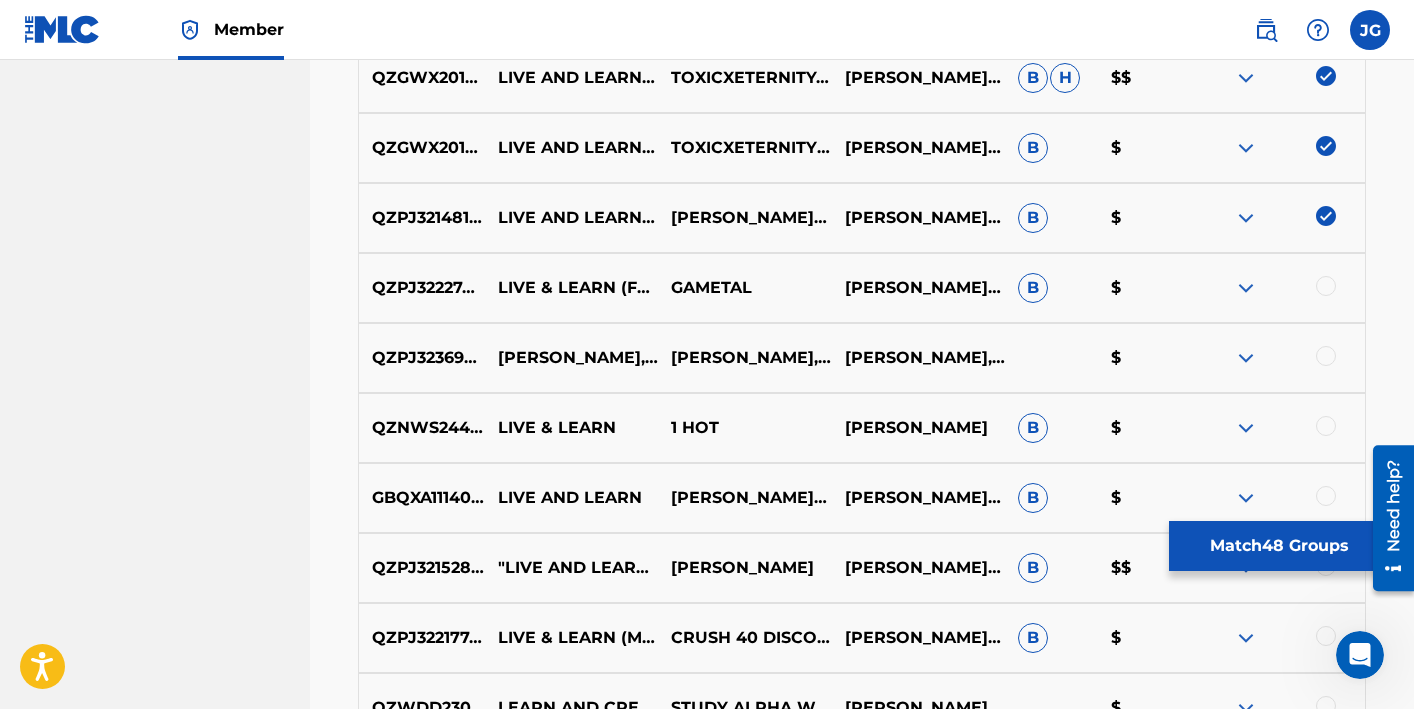 scroll, scrollTop: 4378, scrollLeft: 0, axis: vertical 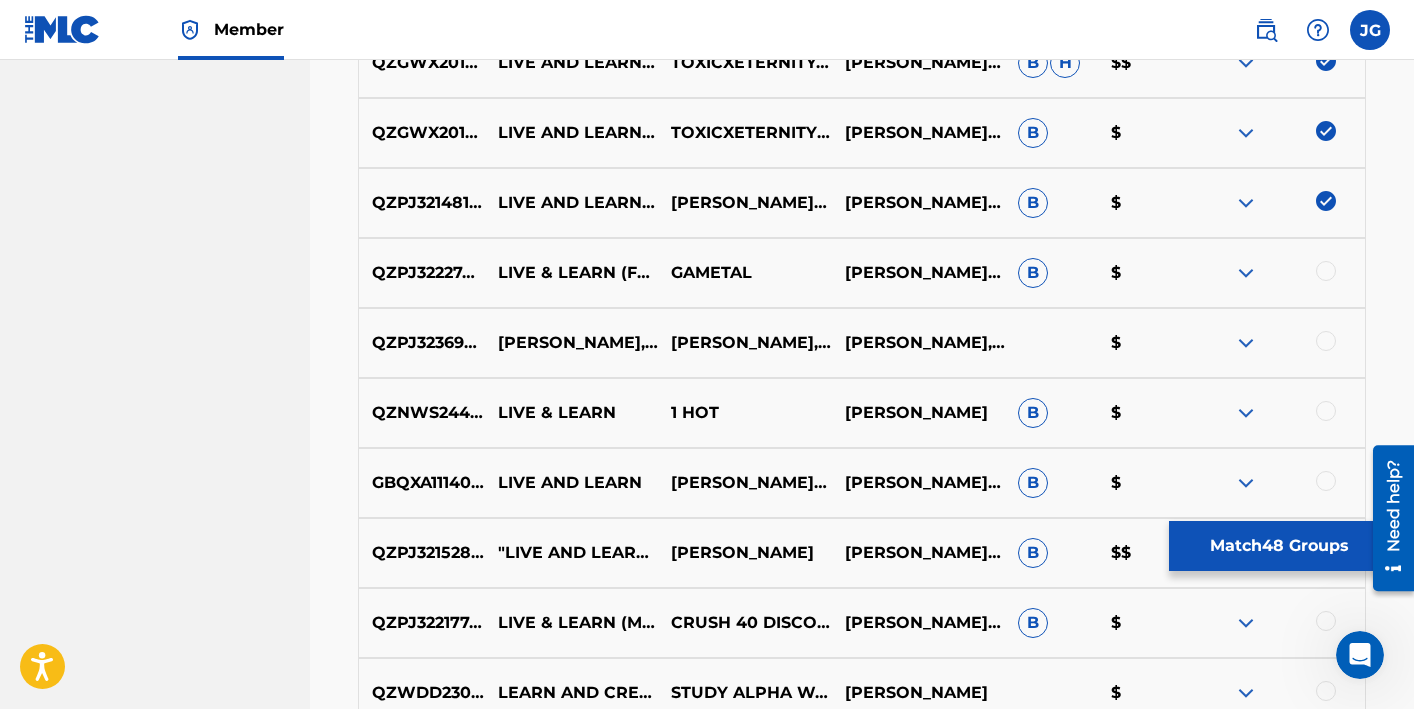 click at bounding box center [1326, 271] 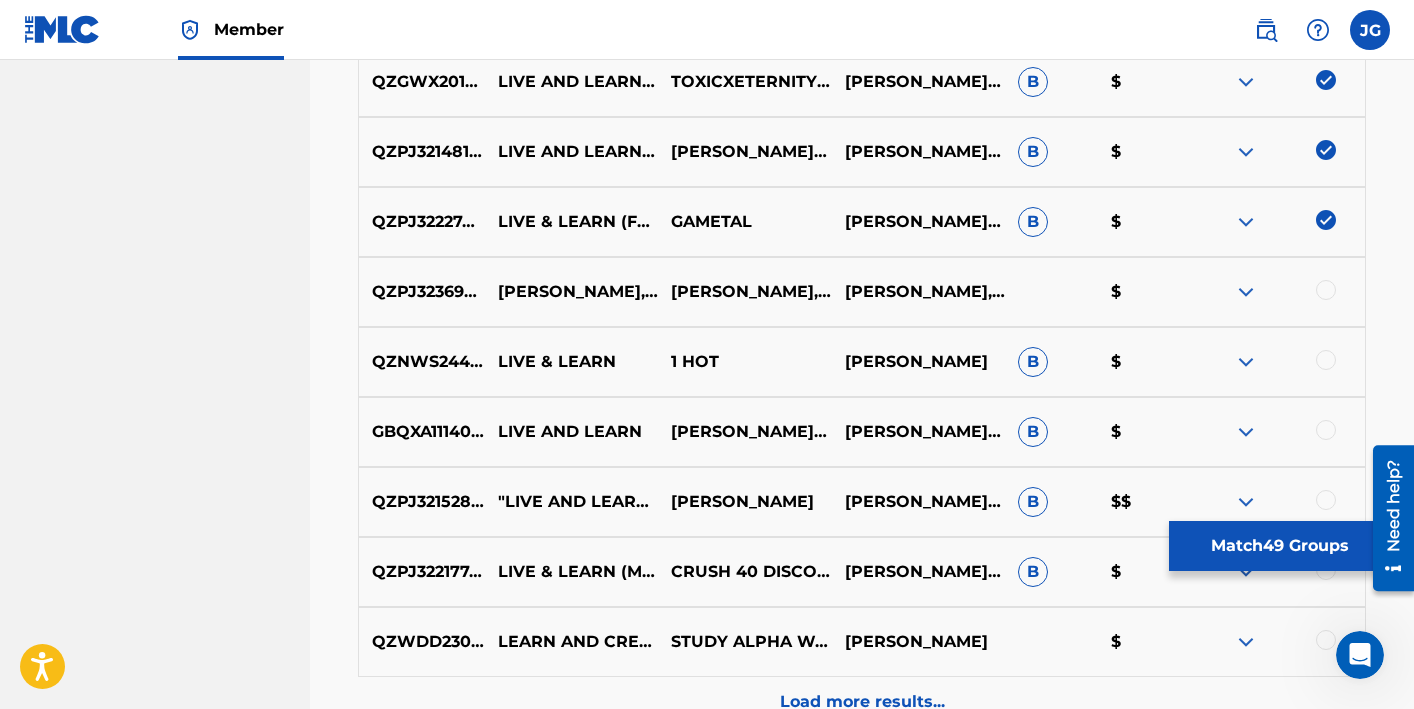 scroll, scrollTop: 4434, scrollLeft: 0, axis: vertical 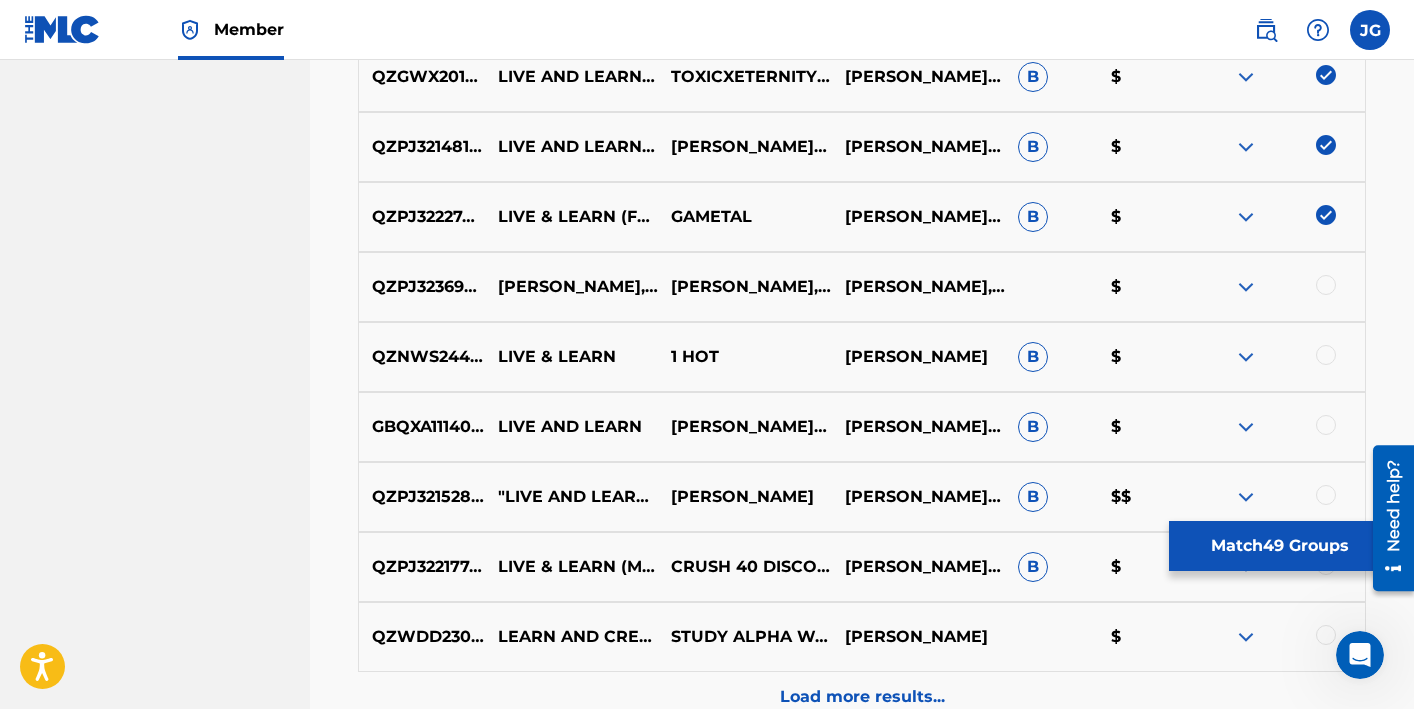 click at bounding box center [1326, 495] 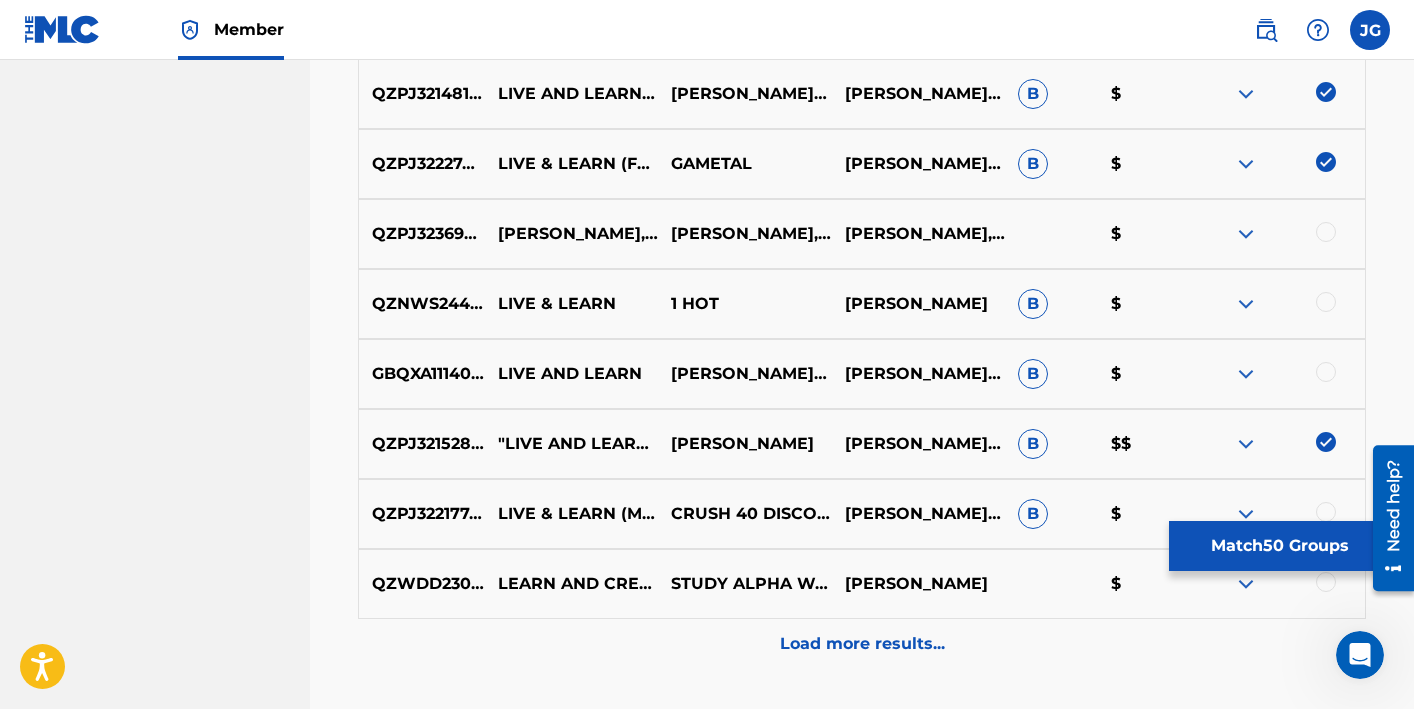 scroll, scrollTop: 4530, scrollLeft: 0, axis: vertical 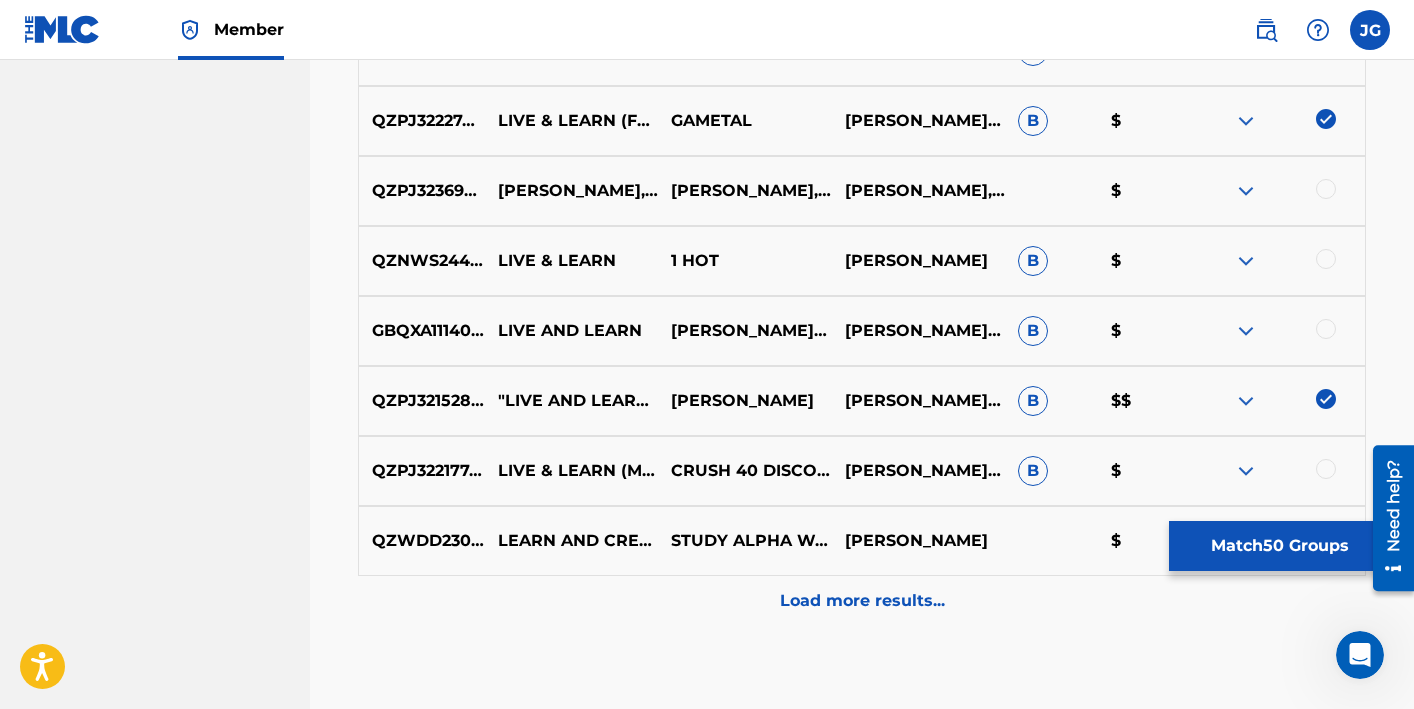 click at bounding box center (1326, 469) 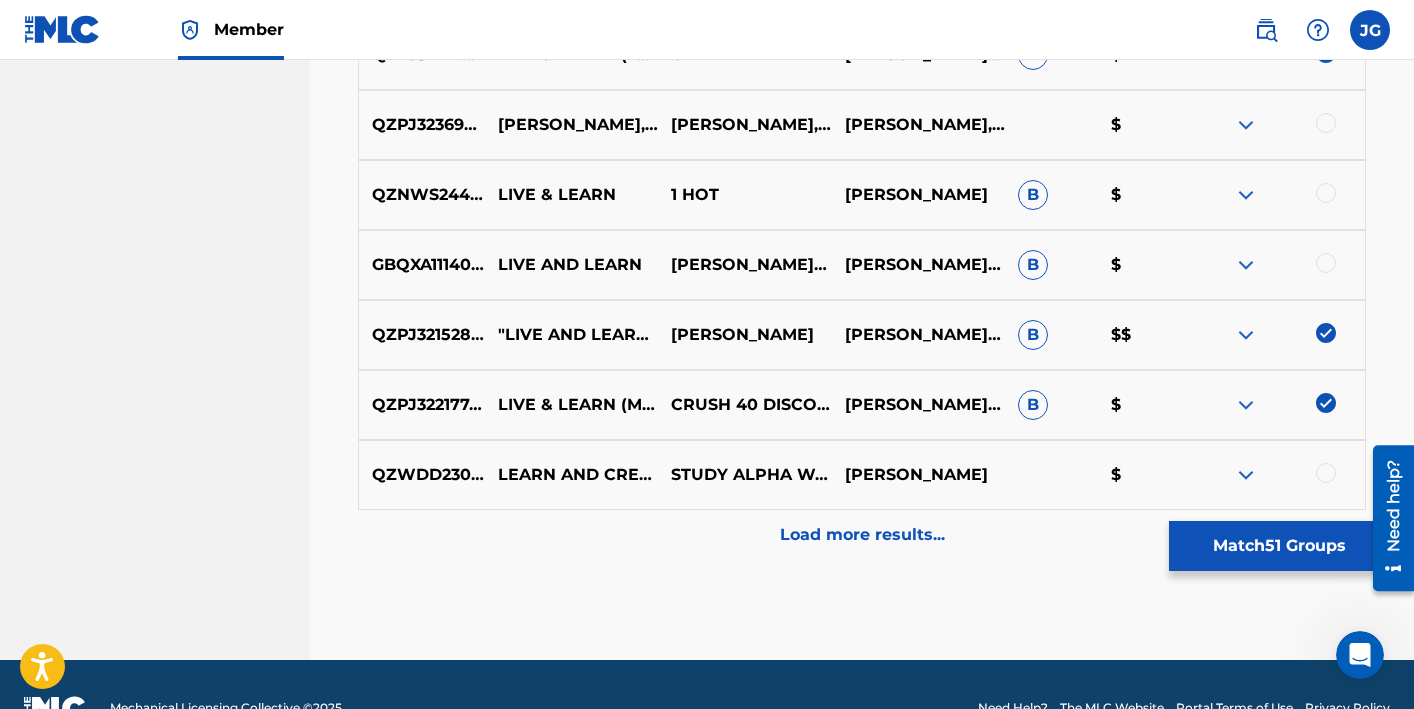 scroll, scrollTop: 4602, scrollLeft: 0, axis: vertical 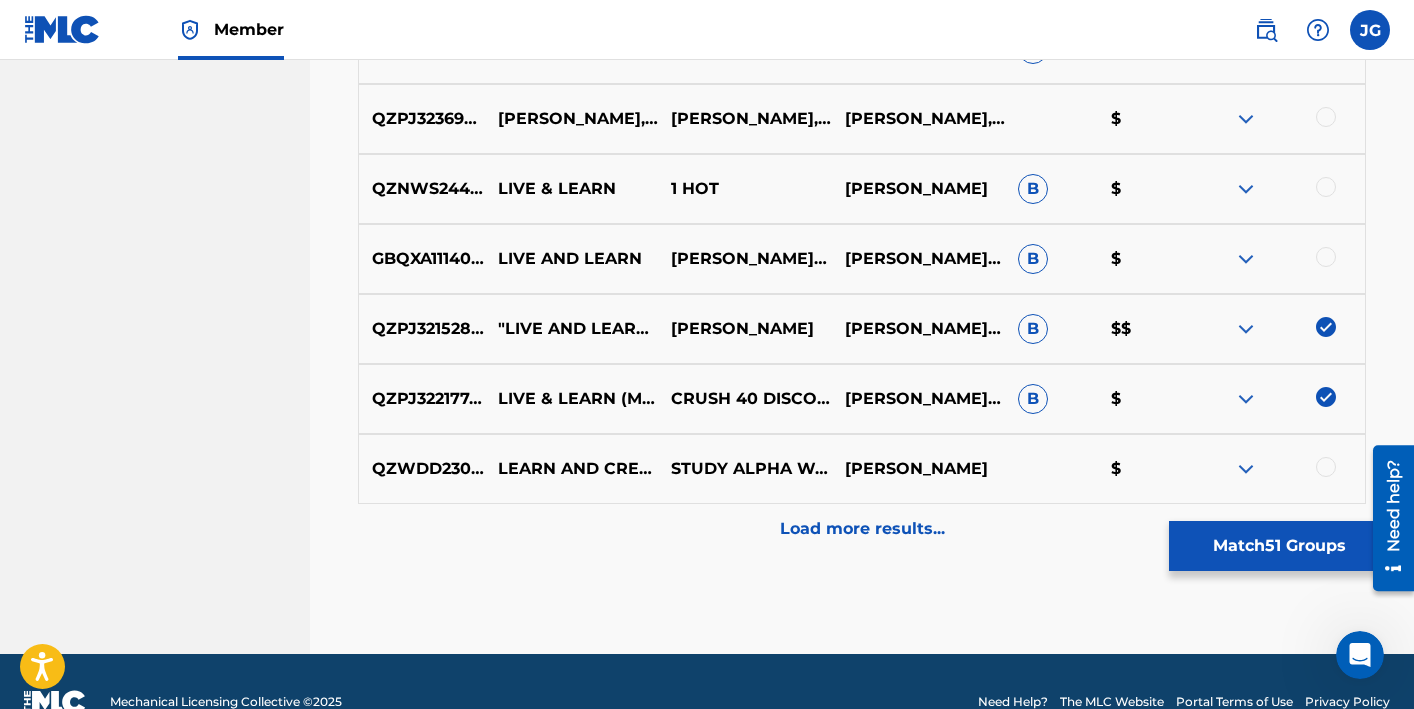 click on "Load more results..." at bounding box center [862, 529] 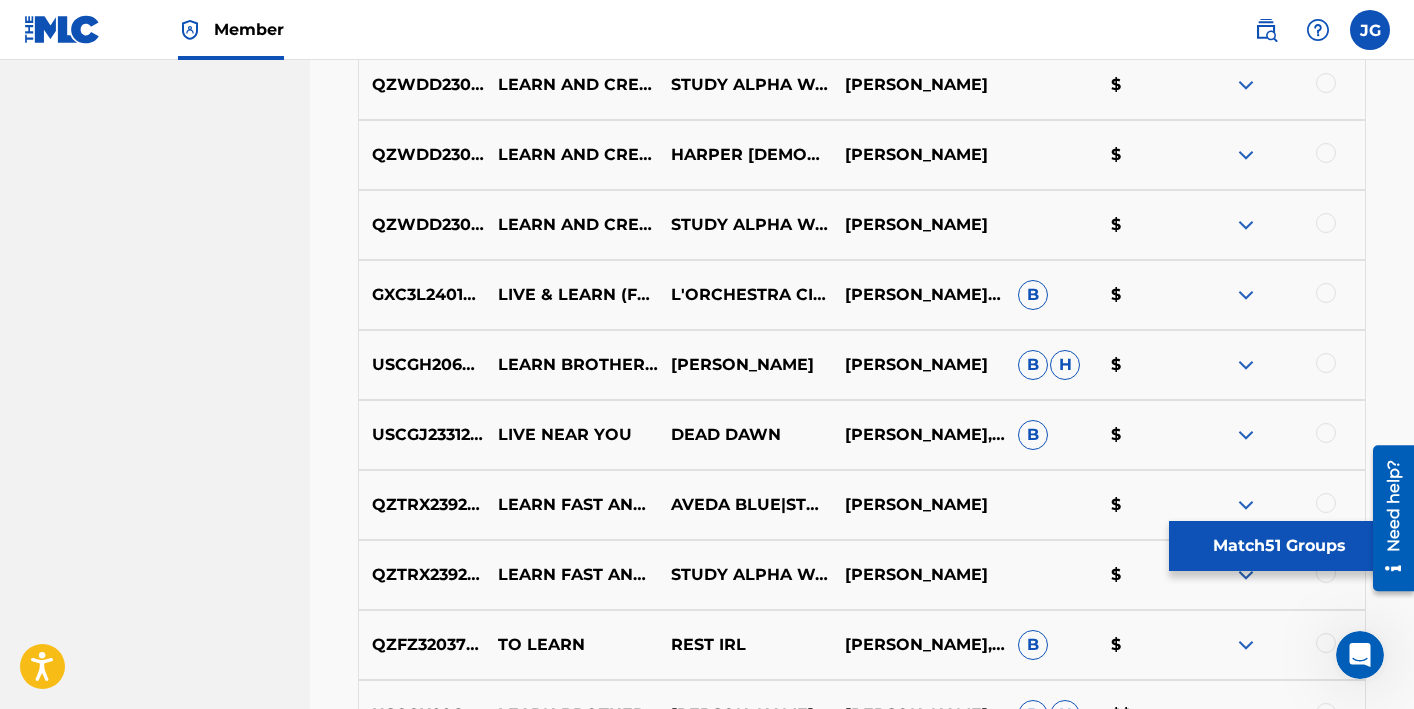 scroll, scrollTop: 4991, scrollLeft: 0, axis: vertical 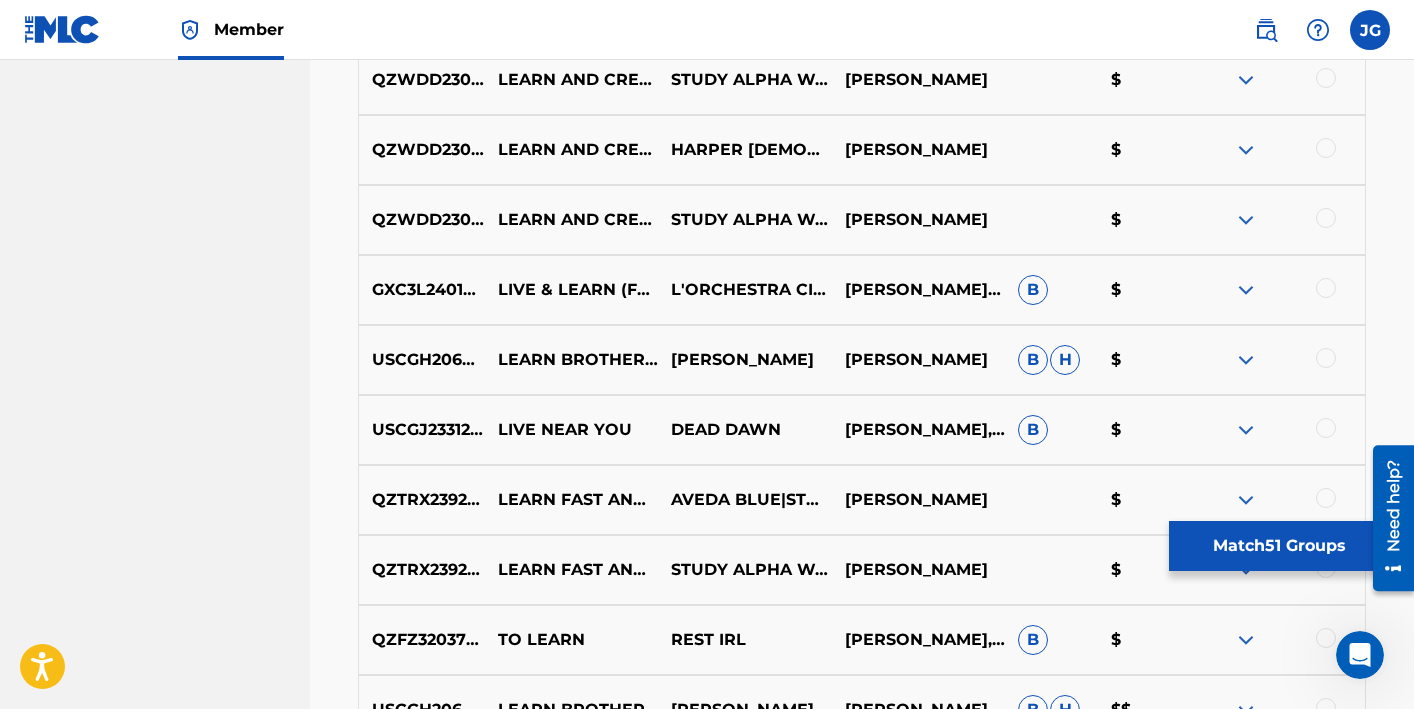 click at bounding box center (1326, 288) 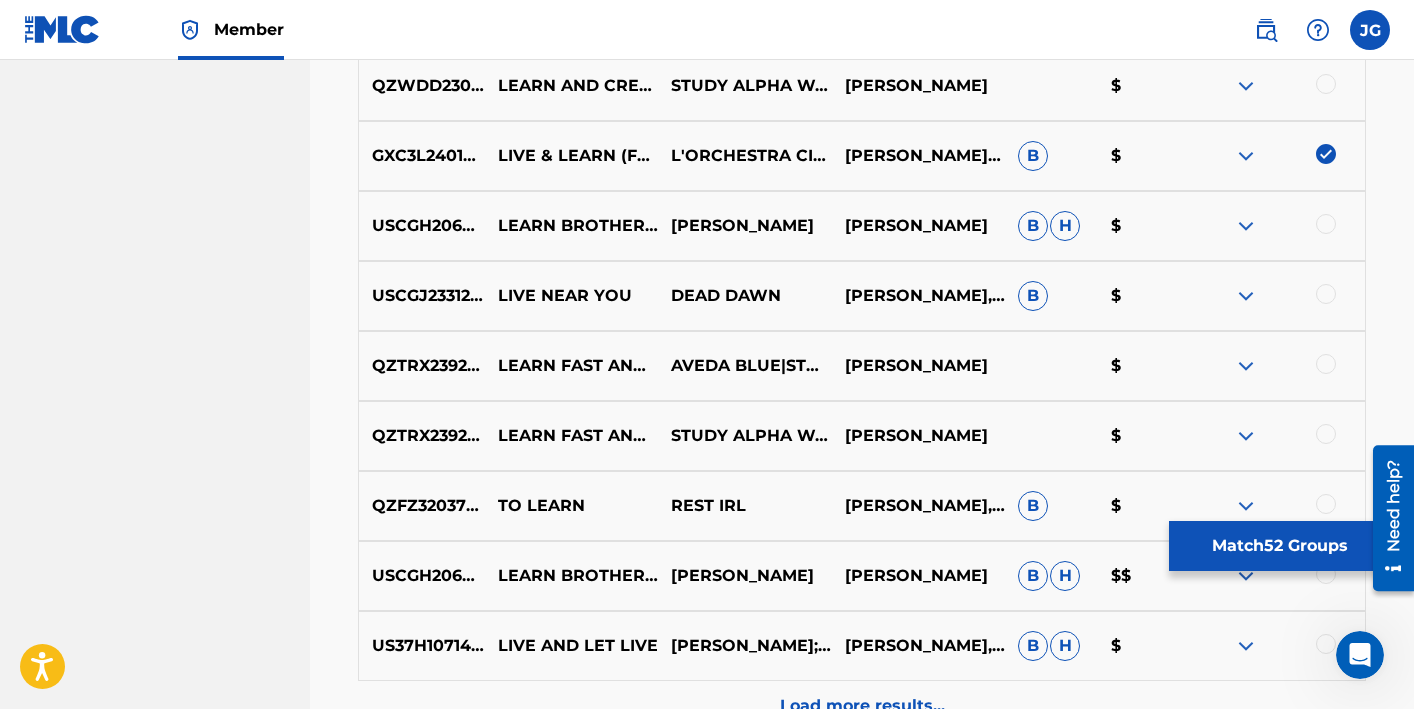 scroll, scrollTop: 5131, scrollLeft: 0, axis: vertical 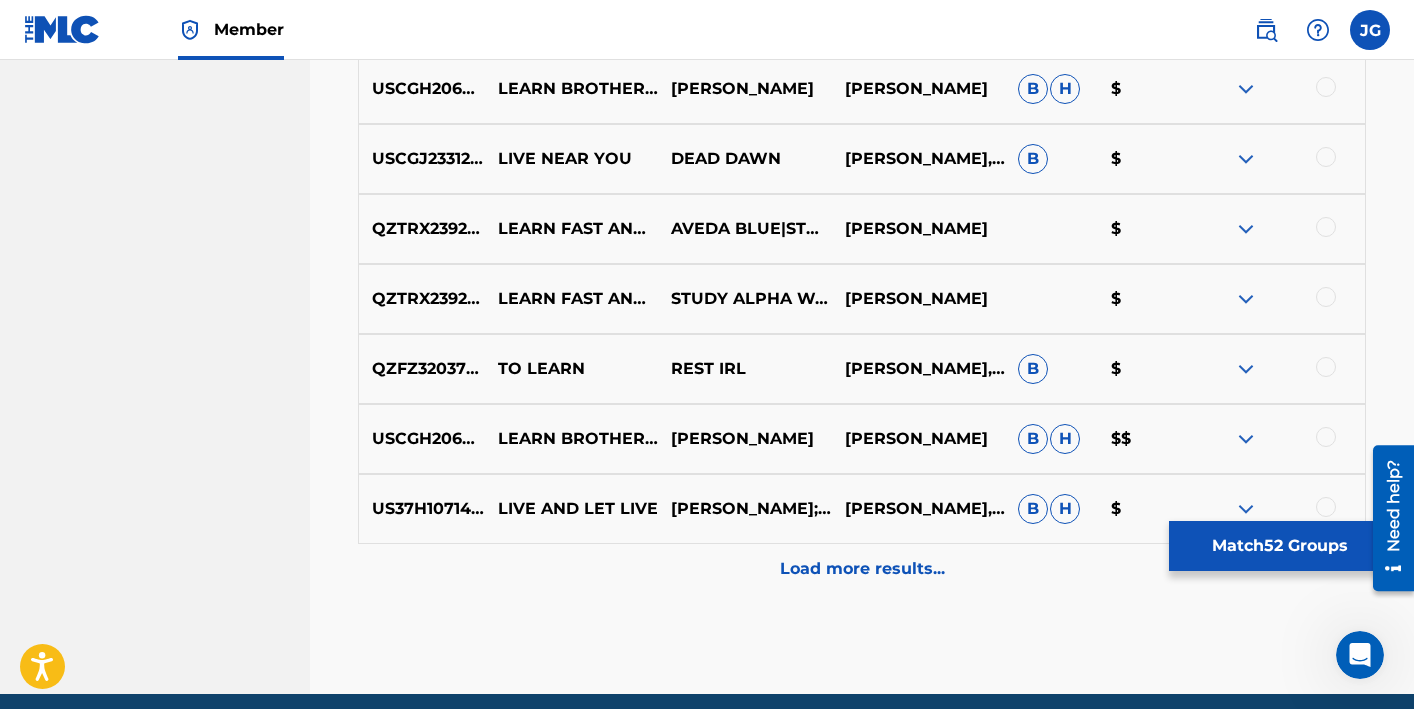 click on "Load more results..." at bounding box center [862, 569] 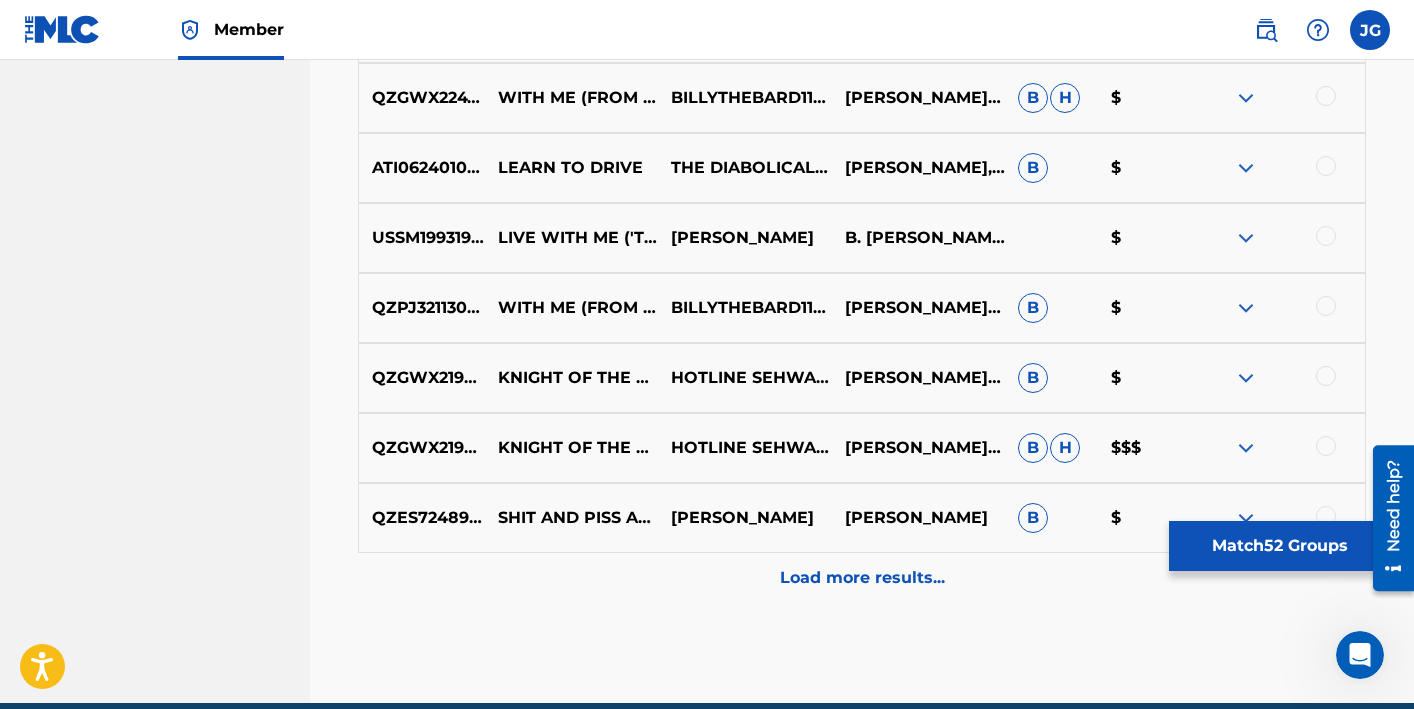 scroll, scrollTop: 5956, scrollLeft: 0, axis: vertical 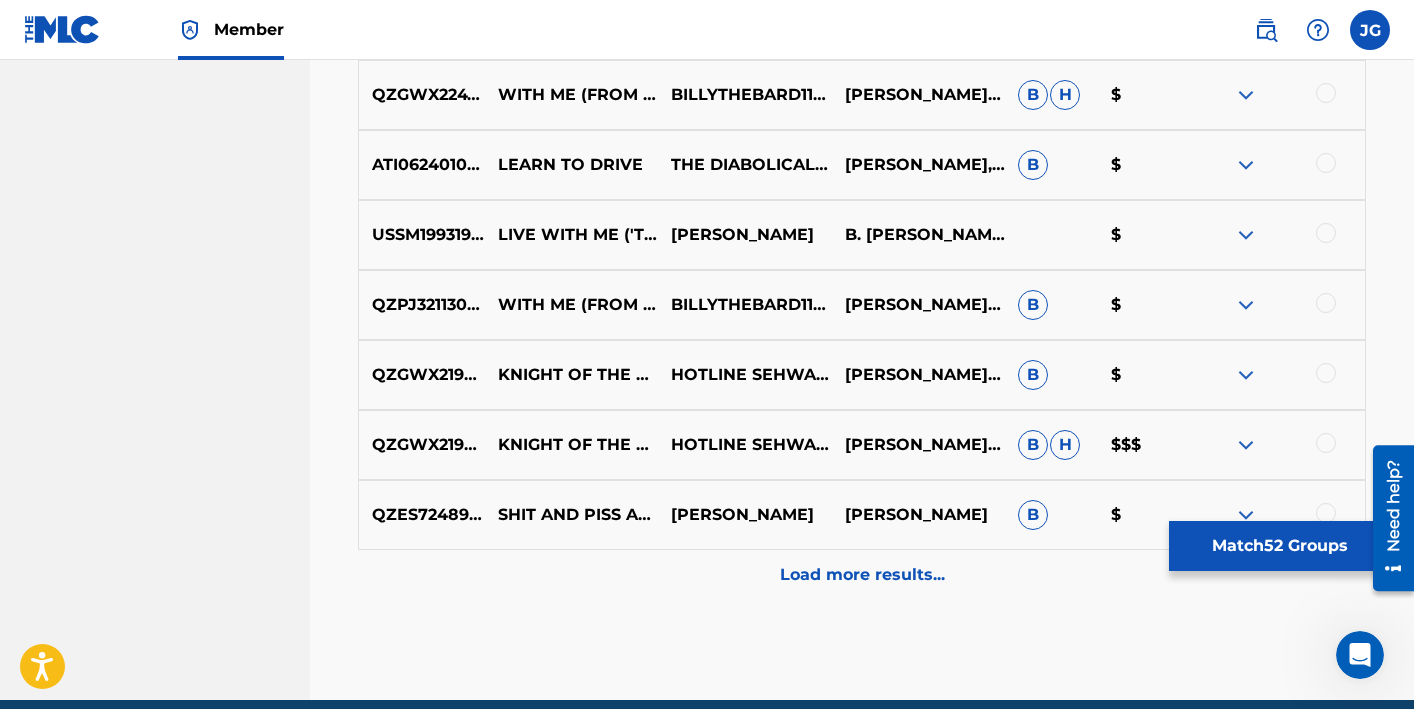 click on "Load more results..." at bounding box center (862, 575) 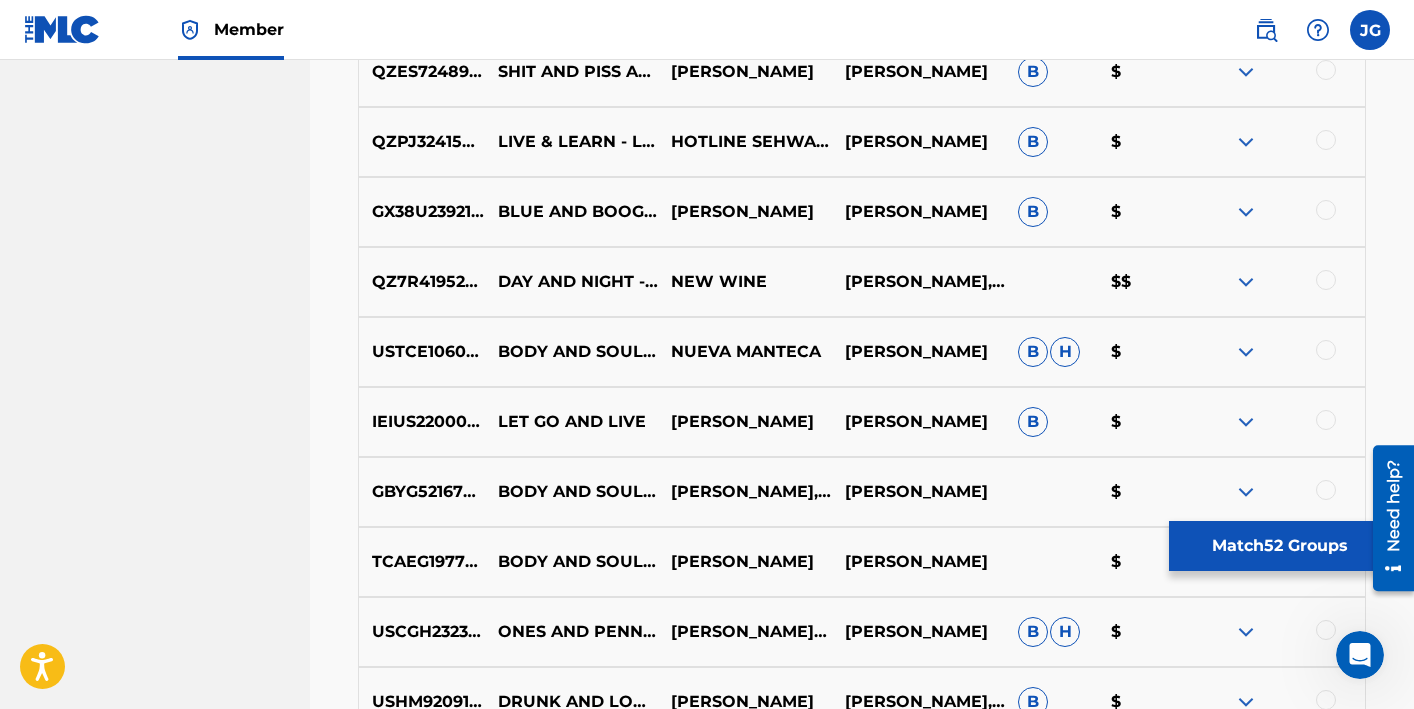 scroll, scrollTop: 6401, scrollLeft: 0, axis: vertical 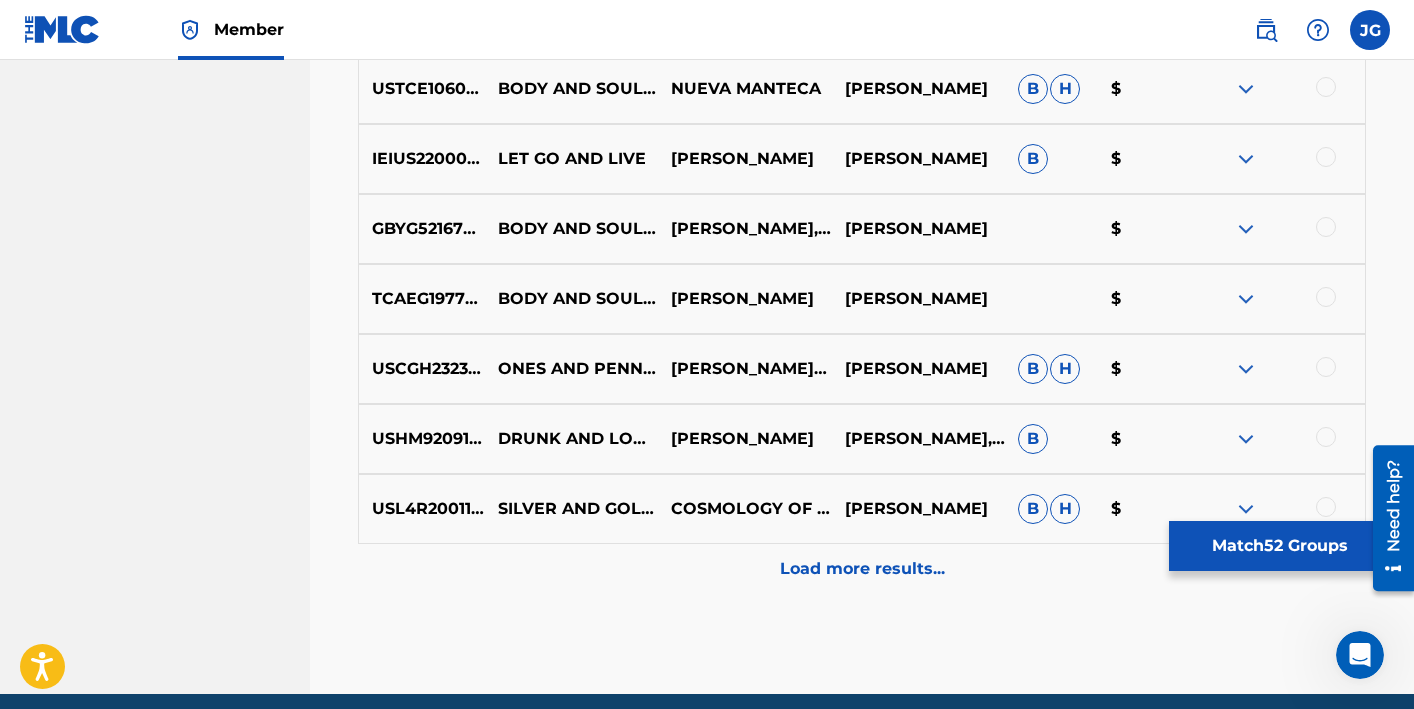 click on "Load more results..." at bounding box center (862, 569) 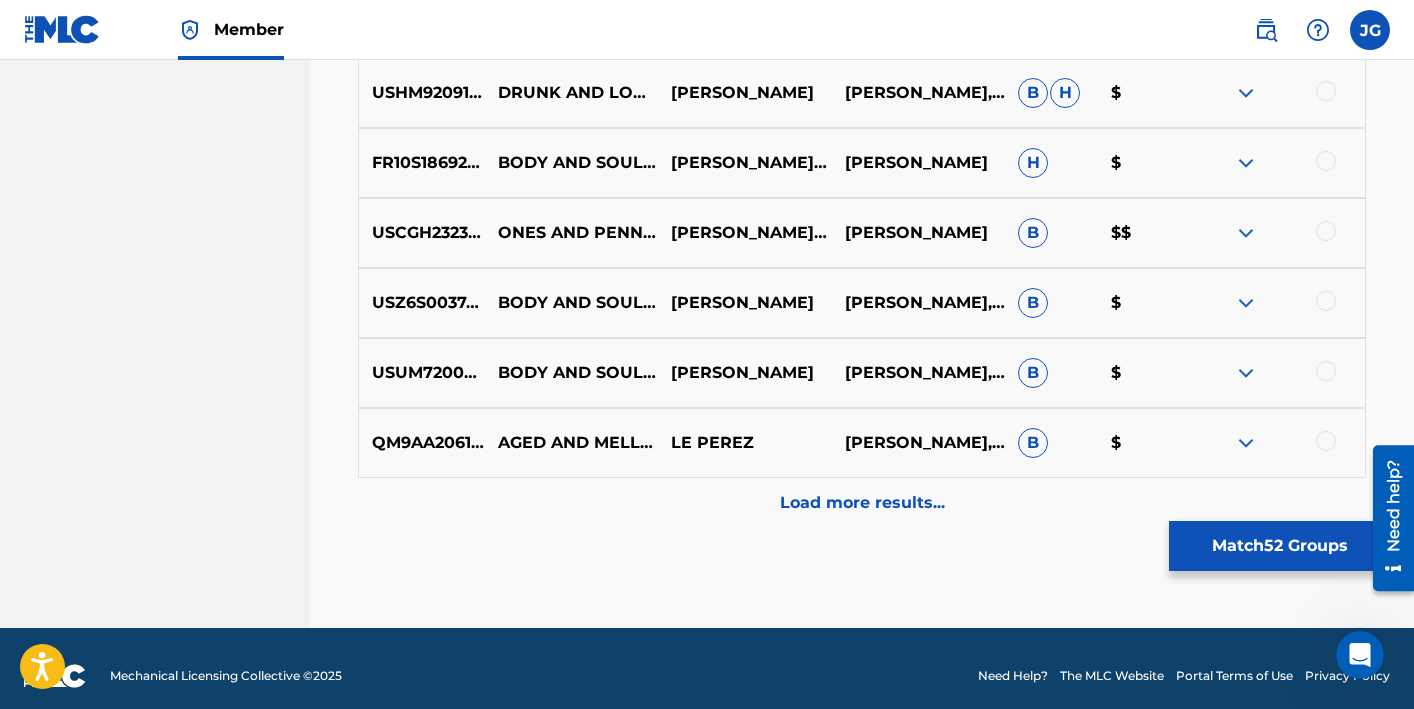 scroll, scrollTop: 7443, scrollLeft: 0, axis: vertical 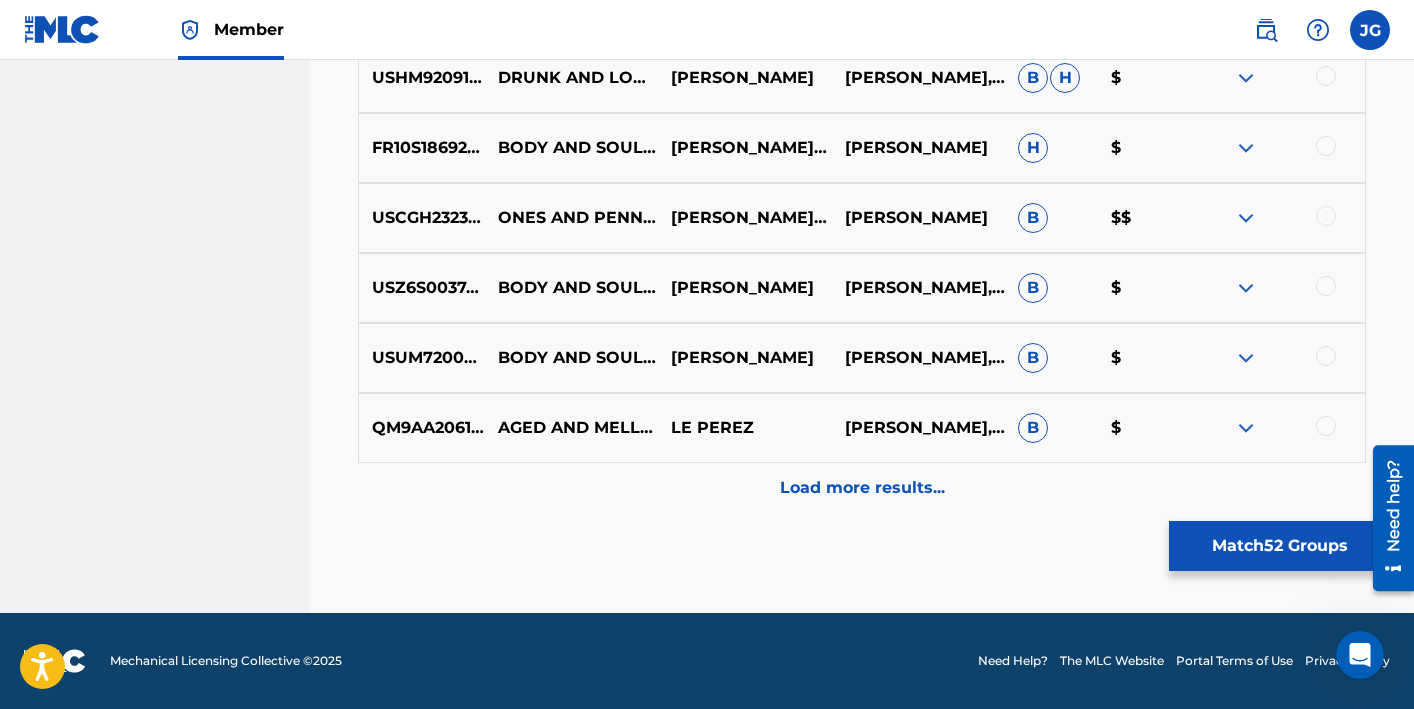 click on "Load more results..." at bounding box center [862, 488] 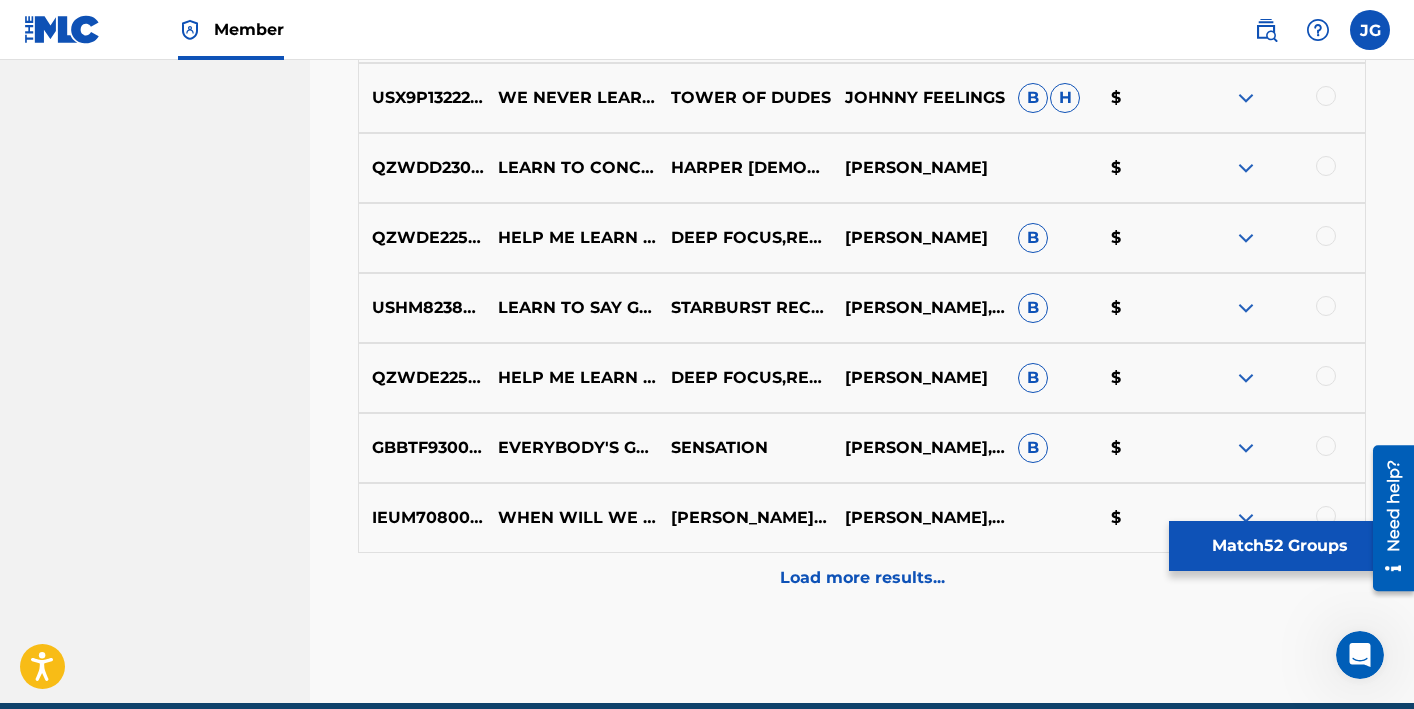 scroll, scrollTop: 8059, scrollLeft: 0, axis: vertical 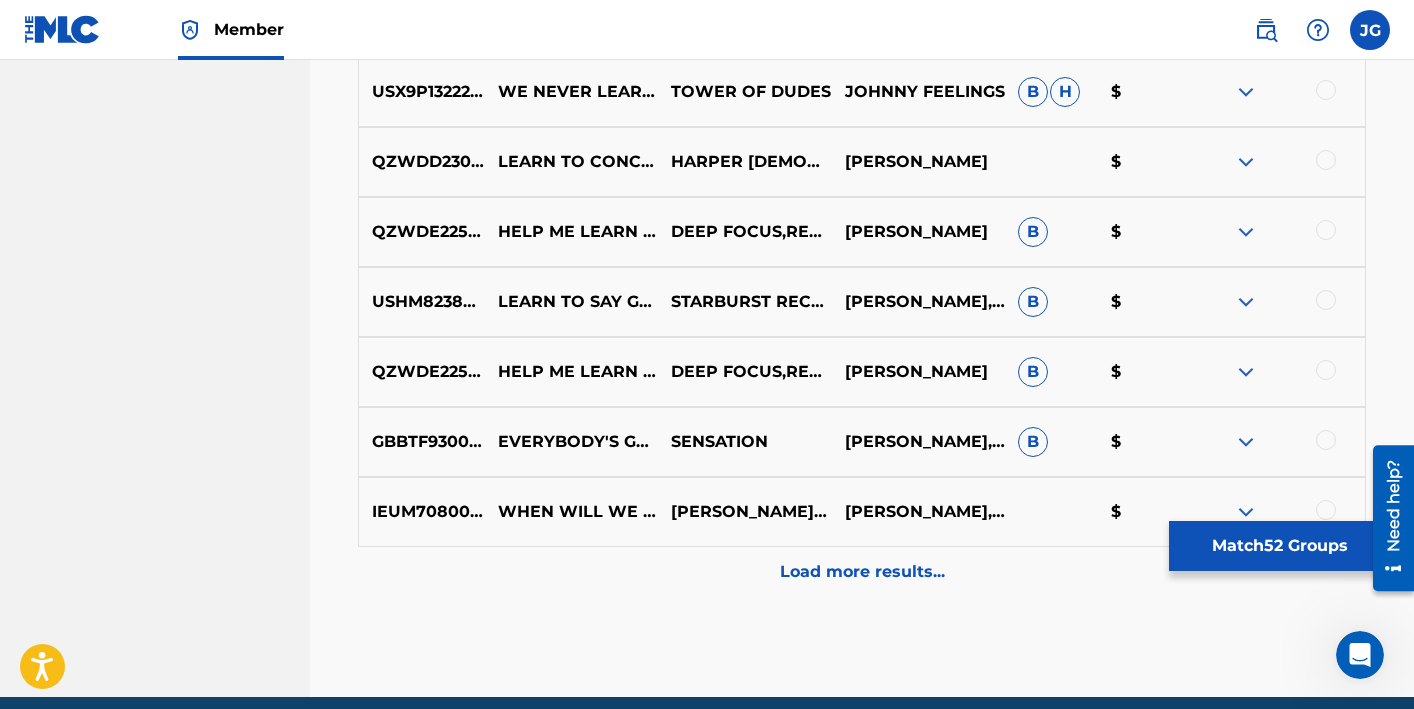 click on "Load more results..." at bounding box center (862, 572) 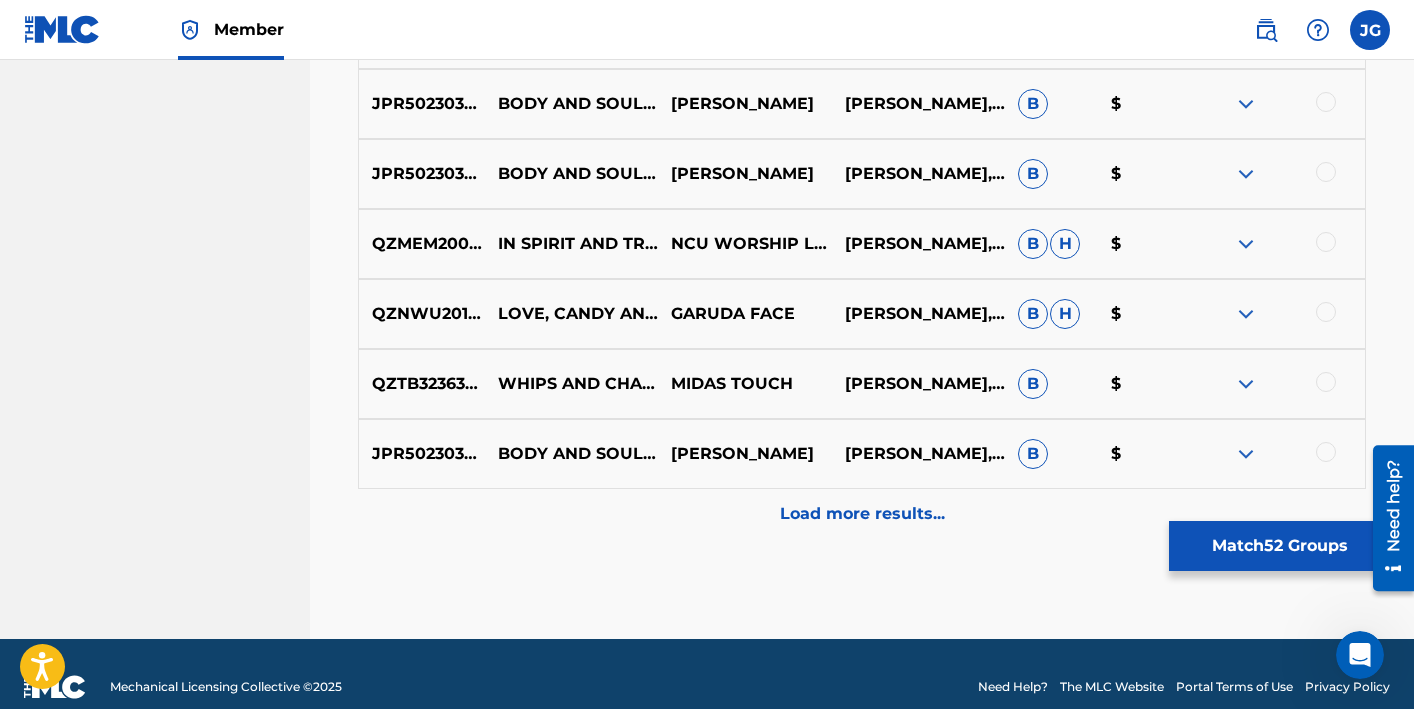 scroll, scrollTop: 8843, scrollLeft: 0, axis: vertical 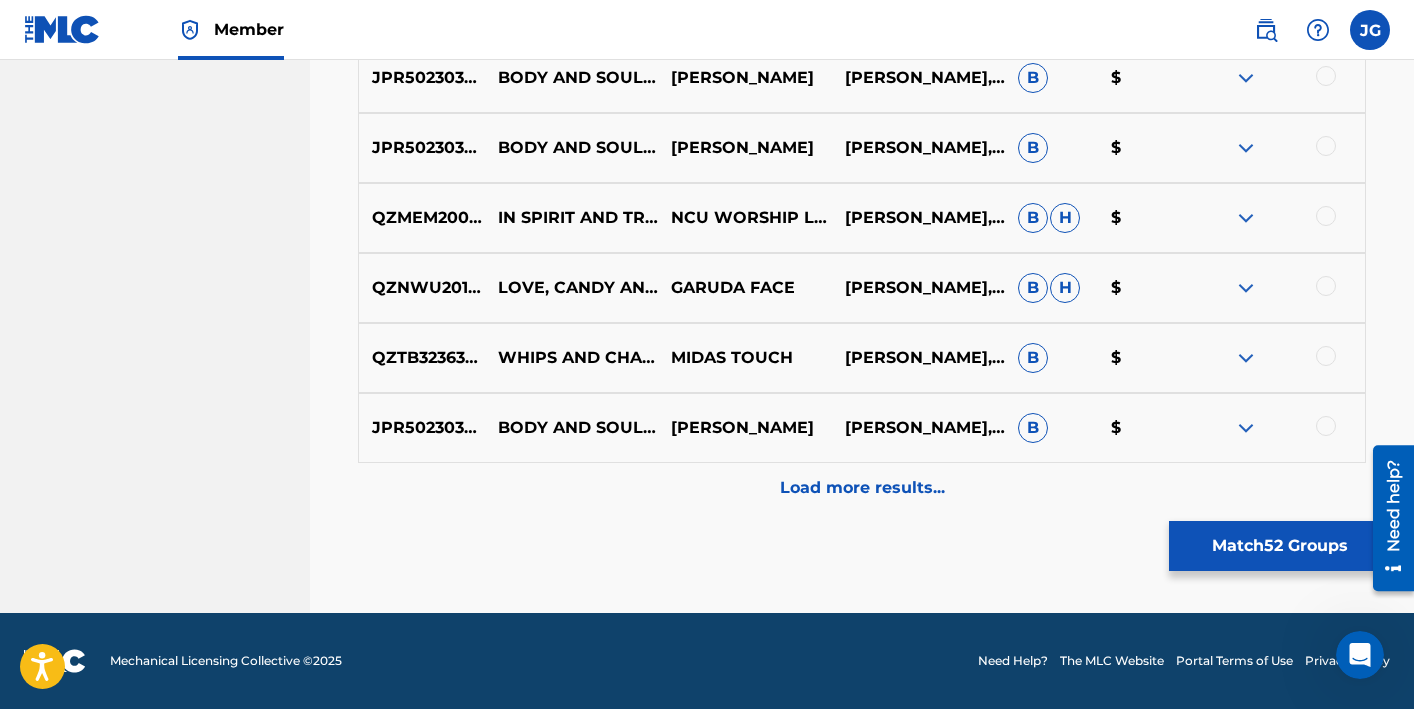 click on "Match  52 Groups" at bounding box center [1279, 546] 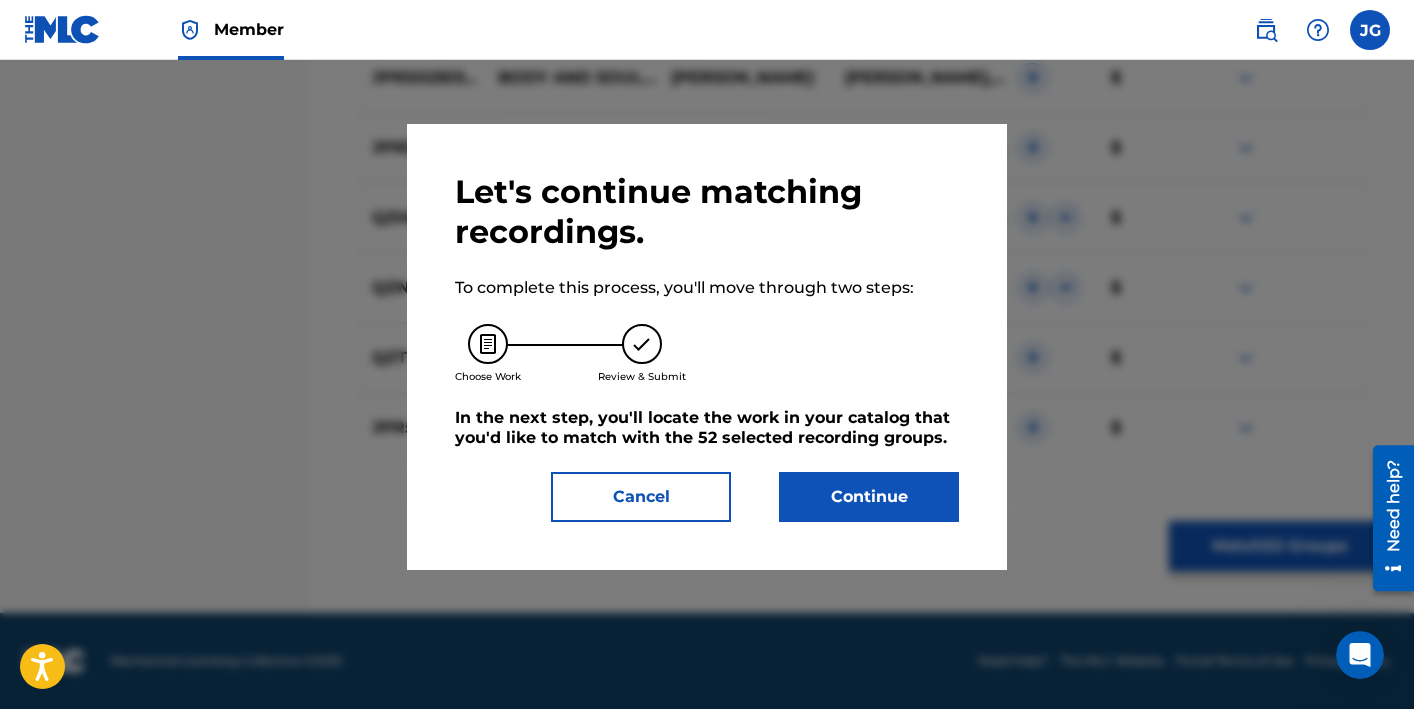 click on "Continue" at bounding box center [869, 497] 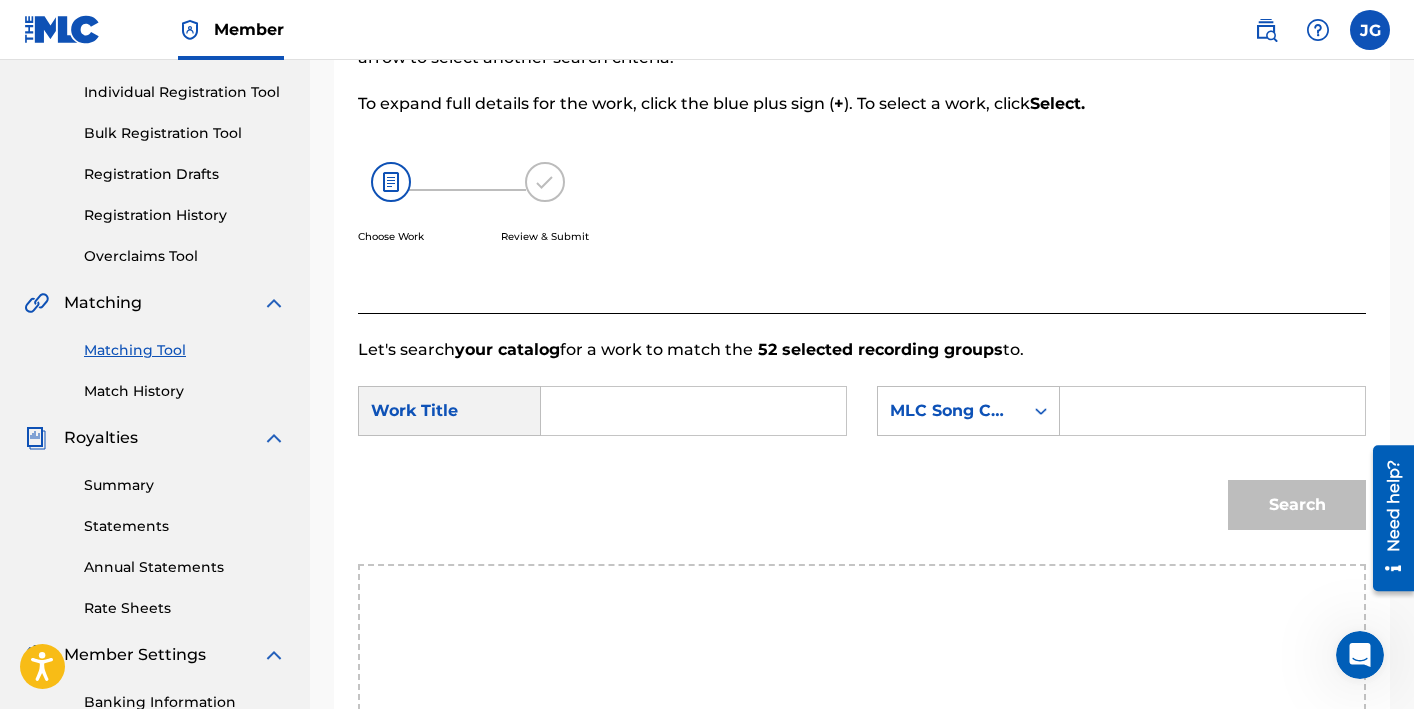 scroll, scrollTop: 250, scrollLeft: 0, axis: vertical 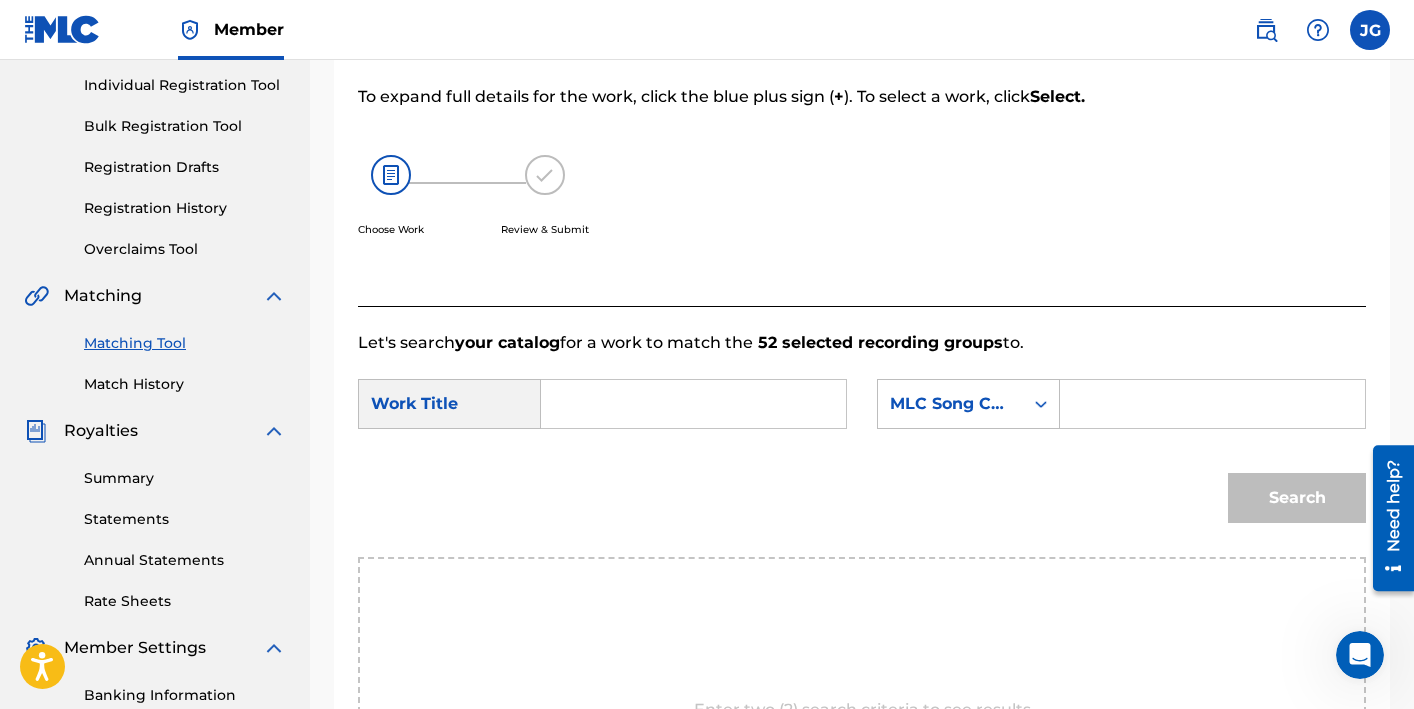 click at bounding box center [693, 404] 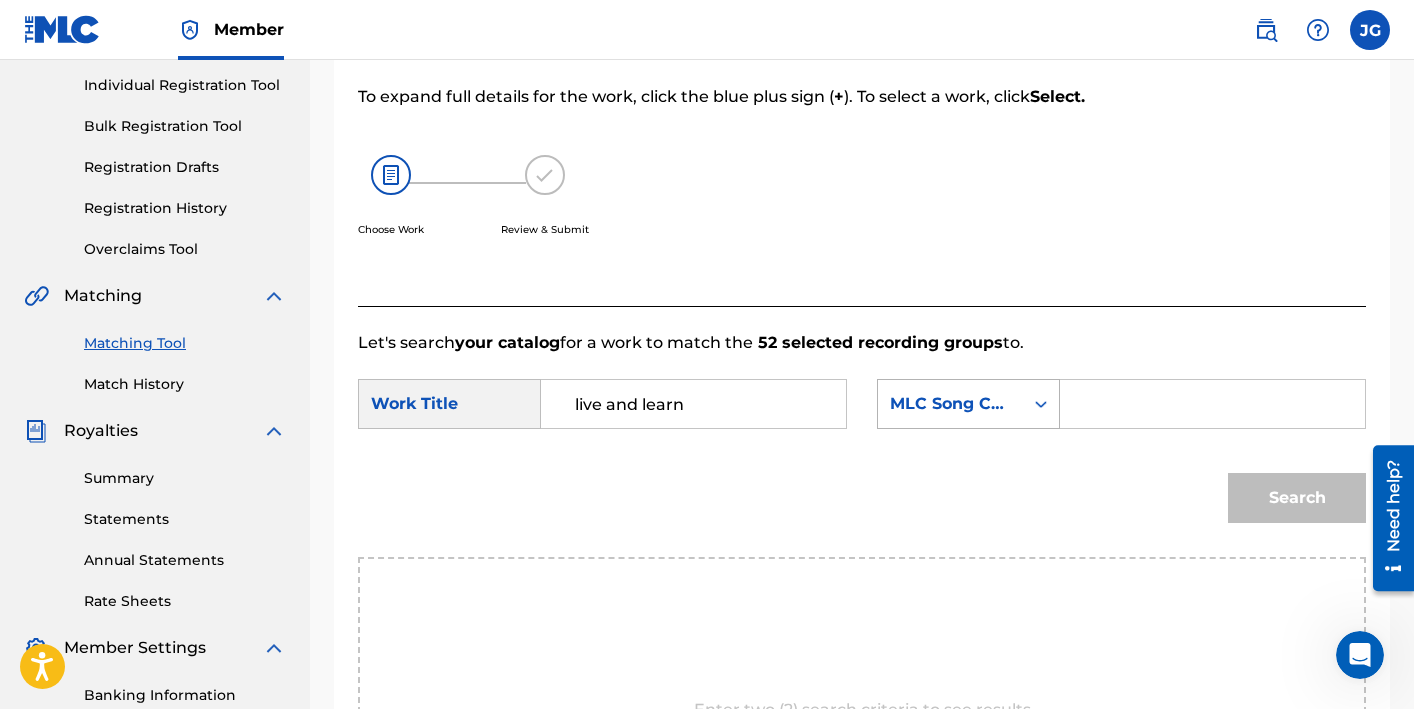 type on "live and learn" 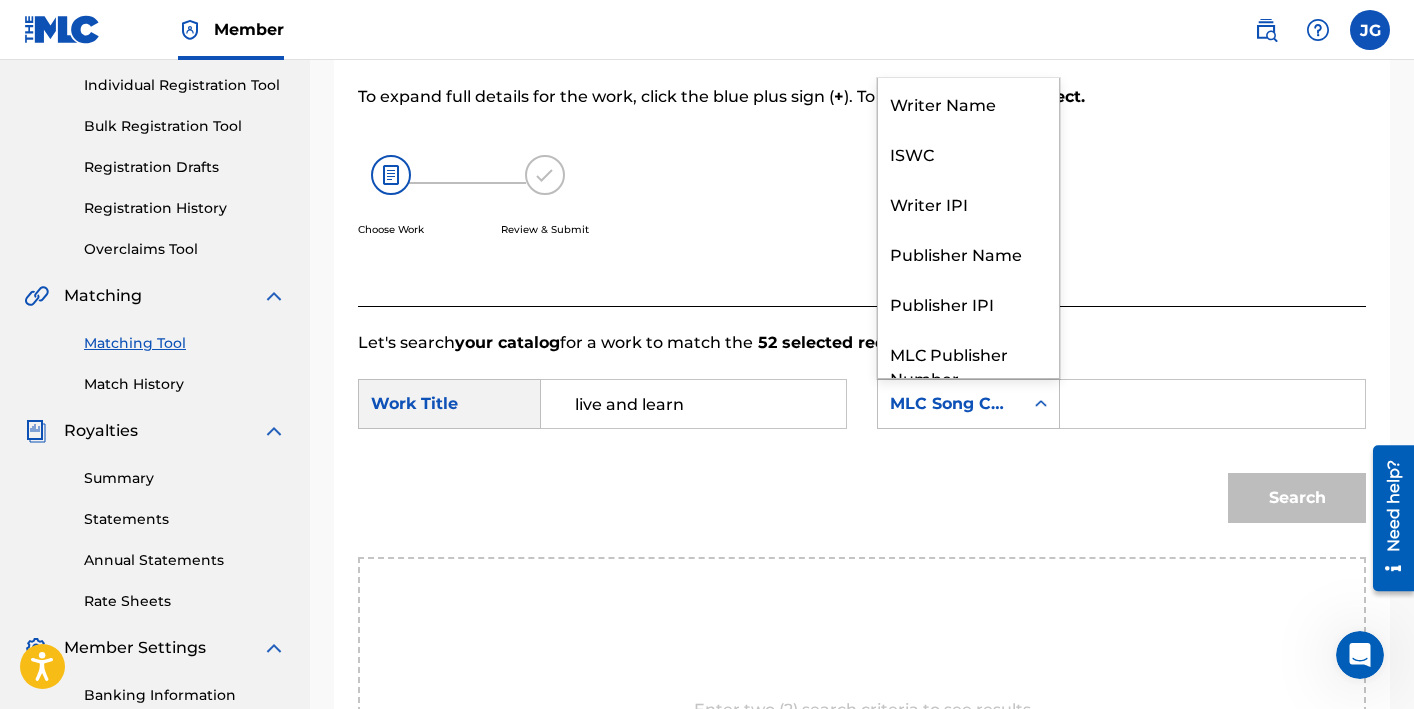 scroll, scrollTop: 74, scrollLeft: 0, axis: vertical 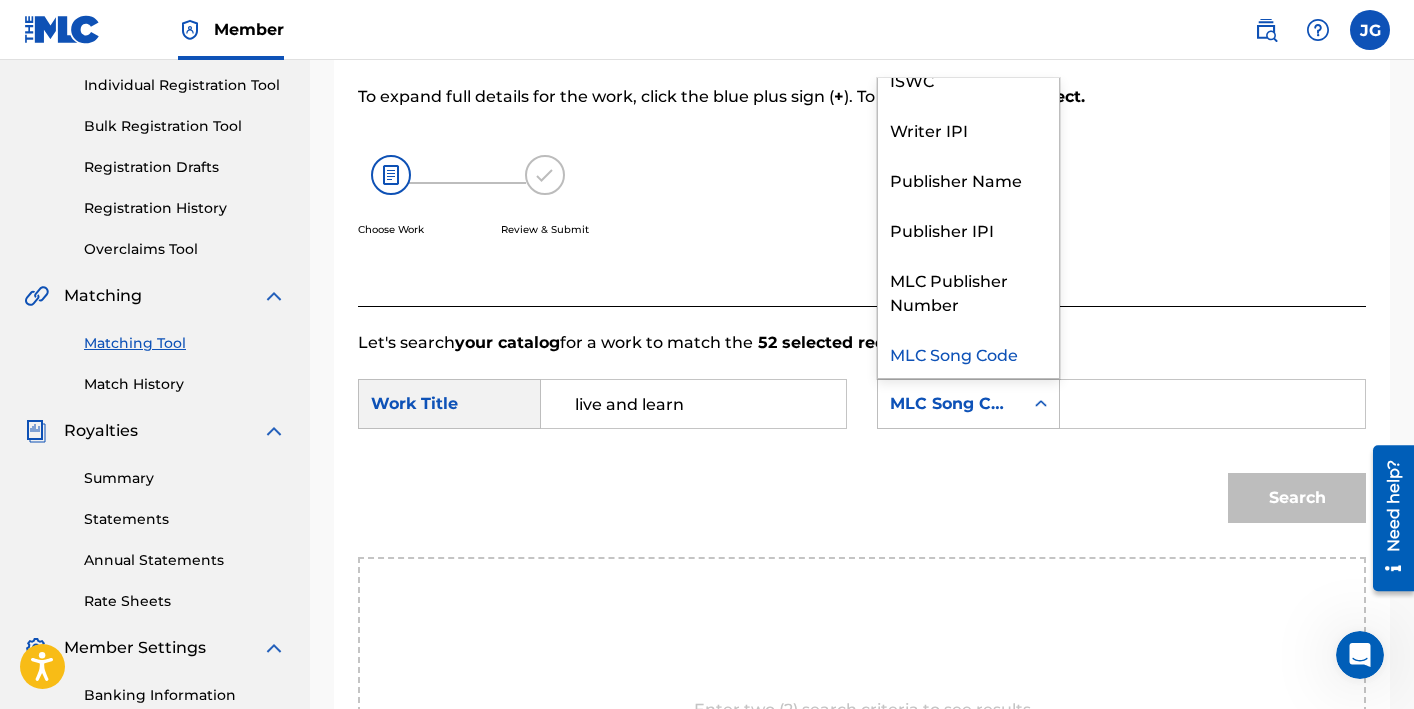 click 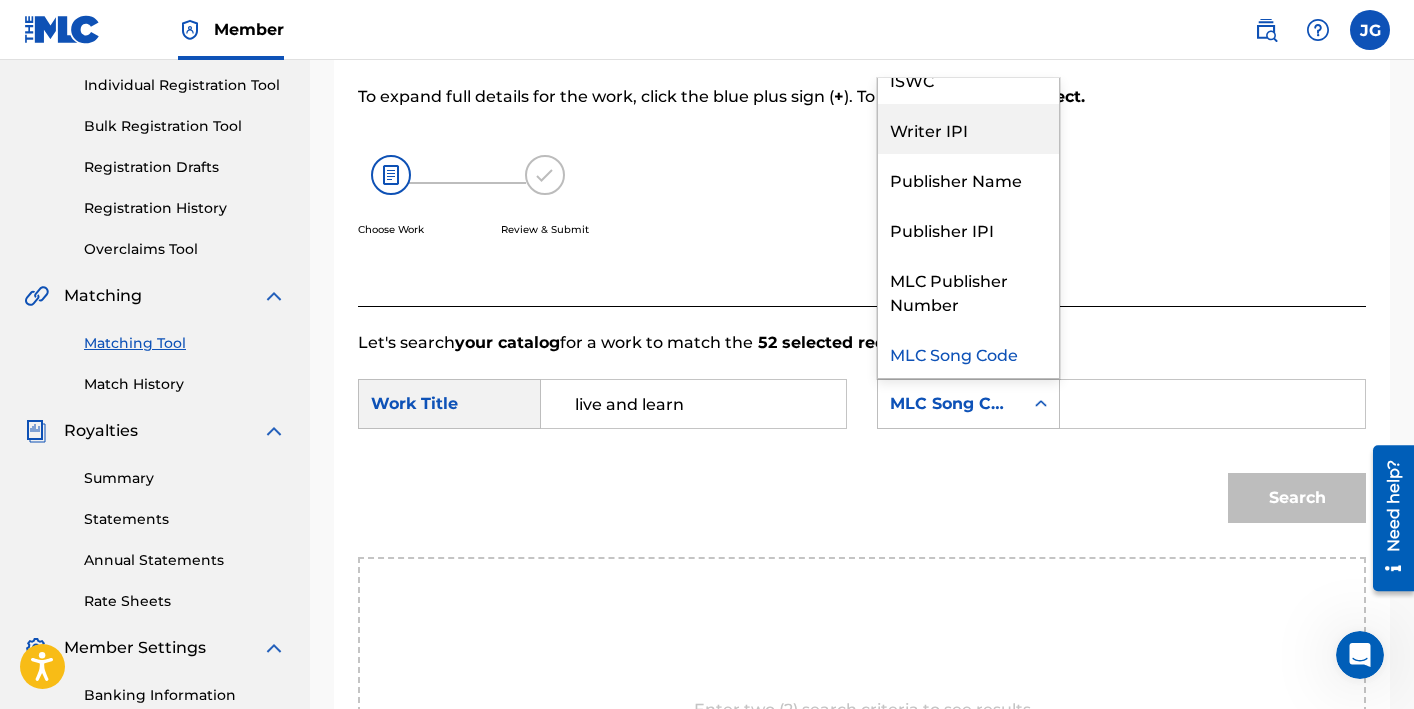 click on "Writer IPI" at bounding box center (968, 129) 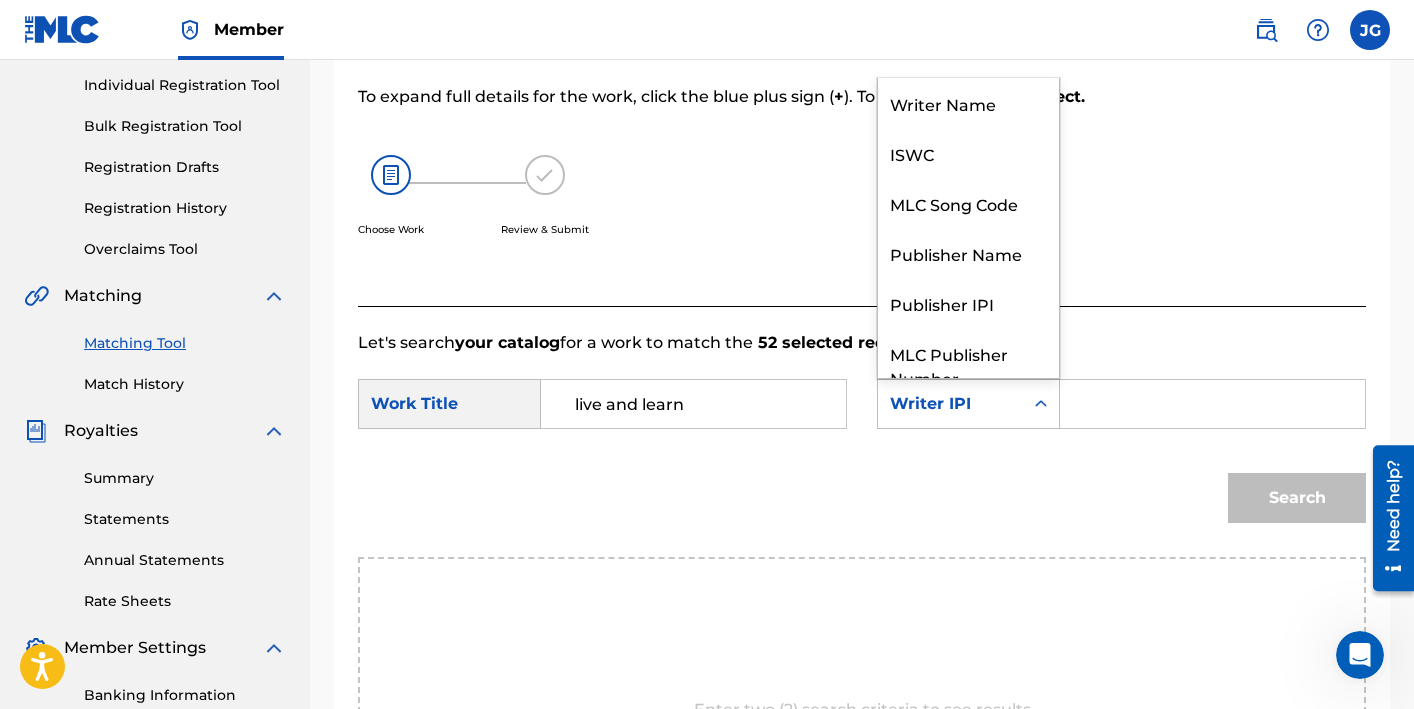 click on "Writer IPI" at bounding box center (968, 404) 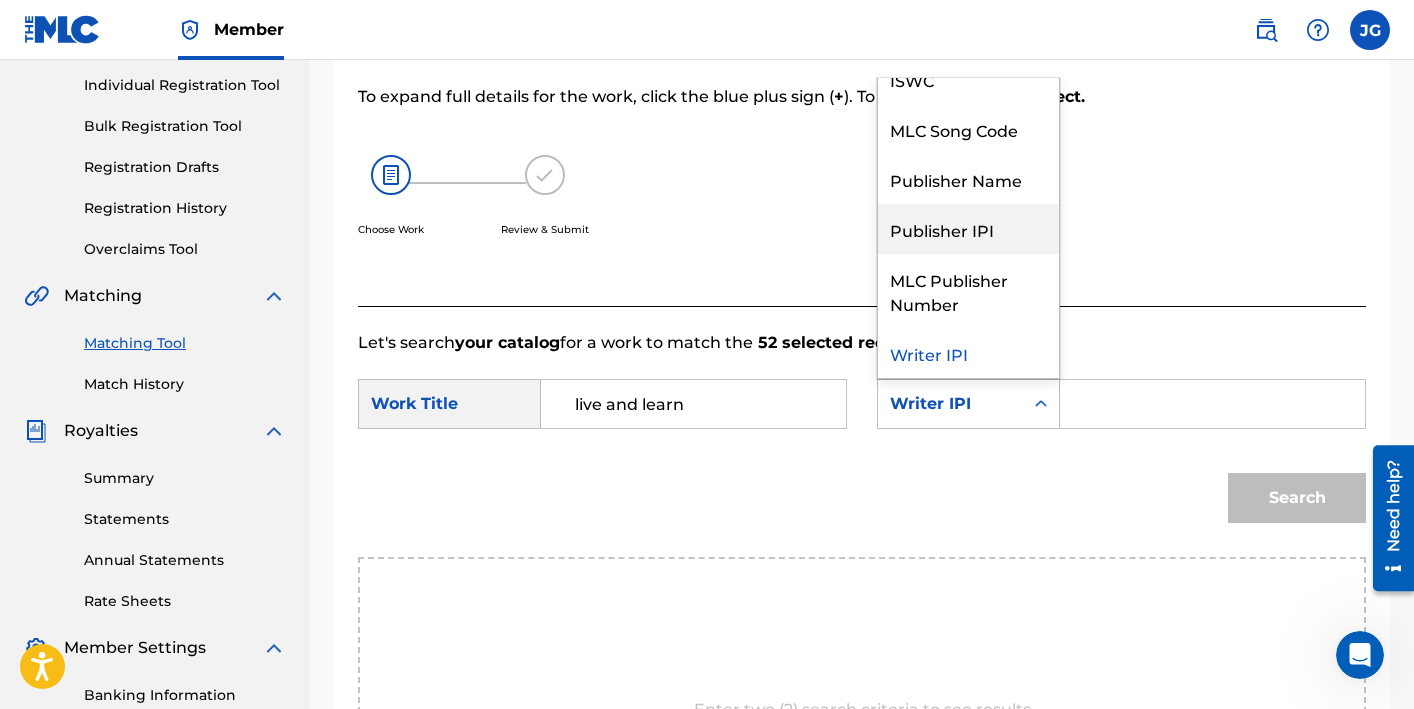 scroll, scrollTop: 0, scrollLeft: 0, axis: both 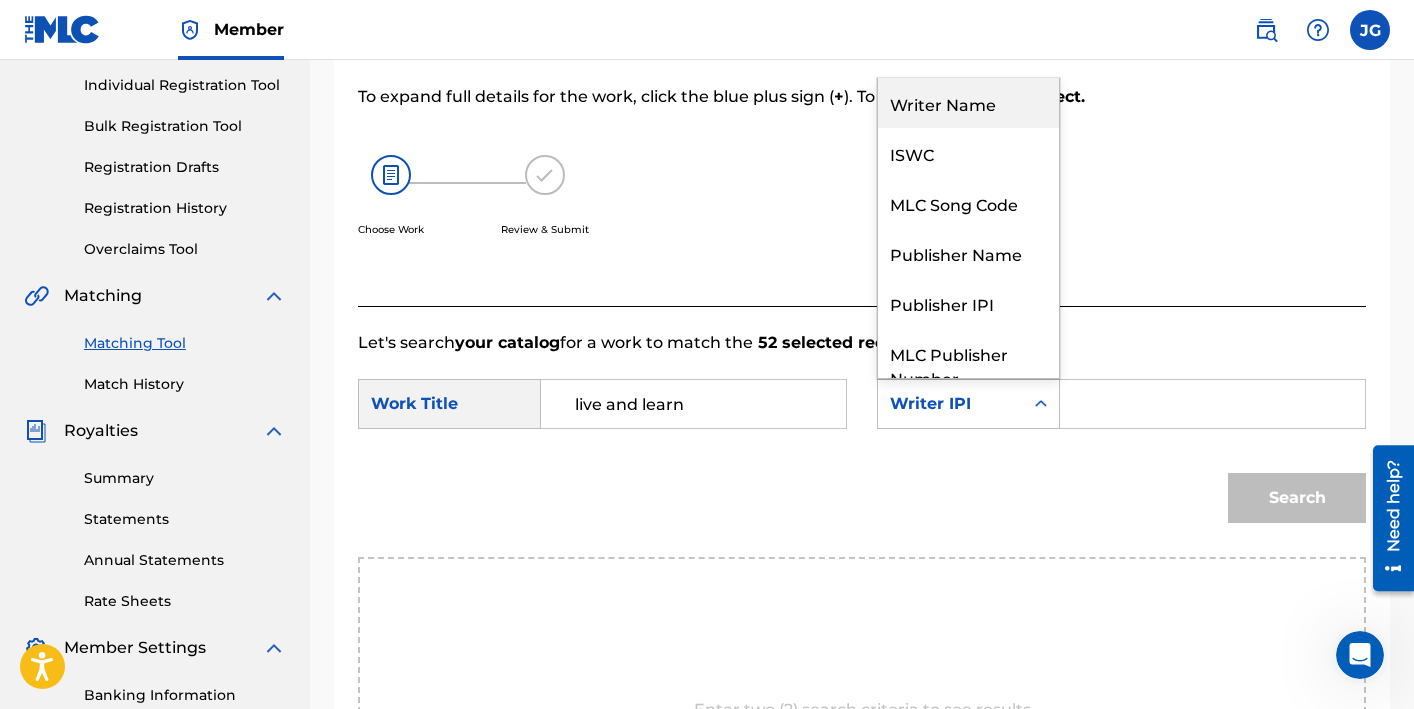 click on "Writer Name" at bounding box center [968, 103] 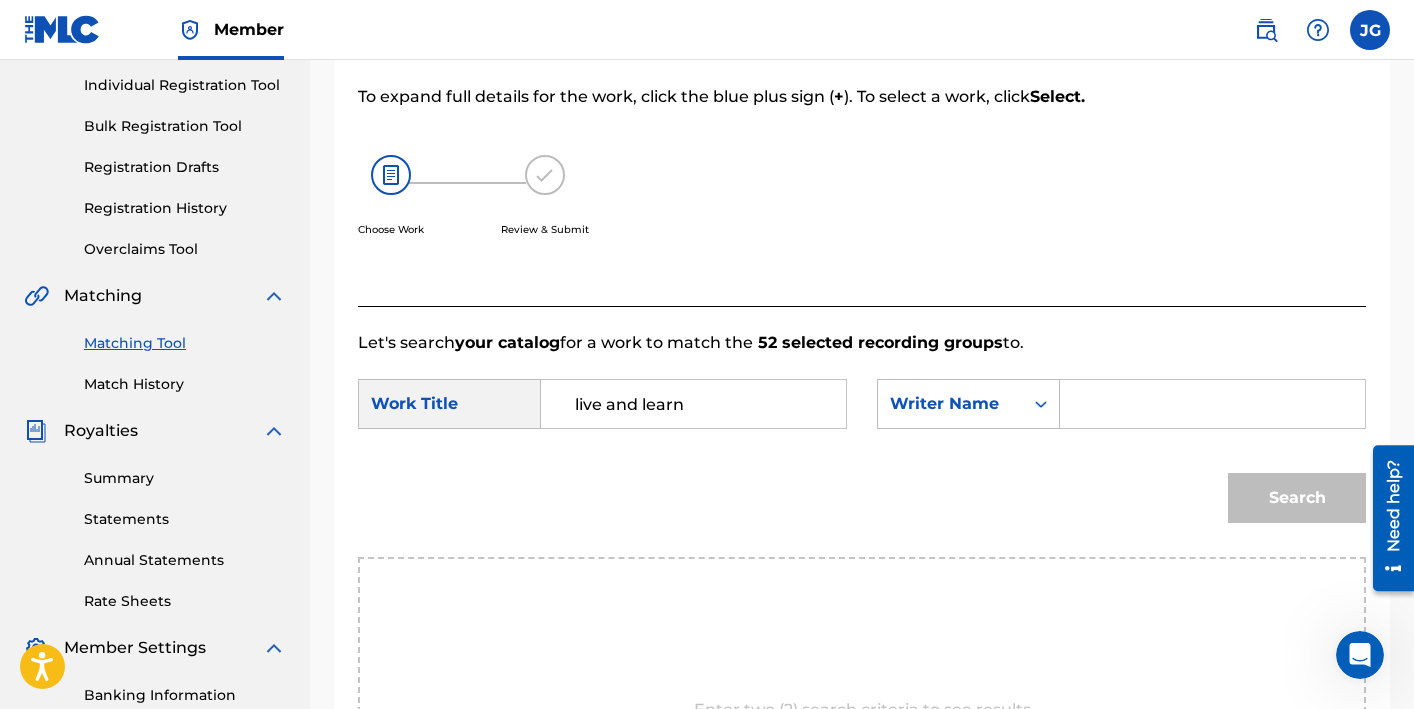 click at bounding box center [1212, 404] 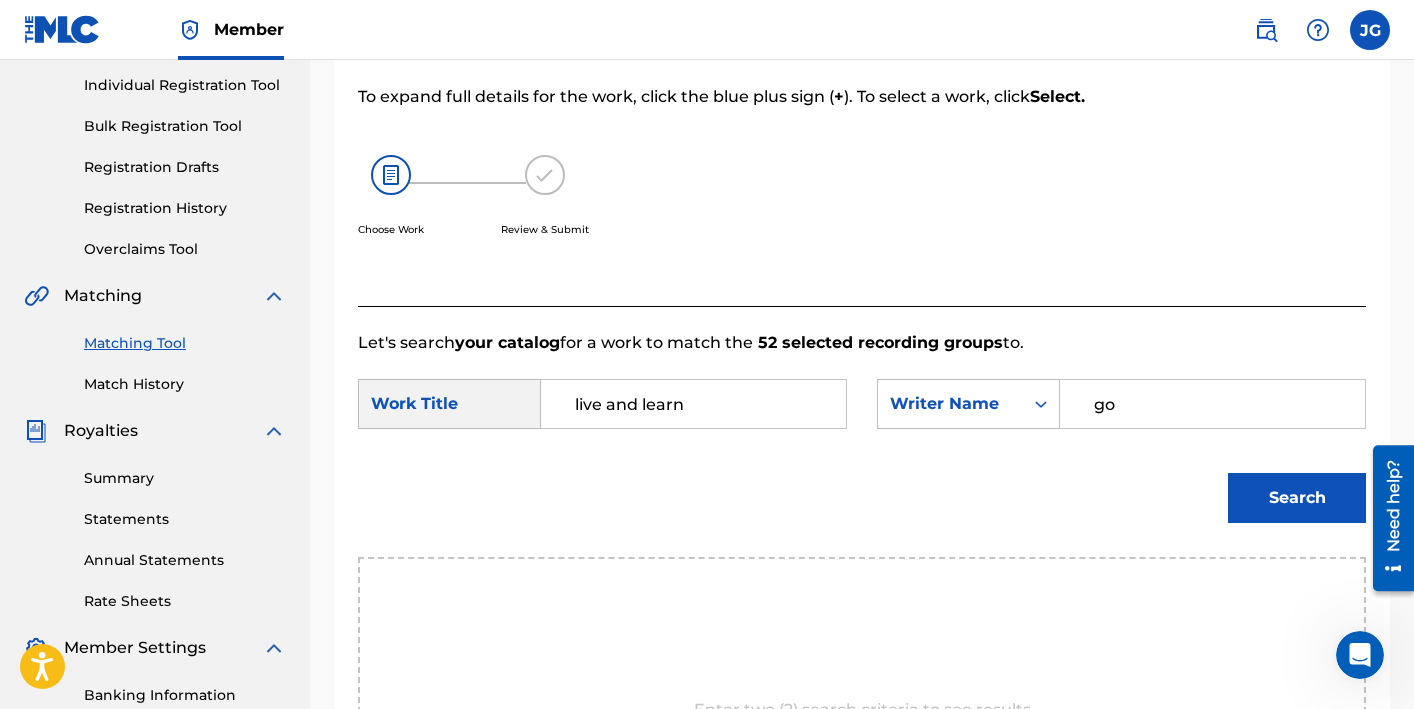 type on "g" 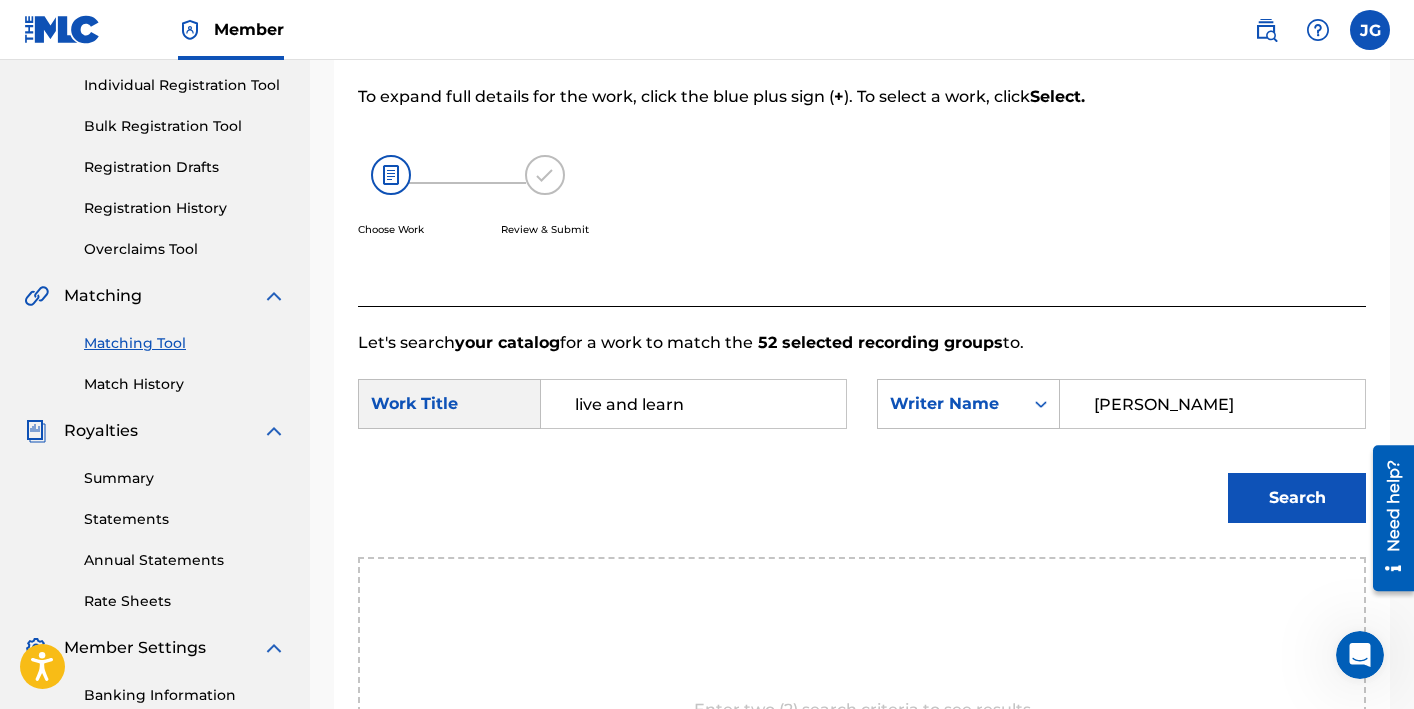 type on "[PERSON_NAME]" 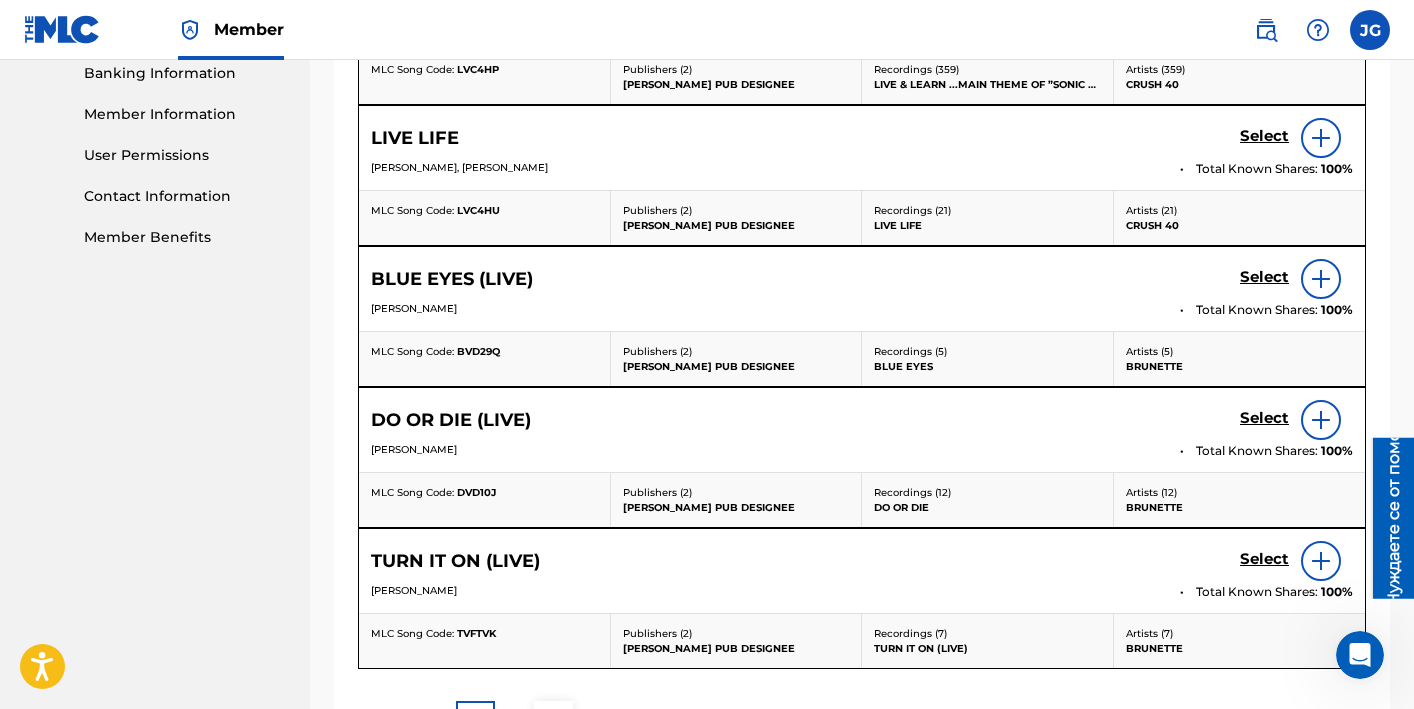 scroll, scrollTop: 611, scrollLeft: 0, axis: vertical 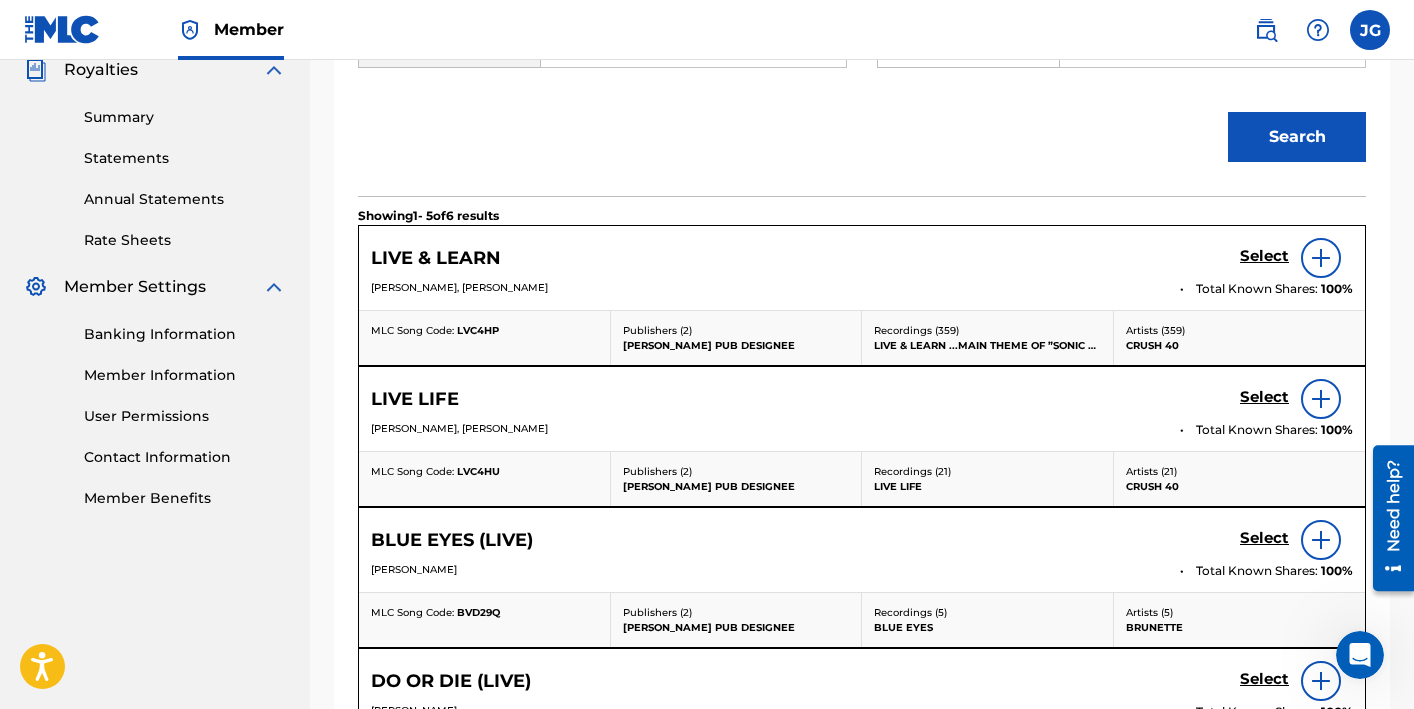 click at bounding box center (1321, 258) 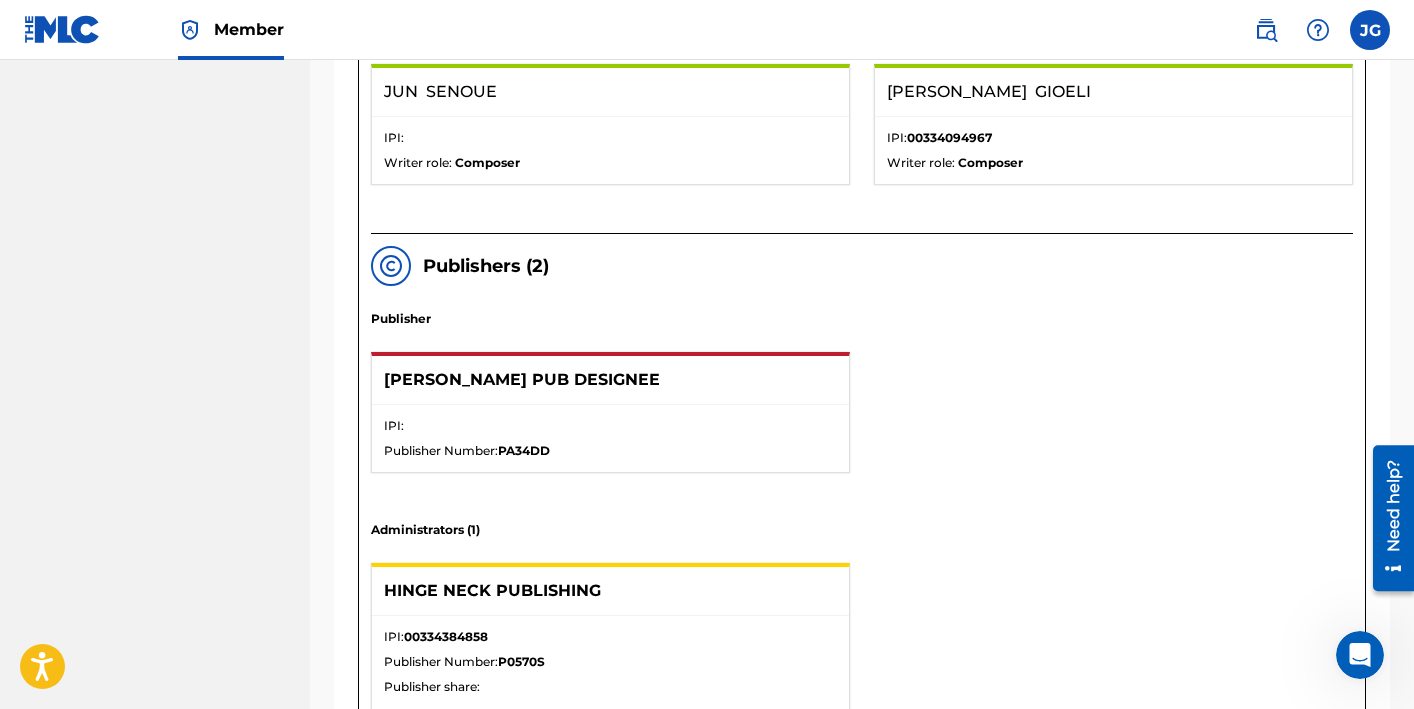 scroll, scrollTop: 1175, scrollLeft: 0, axis: vertical 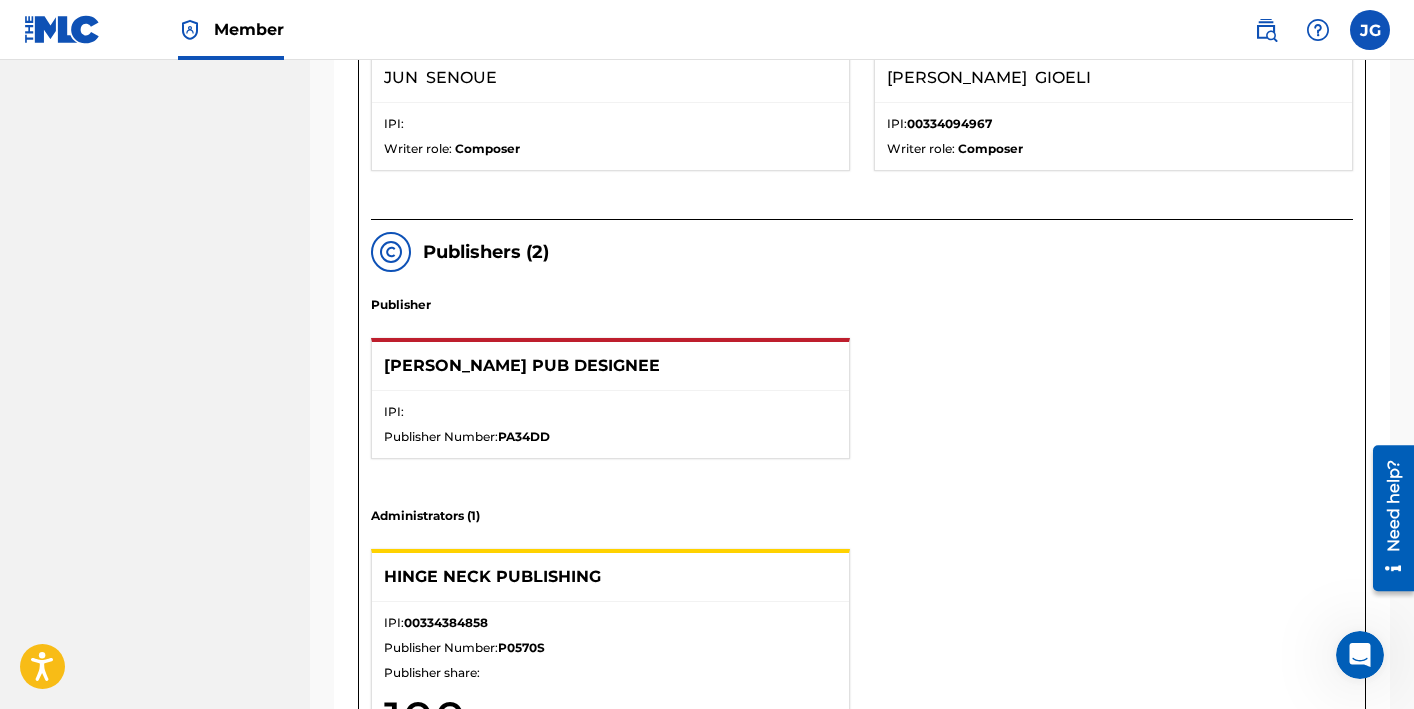 click on "Publishers ( 2 ) Publisher [PERSON_NAME] PUB DESIGNEE IPI:  Publisher Number:  PA34DD Administrators ( 1 ) HINGE NECK PUBLISHING IPI:  00334384858 Publisher Number:  P0570S Publisher share:   100" at bounding box center (862, 521) 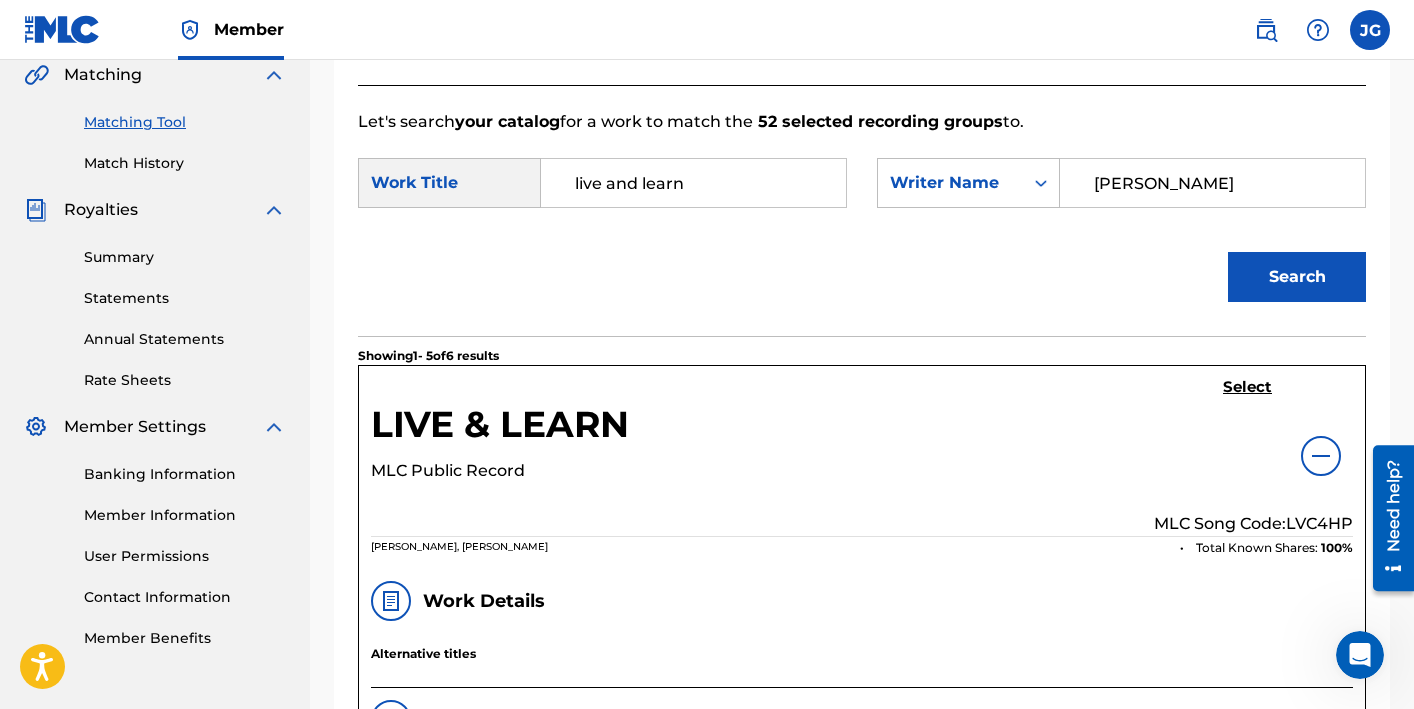 scroll, scrollTop: 481, scrollLeft: 0, axis: vertical 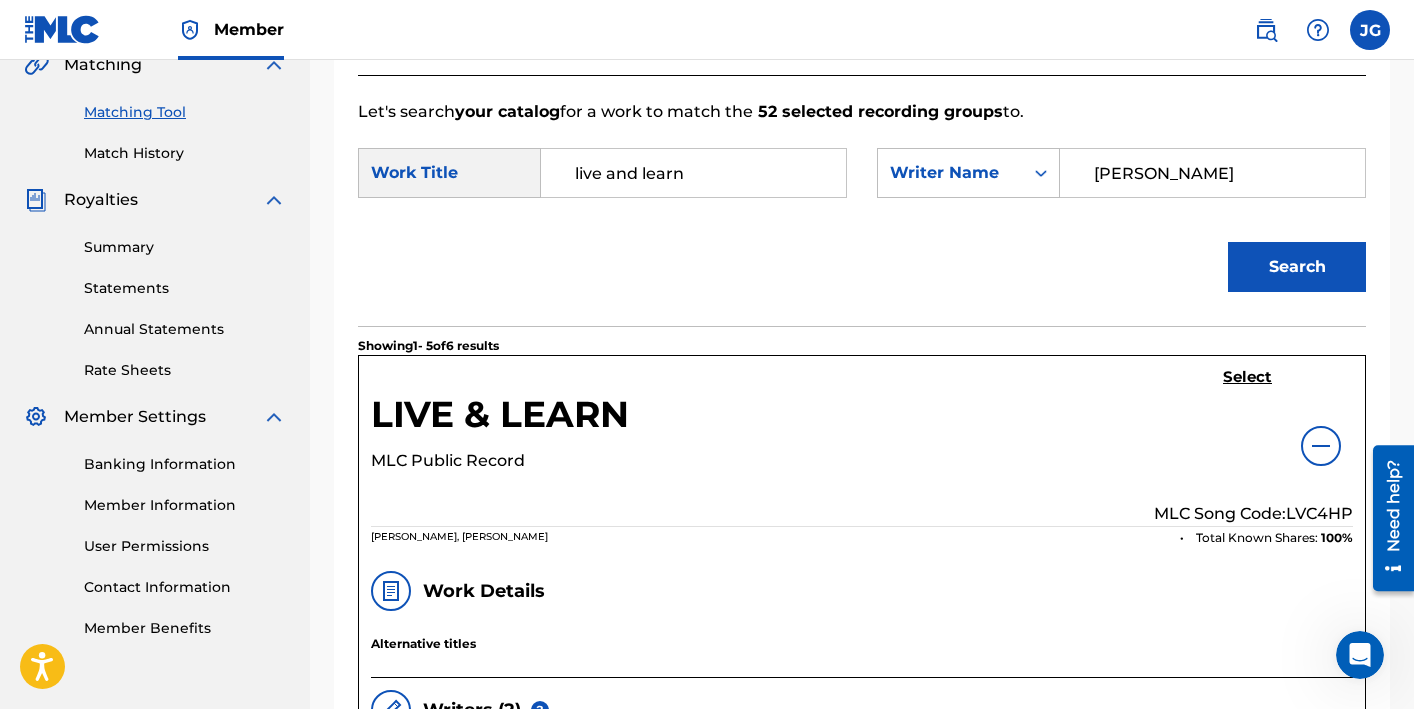 click on "Select" at bounding box center (1247, 377) 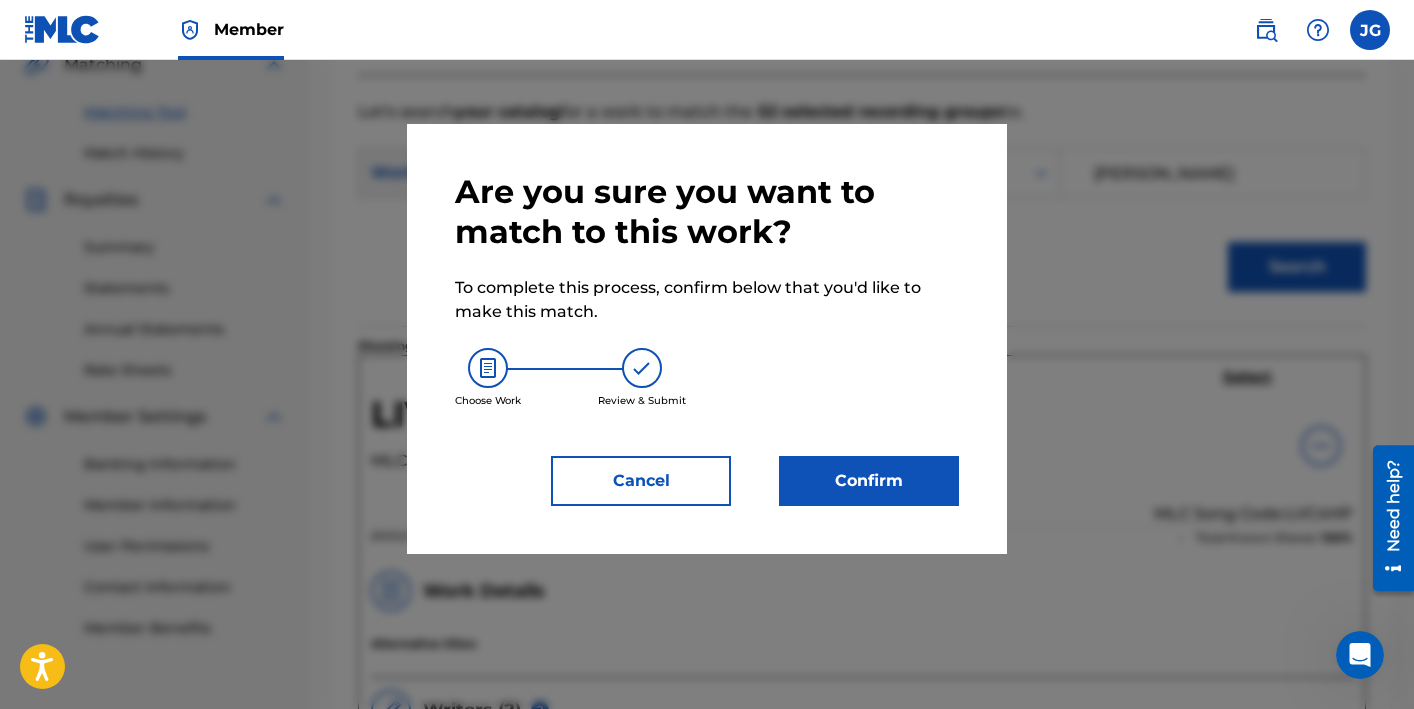 click on "Confirm" at bounding box center (869, 481) 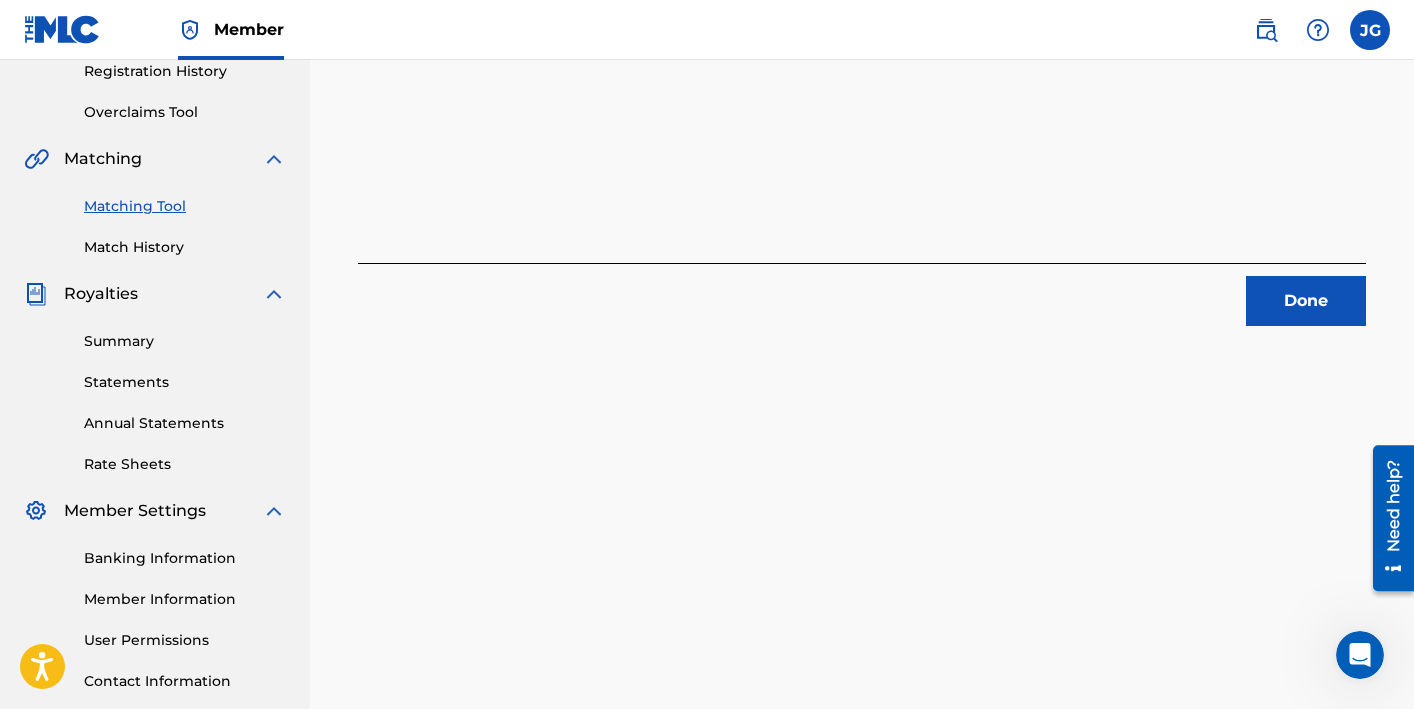 scroll, scrollTop: 363, scrollLeft: 0, axis: vertical 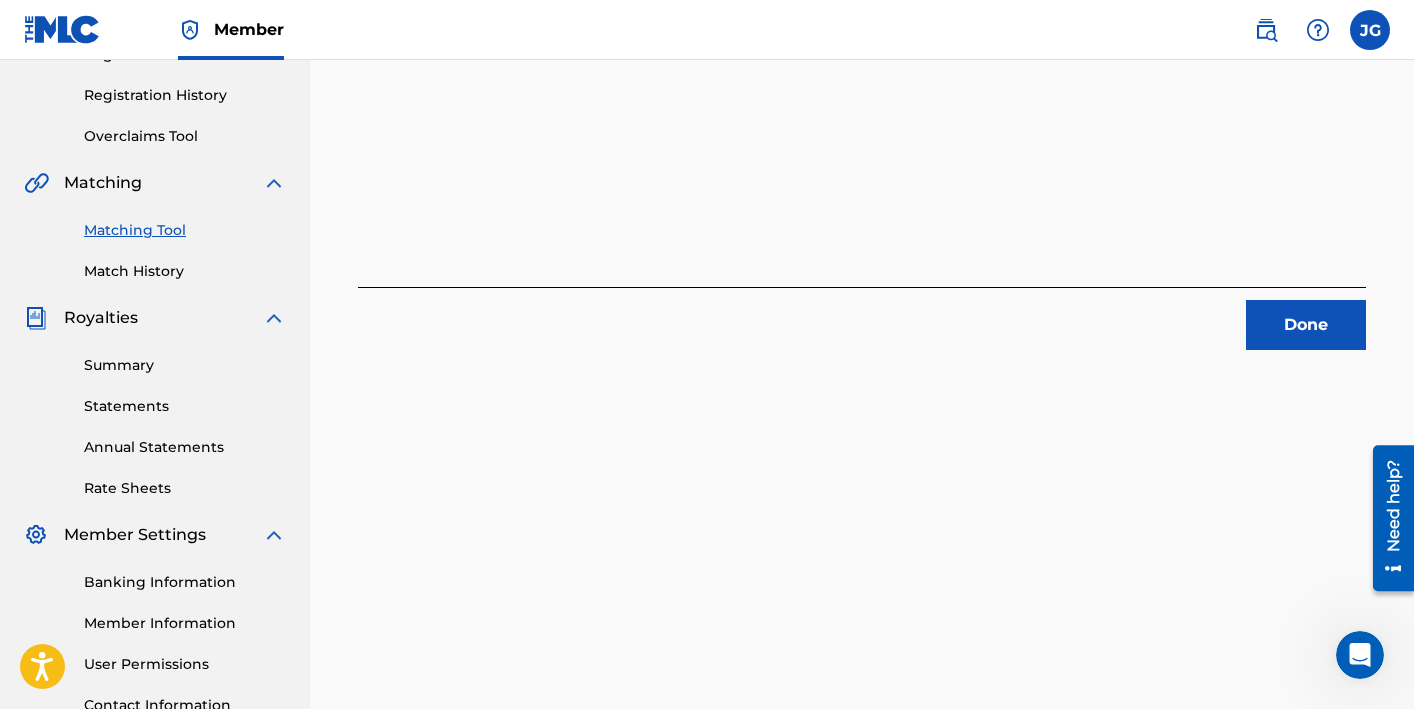 click on "Done" at bounding box center [1306, 325] 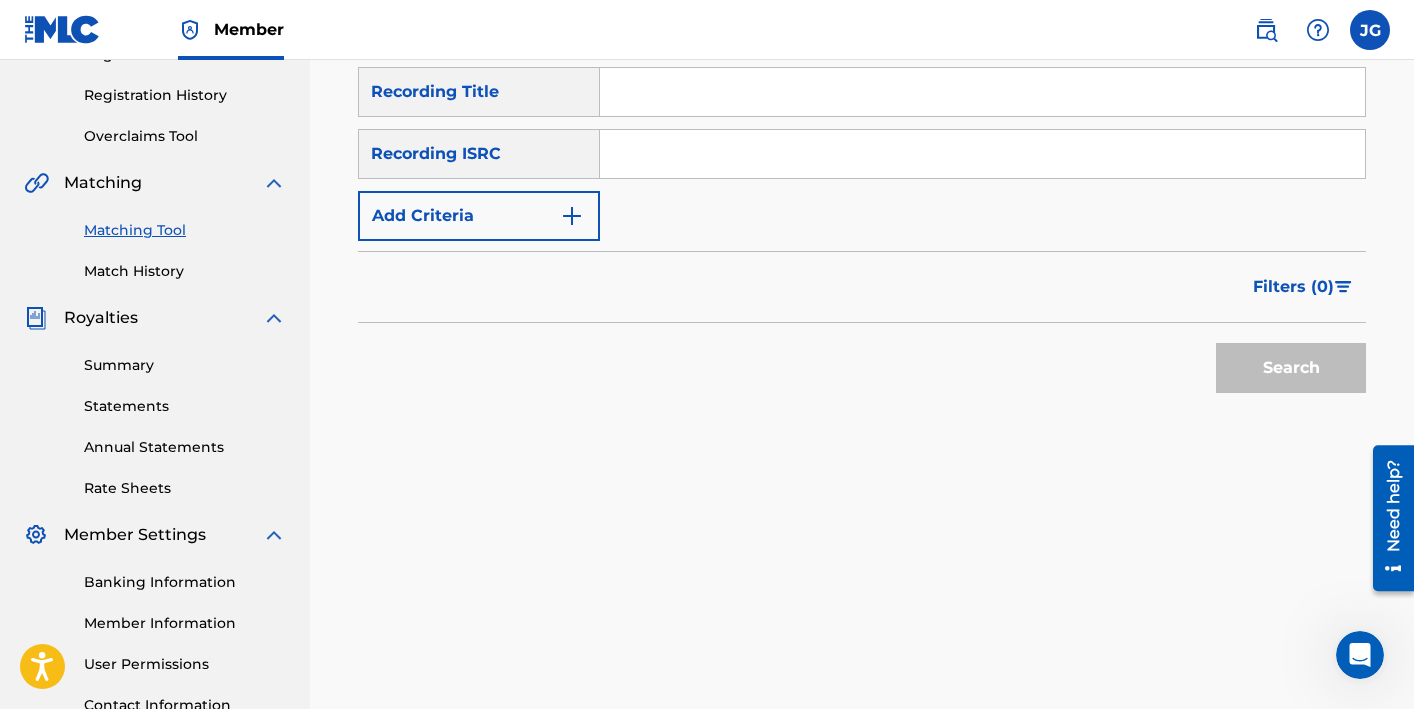 click on "Match History" at bounding box center [185, 271] 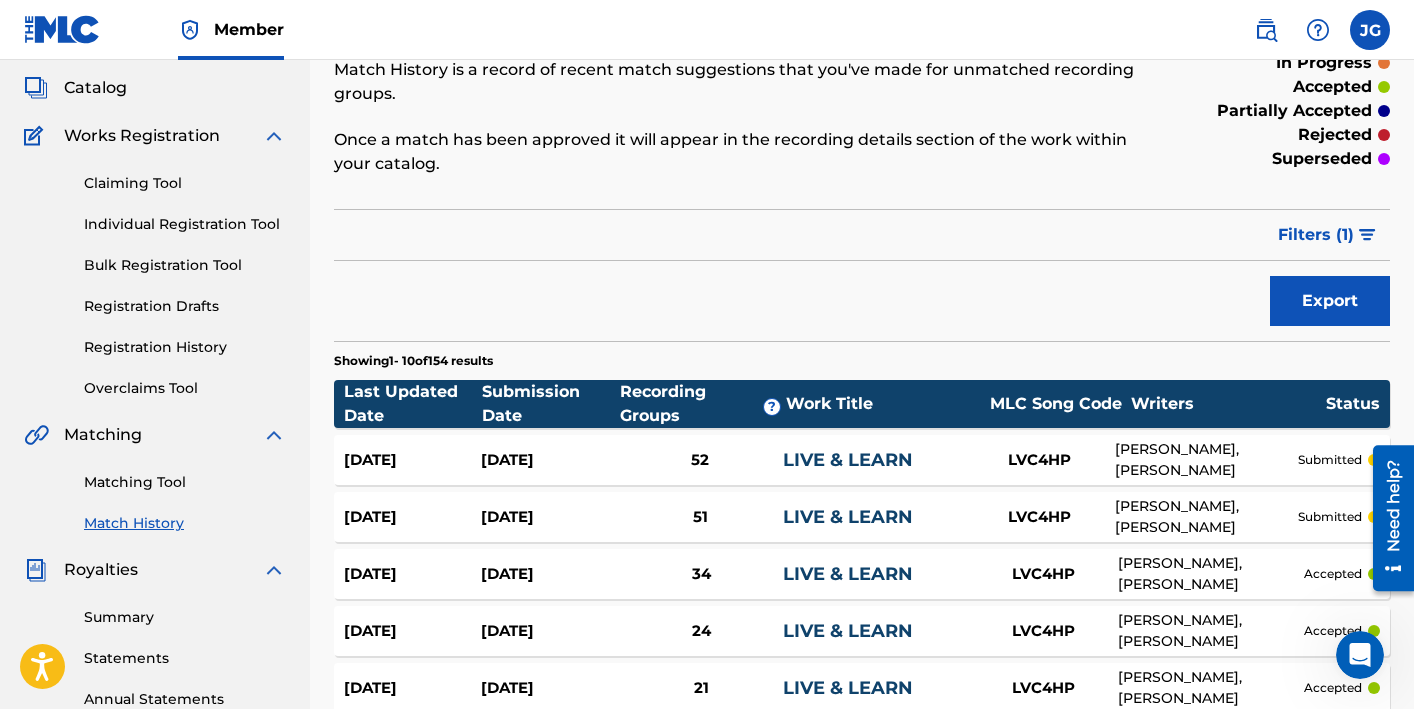 scroll, scrollTop: 110, scrollLeft: 0, axis: vertical 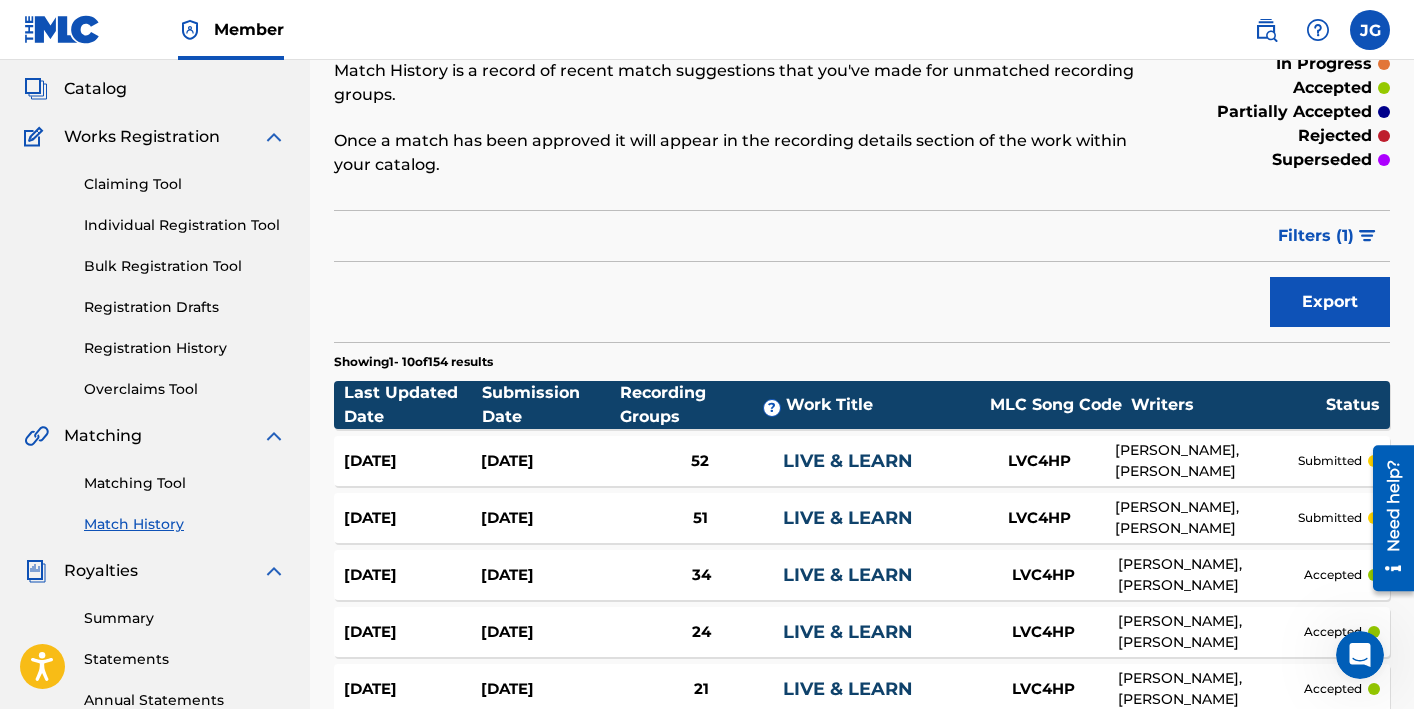 click on "Matching Tool" at bounding box center [185, 483] 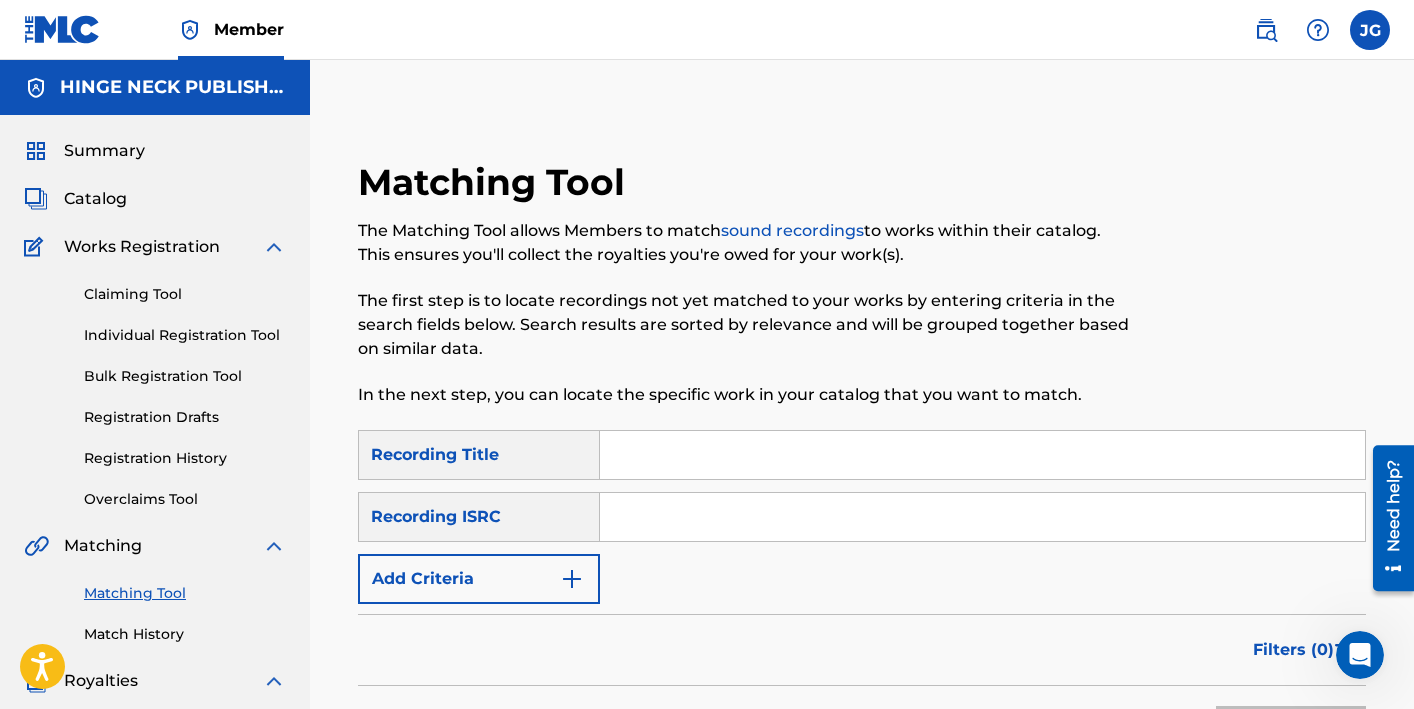click at bounding box center [982, 455] 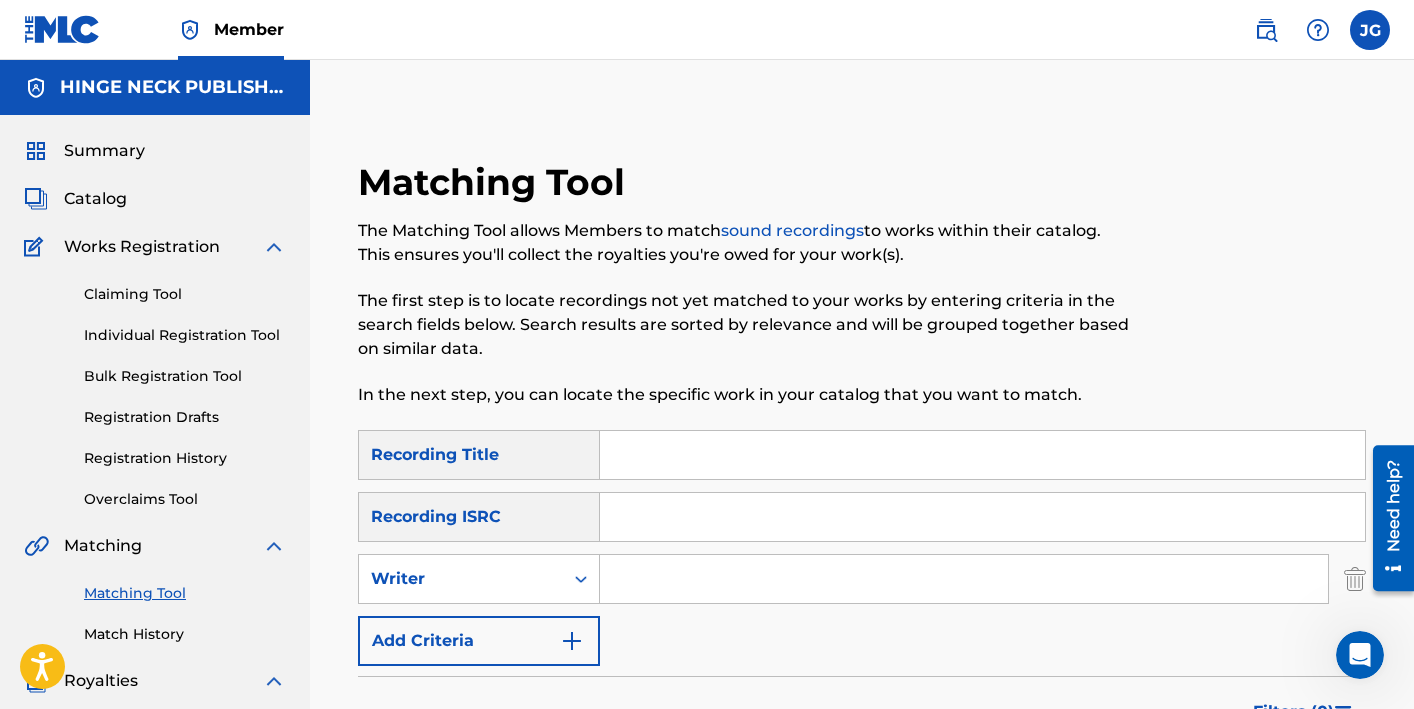 click at bounding box center (964, 579) 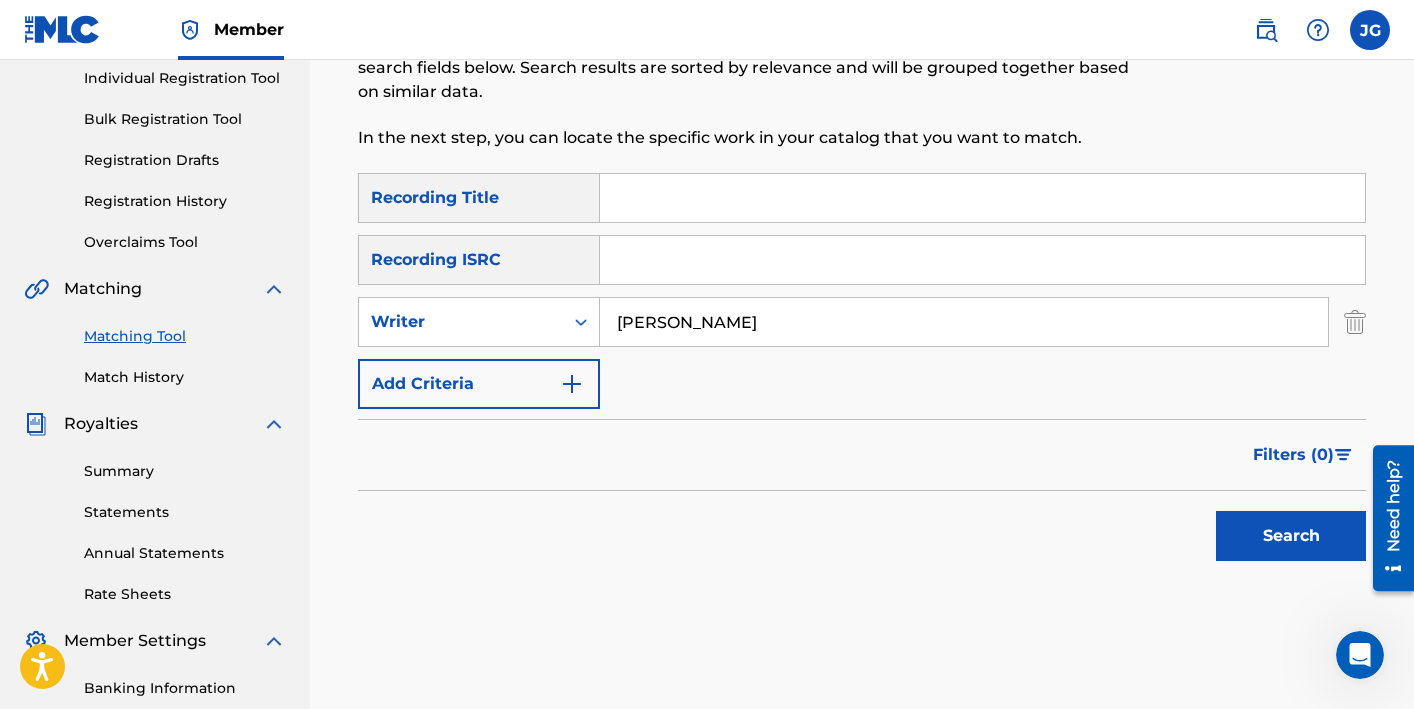scroll, scrollTop: 259, scrollLeft: 0, axis: vertical 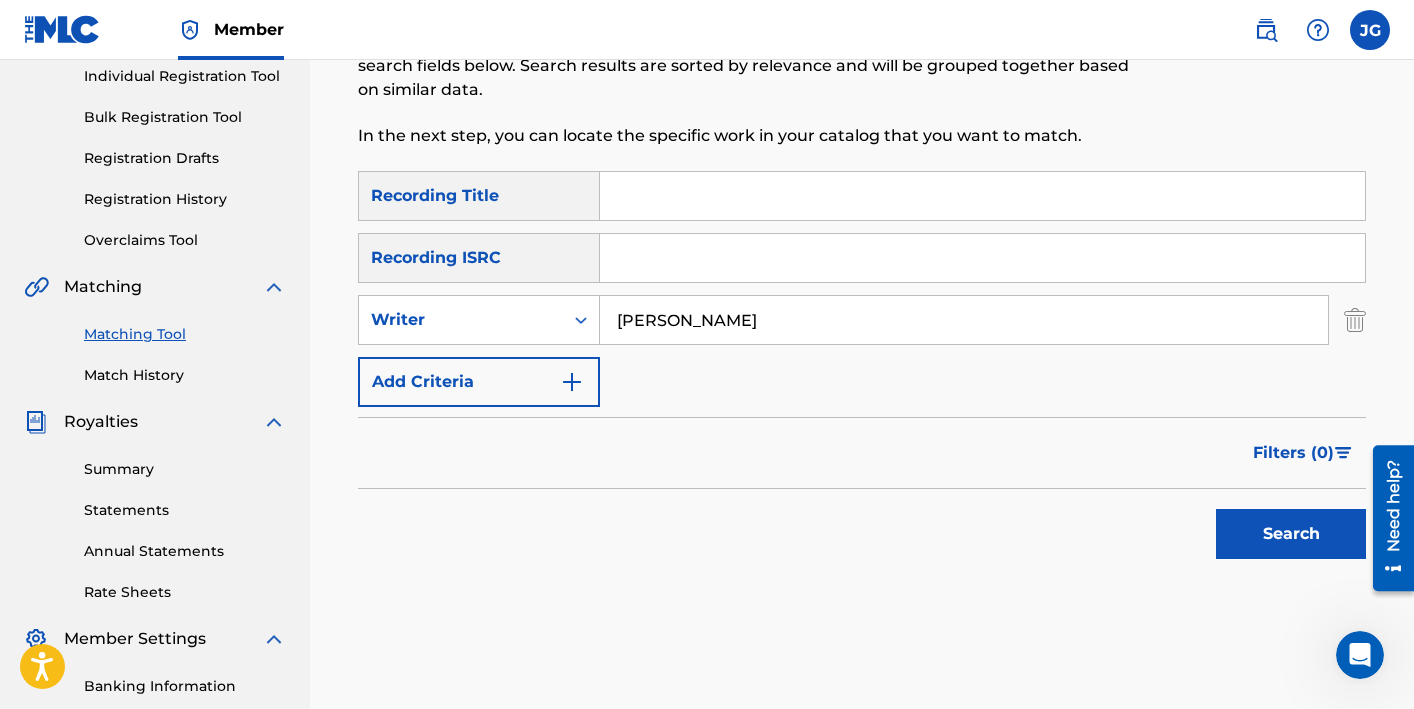 click on "Search" at bounding box center [1291, 534] 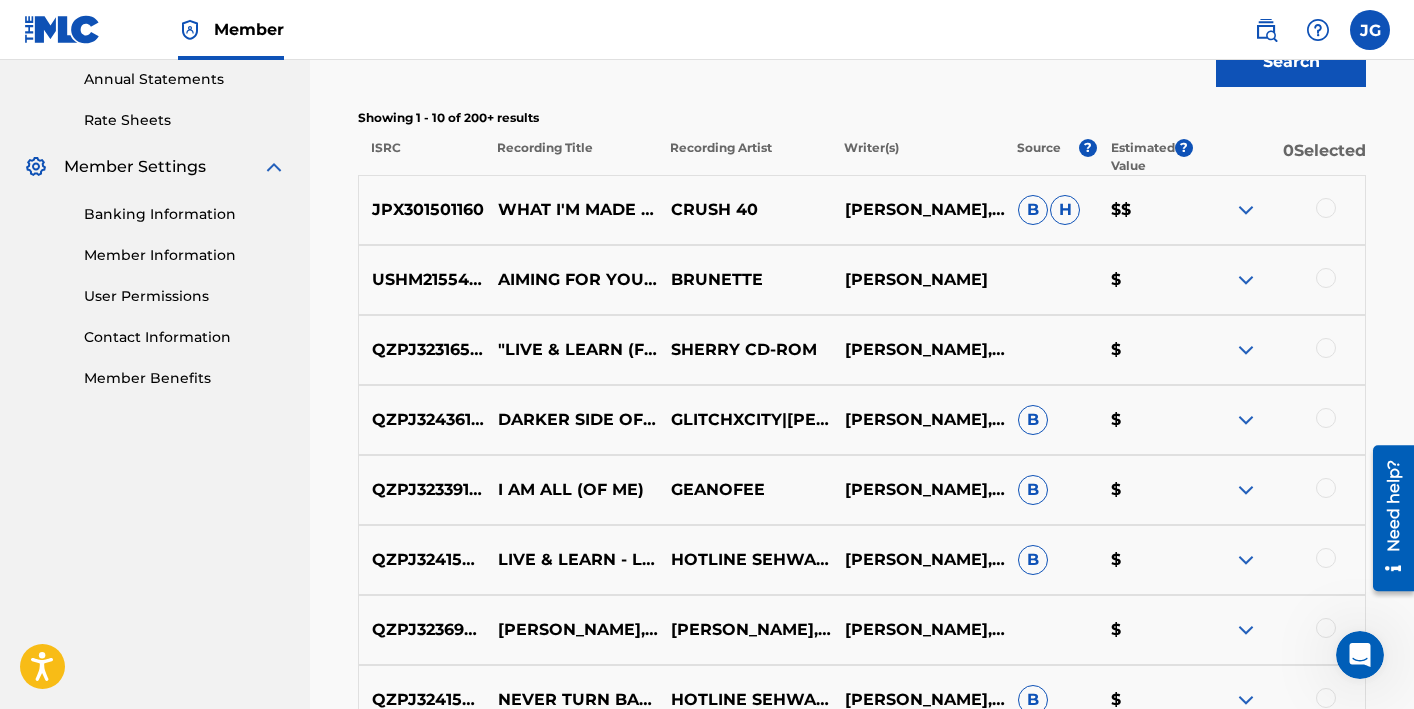 scroll, scrollTop: 738, scrollLeft: 0, axis: vertical 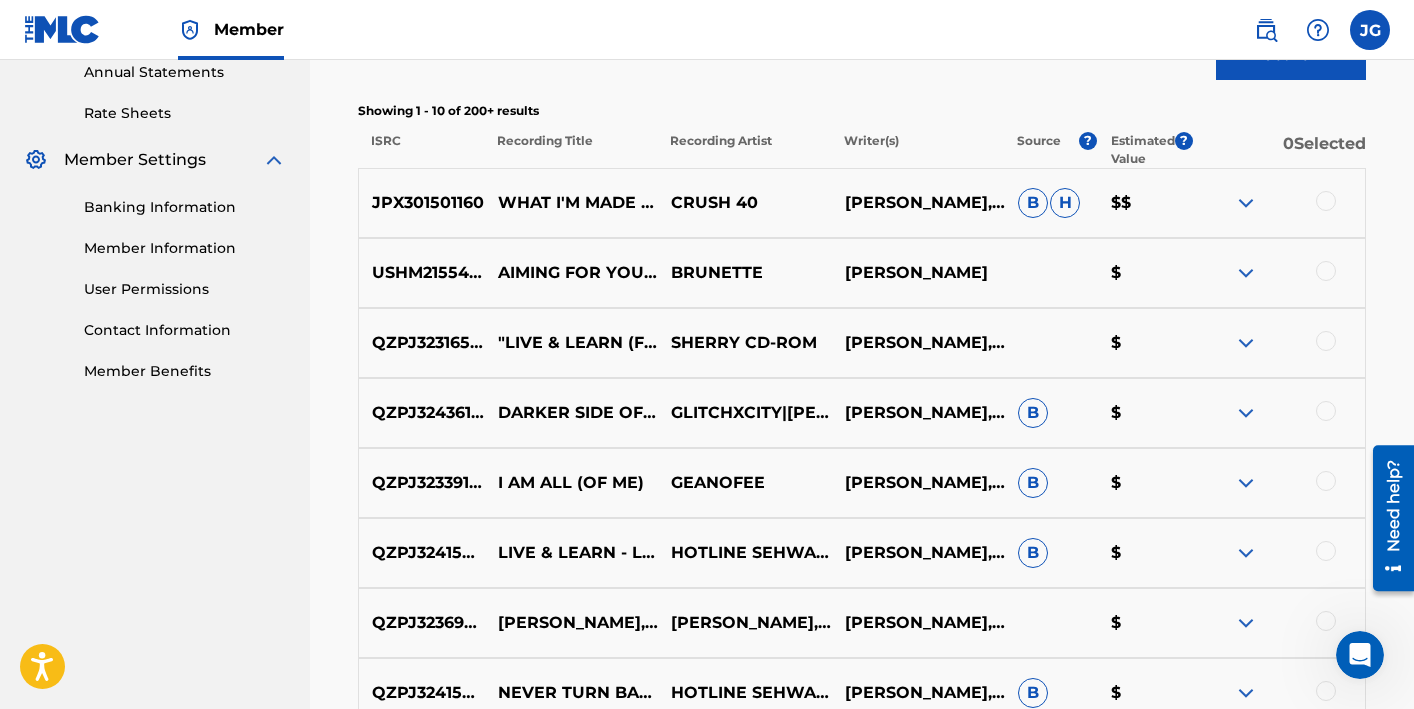 click at bounding box center (1326, 341) 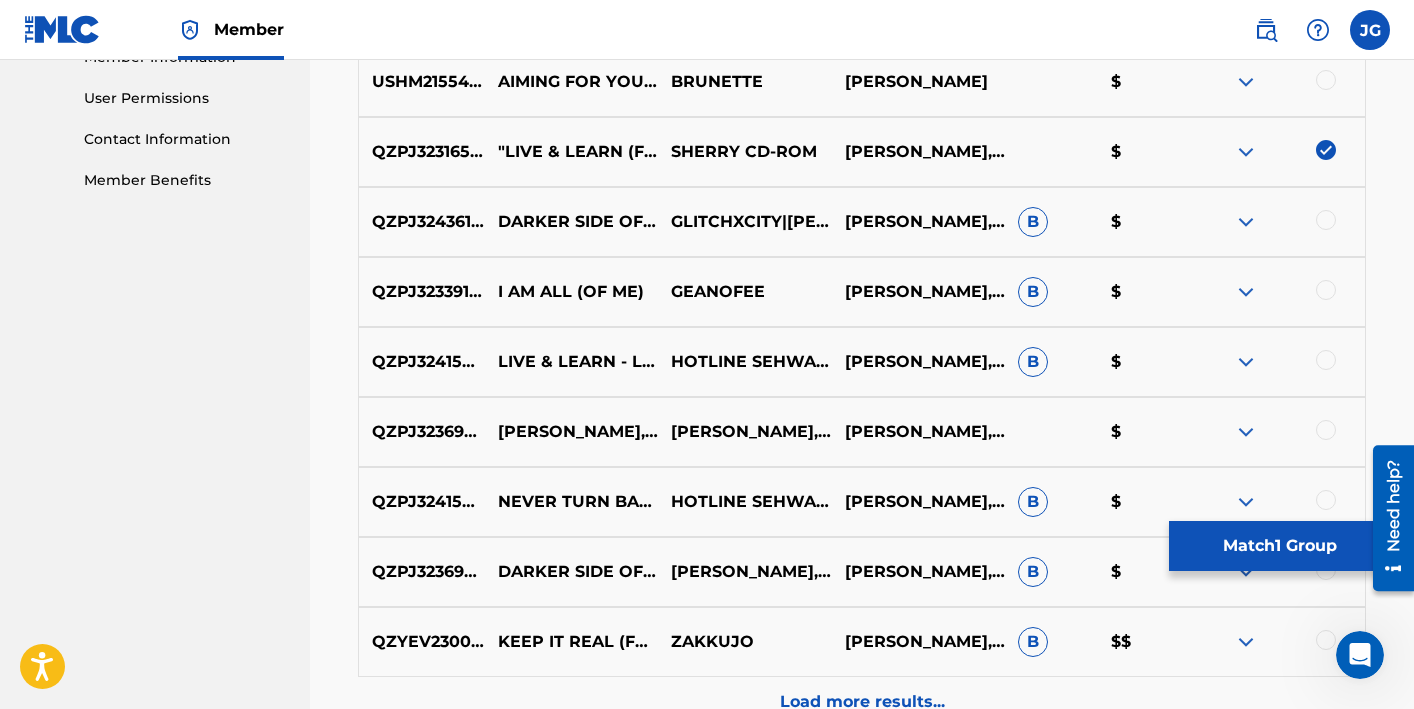 scroll, scrollTop: 937, scrollLeft: 0, axis: vertical 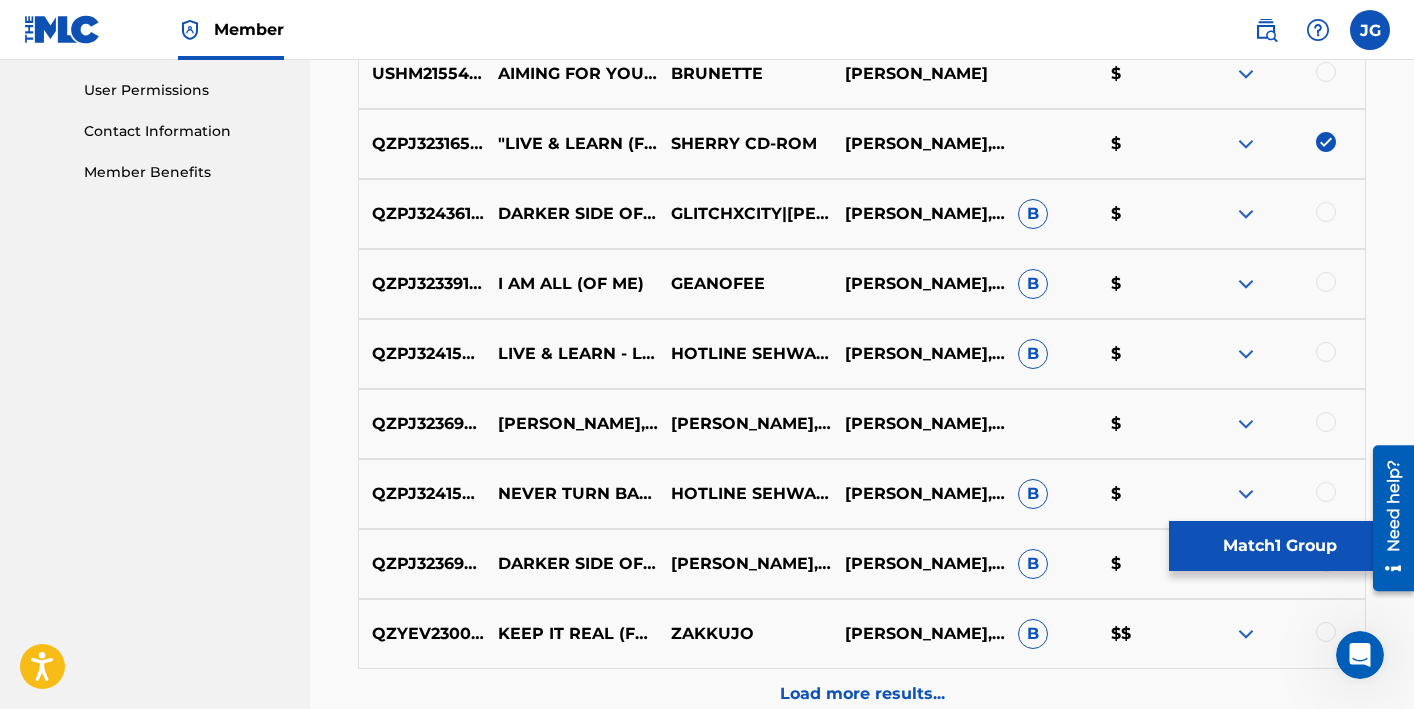 click at bounding box center (1326, 352) 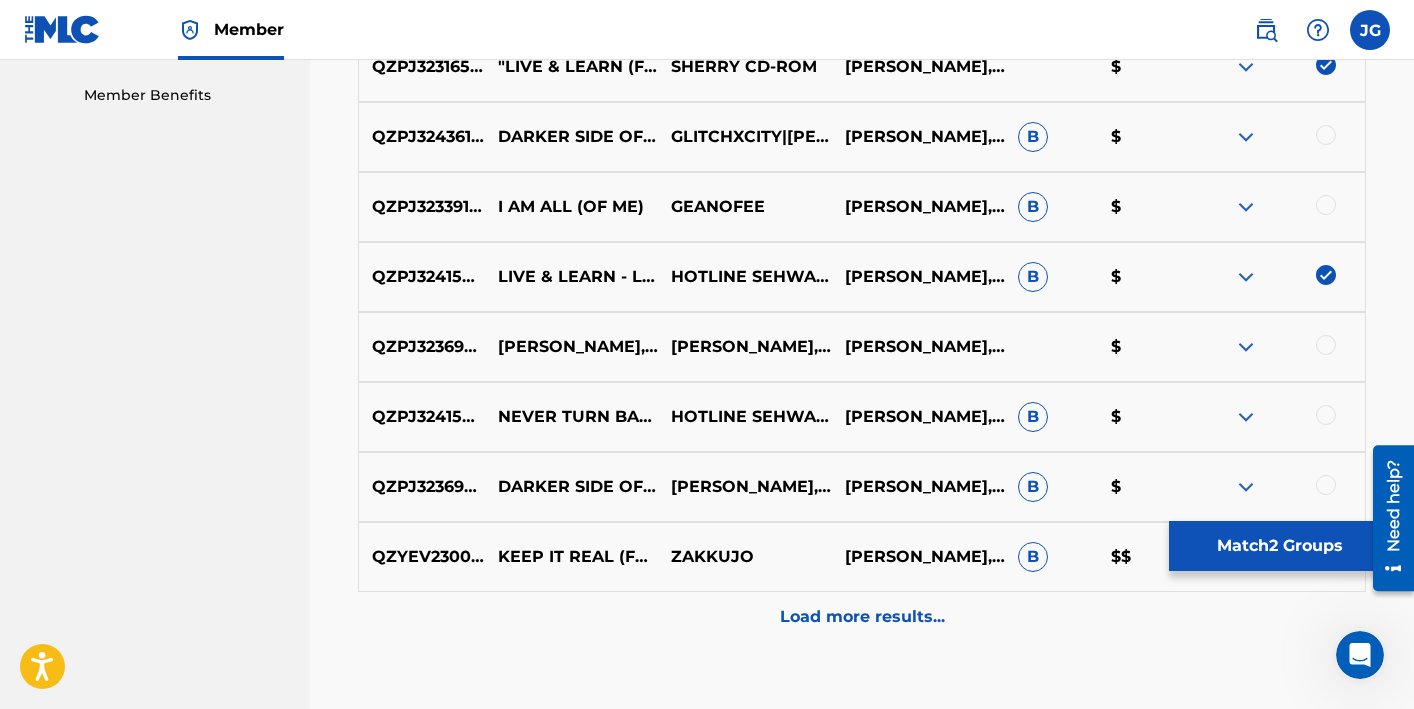 scroll, scrollTop: 1015, scrollLeft: 0, axis: vertical 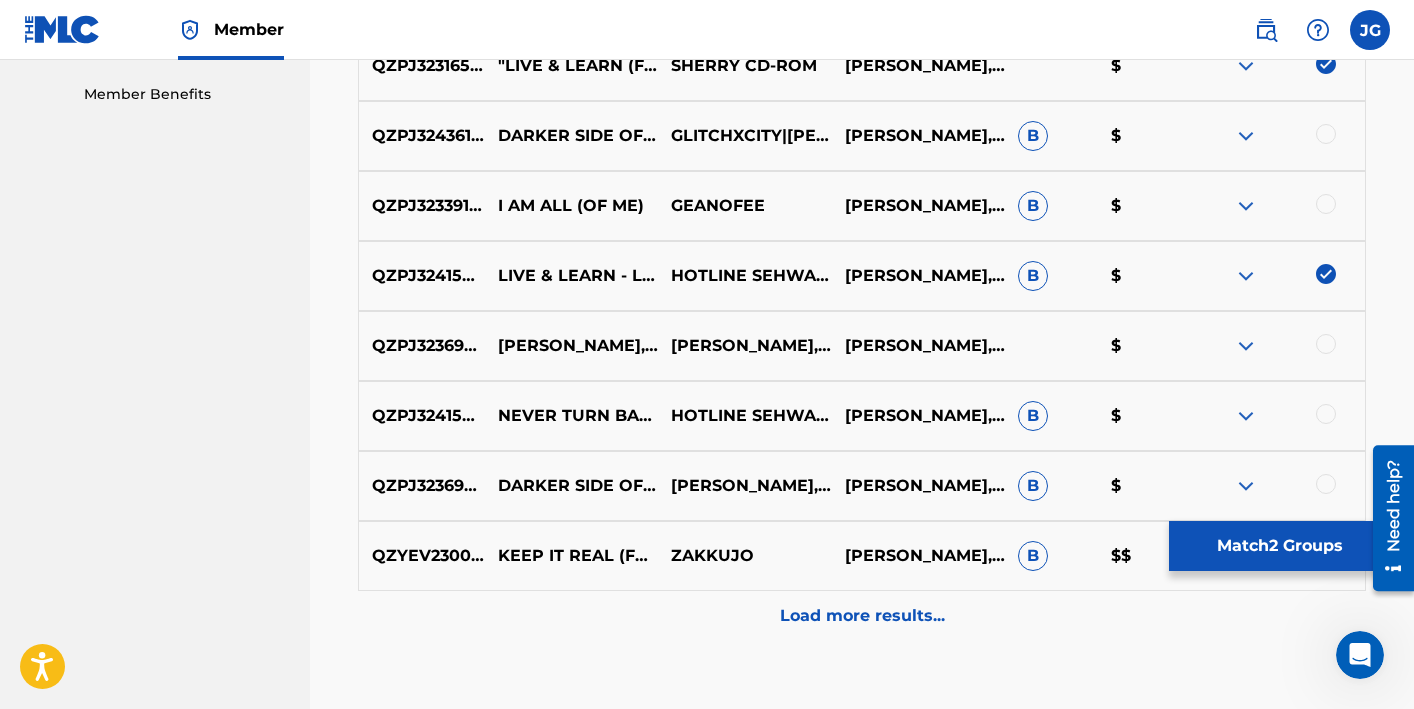 click on "Load more results..." at bounding box center [862, 616] 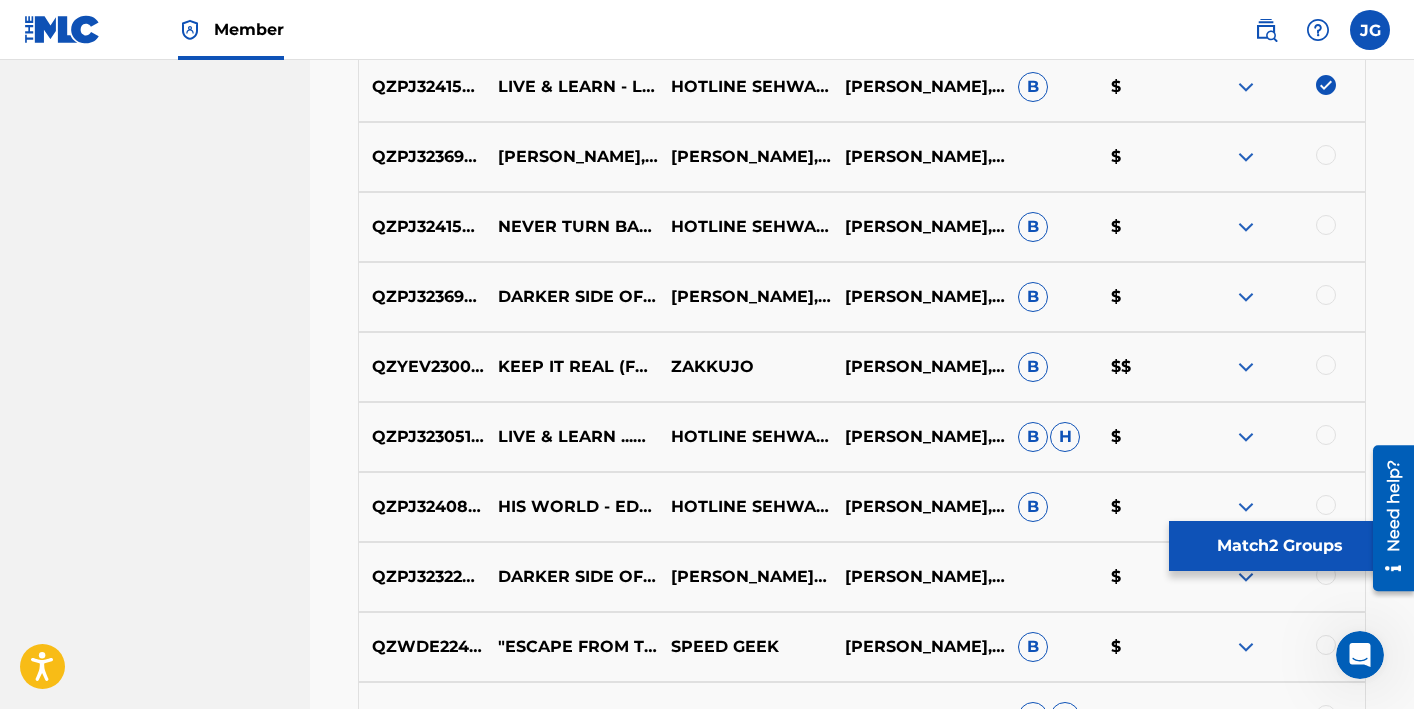 scroll, scrollTop: 1207, scrollLeft: 0, axis: vertical 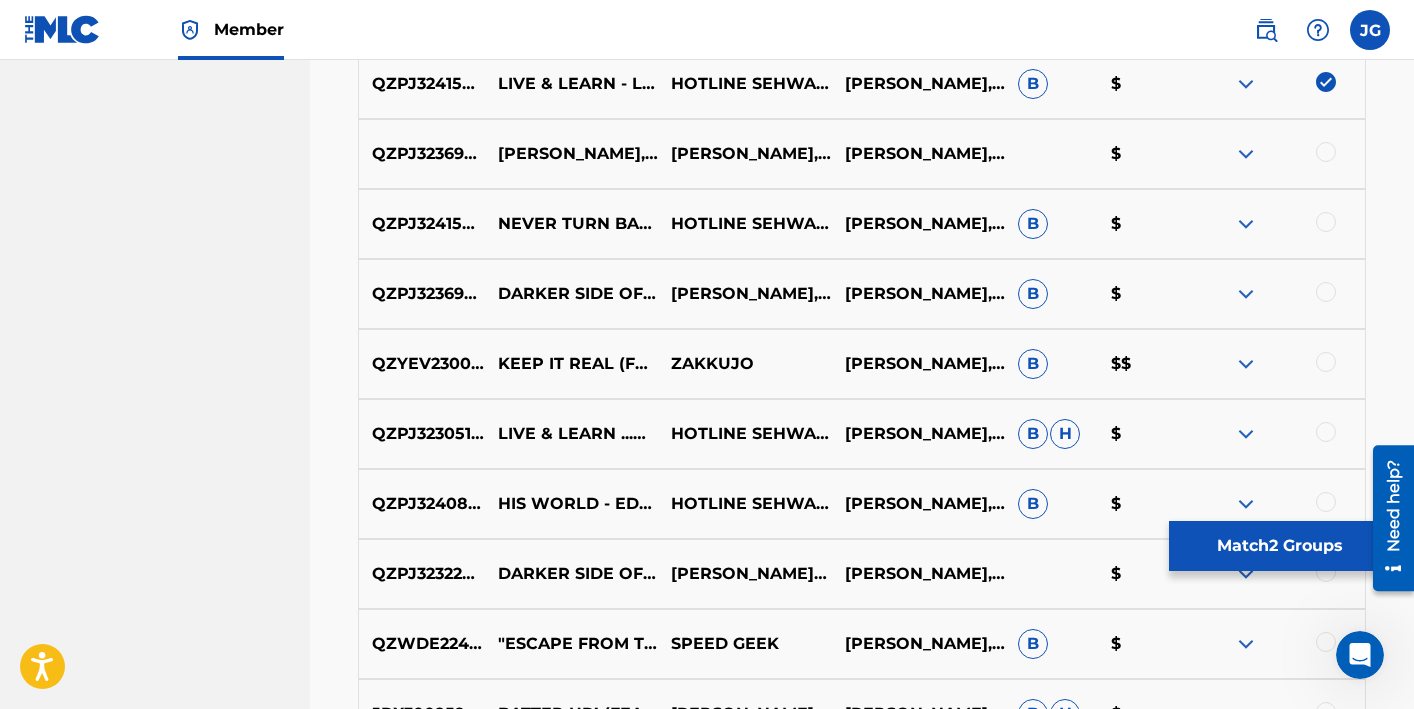 click at bounding box center (1326, 432) 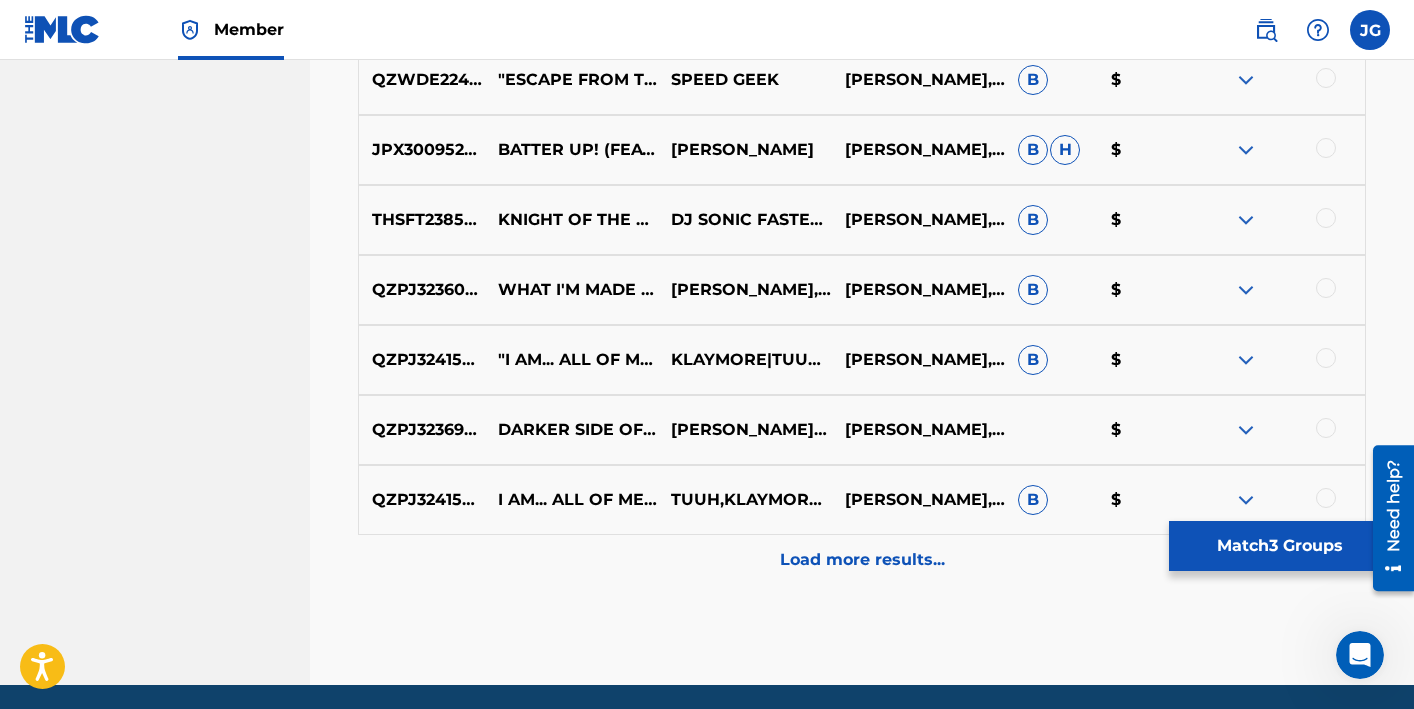 click on "Load more results..." at bounding box center (862, 560) 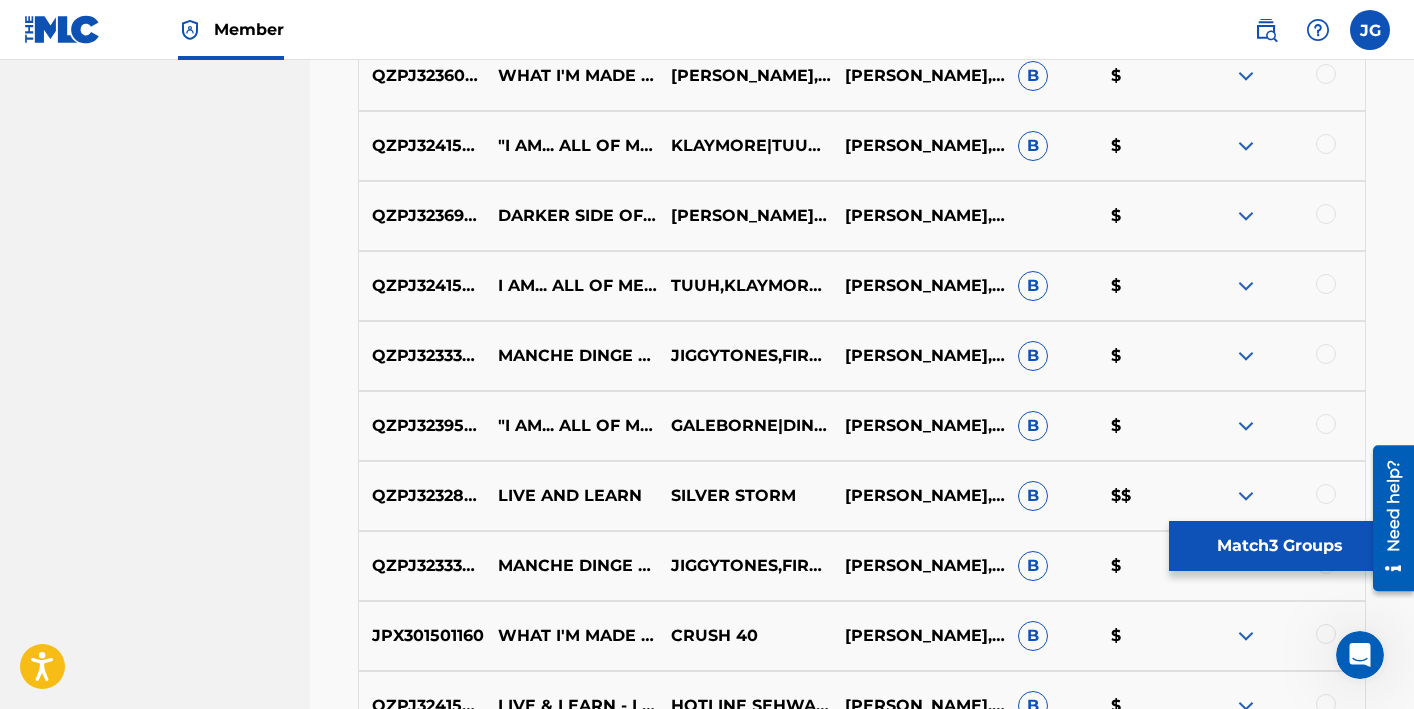 scroll, scrollTop: 2014, scrollLeft: 0, axis: vertical 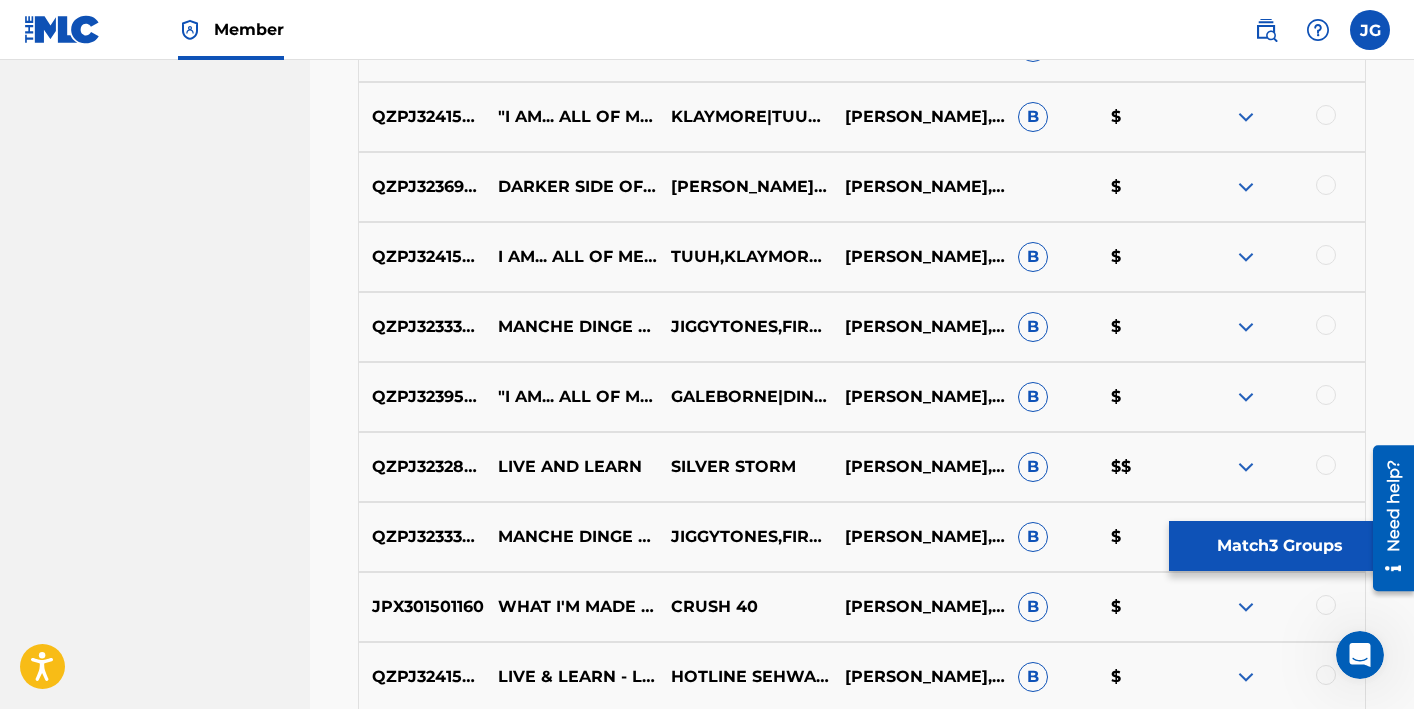 click at bounding box center [1326, 465] 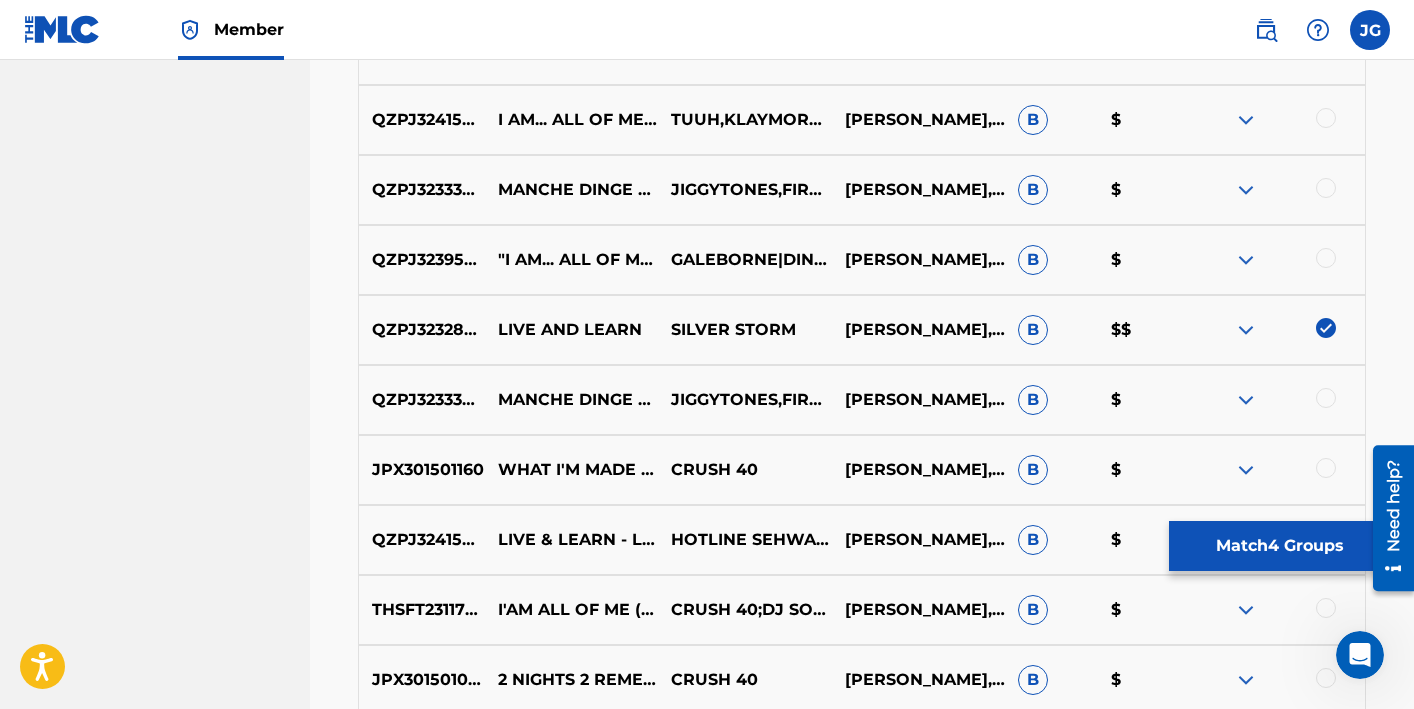 scroll, scrollTop: 2208, scrollLeft: 0, axis: vertical 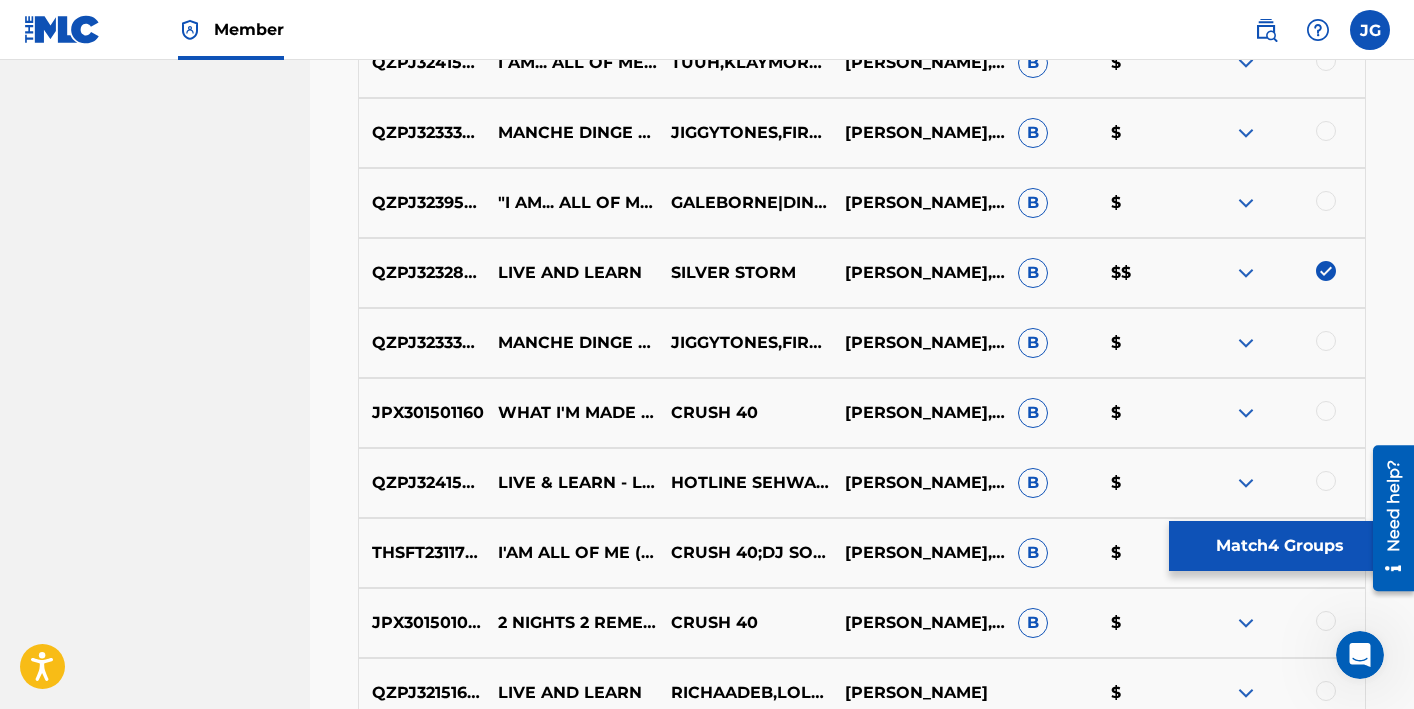 click at bounding box center [1278, 483] 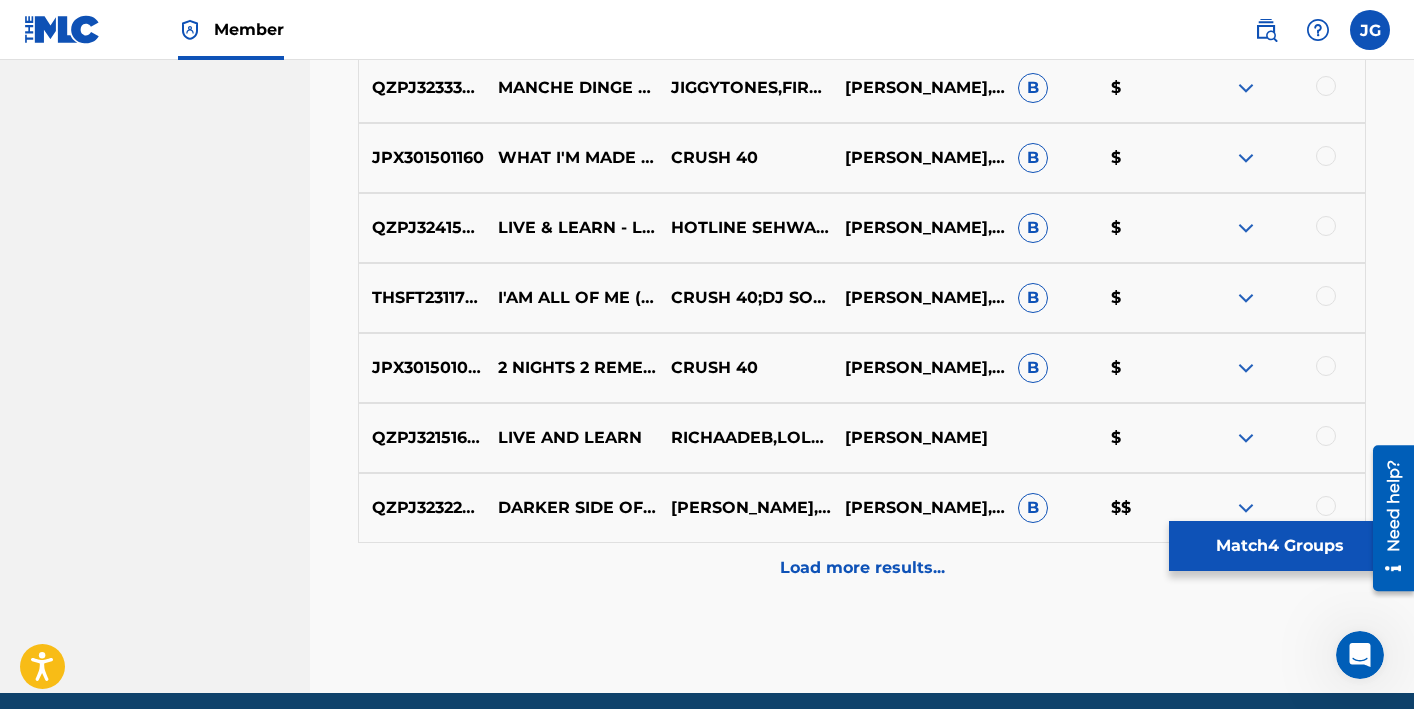 scroll, scrollTop: 2479, scrollLeft: 0, axis: vertical 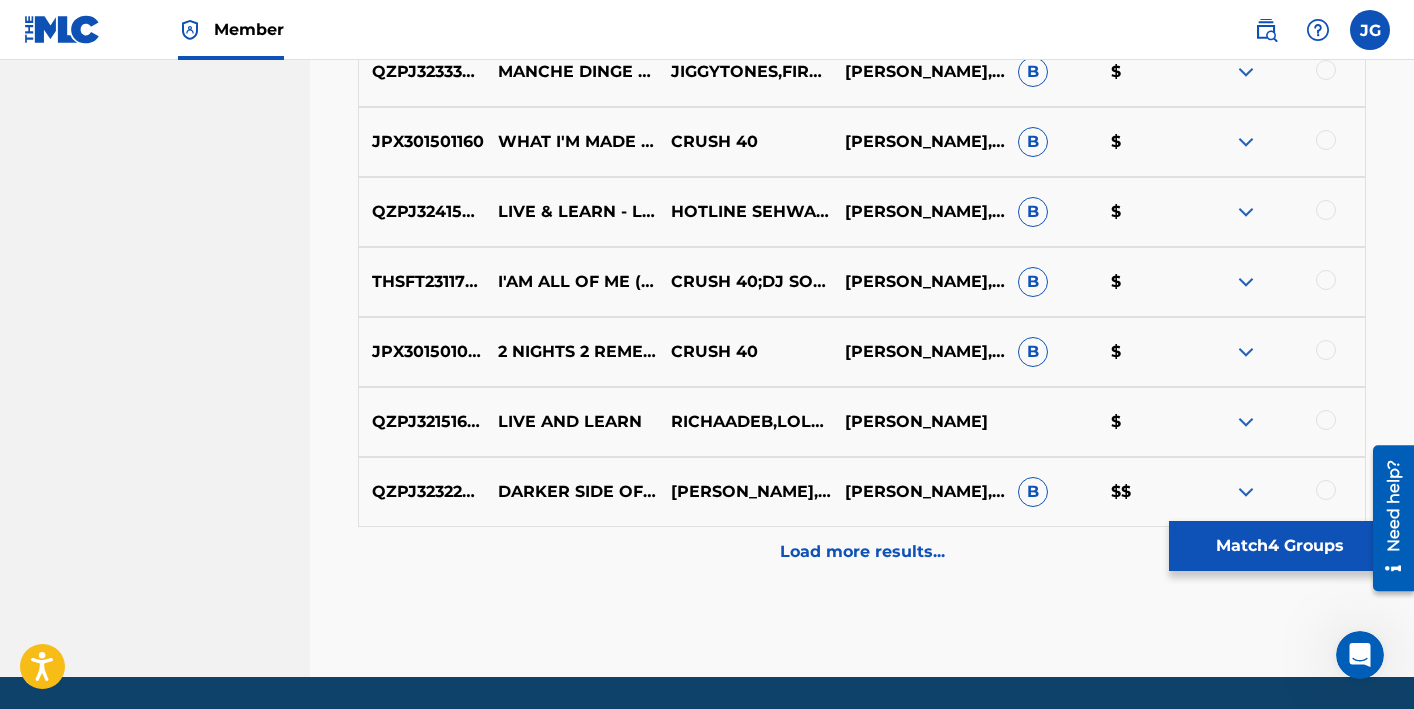 click at bounding box center (1326, 420) 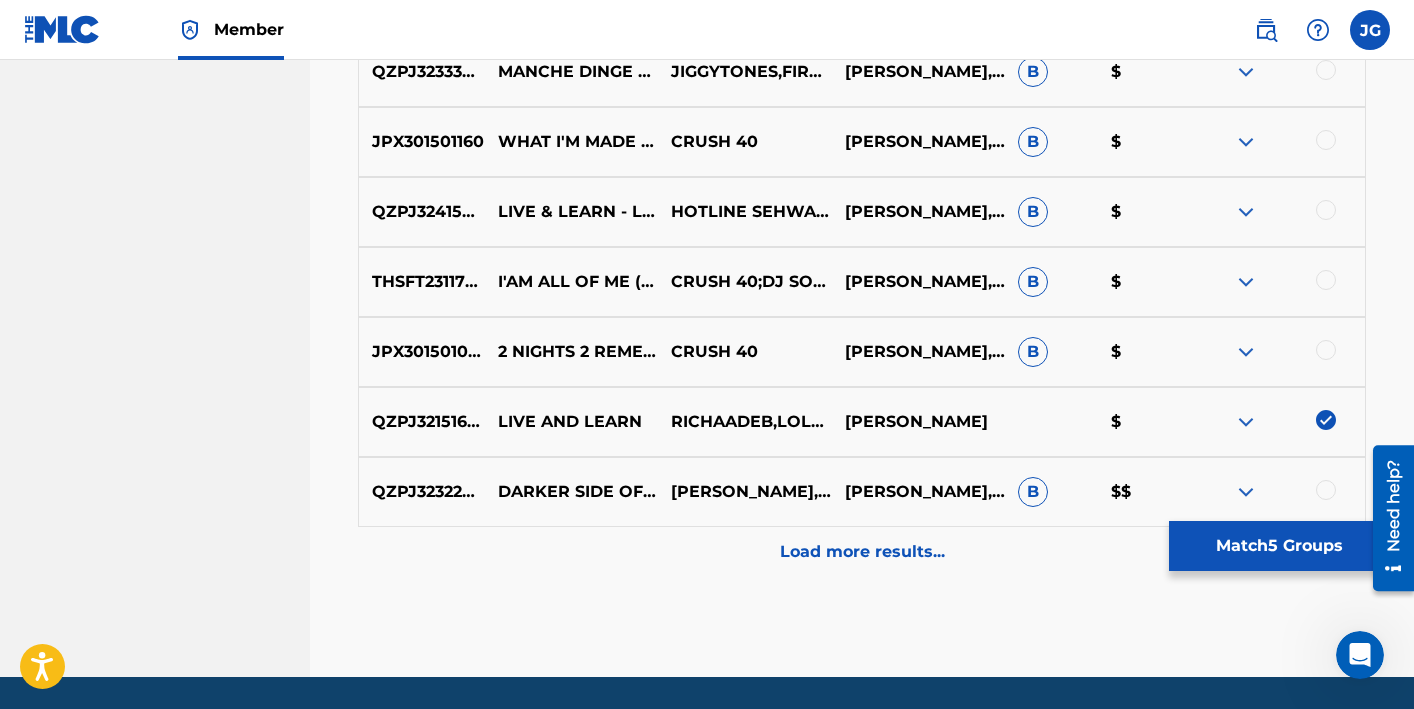 click on "Load more results..." at bounding box center (862, 552) 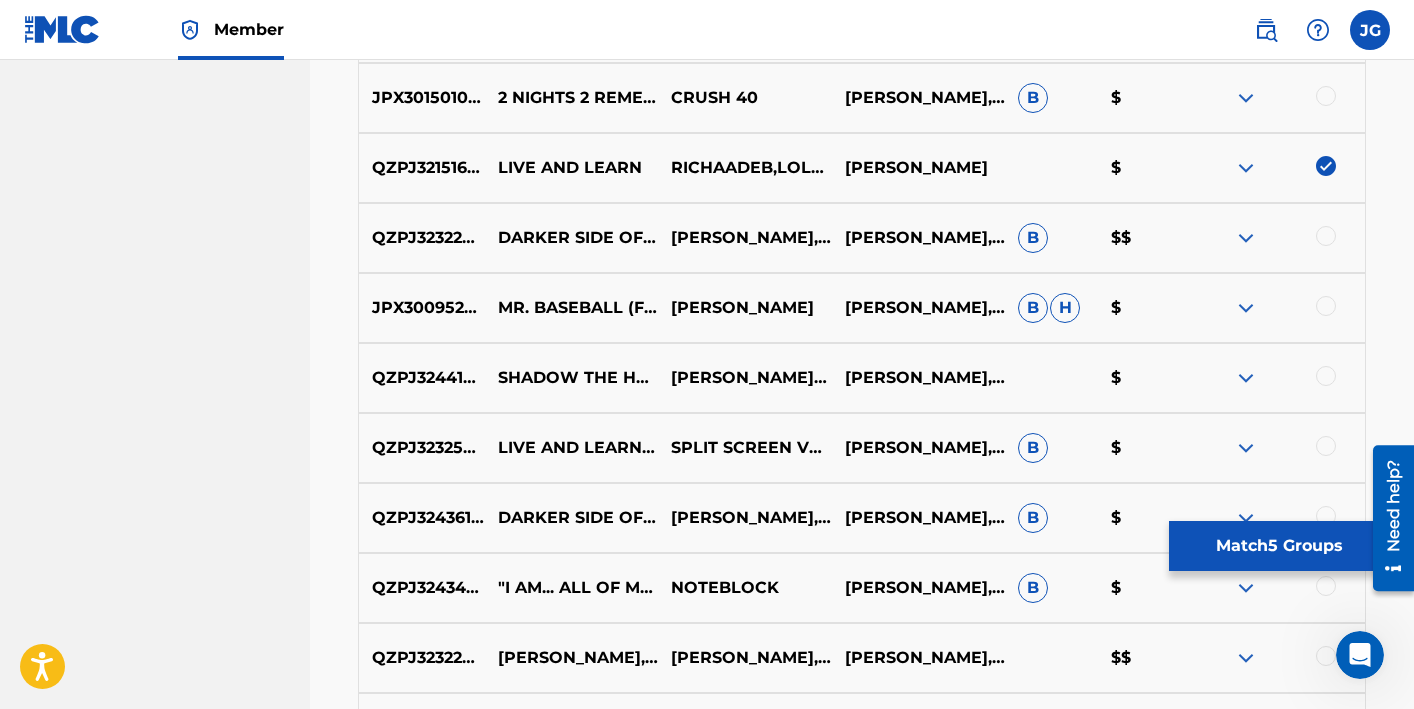 scroll, scrollTop: 2756, scrollLeft: 0, axis: vertical 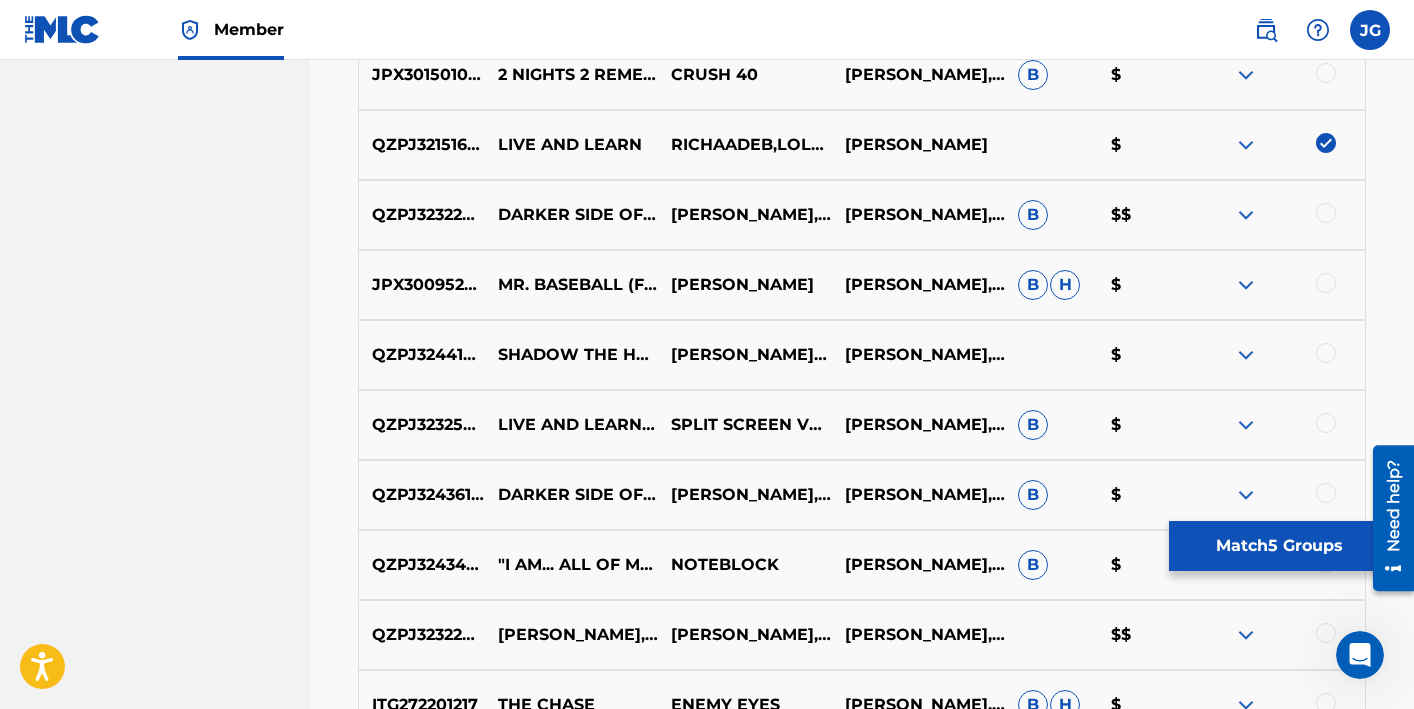 click at bounding box center [1326, 423] 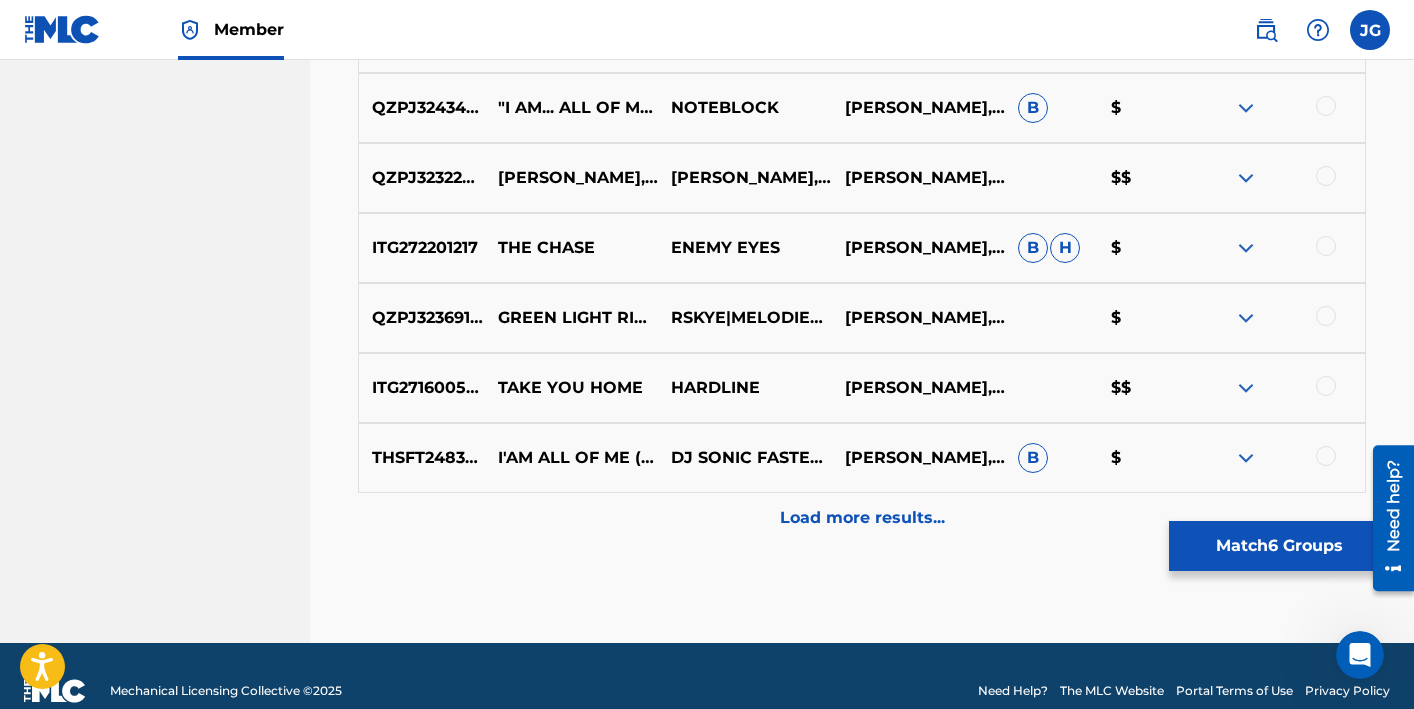 scroll, scrollTop: 3216, scrollLeft: 0, axis: vertical 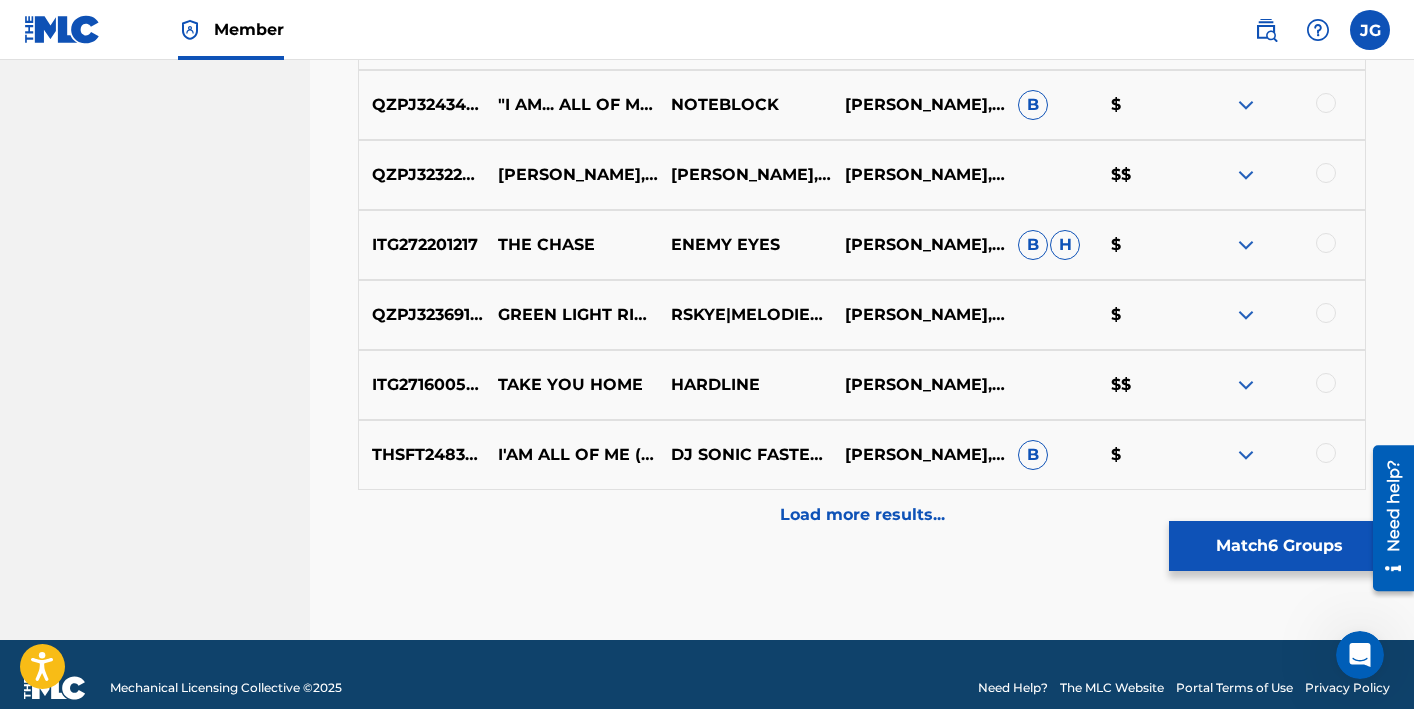 click on "Matching Tool The Matching Tool allows Members to match  sound recordings  to works within their catalog. This ensures you'll collect the royalties you're owed for your work(s). The first step is to locate recordings not yet matched to your works by entering criteria in the search fields below. Search results are sorted by relevance and will be grouped together based on similar data. In the next step, you can locate the specific work in your catalog that you want to match. SearchWithCriteria00e37924-65a5-4b87-9b6e-3d444e520a7e Recording Title SearchWithCriteriaf9969f7c-c08e-40e2-8a56-ba403de3dd70 Recording ISRC SearchWithCriteria71fcfea1-2f88-42c3-ac57-d39478e9b0af Writer [PERSON_NAME] Add Criteria Filter Estimated Value All $$$$$ $$$$ $$$ $$ $ Source All Blanket License Historical Unmatched Remove Filters Apply Filters Filters ( 0 ) Search Showing 1 - 40 of 200+ results ISRC Recording Title Recording Artist Writer(s) Source ? Estimated Value ? 6  Selected JPX301501160 WHAT I'M MADE OF... [LIVE 2N2R] B H $$" at bounding box center [862, -1208] 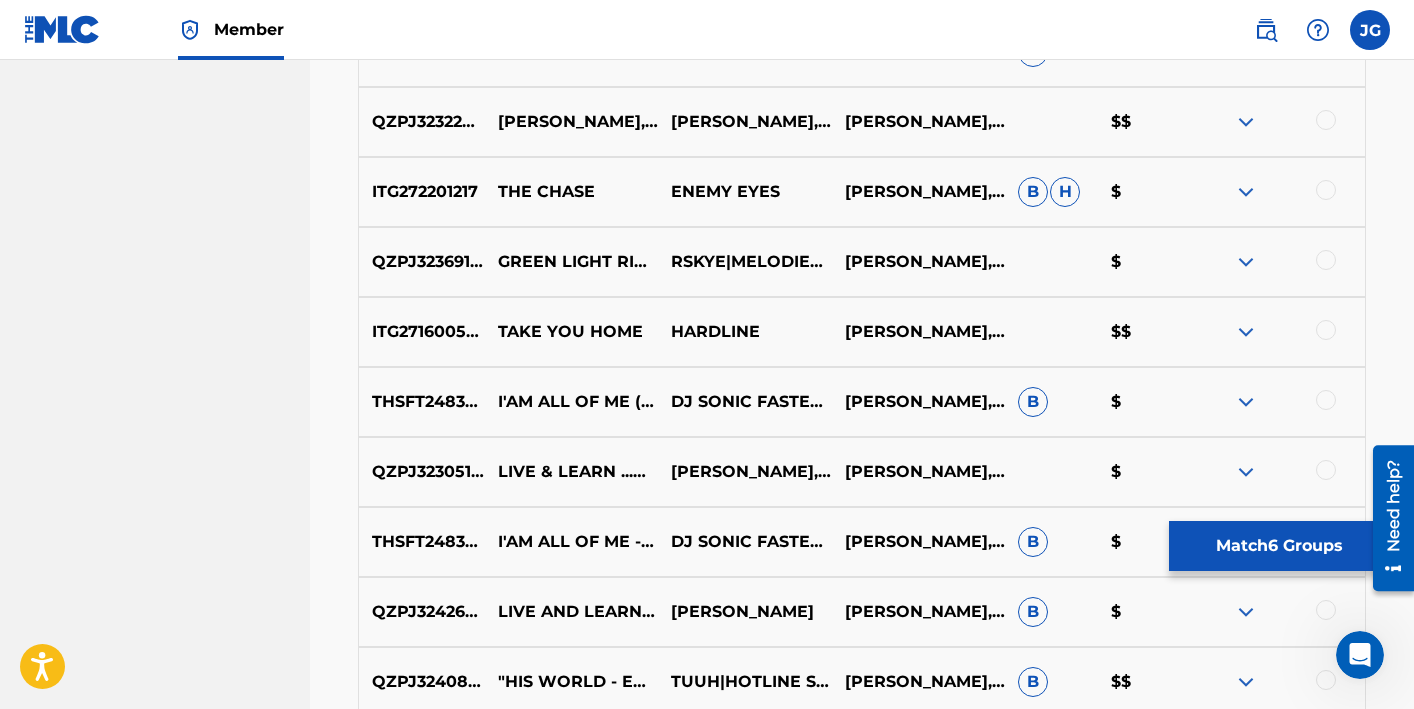scroll, scrollTop: 3277, scrollLeft: 0, axis: vertical 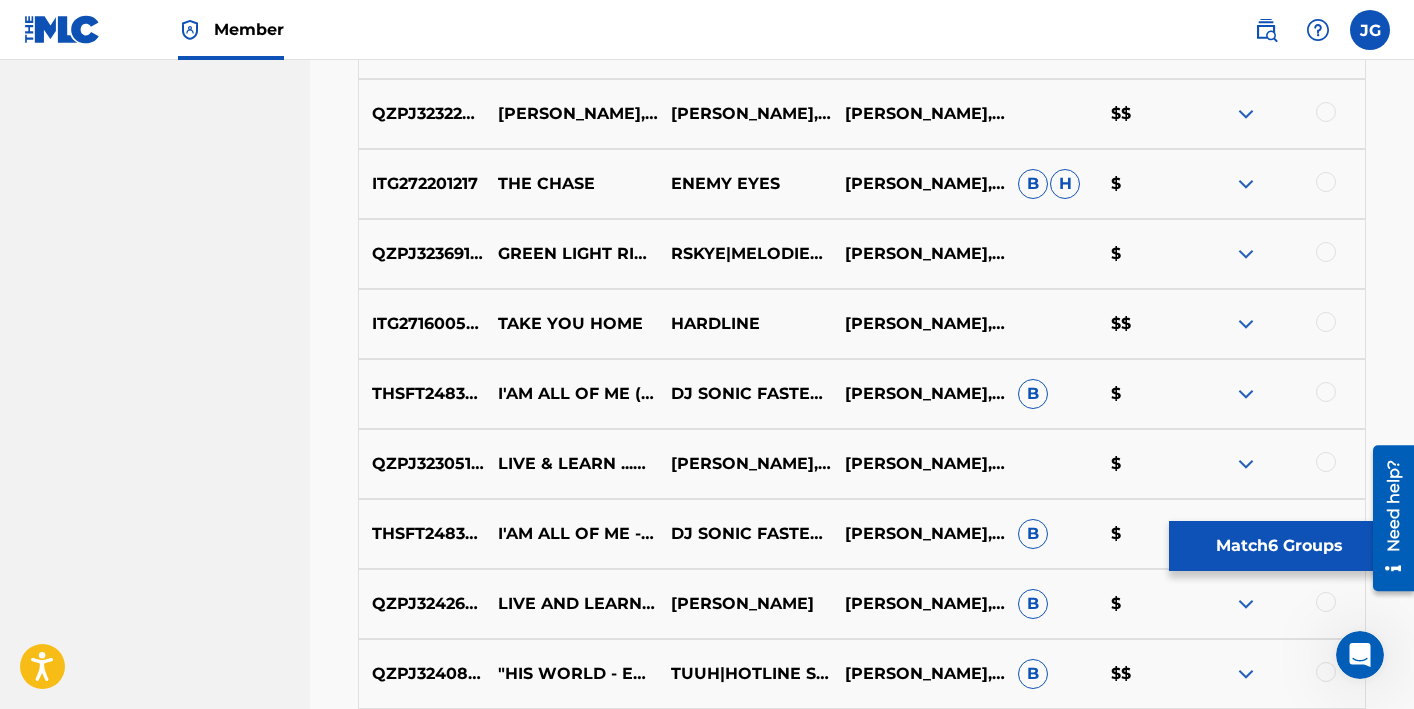 click at bounding box center (1326, 462) 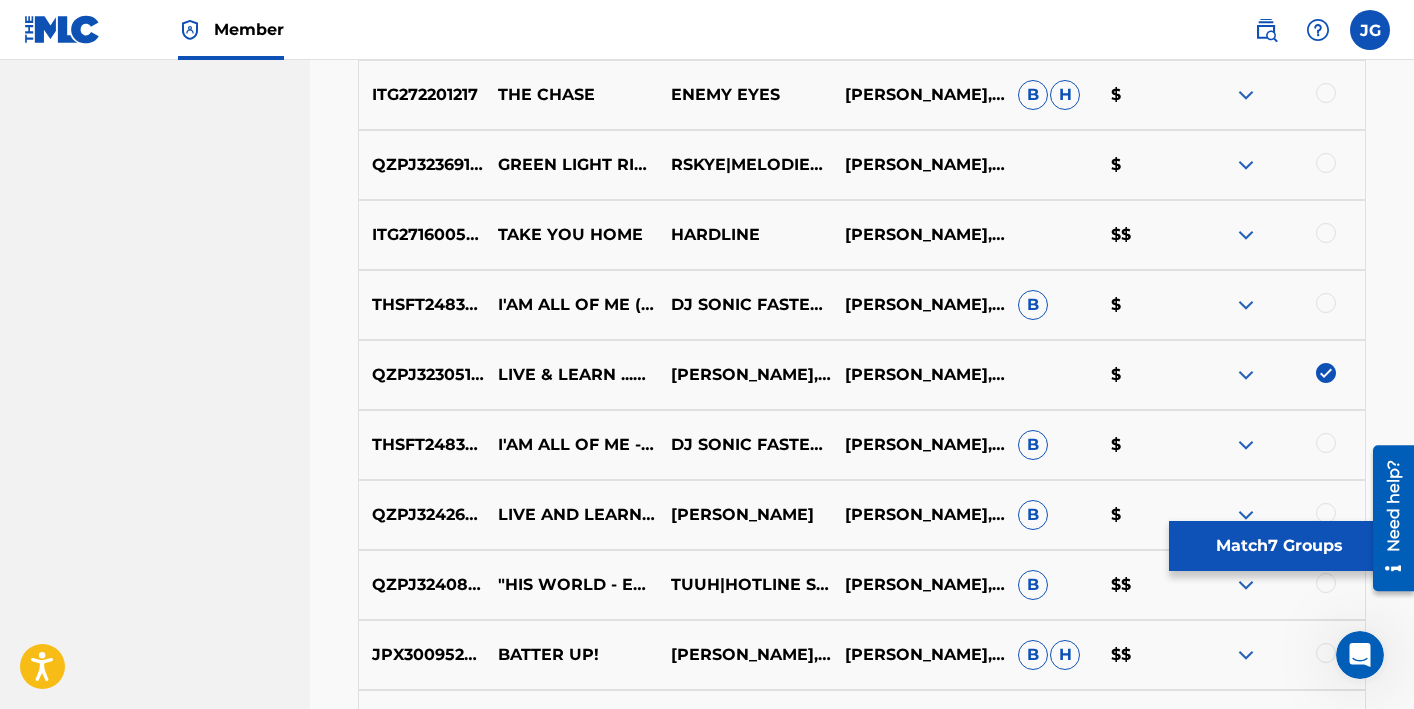 scroll, scrollTop: 3380, scrollLeft: 0, axis: vertical 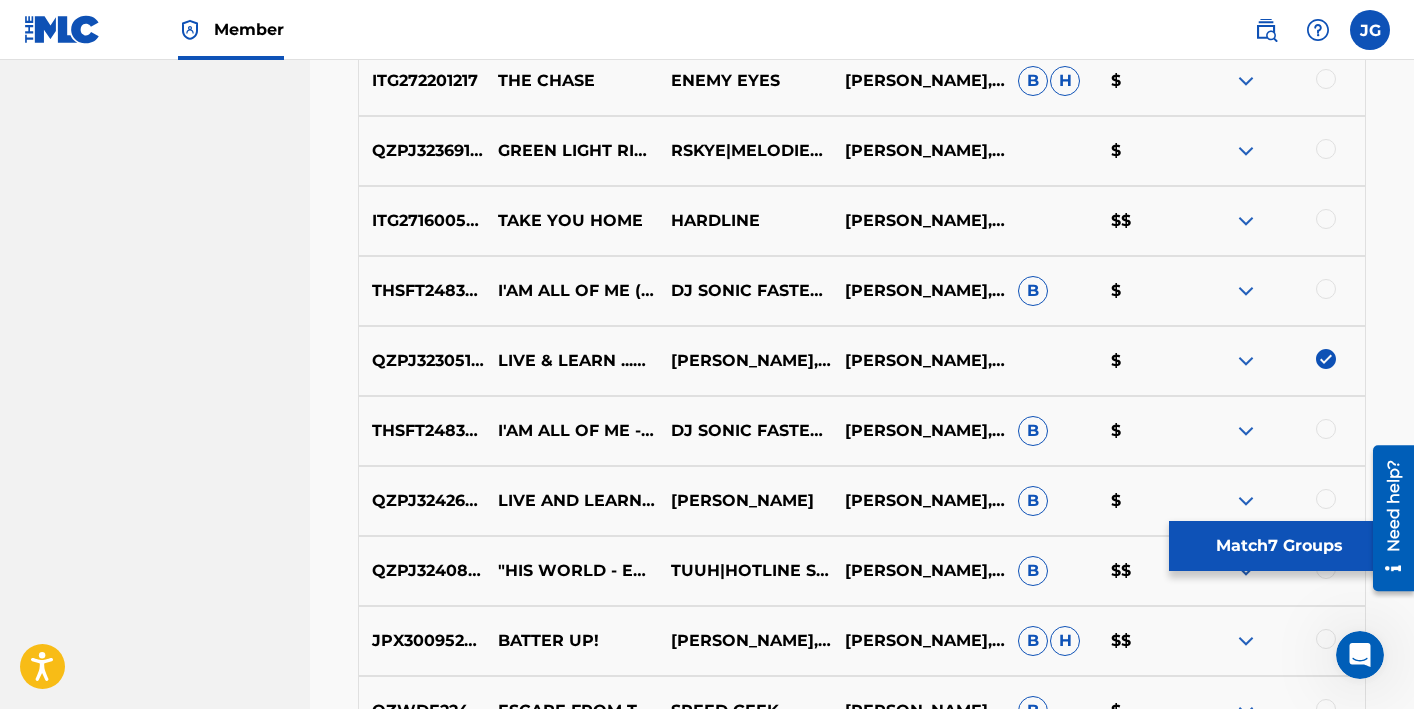 click at bounding box center (1326, 499) 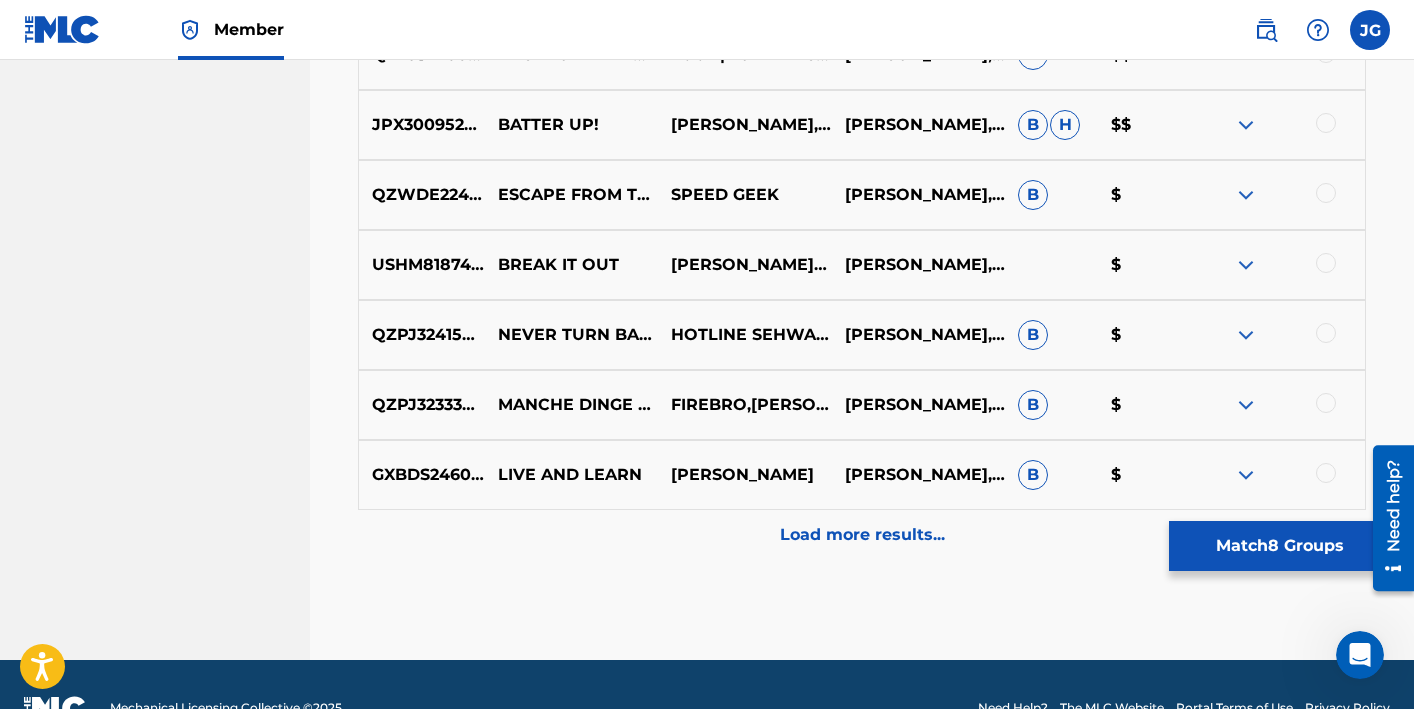 scroll, scrollTop: 3899, scrollLeft: 0, axis: vertical 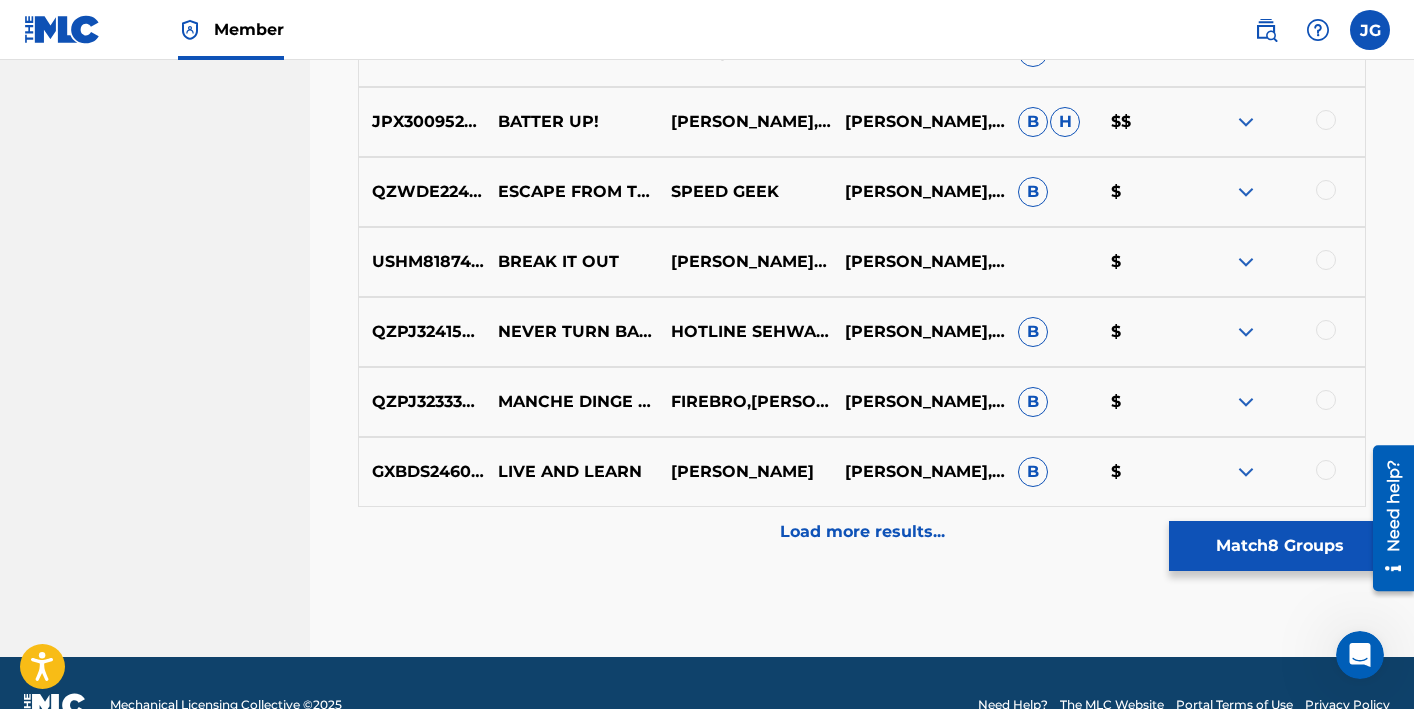 click at bounding box center (1326, 470) 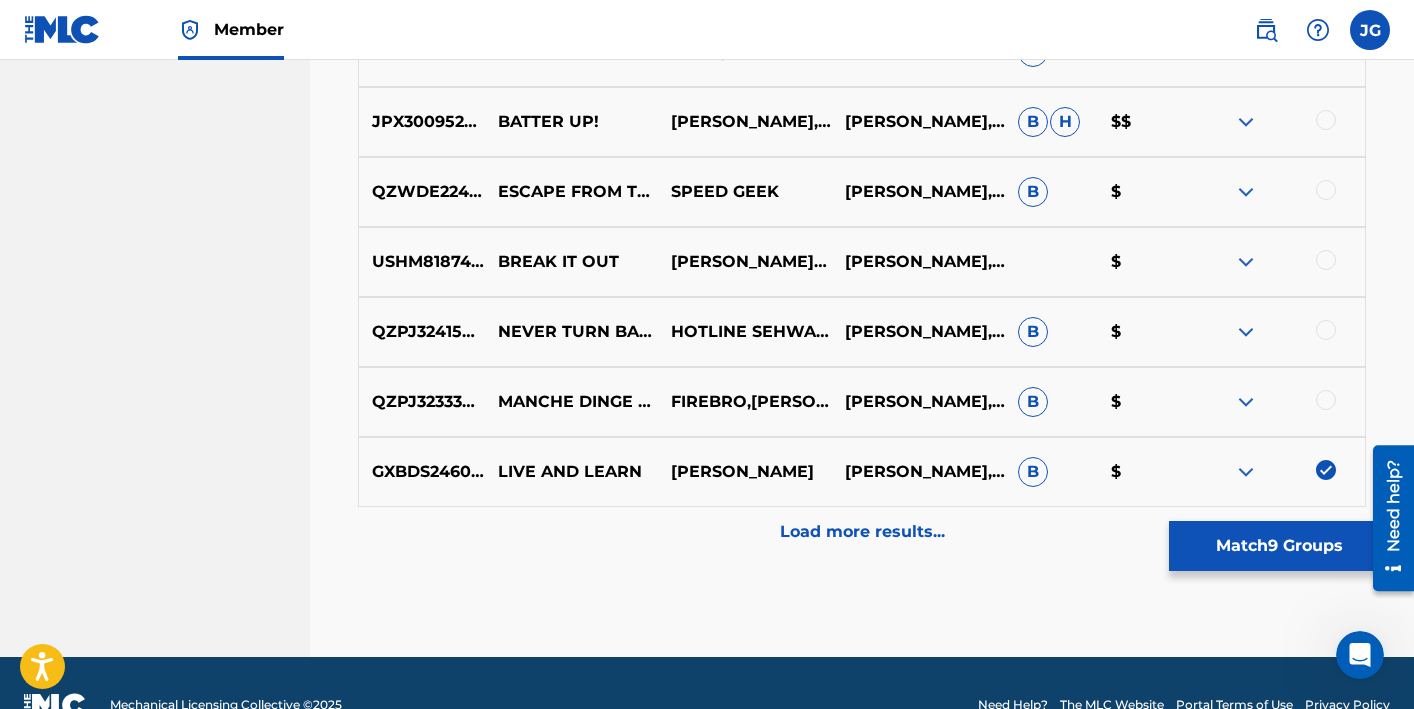 click on "Load more results..." at bounding box center [862, 532] 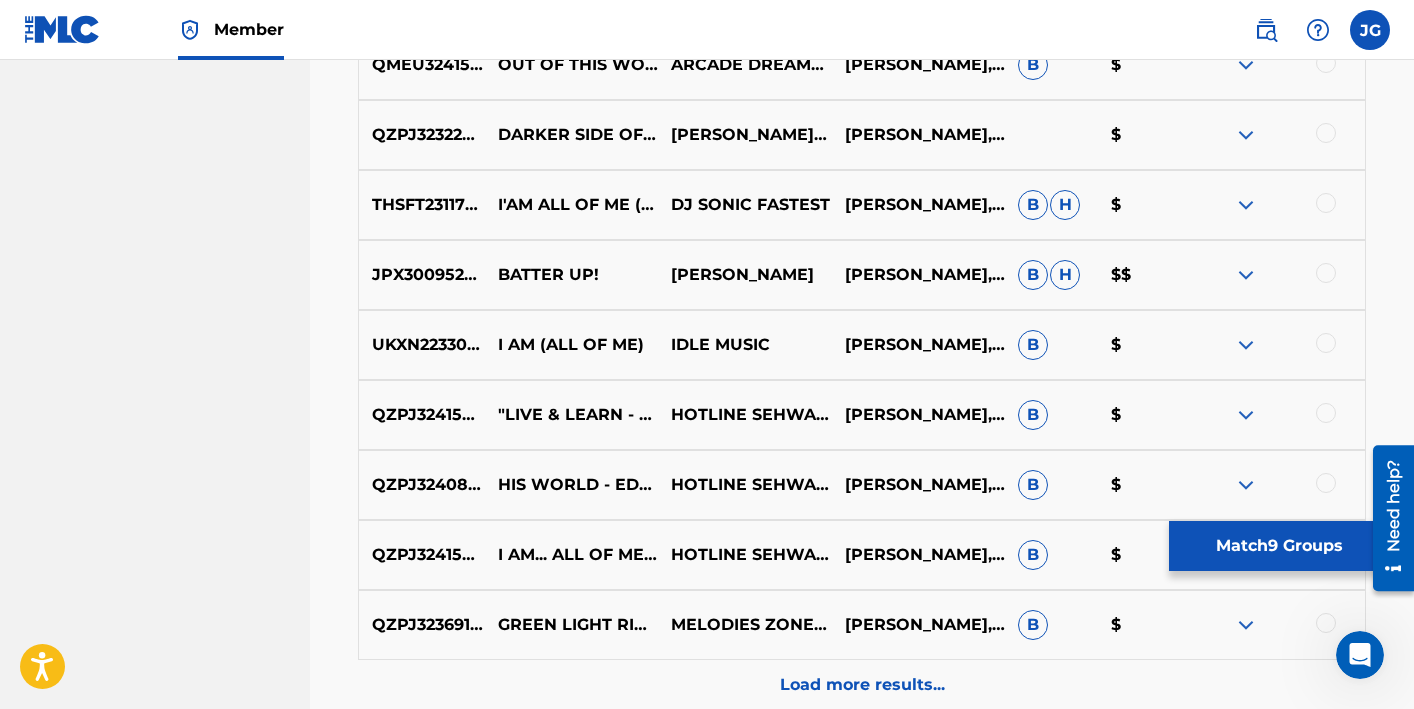 scroll, scrollTop: 4461, scrollLeft: 0, axis: vertical 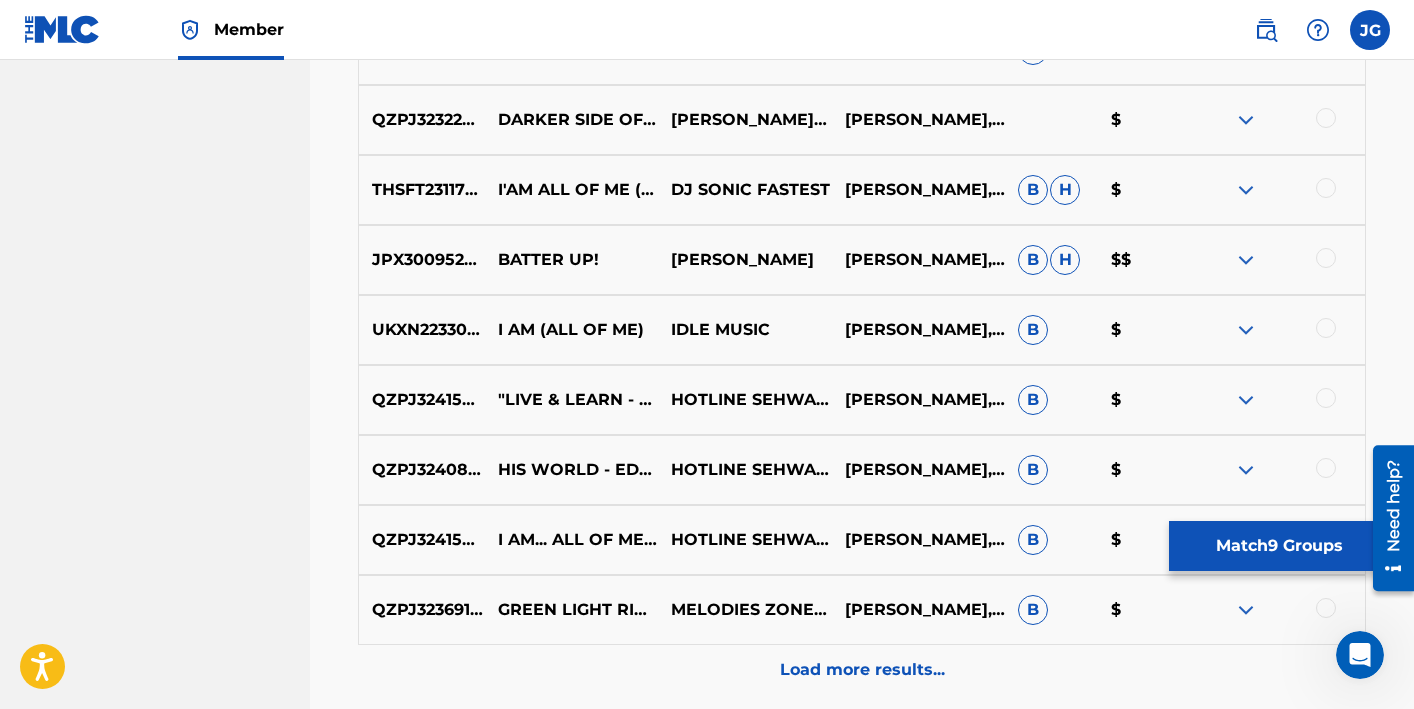 click at bounding box center [1326, 398] 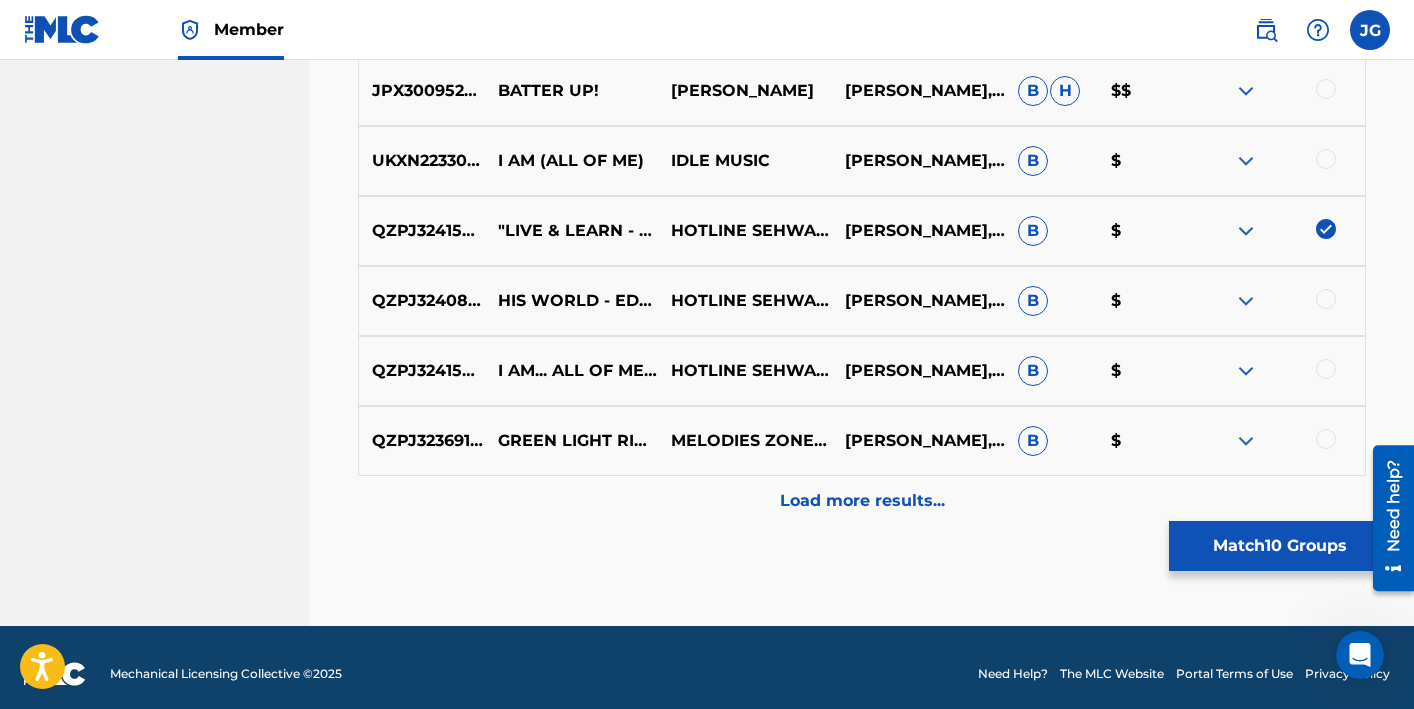 click on "Load more results..." at bounding box center [862, 501] 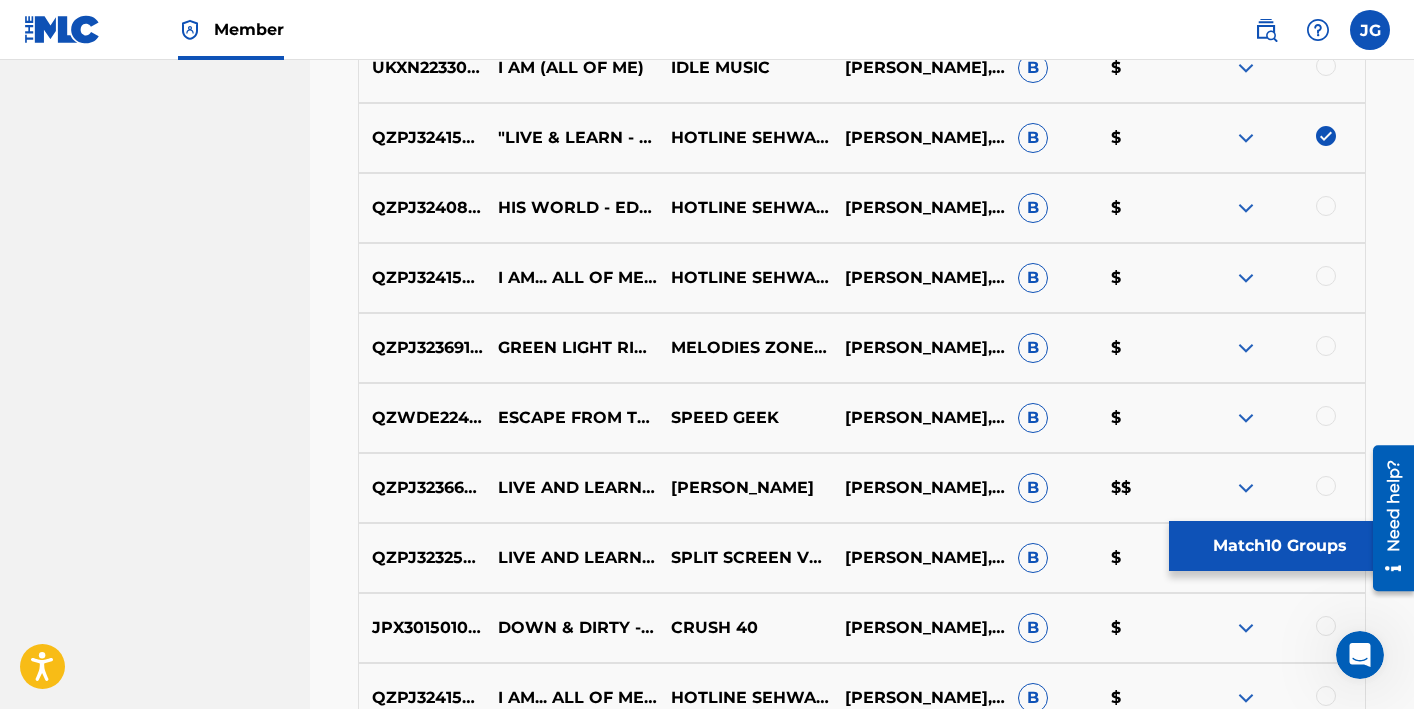 scroll, scrollTop: 4743, scrollLeft: 0, axis: vertical 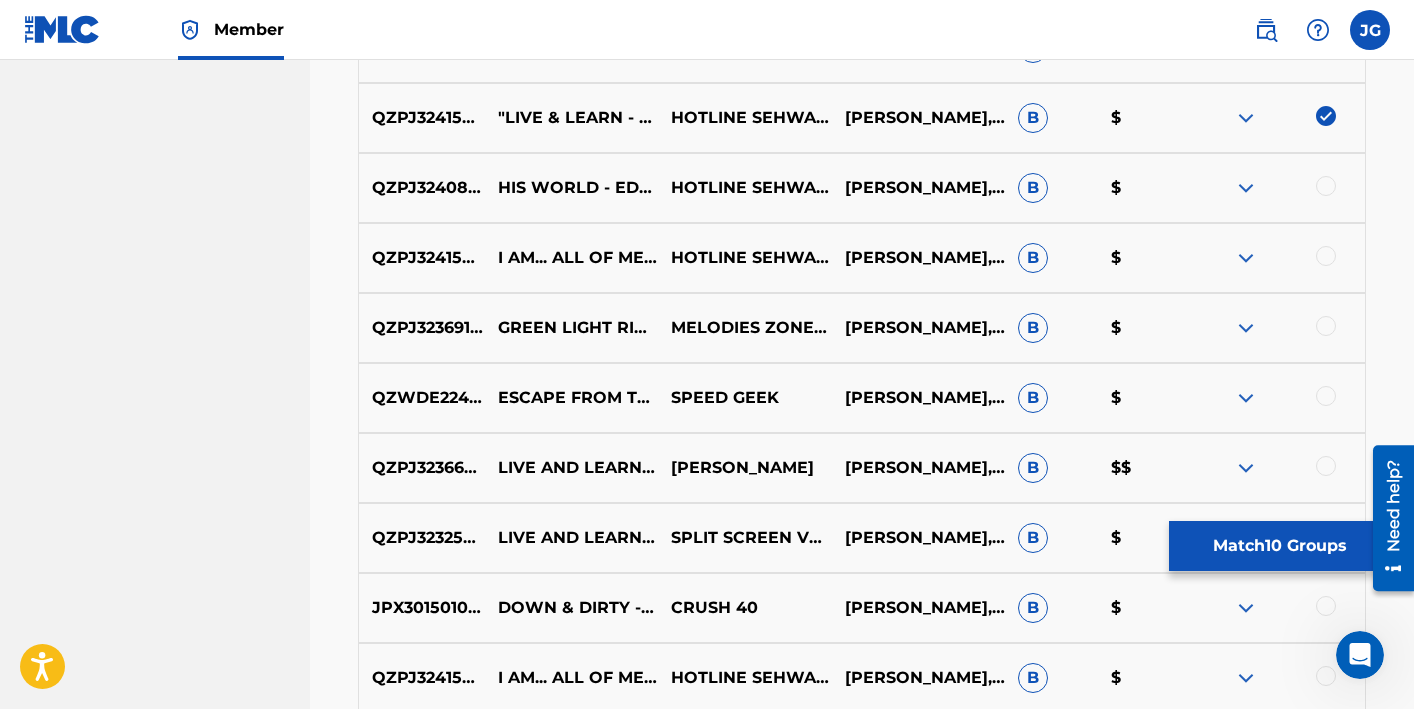 click at bounding box center [1326, 466] 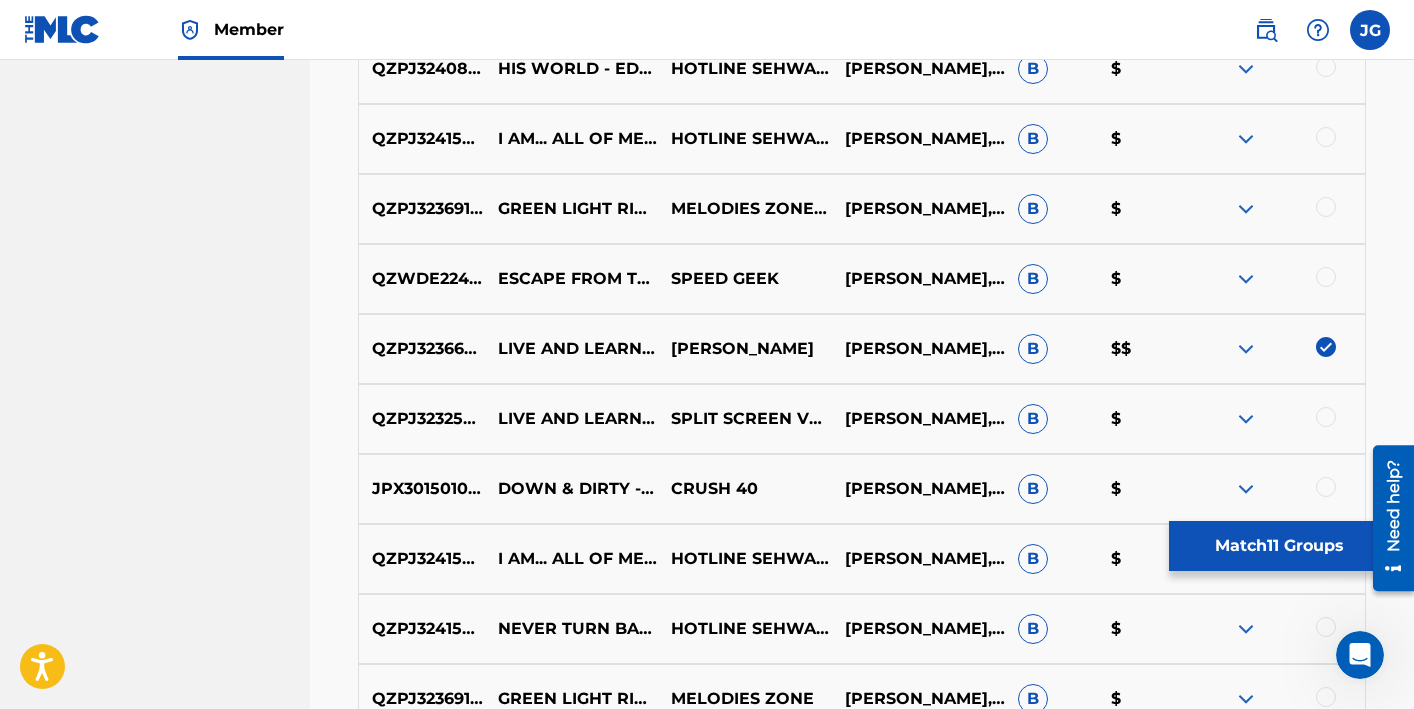 scroll, scrollTop: 4893, scrollLeft: 0, axis: vertical 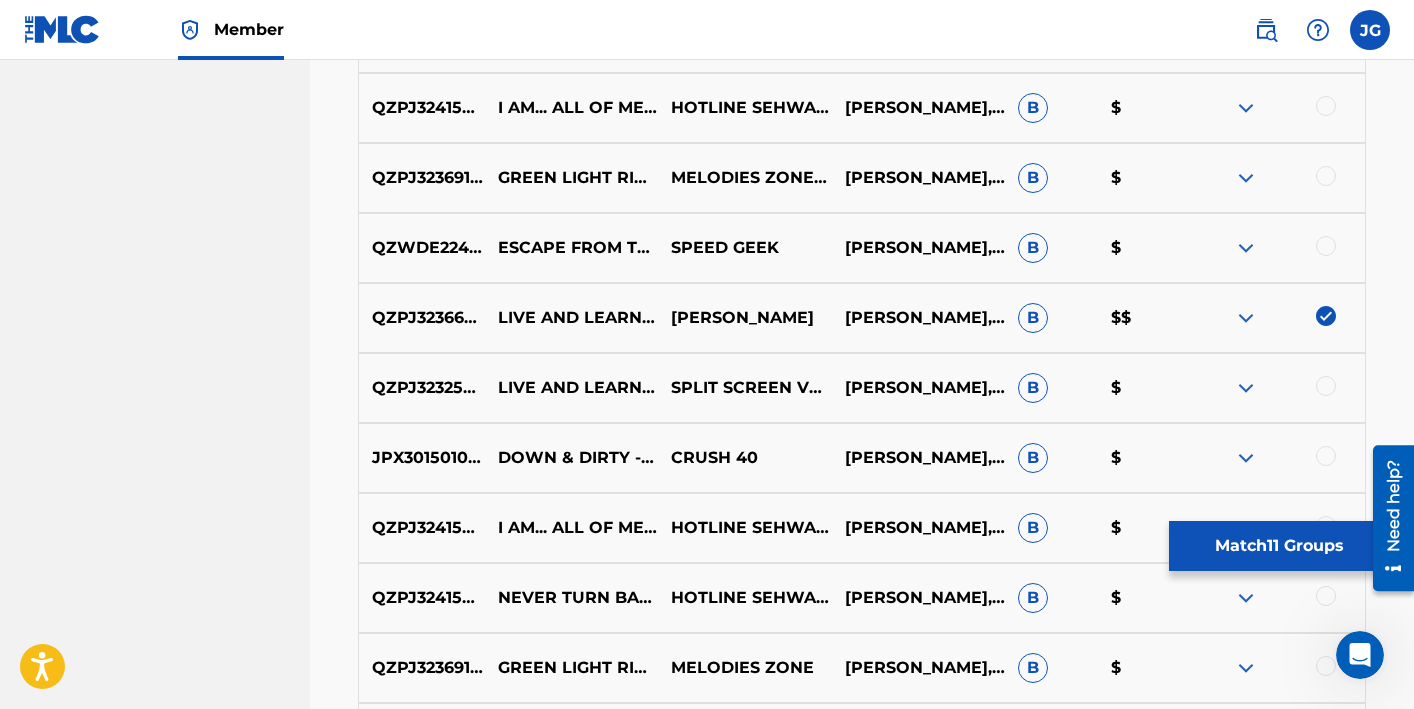 click at bounding box center (1326, 386) 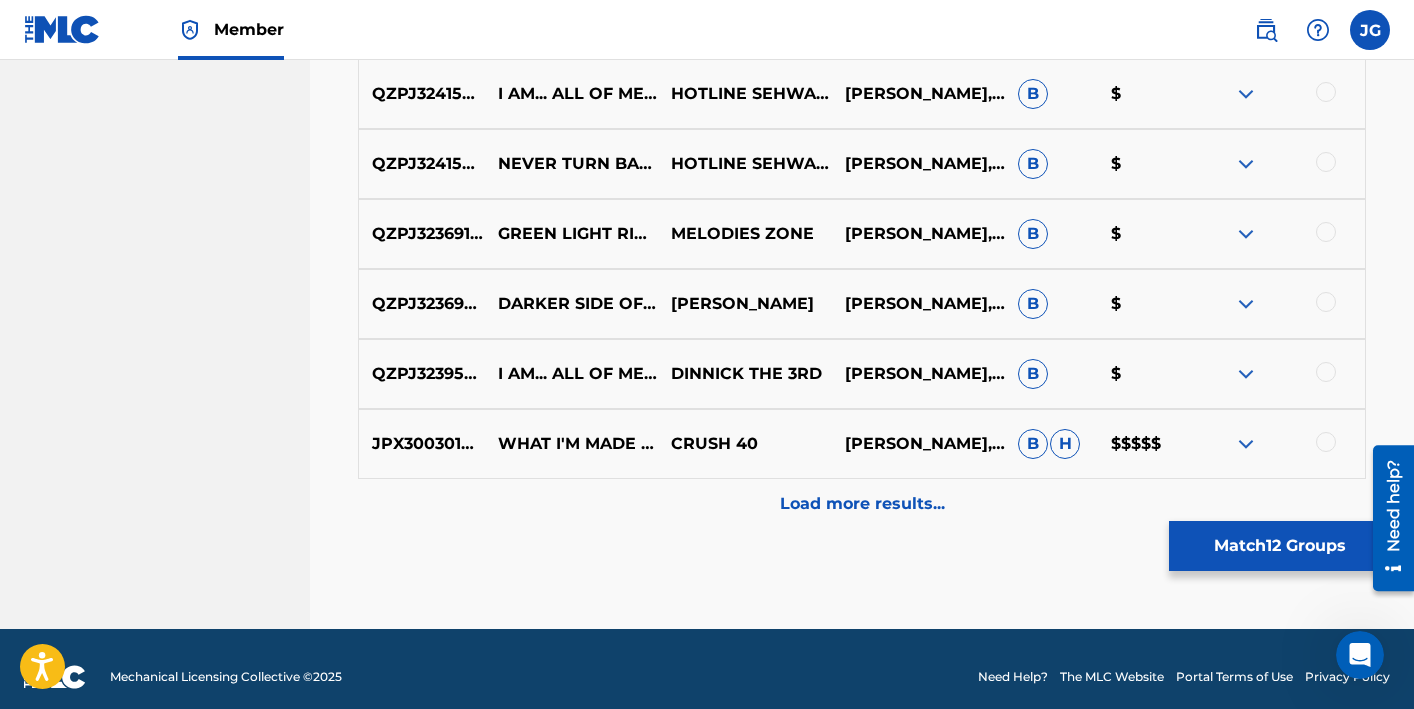 scroll, scrollTop: 5343, scrollLeft: 0, axis: vertical 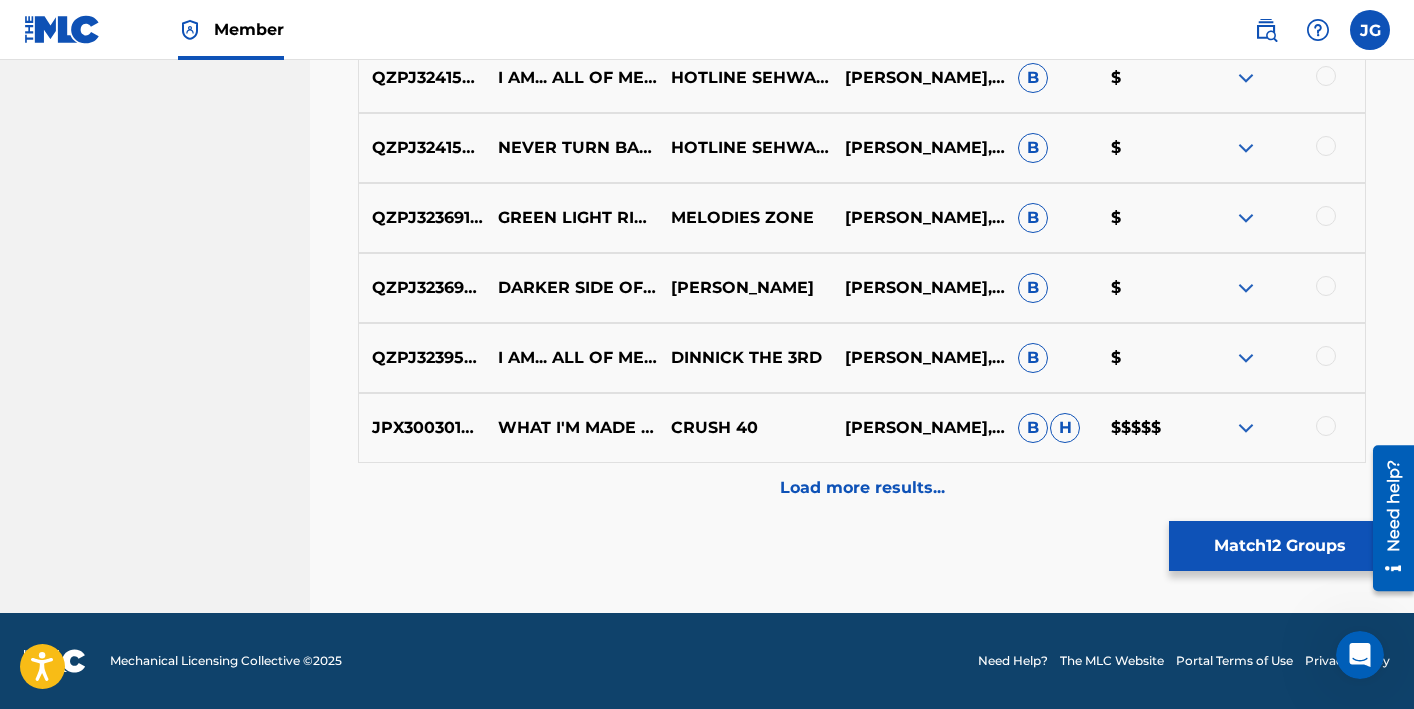 click on "Load more results..." at bounding box center (862, 488) 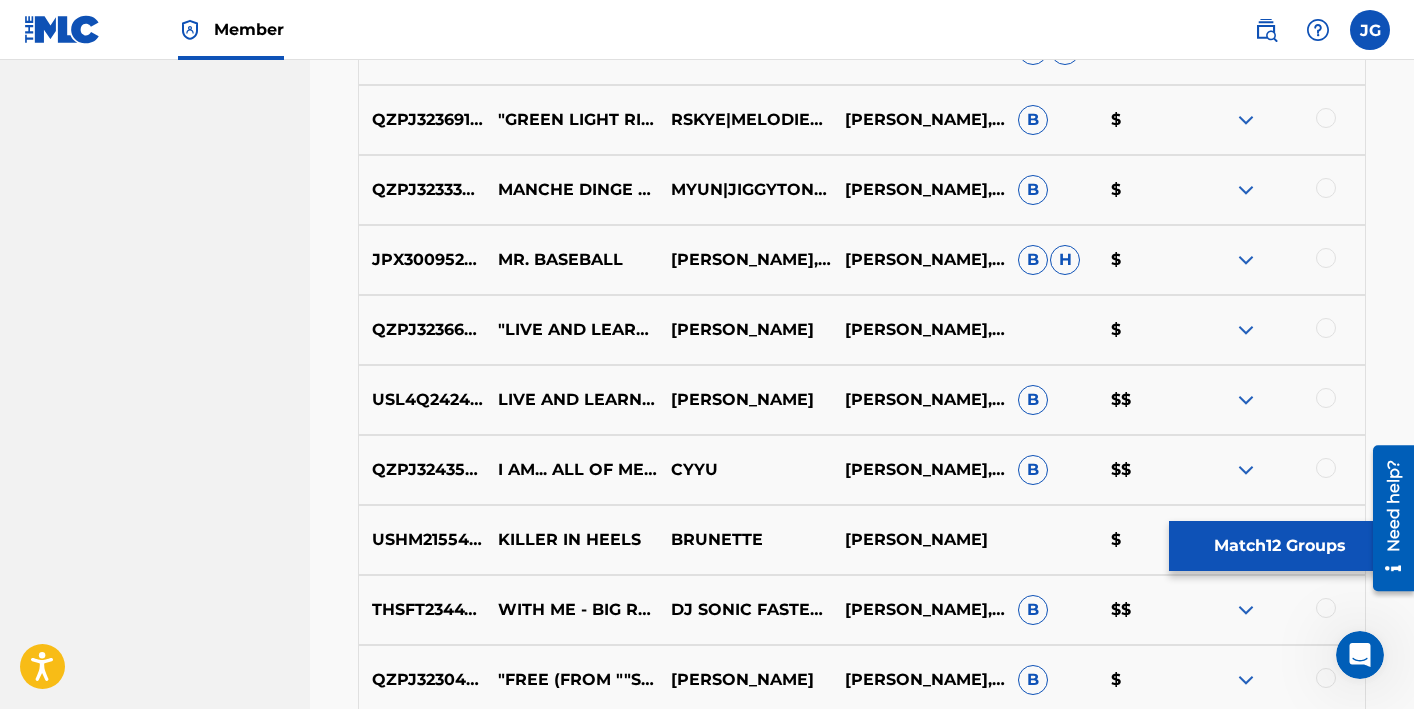 scroll, scrollTop: 5726, scrollLeft: 0, axis: vertical 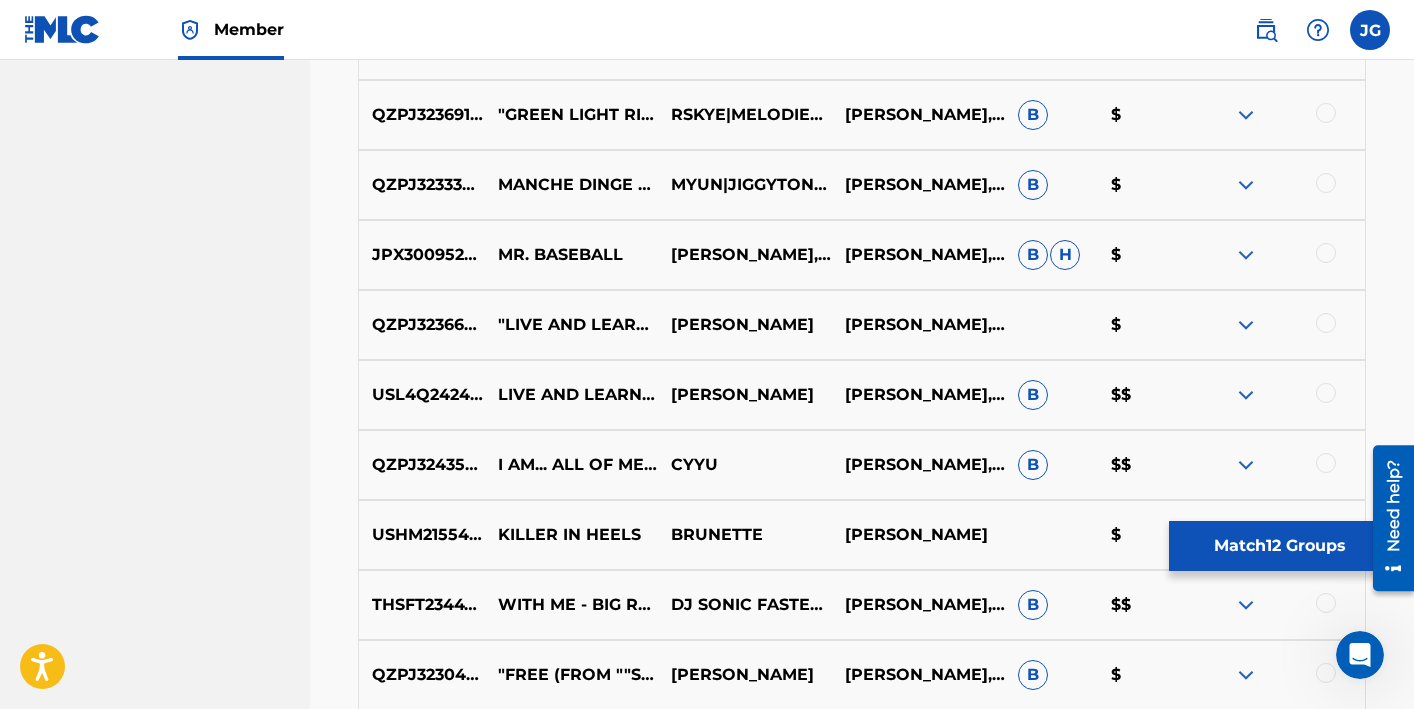 click at bounding box center [1326, 323] 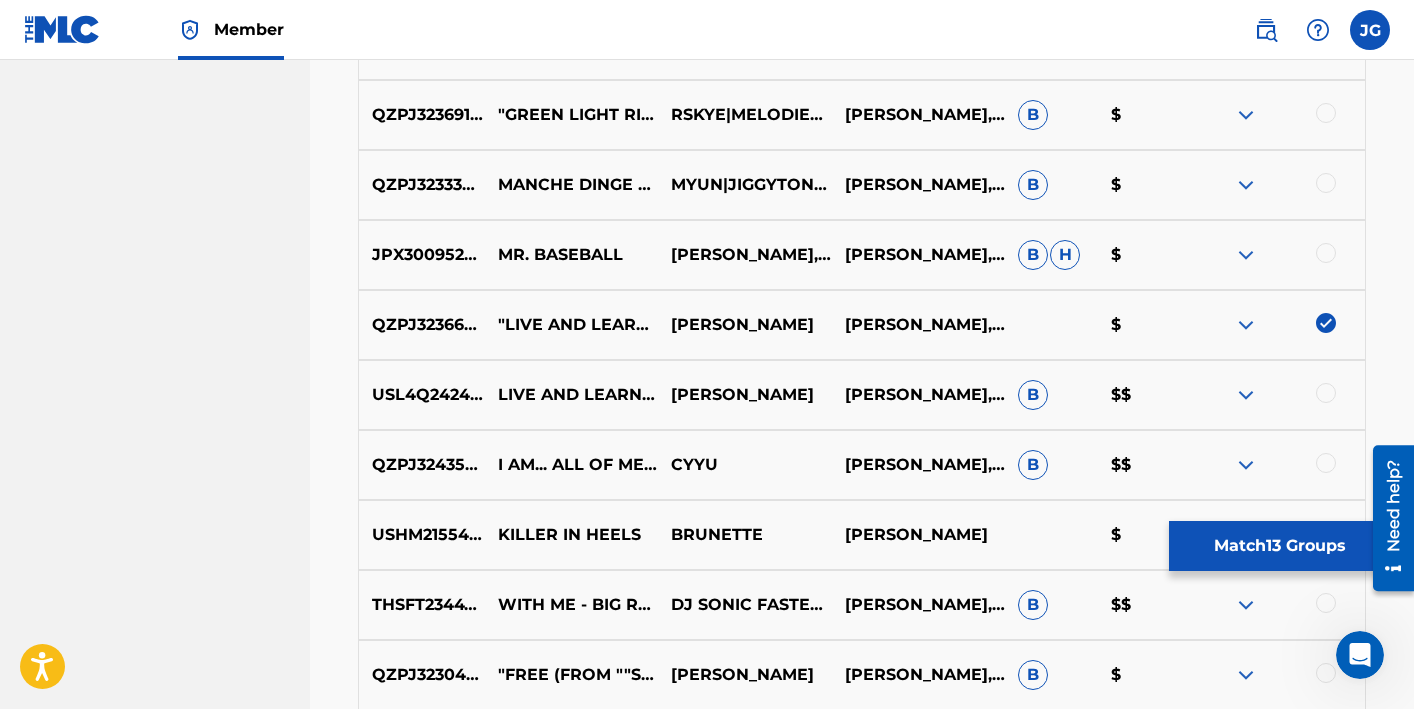 click at bounding box center [1326, 393] 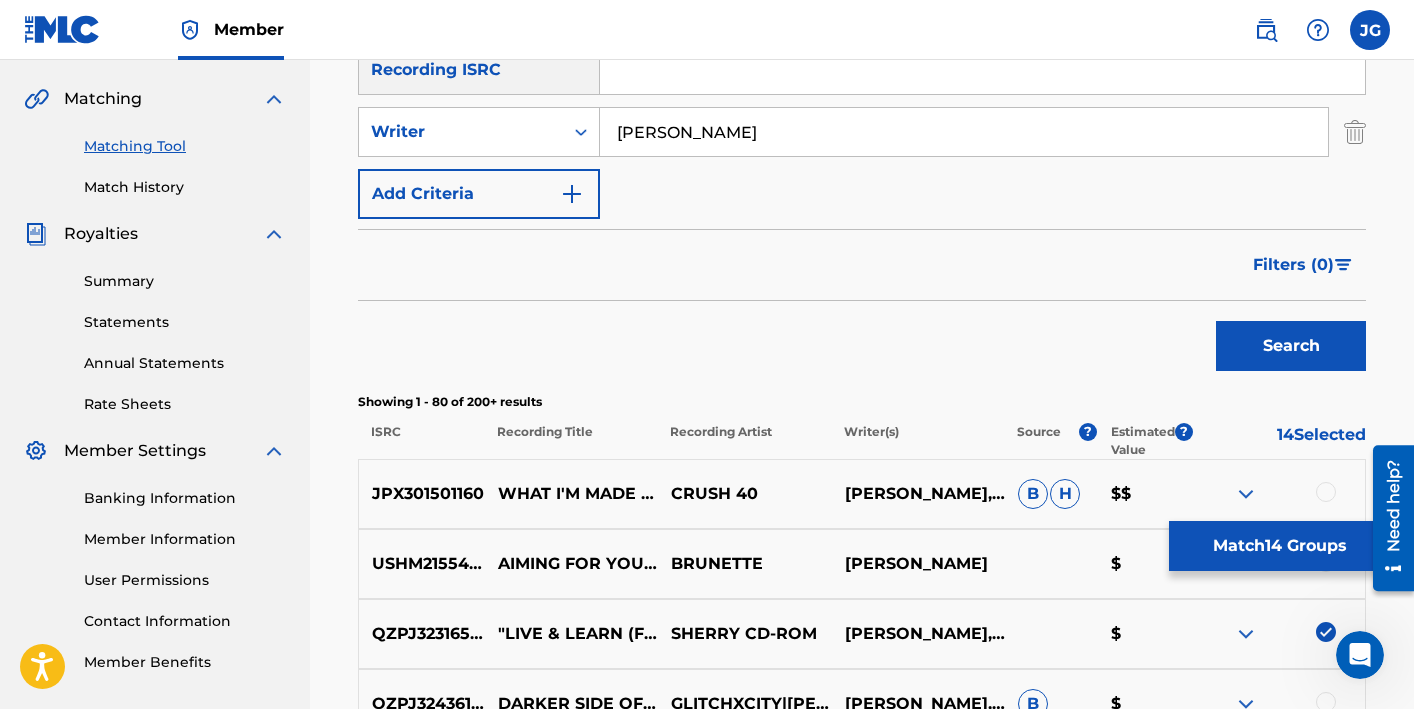scroll, scrollTop: 443, scrollLeft: 0, axis: vertical 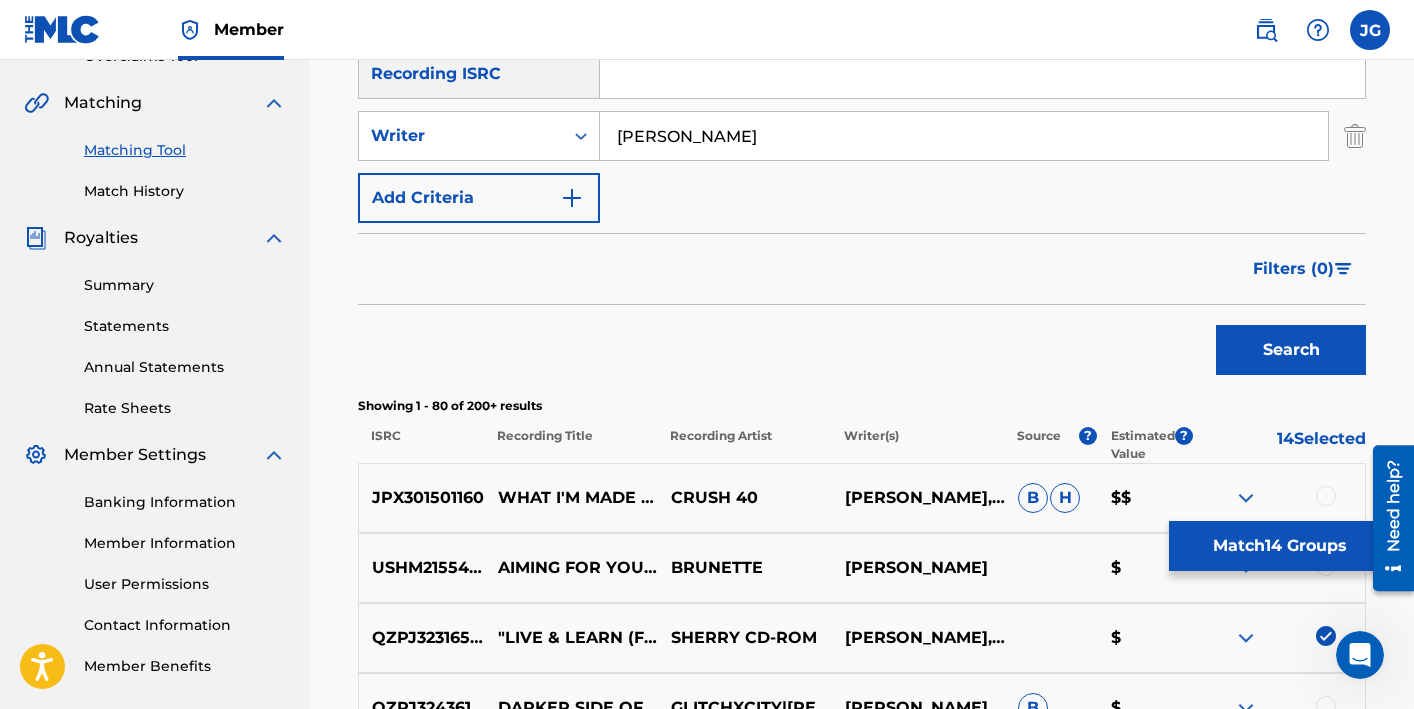 click on "Match  14 Groups" at bounding box center [1279, 546] 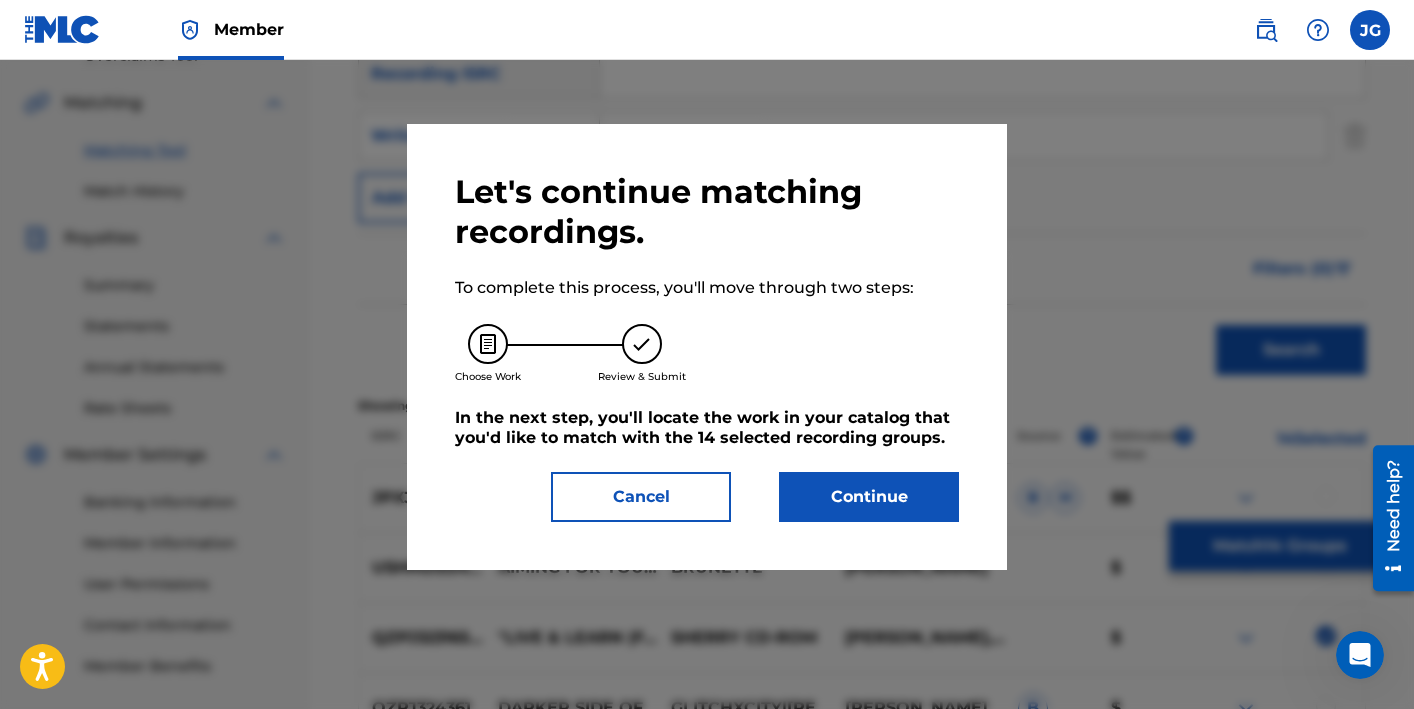 click on "Continue" at bounding box center [869, 497] 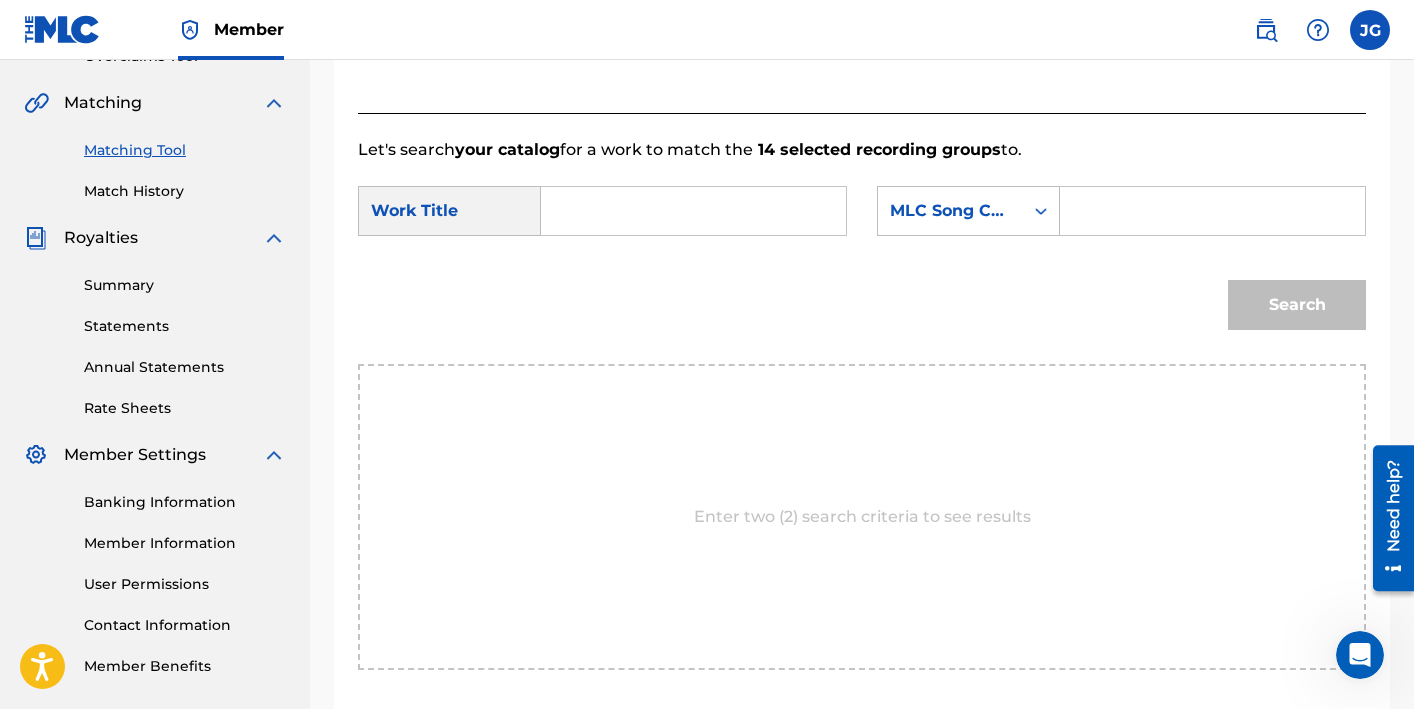 click at bounding box center (693, 211) 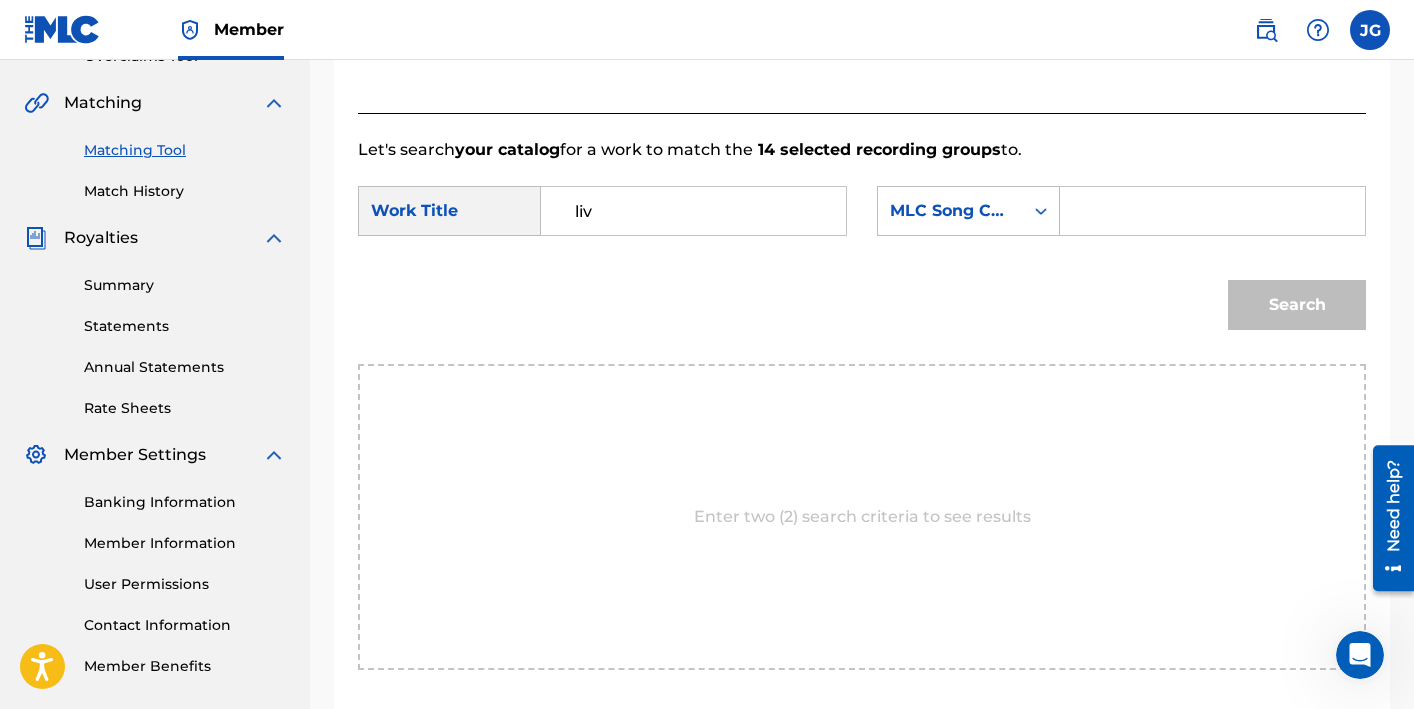 type on "live and learn" 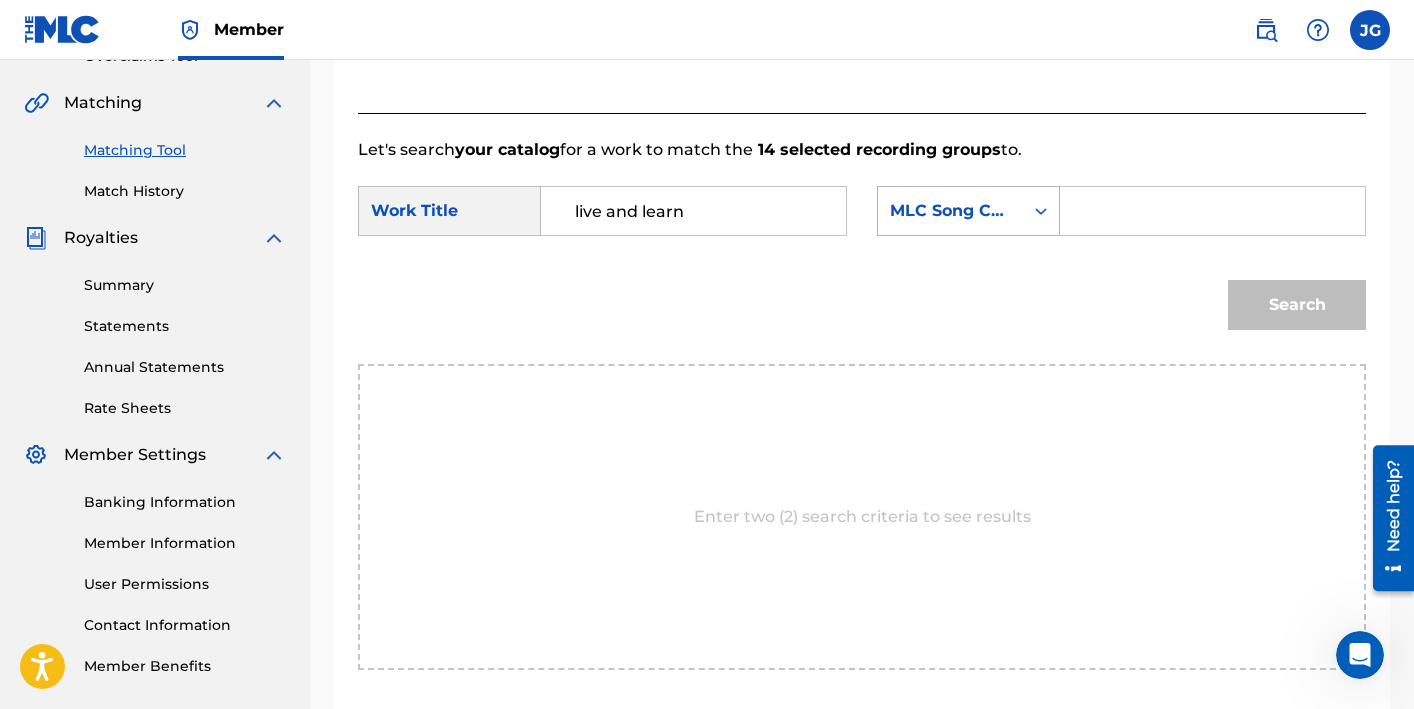 click on "MLC Song Code" at bounding box center [950, 211] 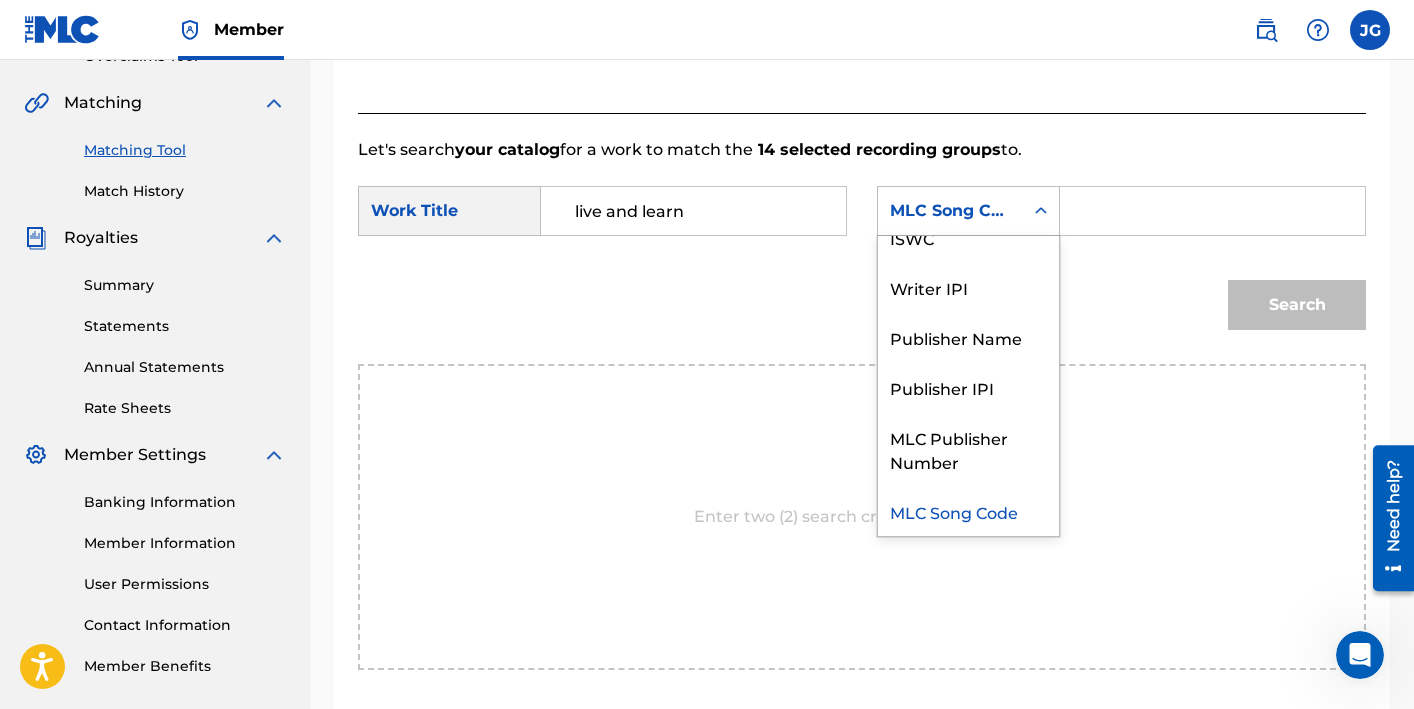 scroll, scrollTop: 0, scrollLeft: 0, axis: both 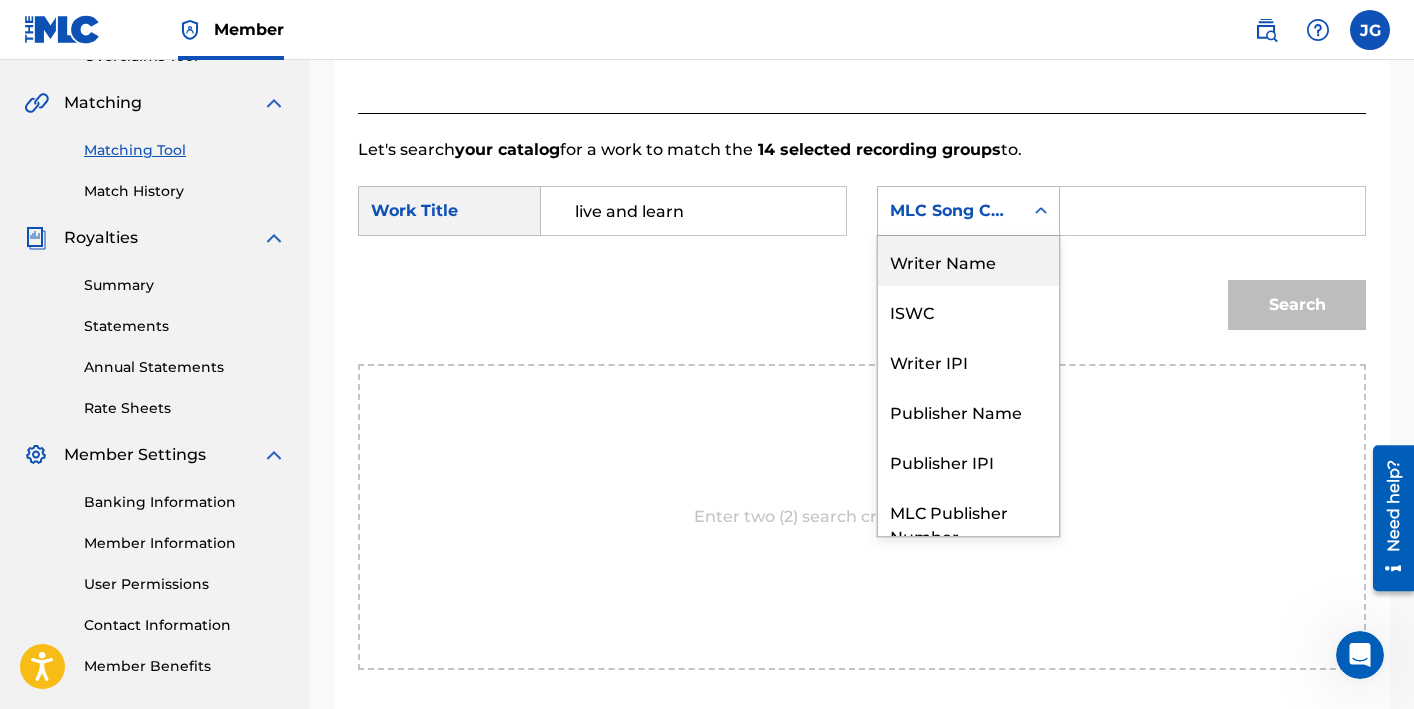 click on "Writer Name" at bounding box center [968, 261] 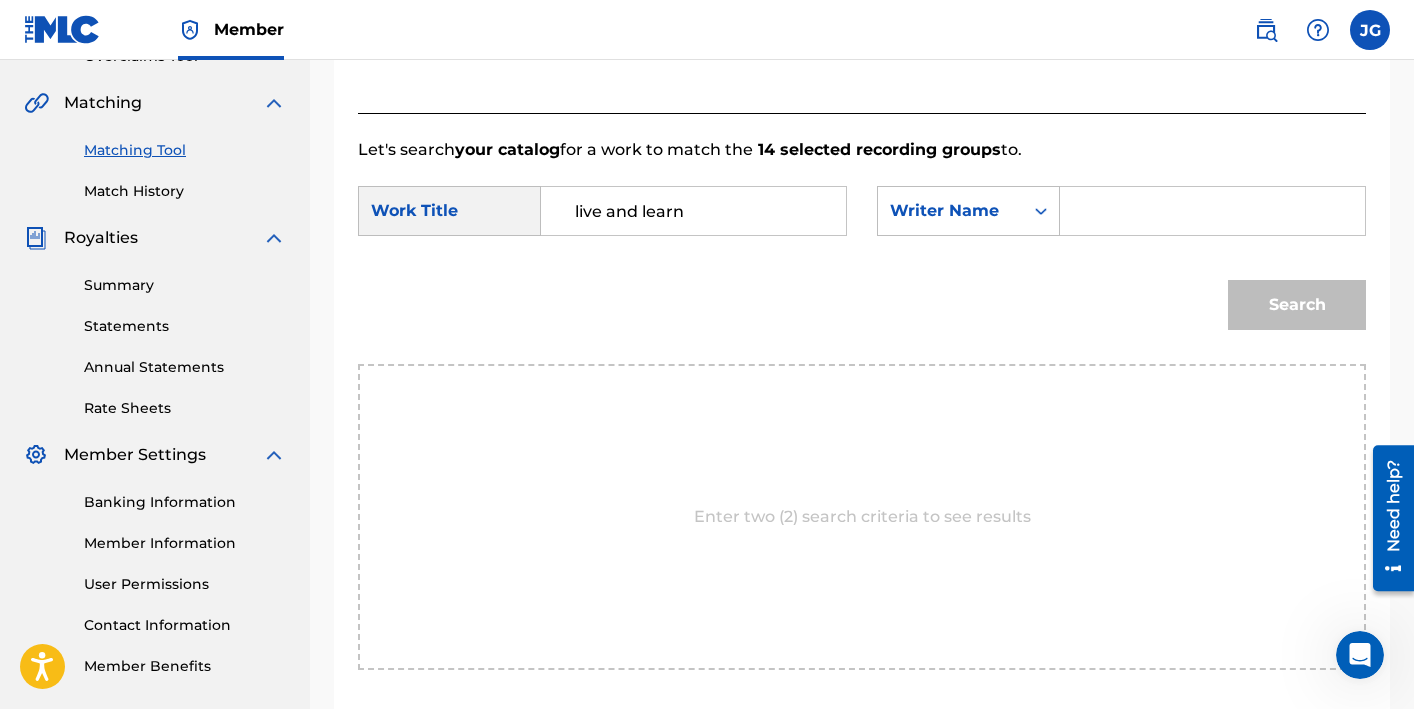 click at bounding box center [1212, 211] 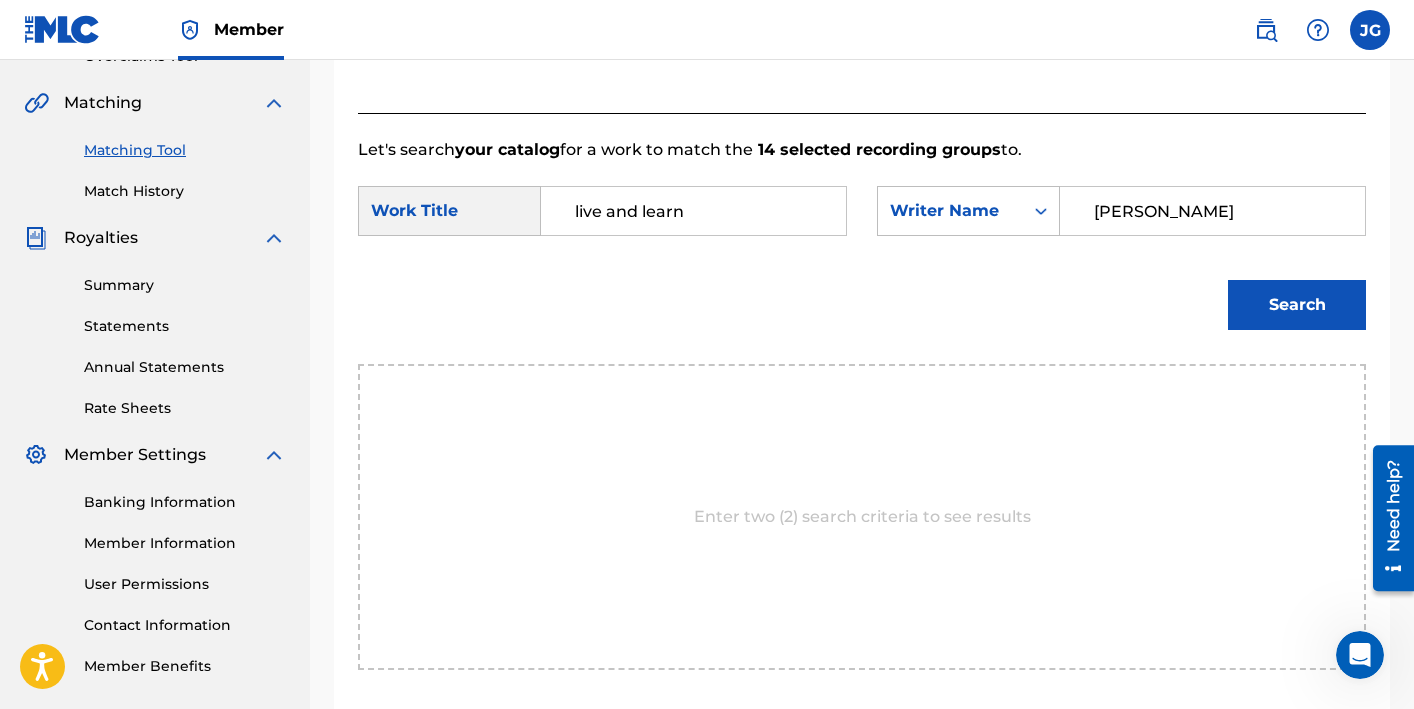 click on "Search" at bounding box center [1297, 305] 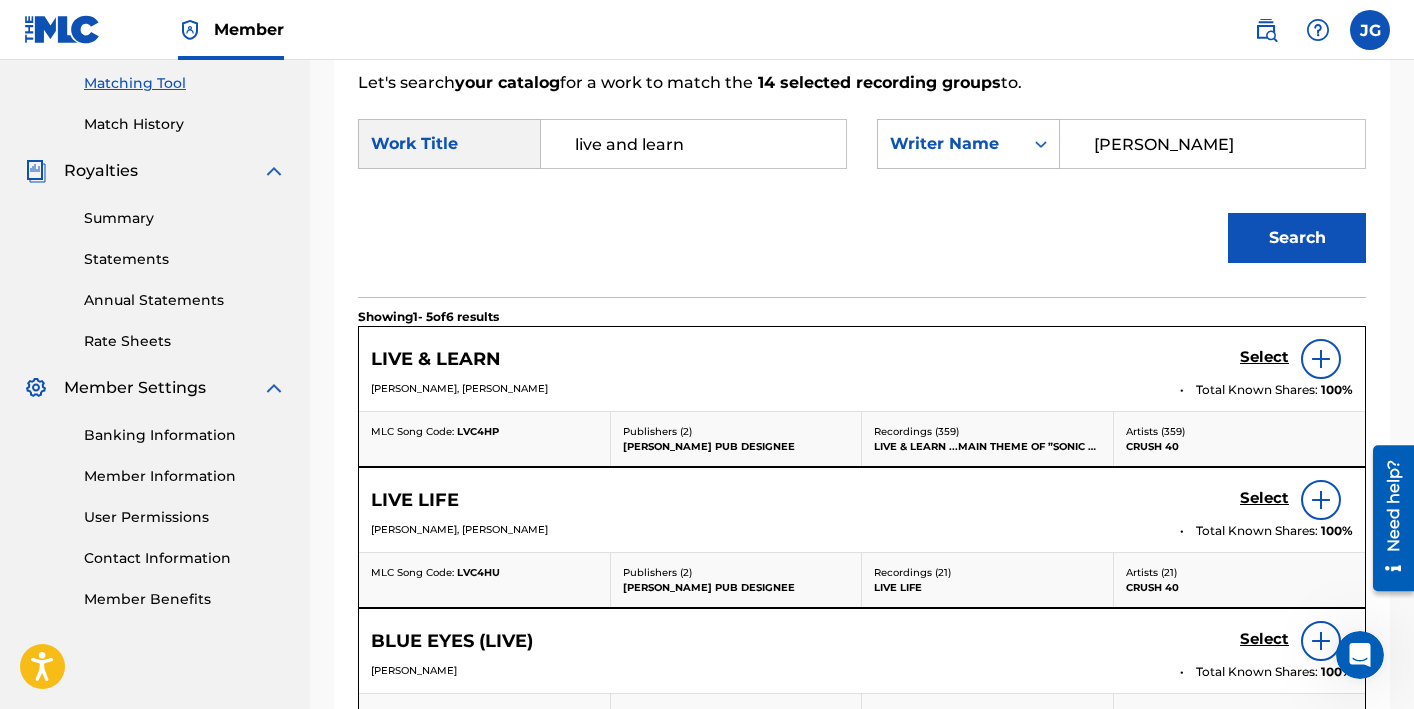 scroll, scrollTop: 532, scrollLeft: 0, axis: vertical 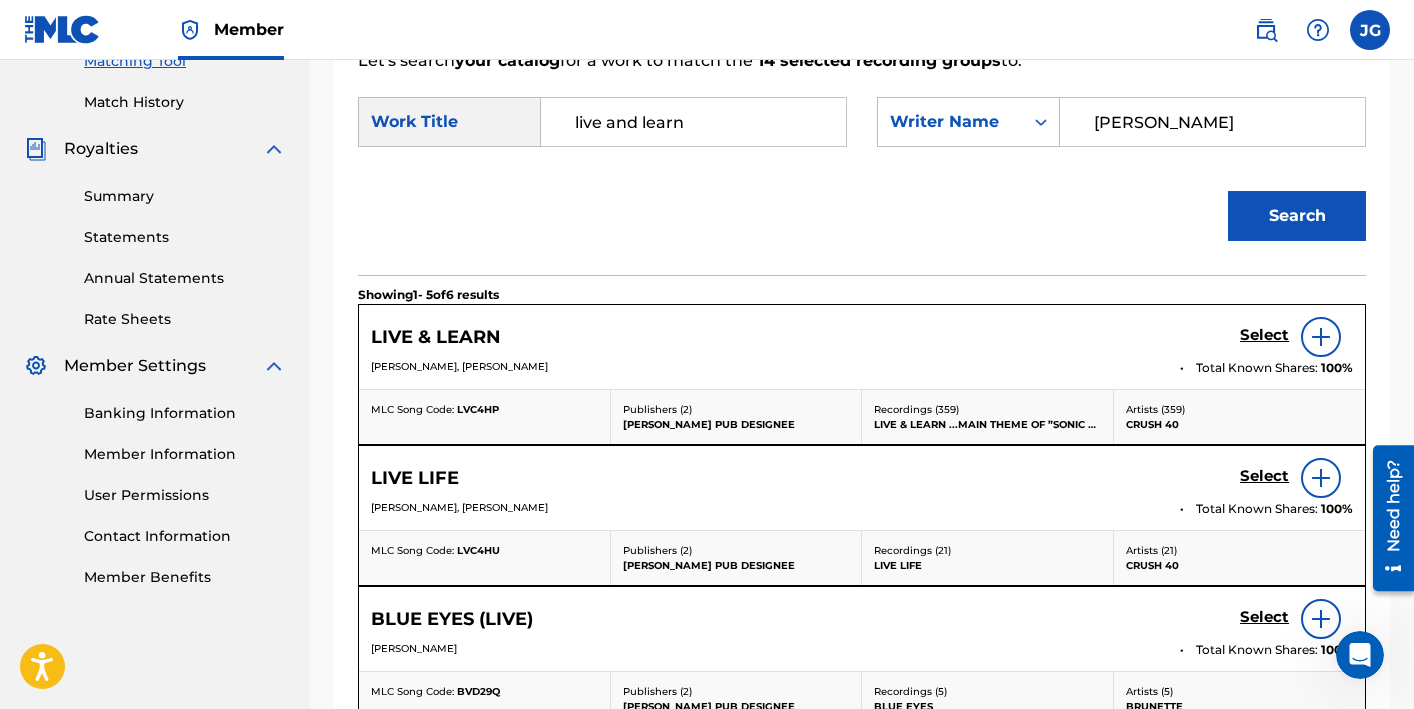 click on "Select" at bounding box center (1264, 335) 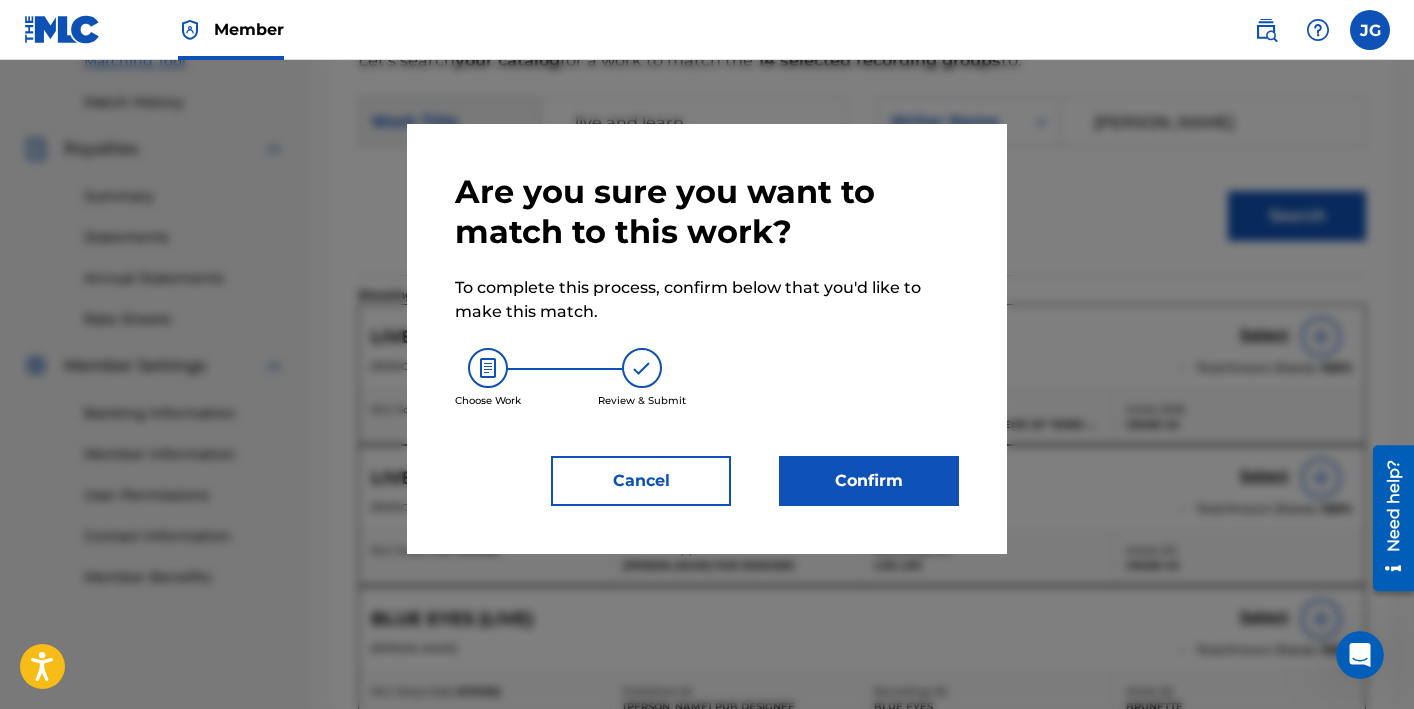 click on "Confirm" at bounding box center [869, 481] 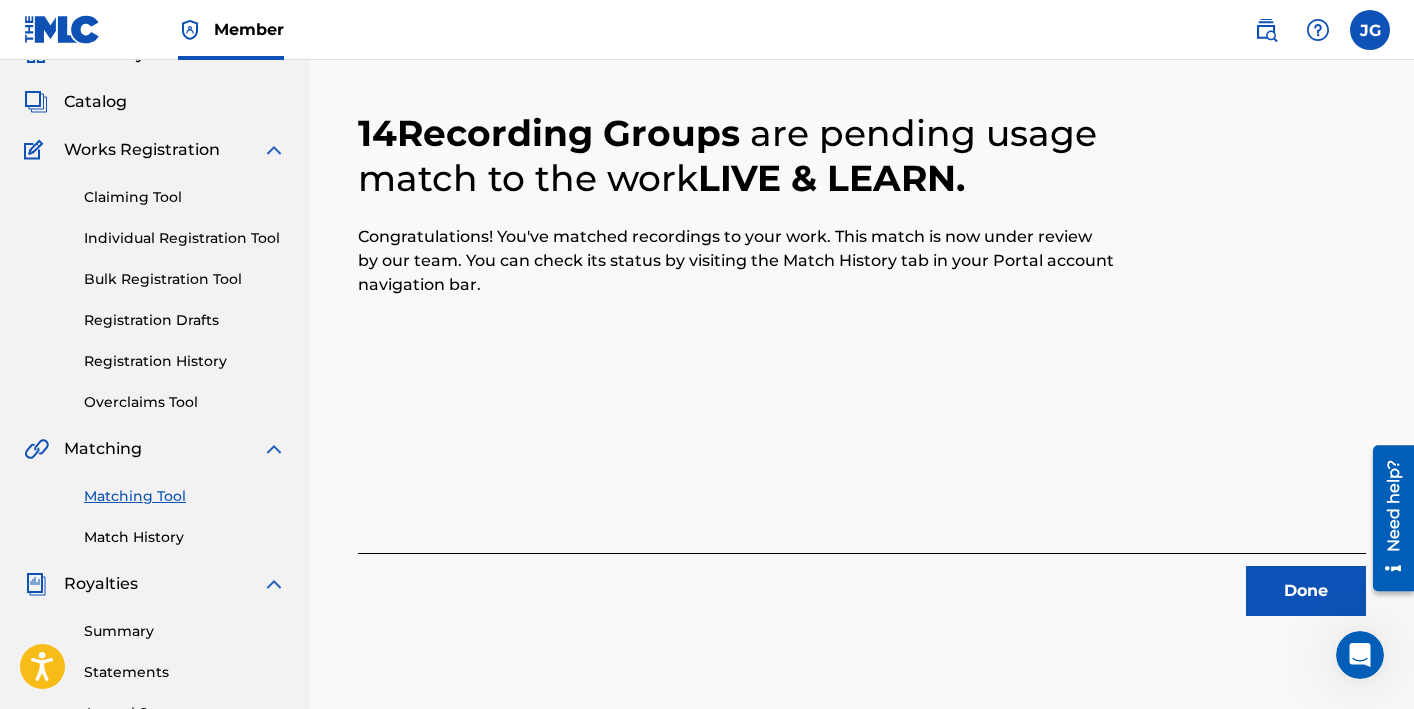 scroll, scrollTop: 136, scrollLeft: 0, axis: vertical 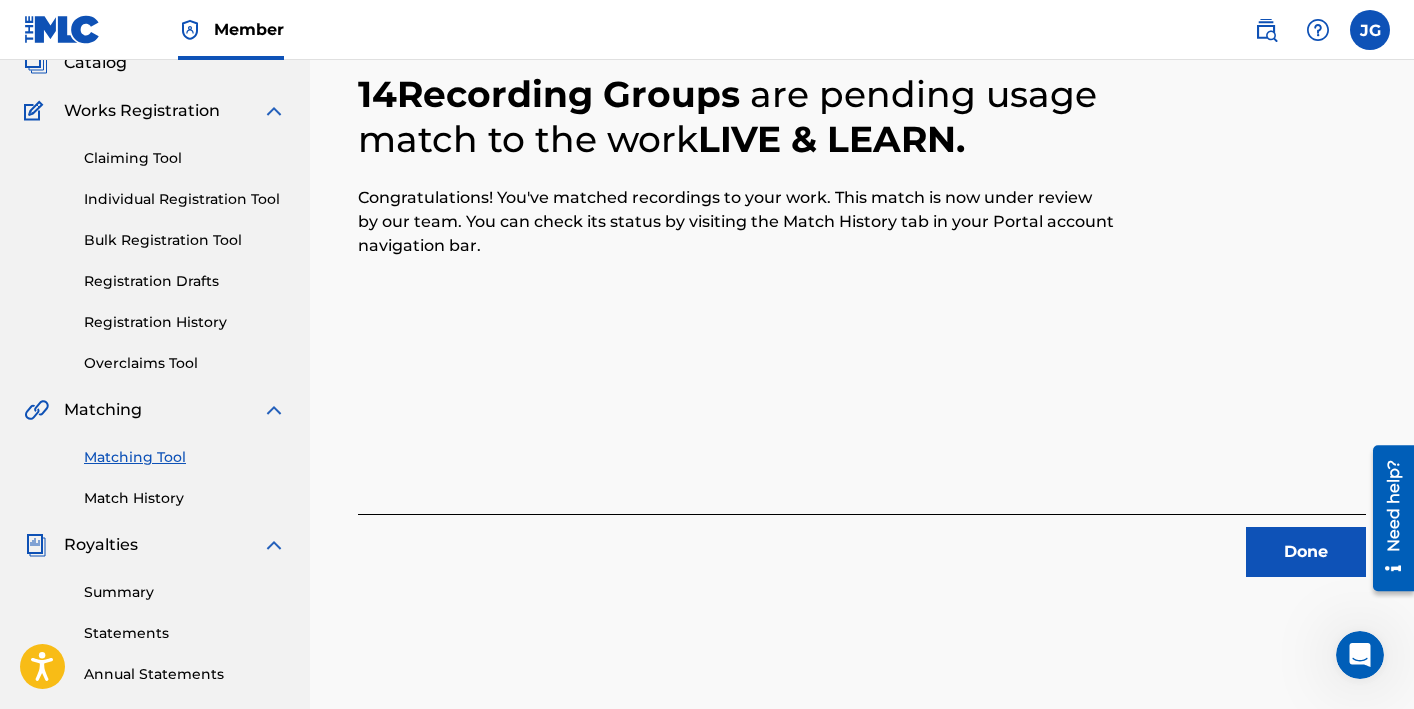 click on "Done" at bounding box center (1306, 552) 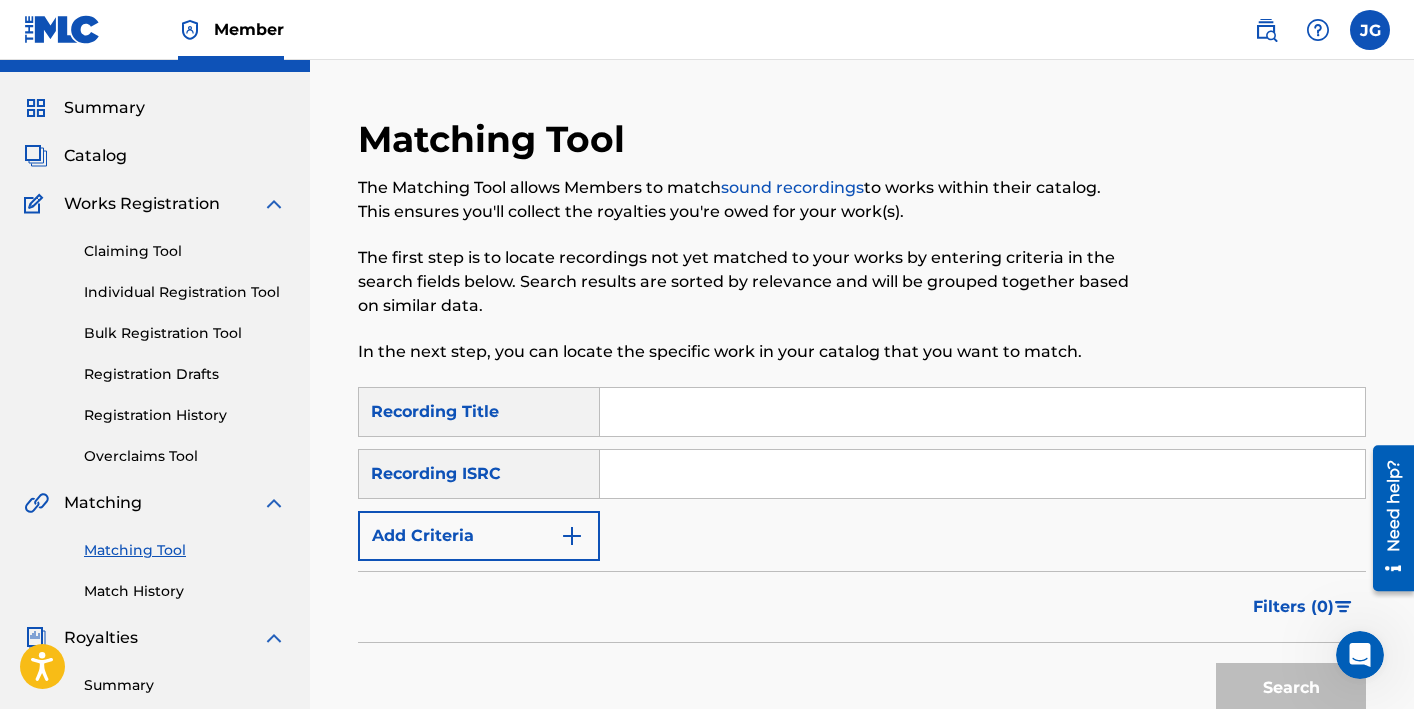 scroll, scrollTop: 45, scrollLeft: 0, axis: vertical 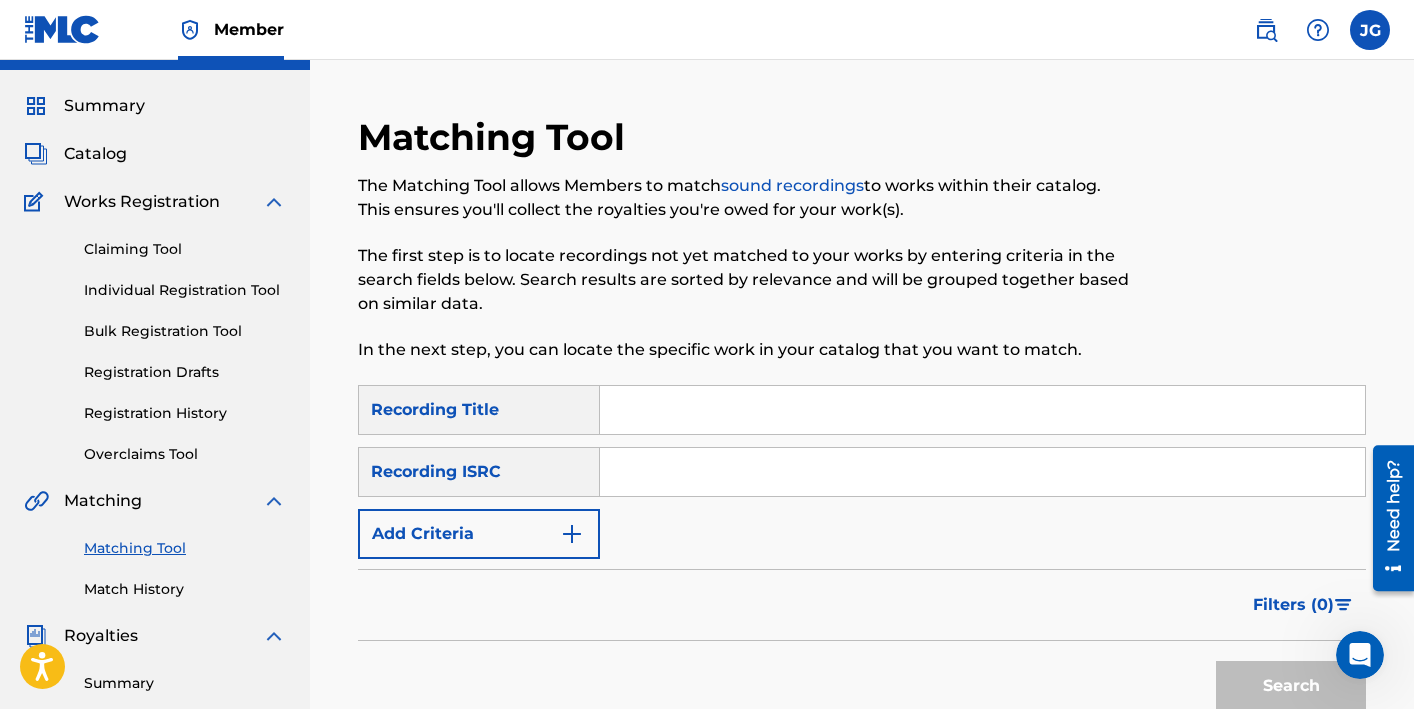 click on "Match History" at bounding box center (185, 589) 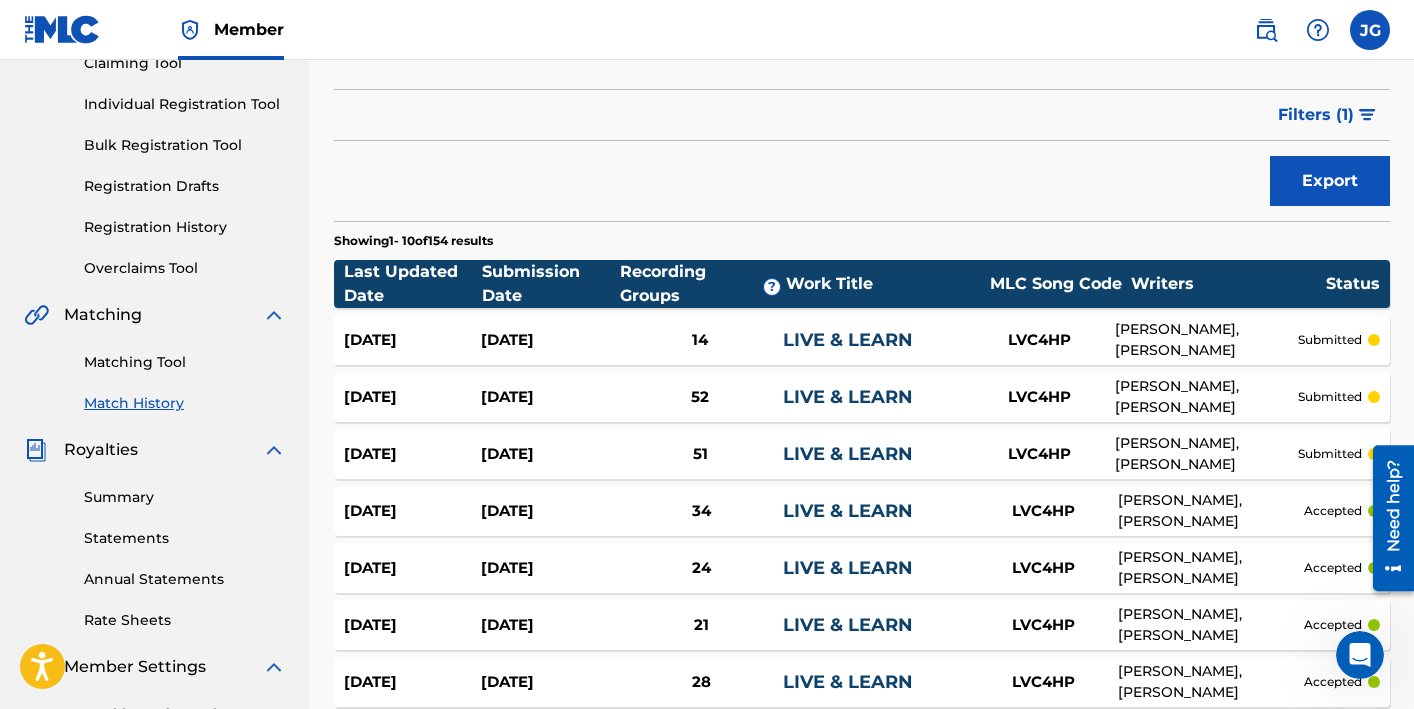 scroll, scrollTop: 234, scrollLeft: 0, axis: vertical 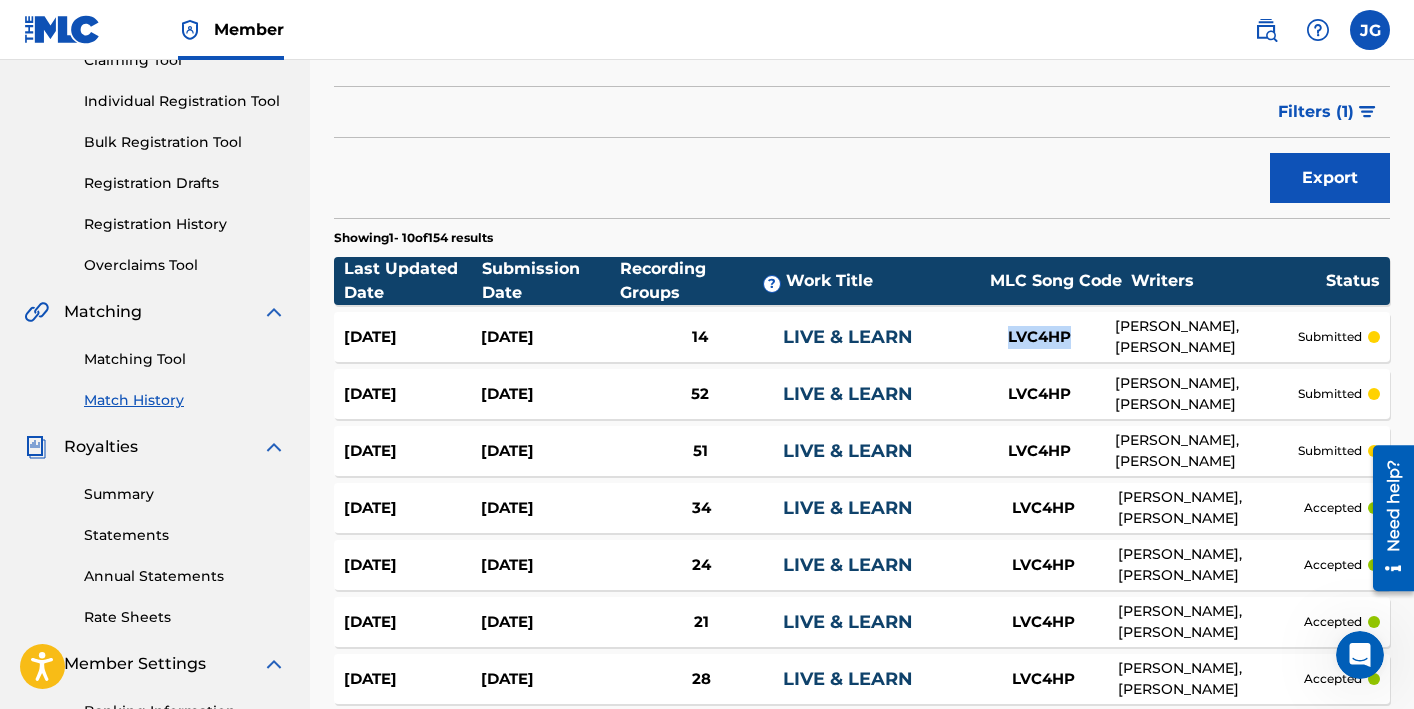 drag, startPoint x: 1010, startPoint y: 336, endPoint x: 1077, endPoint y: 334, distance: 67.02985 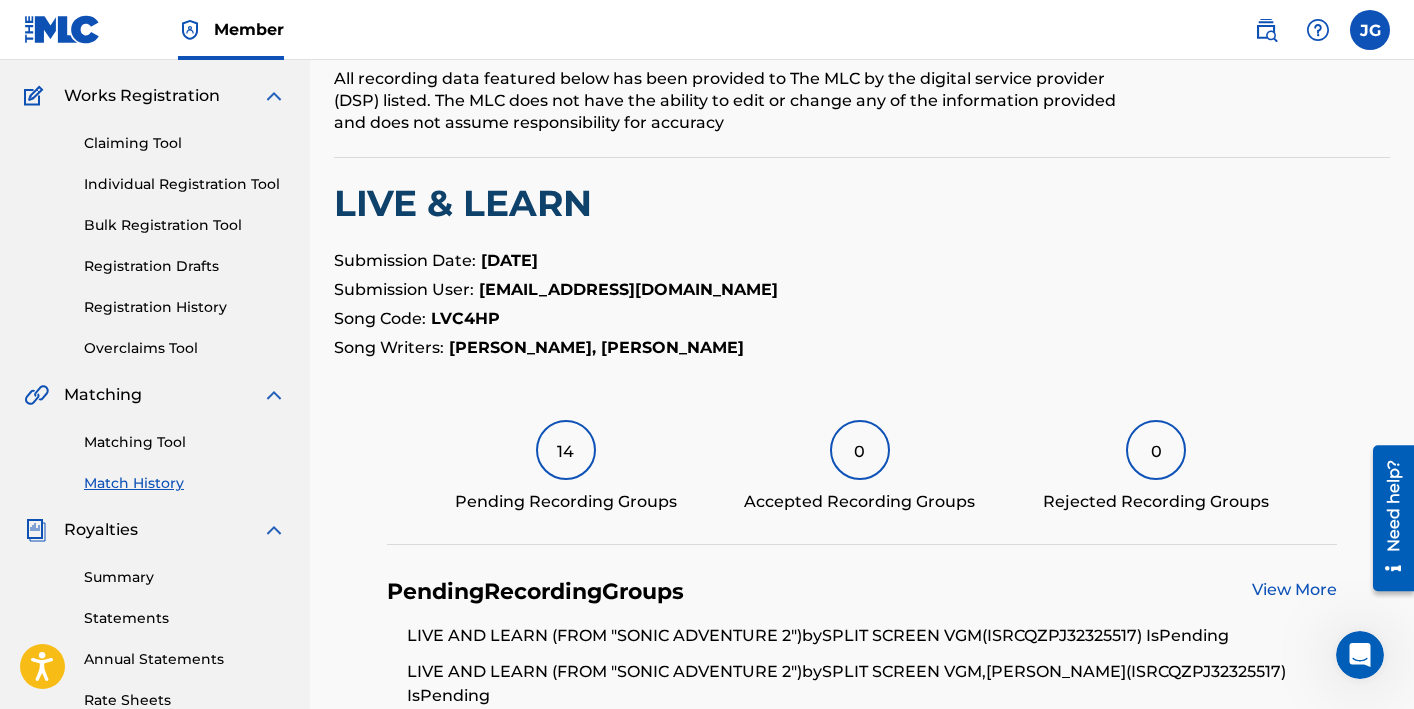 scroll, scrollTop: 156, scrollLeft: 0, axis: vertical 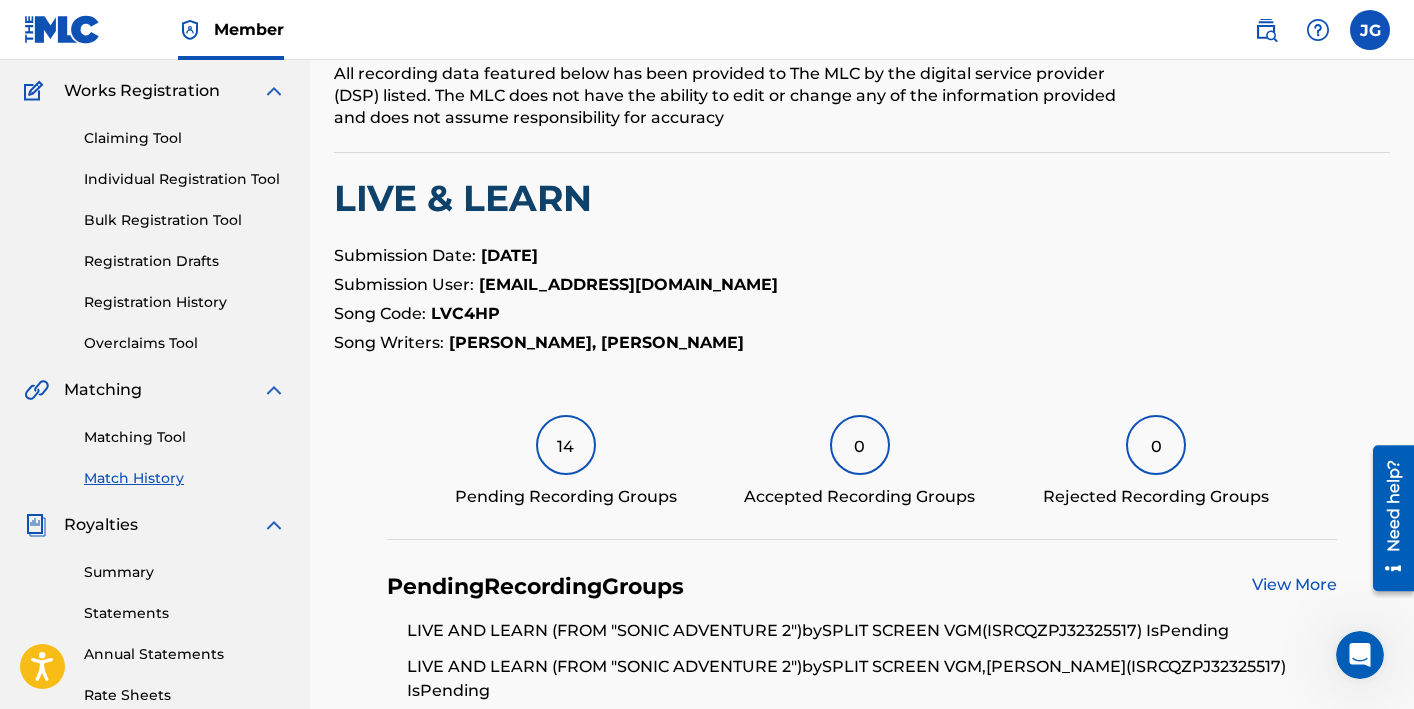 click on "Match History" at bounding box center (185, 478) 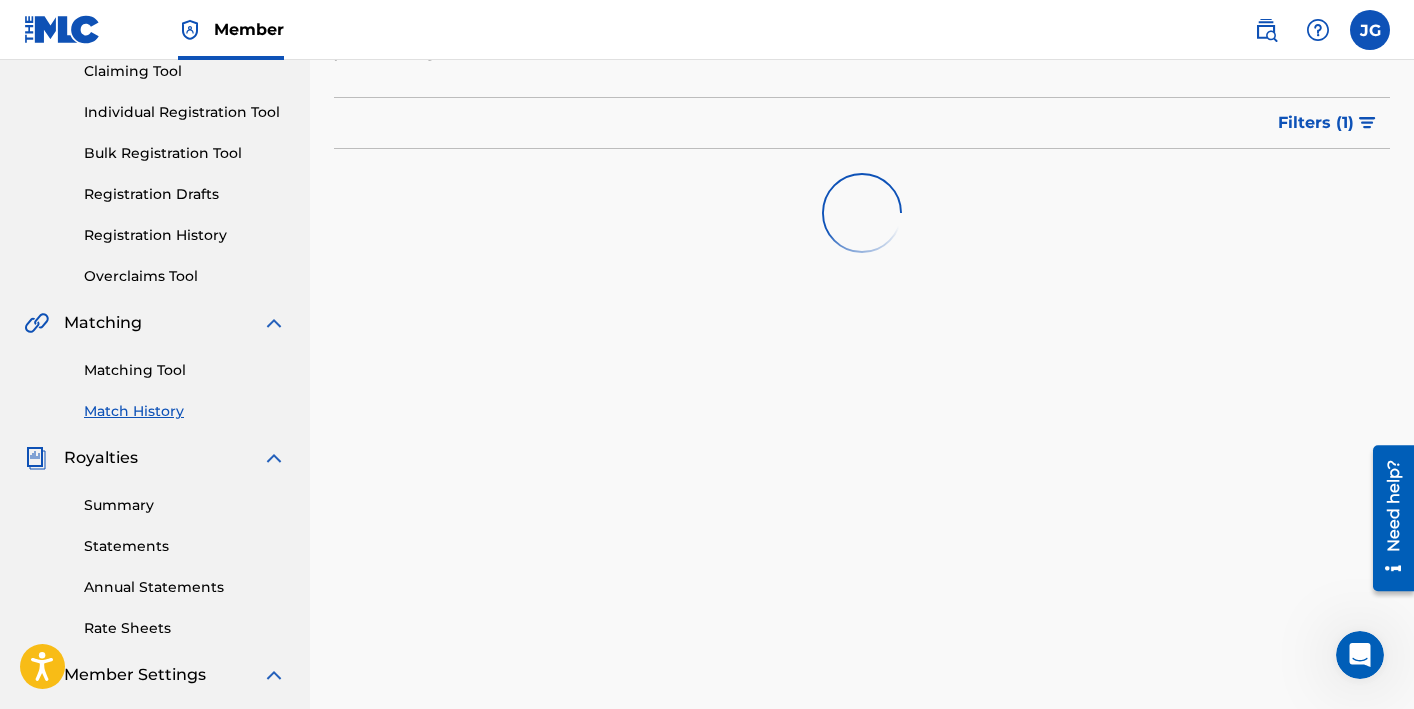 scroll, scrollTop: 226, scrollLeft: 0, axis: vertical 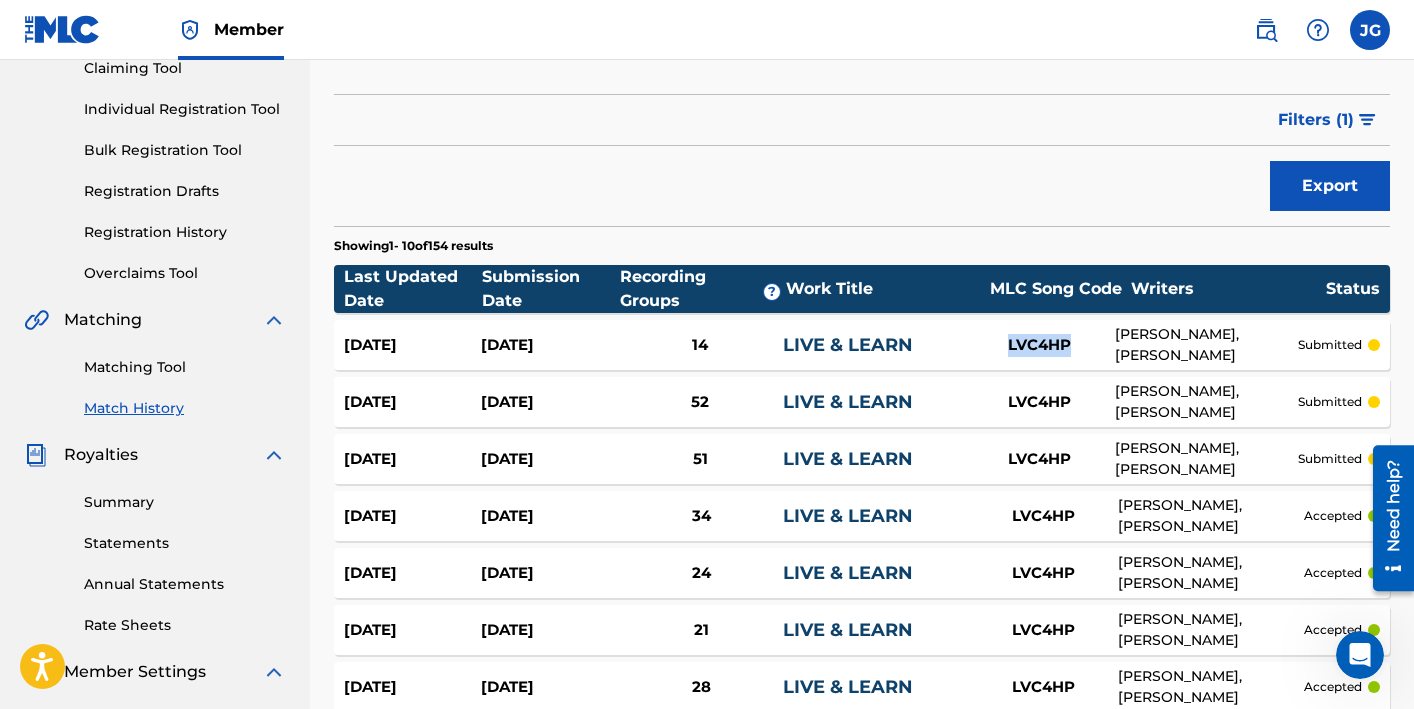 drag, startPoint x: 1002, startPoint y: 347, endPoint x: 1067, endPoint y: 345, distance: 65.03076 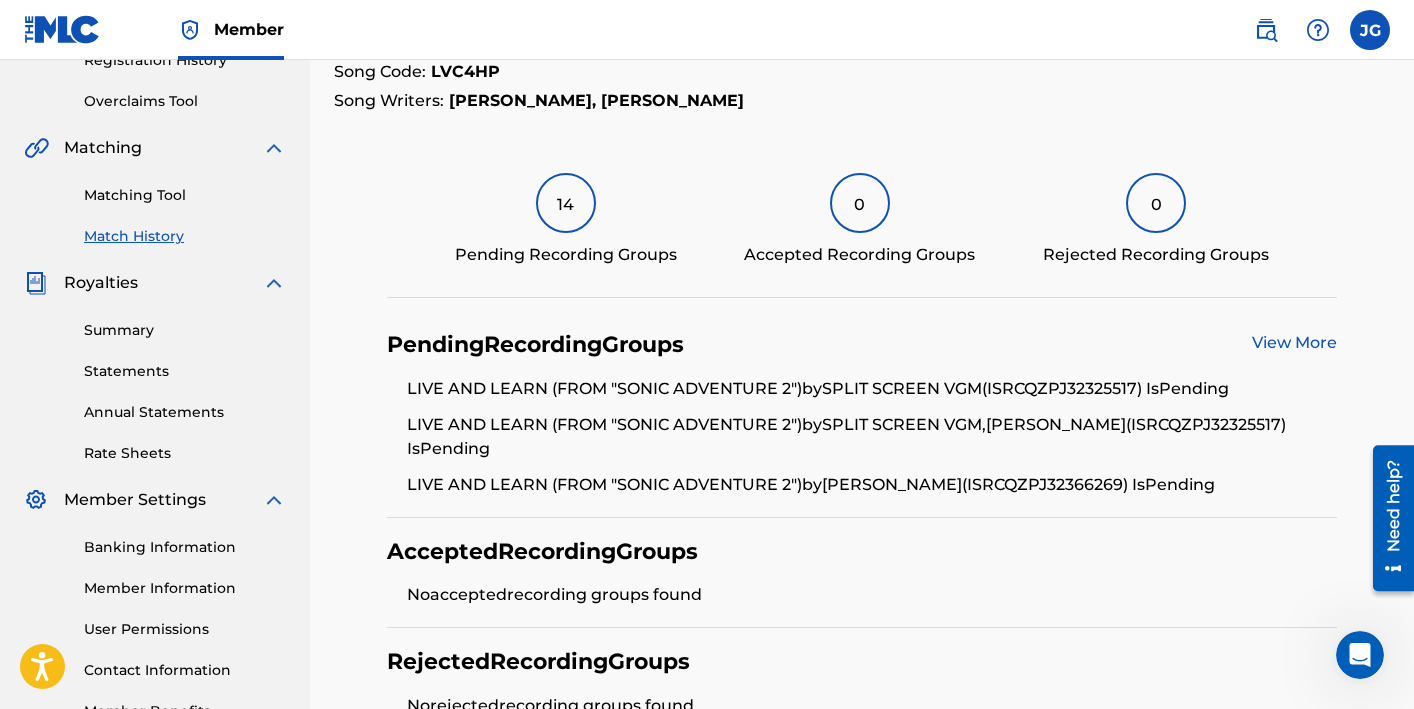 scroll, scrollTop: 402, scrollLeft: 0, axis: vertical 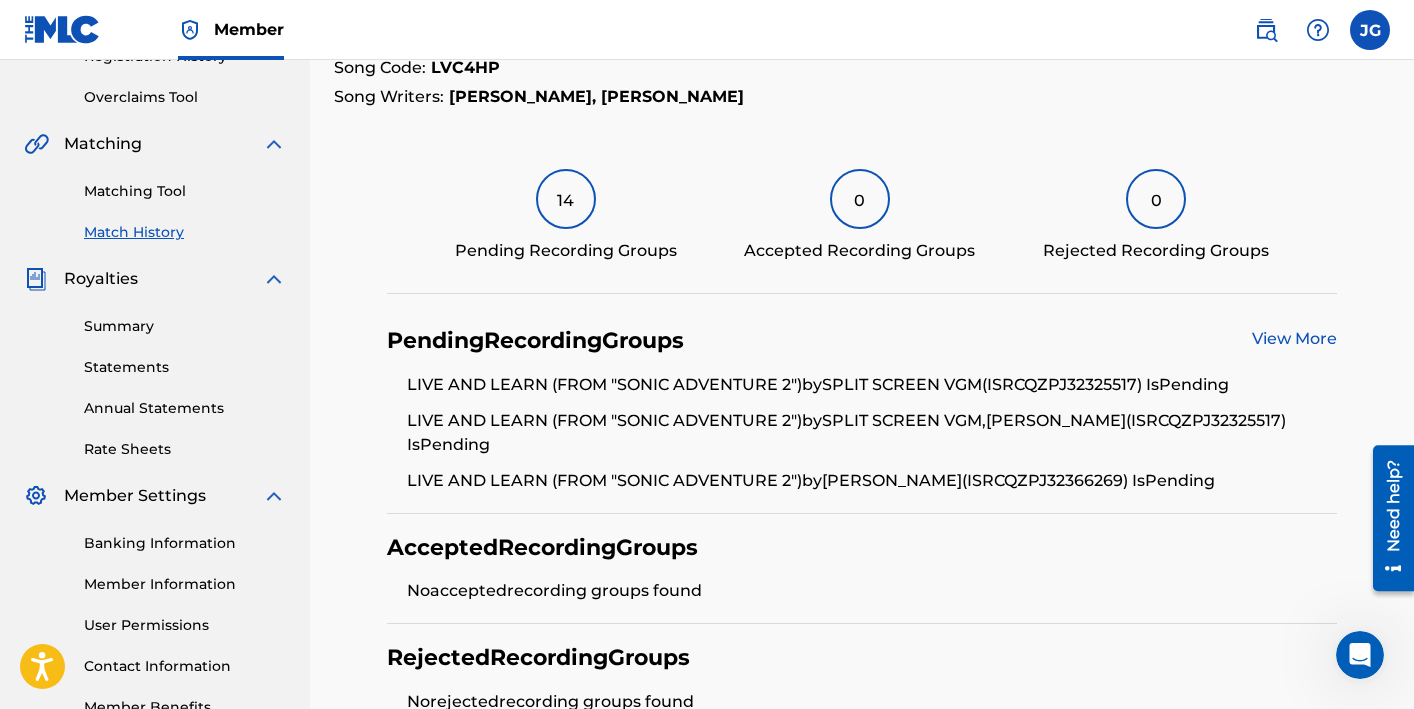 click on "Match History" at bounding box center [185, 232] 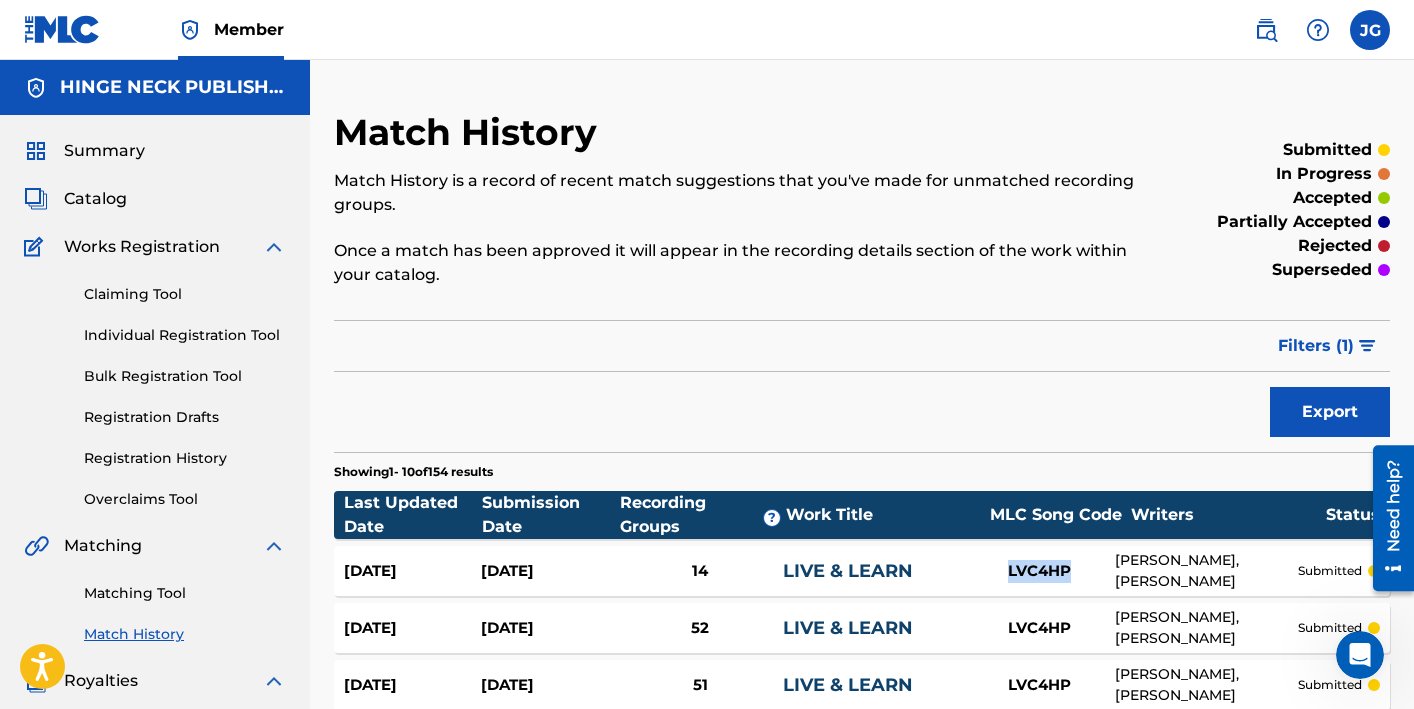 drag, startPoint x: 985, startPoint y: 566, endPoint x: 1073, endPoint y: 571, distance: 88.14193 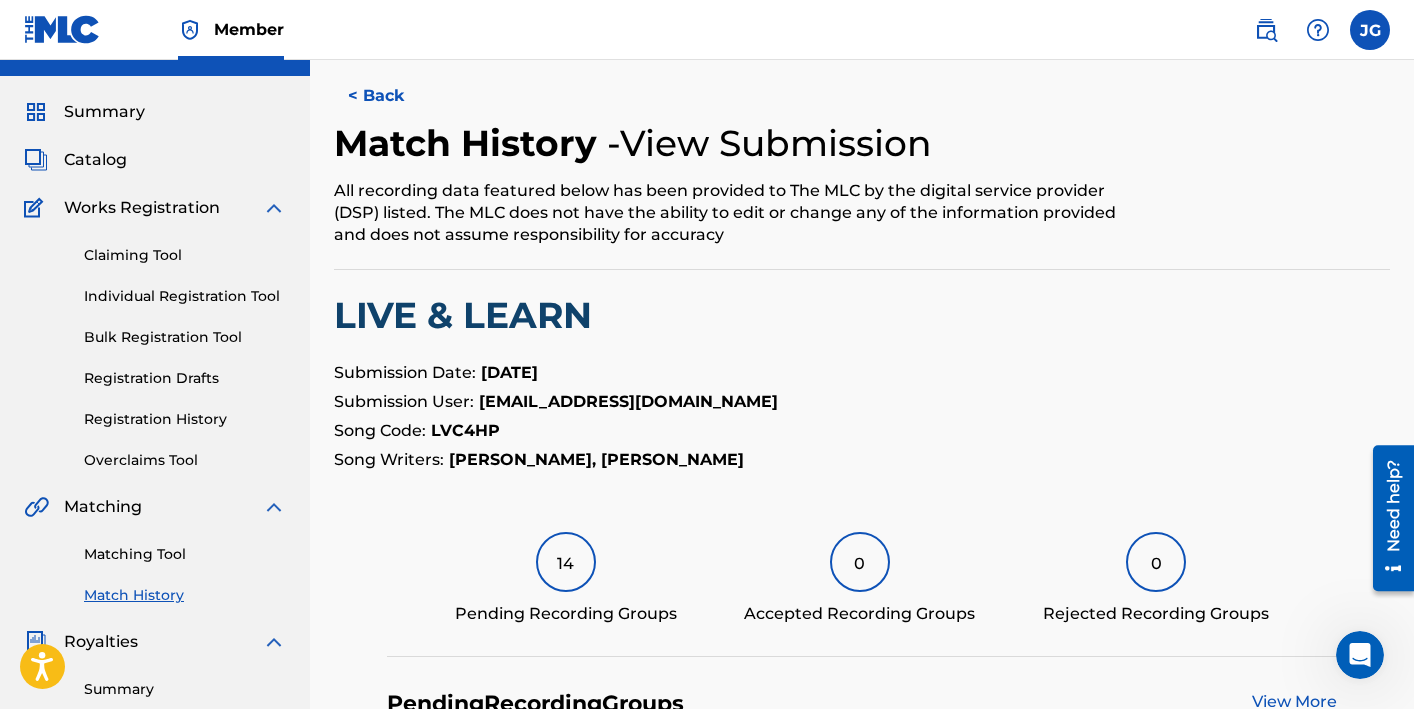scroll, scrollTop: 57, scrollLeft: 0, axis: vertical 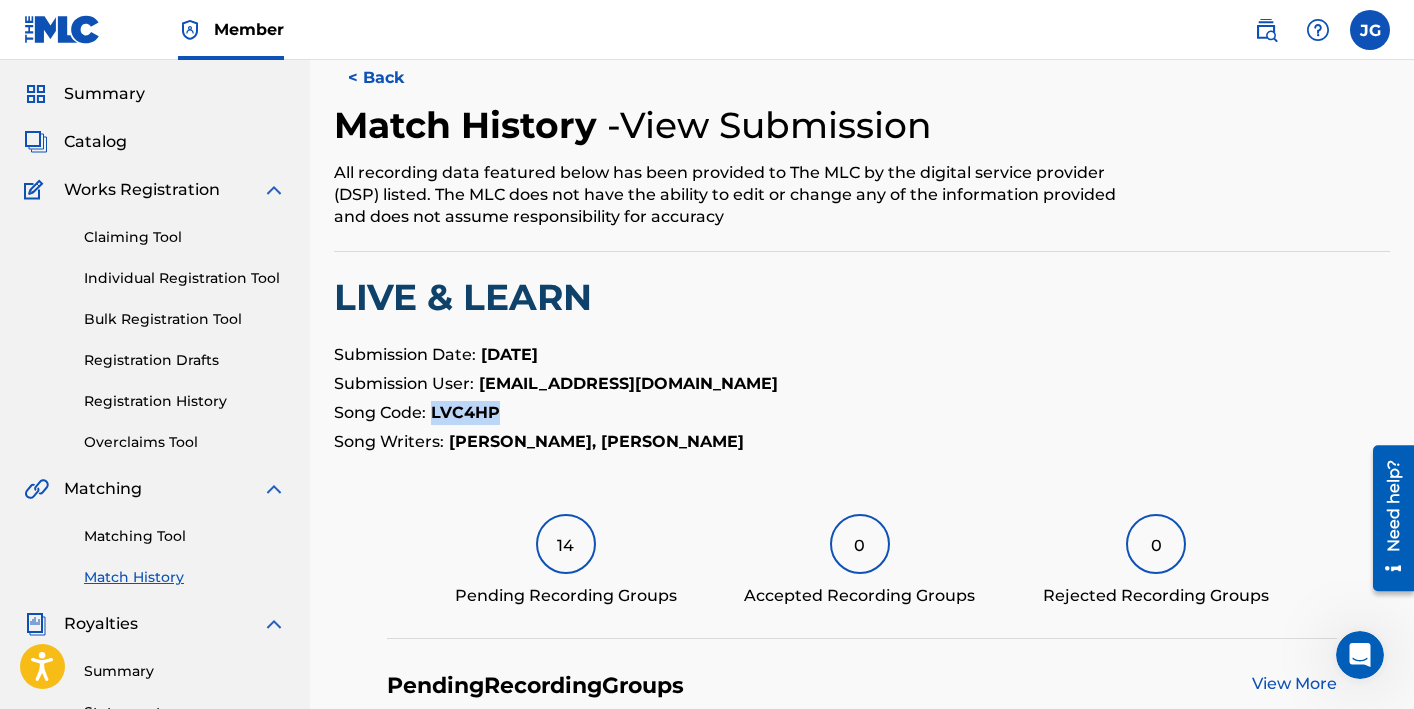 drag, startPoint x: 513, startPoint y: 416, endPoint x: 434, endPoint y: 410, distance: 79.22752 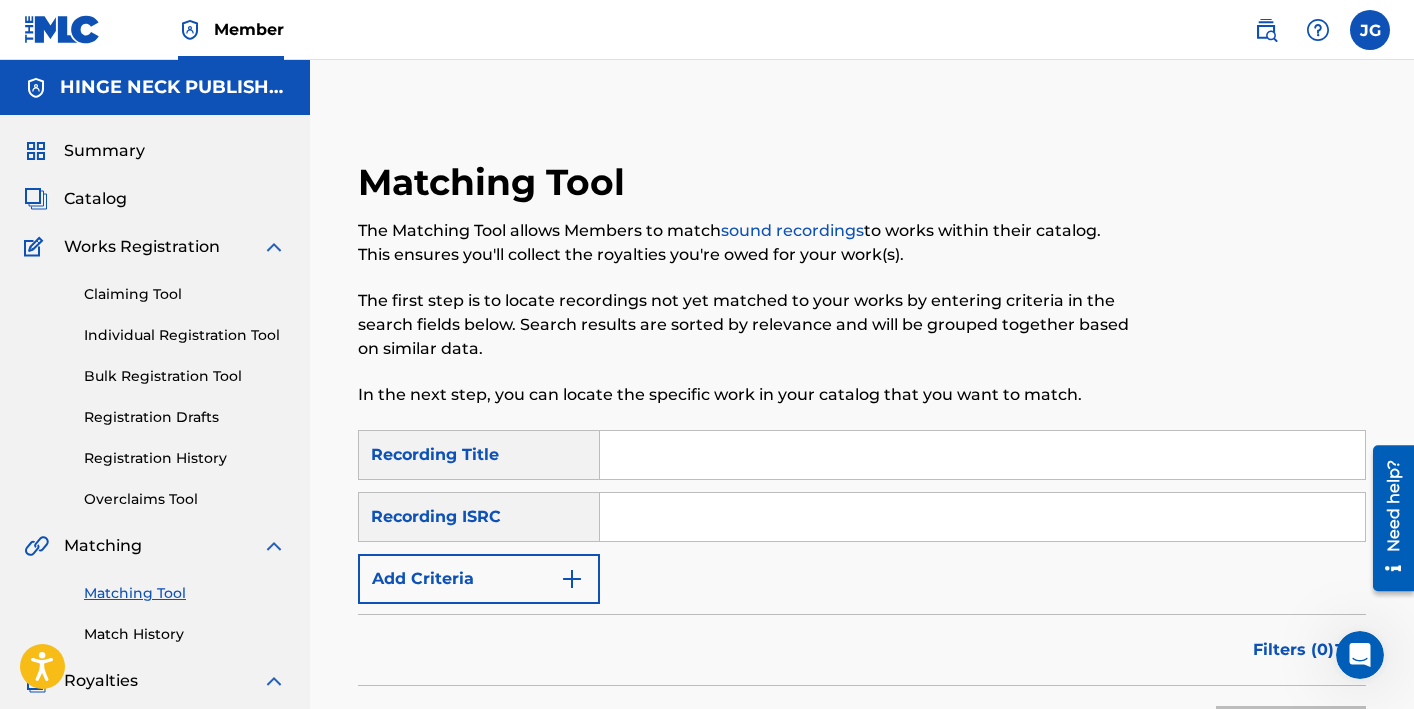 click on "Add Criteria" at bounding box center (479, 579) 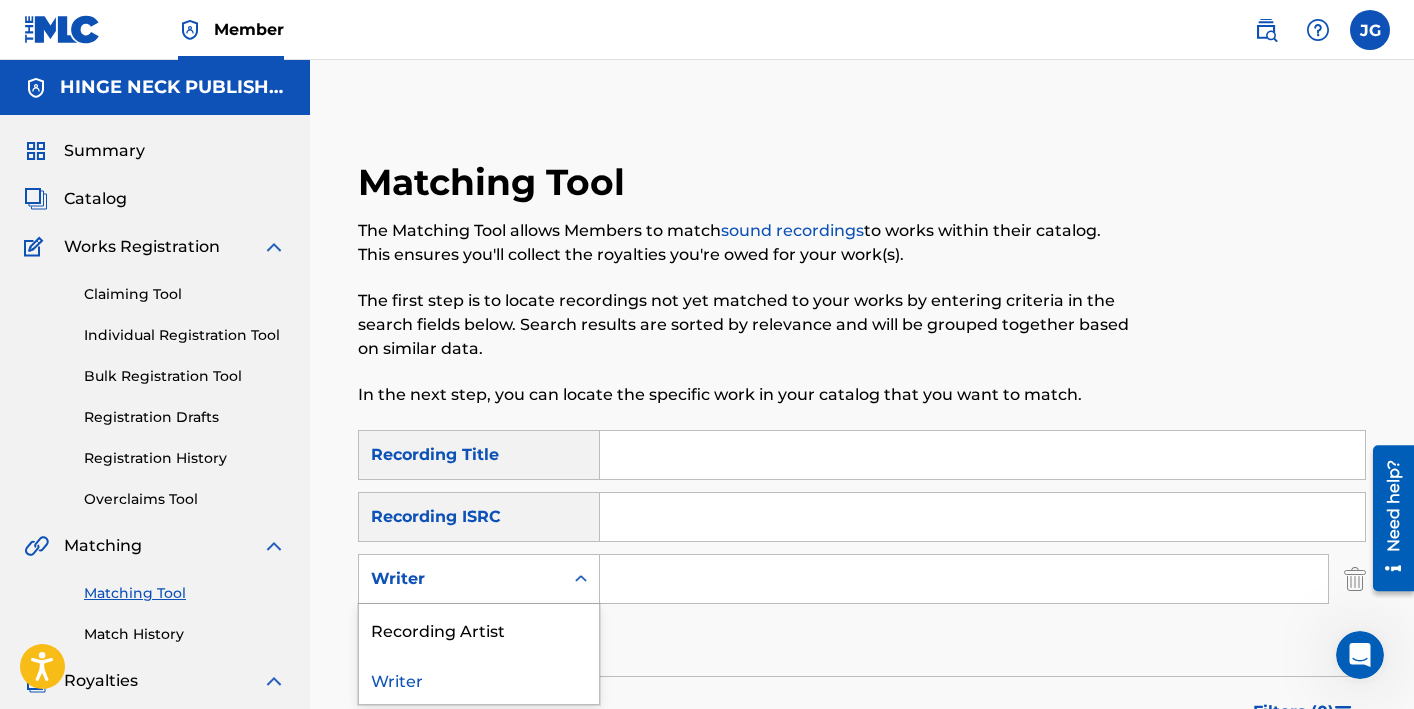 click on "Writer" at bounding box center [461, 579] 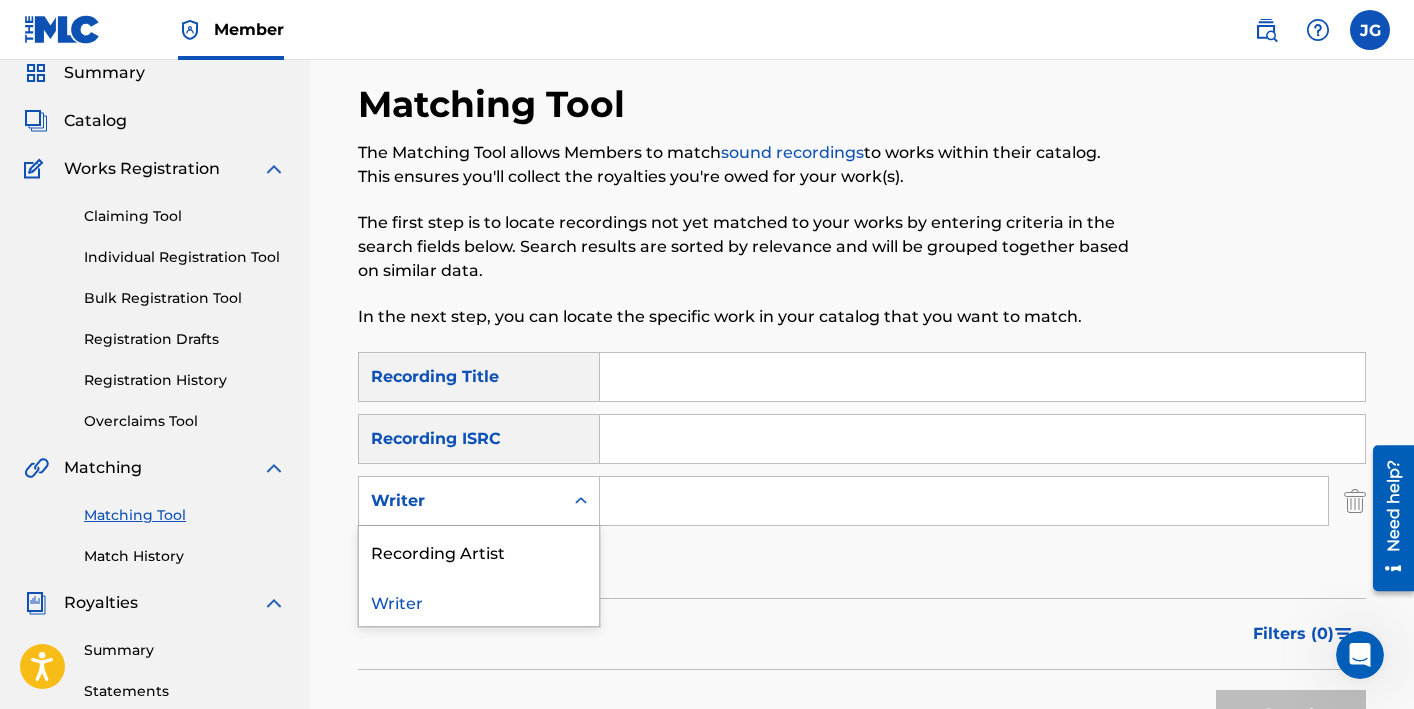 scroll, scrollTop: 82, scrollLeft: 0, axis: vertical 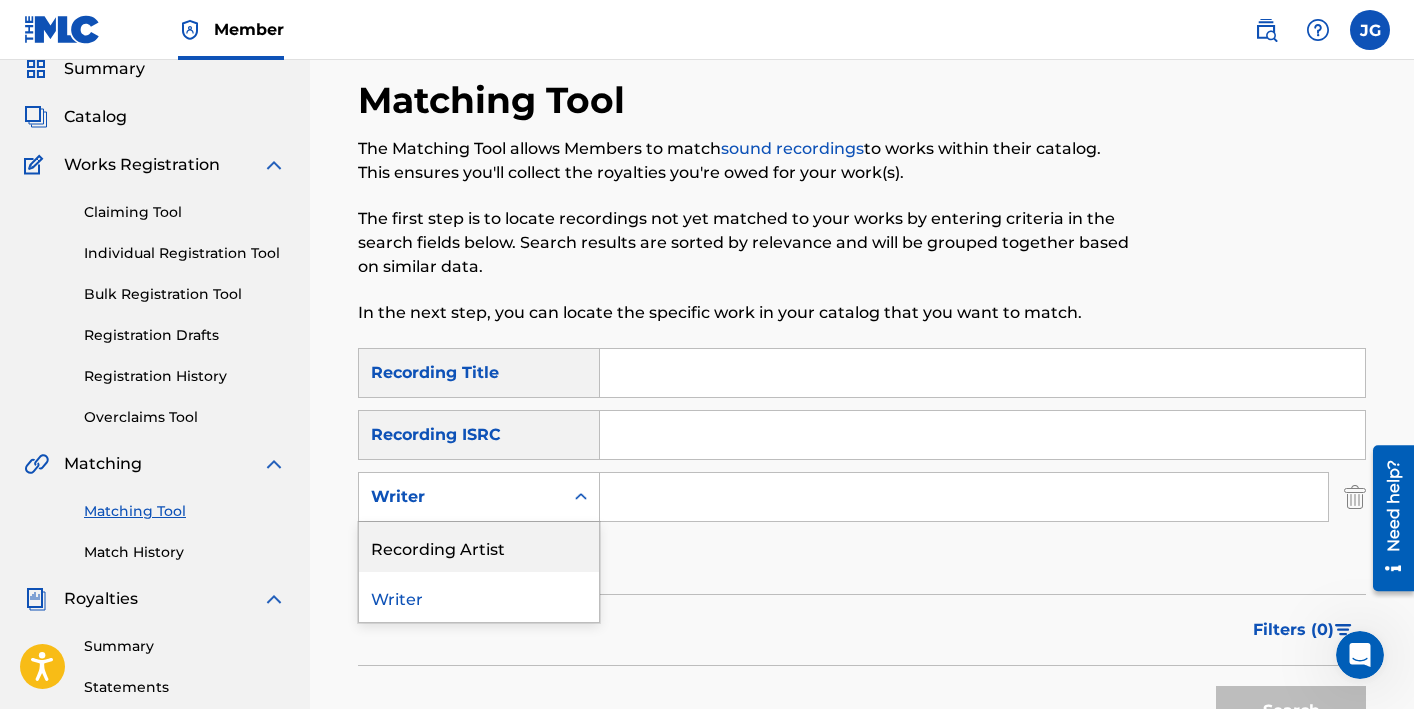 click on "Writer" at bounding box center (461, 497) 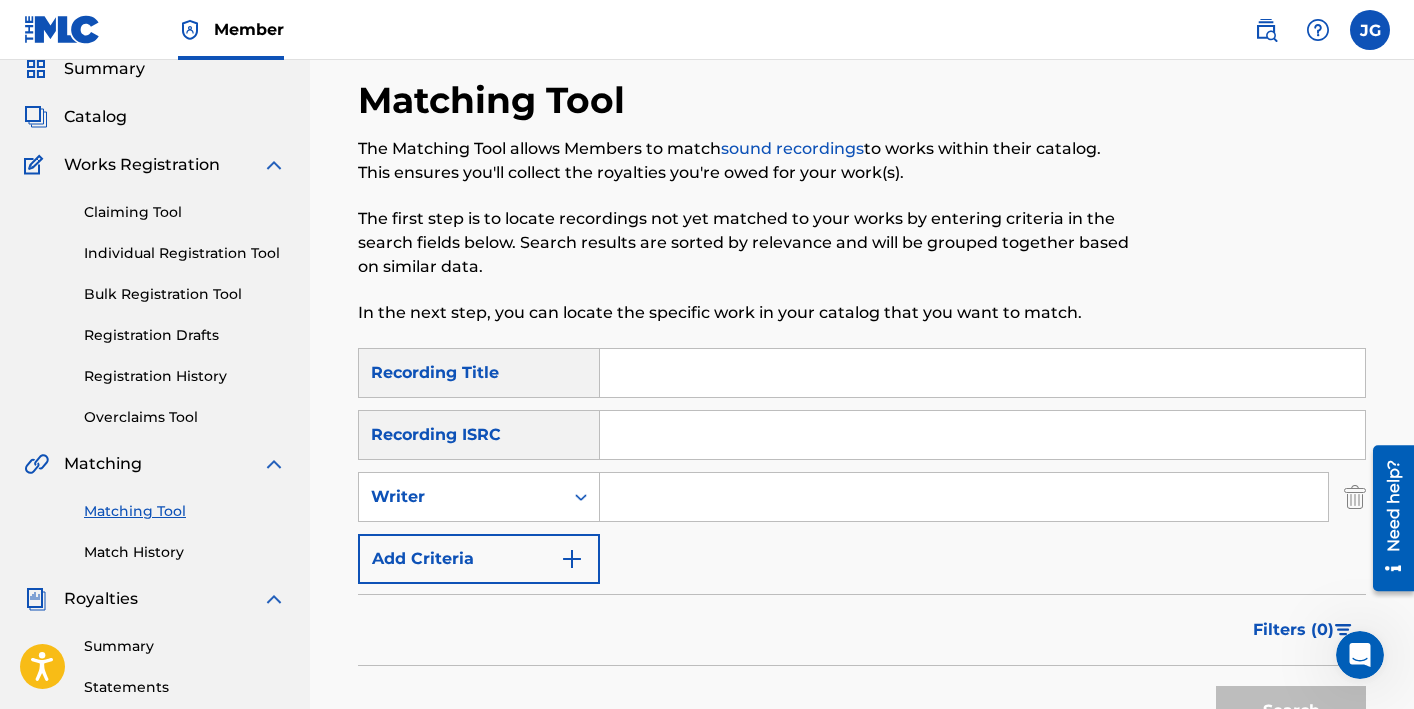 click on "Add Criteria" at bounding box center [479, 559] 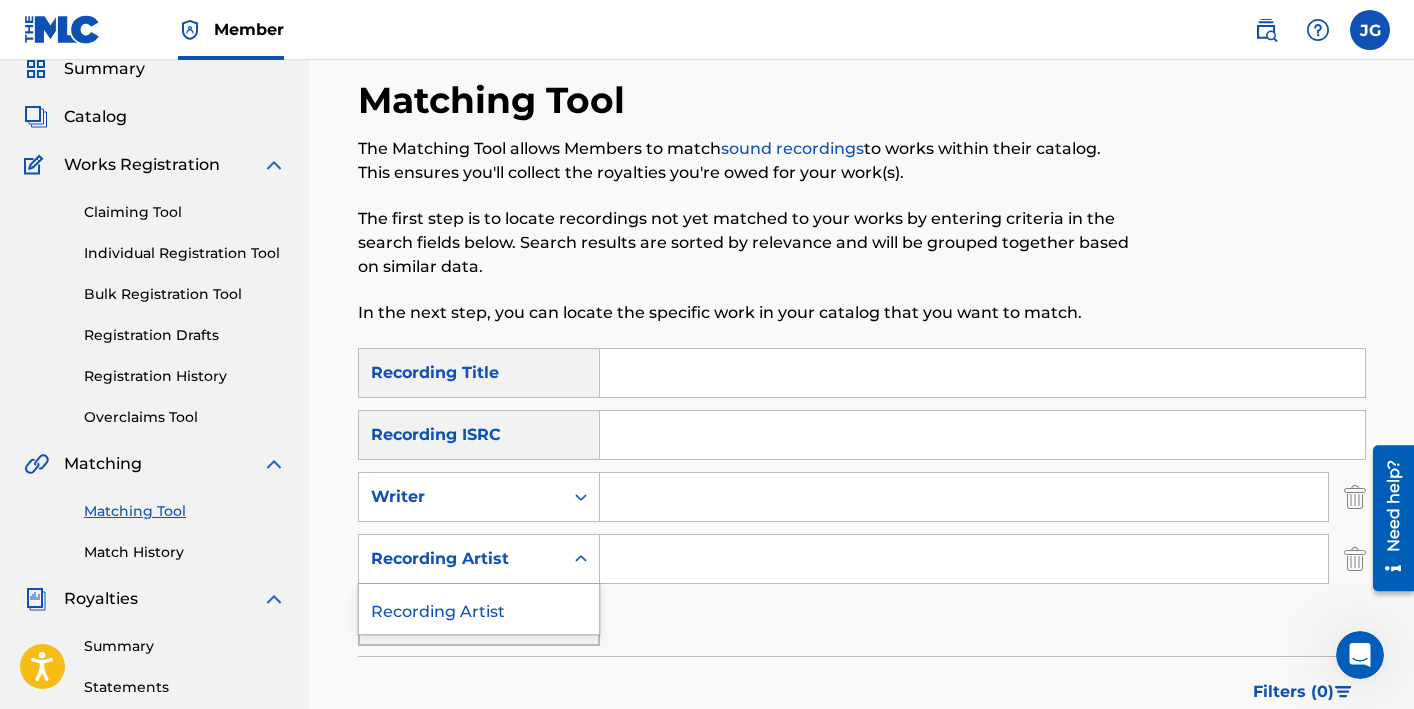 click on "Recording Artist" at bounding box center (461, 559) 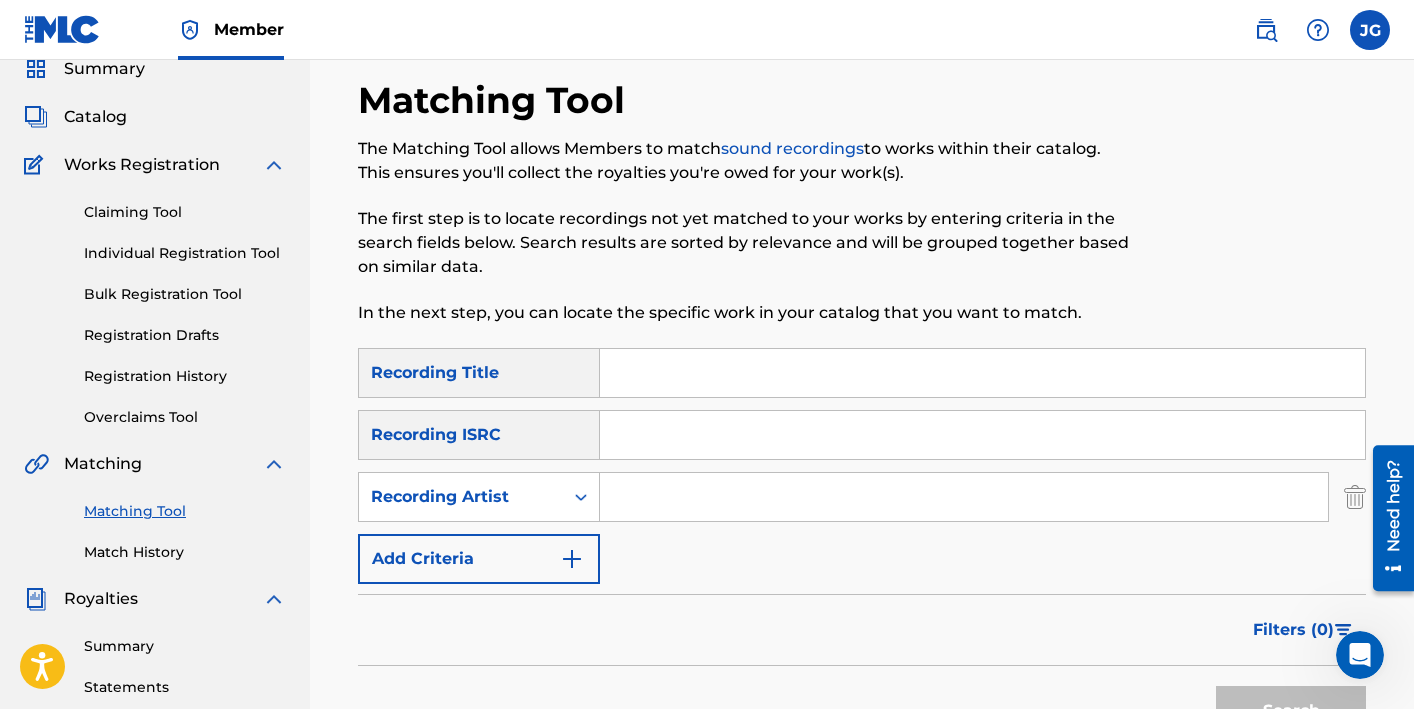 click at bounding box center (1355, 497) 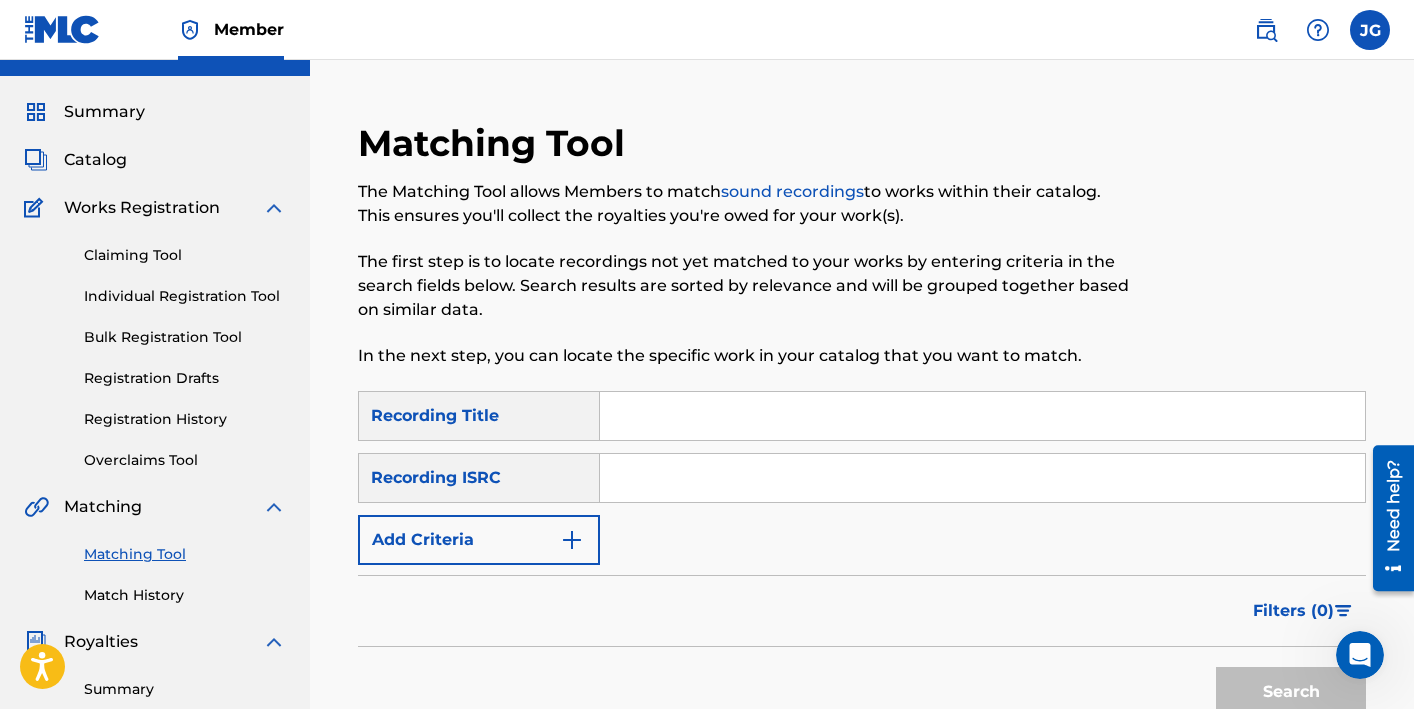 scroll, scrollTop: 38, scrollLeft: 0, axis: vertical 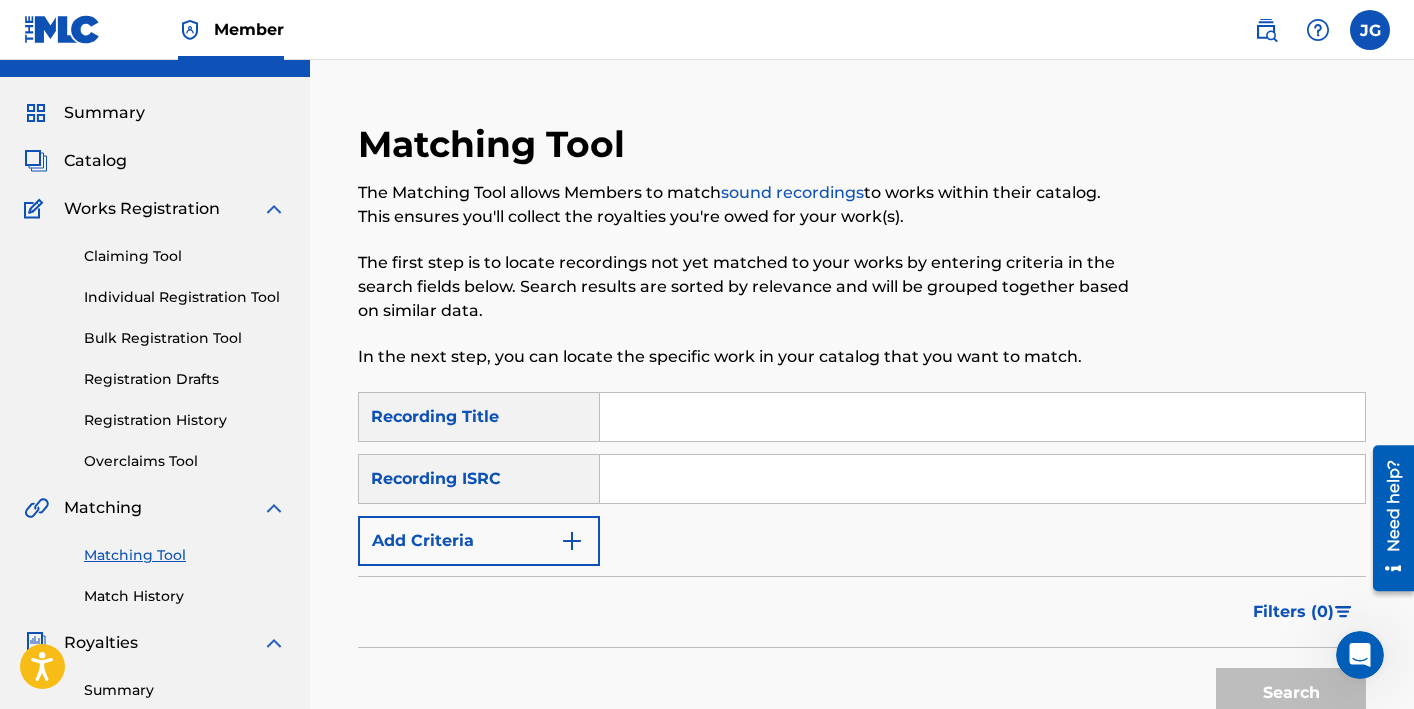 click on "Add Criteria" at bounding box center [479, 541] 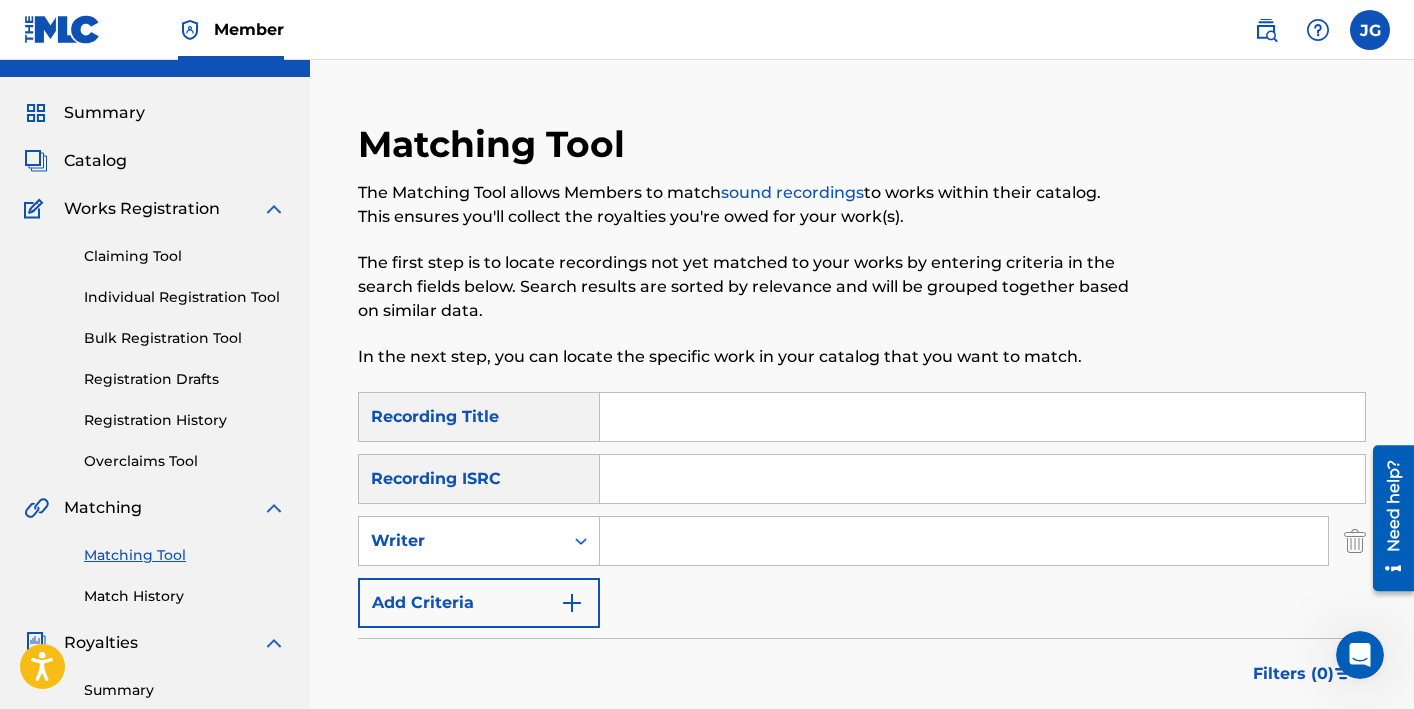 click at bounding box center (964, 541) 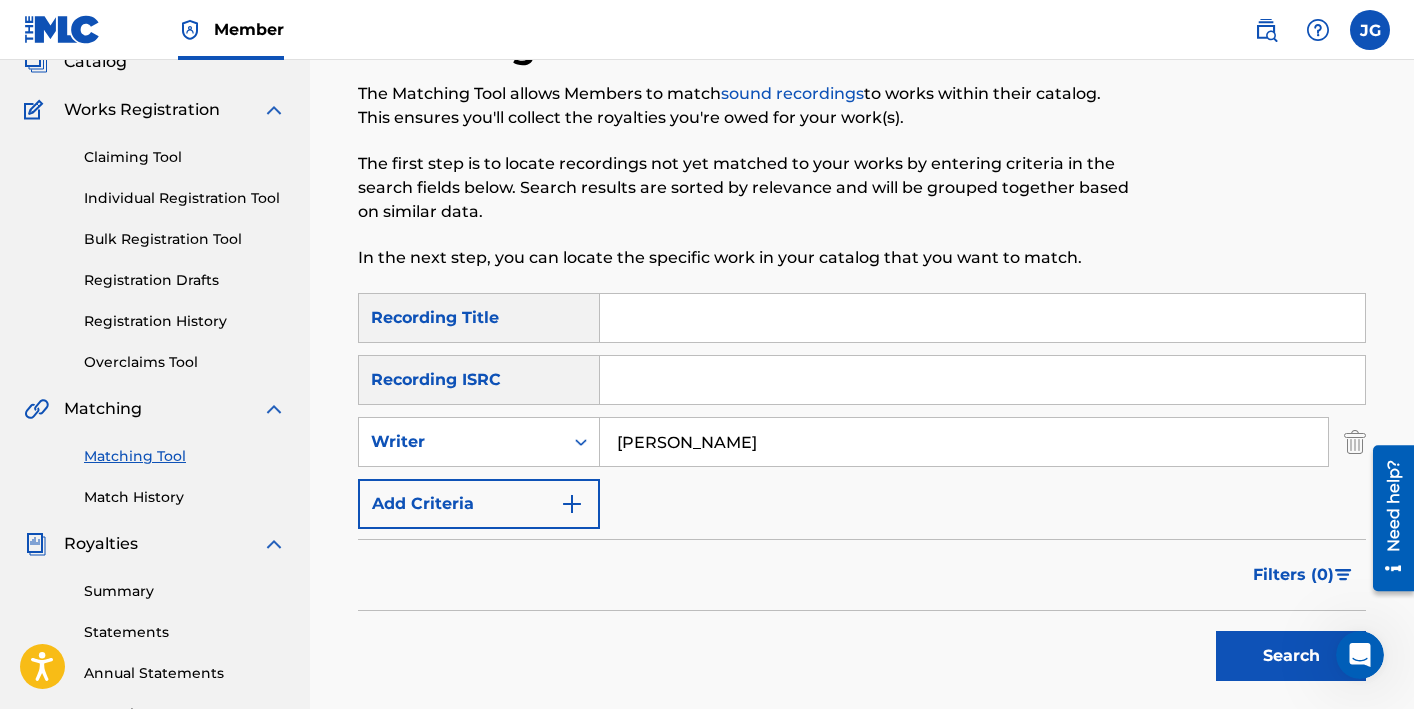 scroll, scrollTop: 139, scrollLeft: 0, axis: vertical 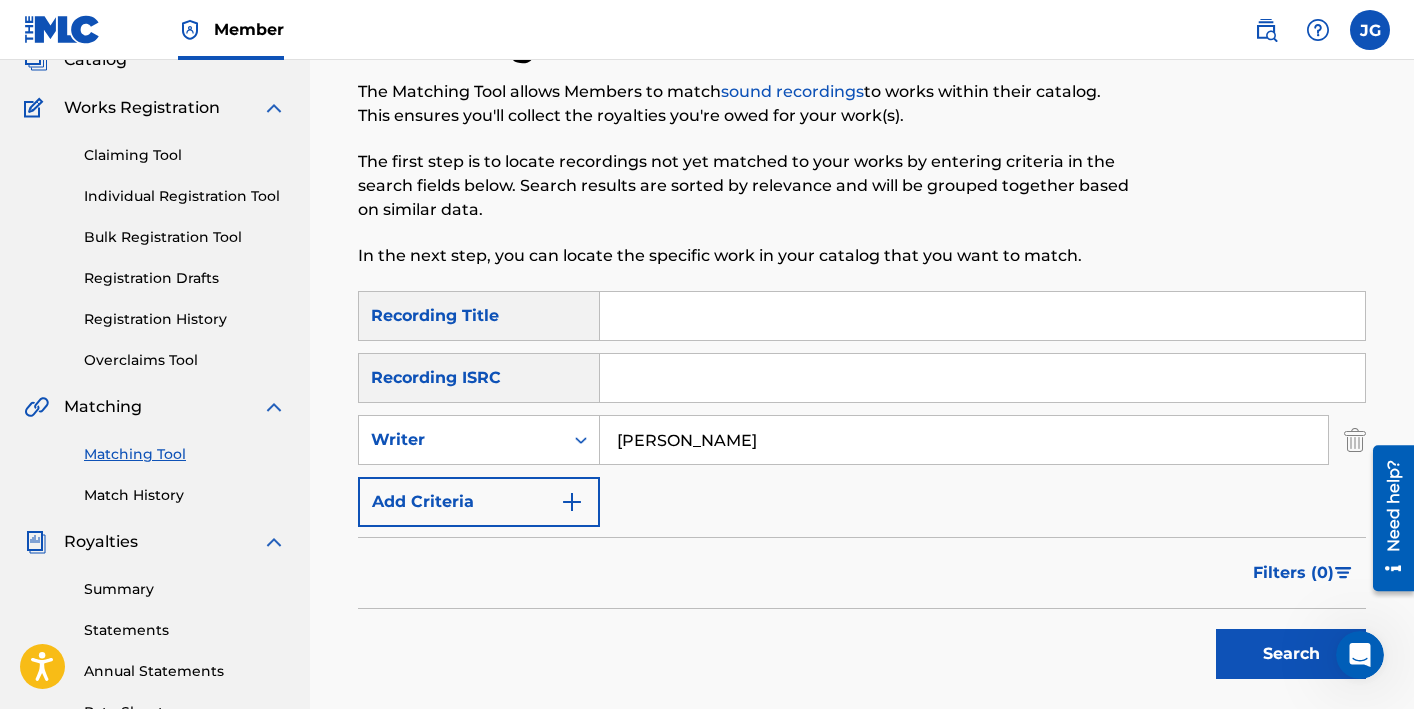 click on "Search" at bounding box center (1291, 654) 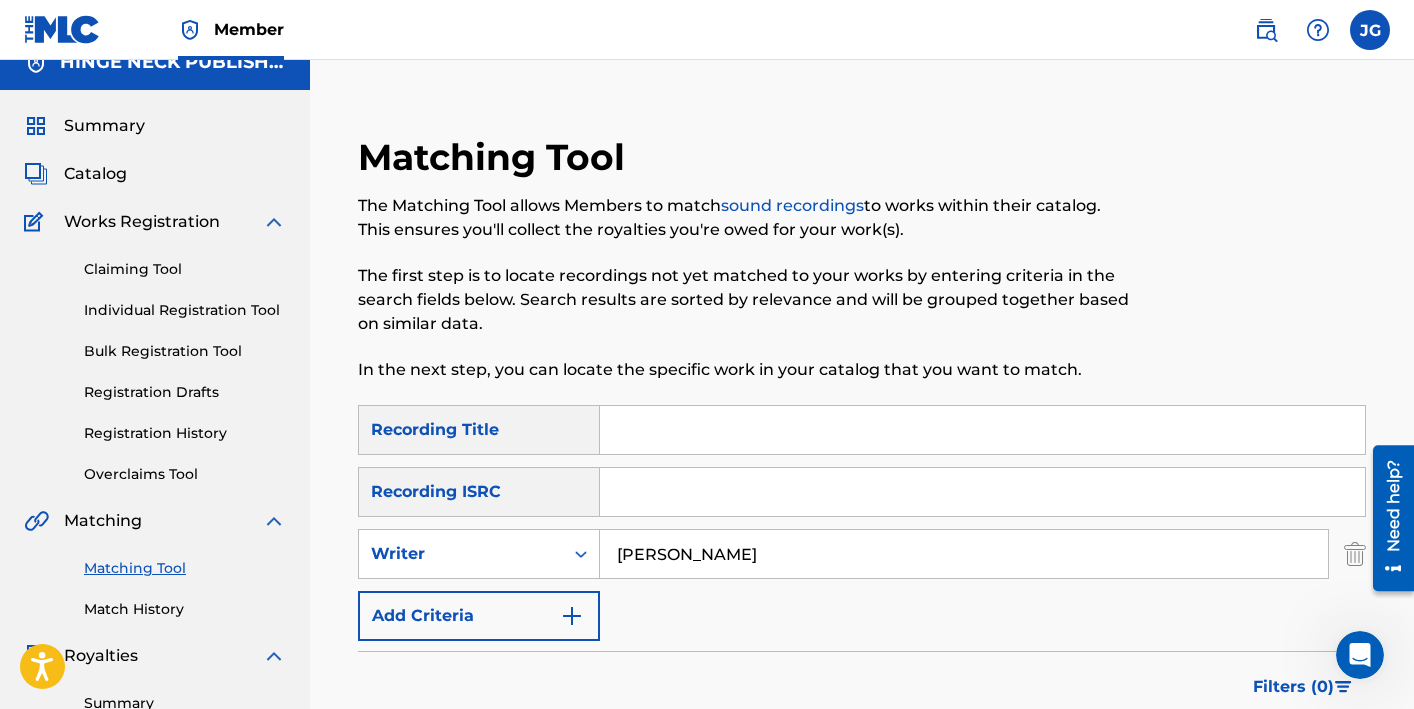scroll, scrollTop: 0, scrollLeft: 0, axis: both 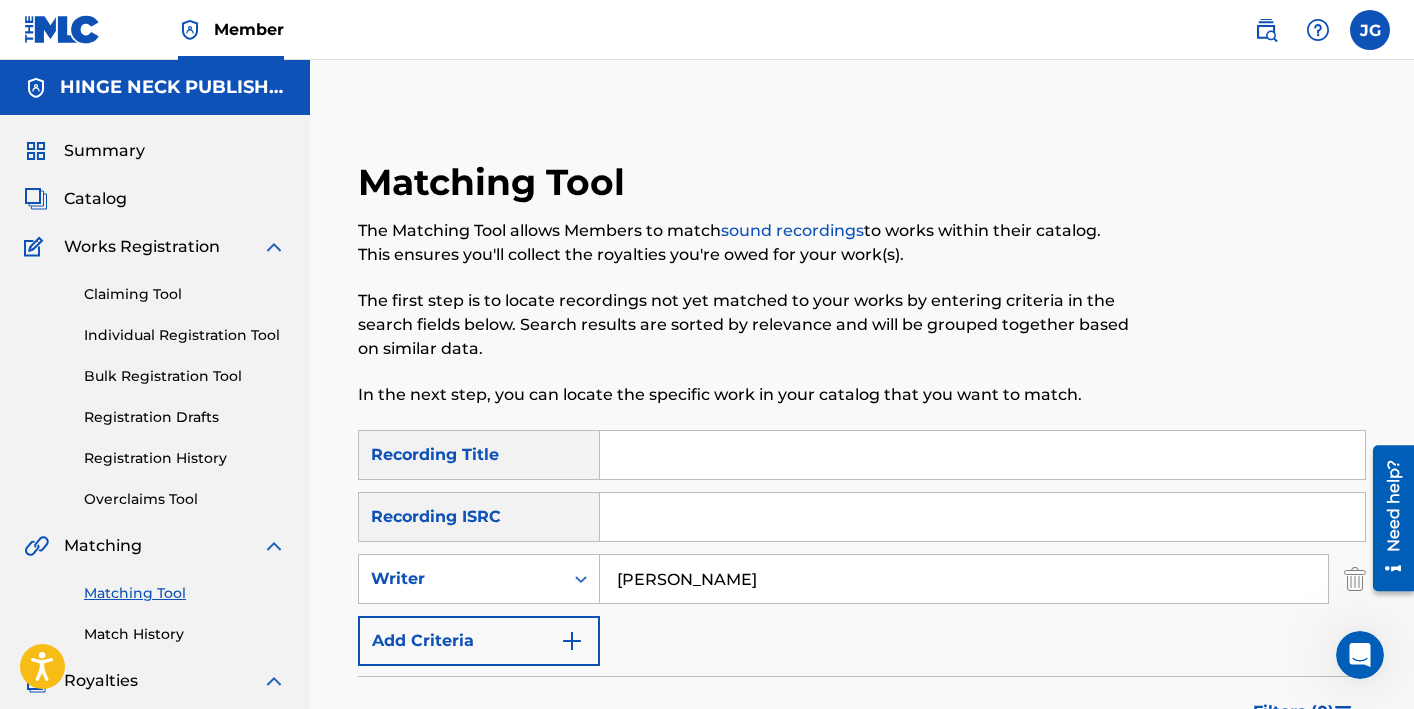 click at bounding box center (982, 455) 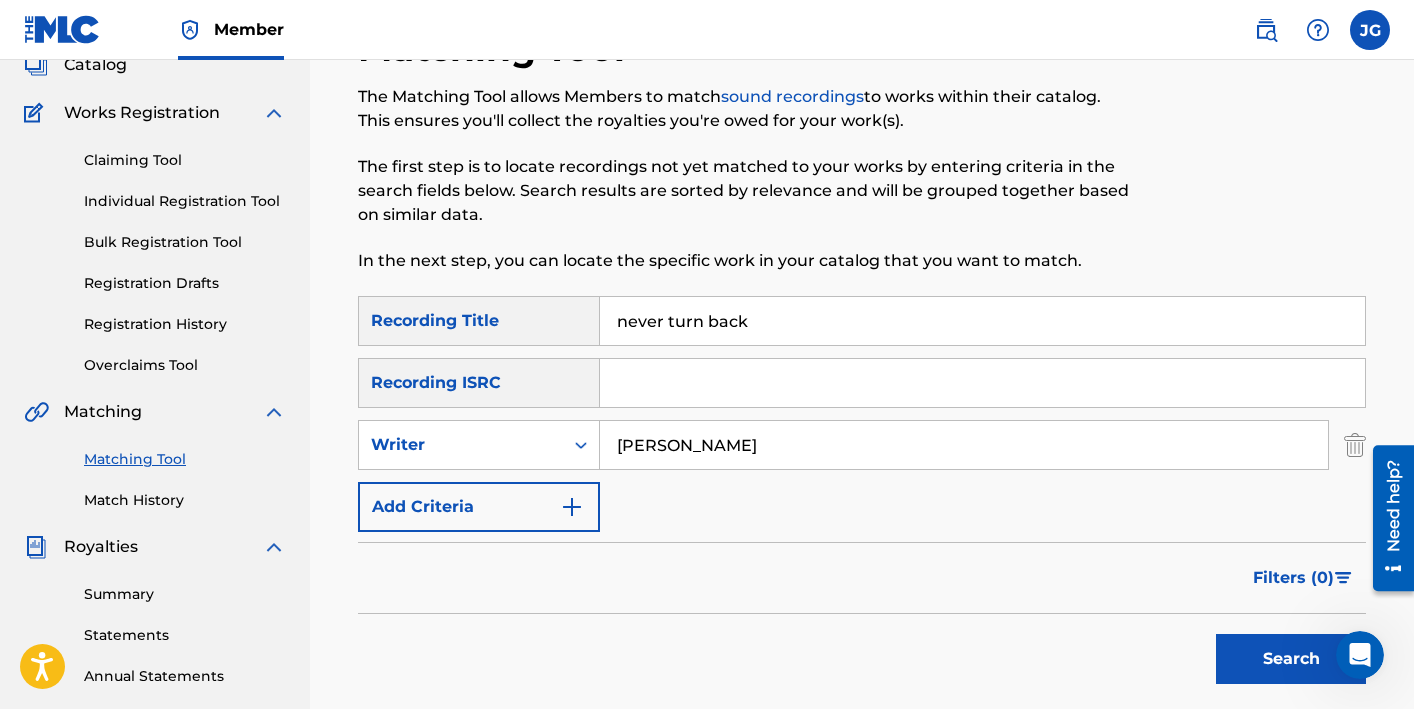 scroll, scrollTop: 149, scrollLeft: 0, axis: vertical 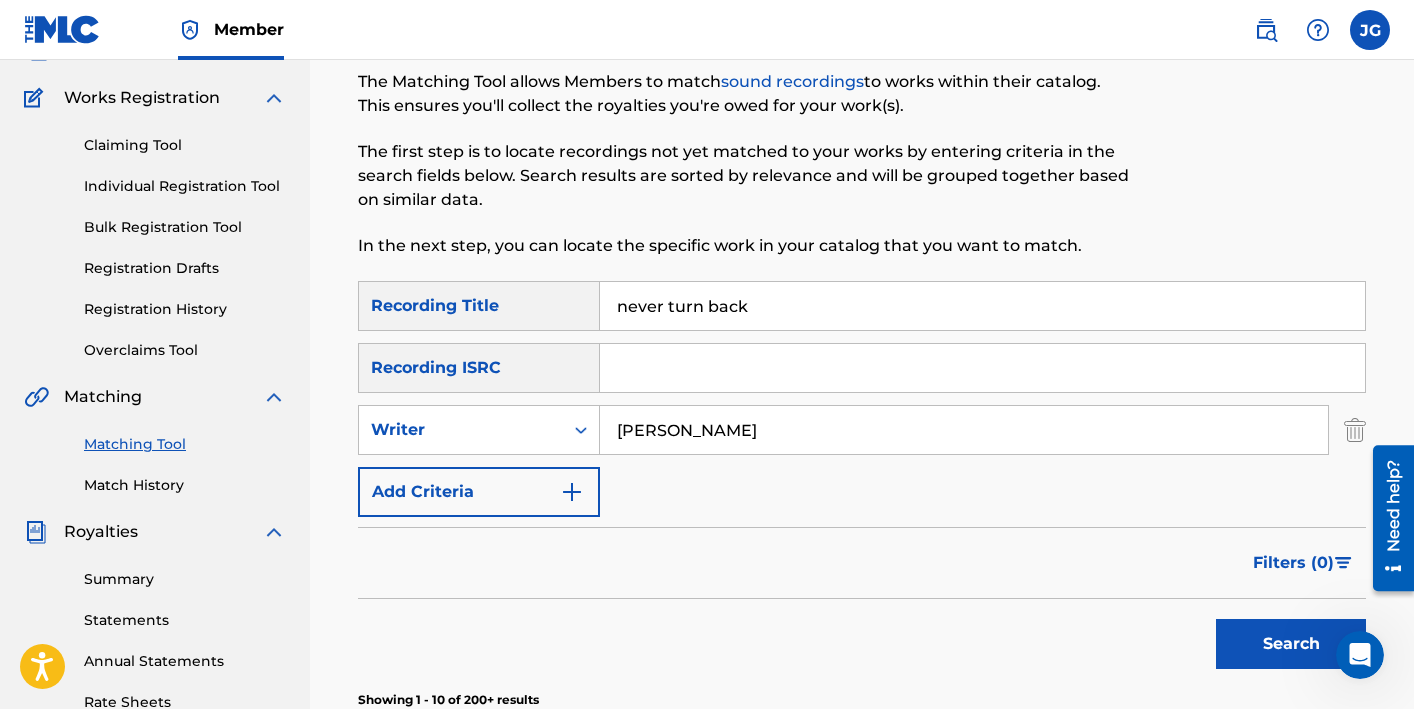 type on "never turn back" 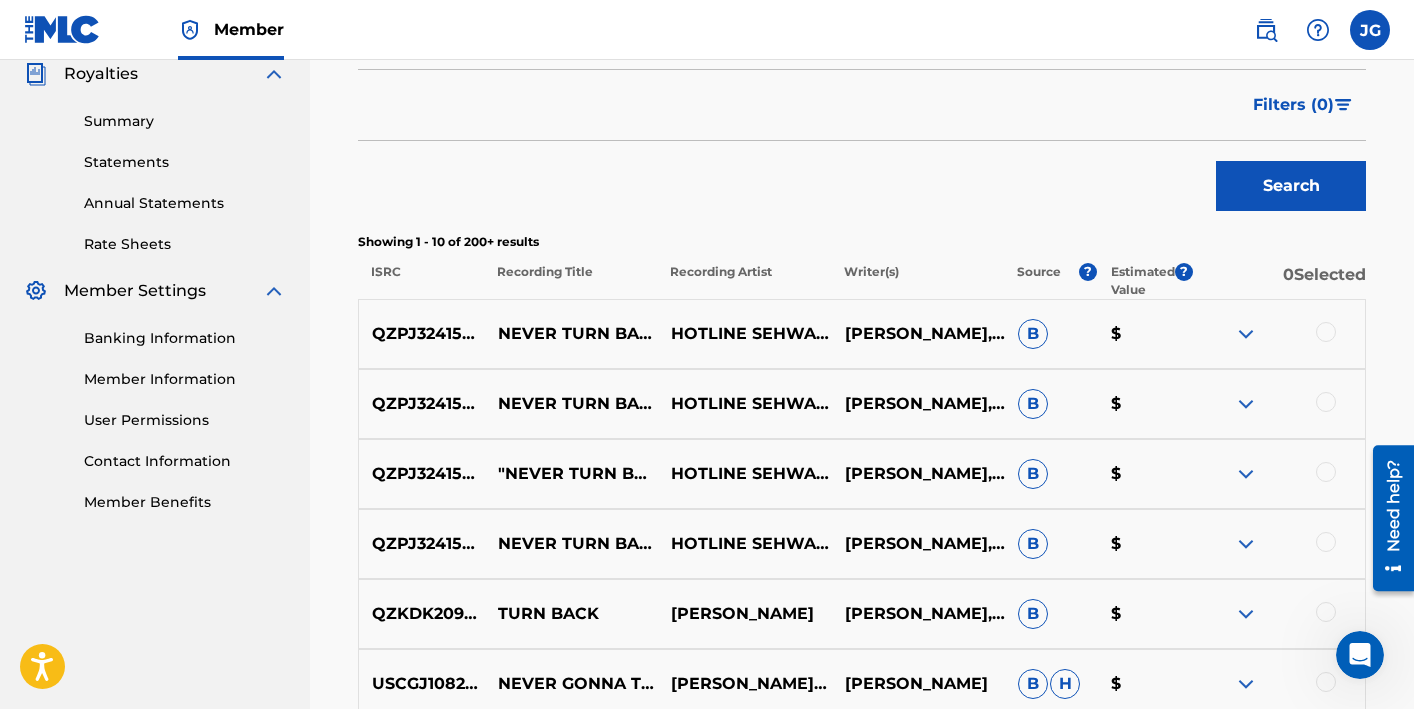 scroll, scrollTop: 610, scrollLeft: 0, axis: vertical 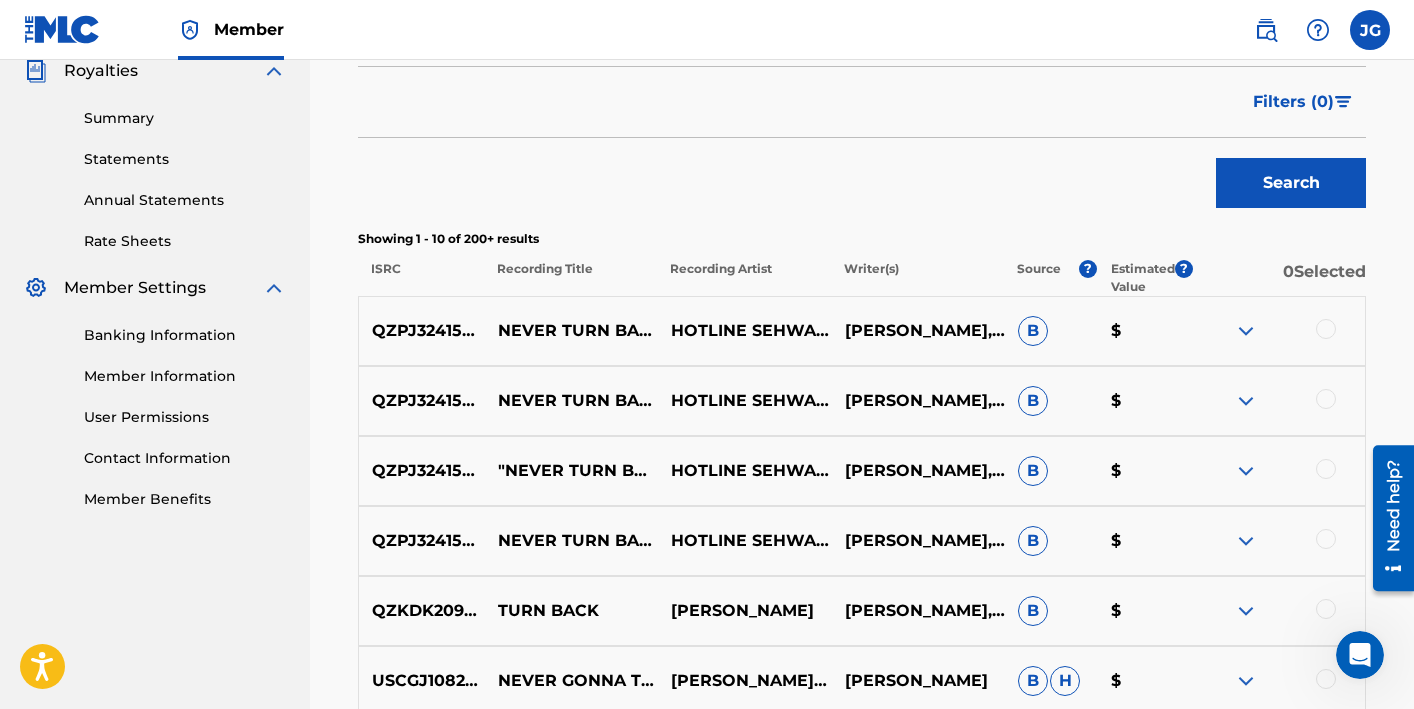 click at bounding box center (1326, 329) 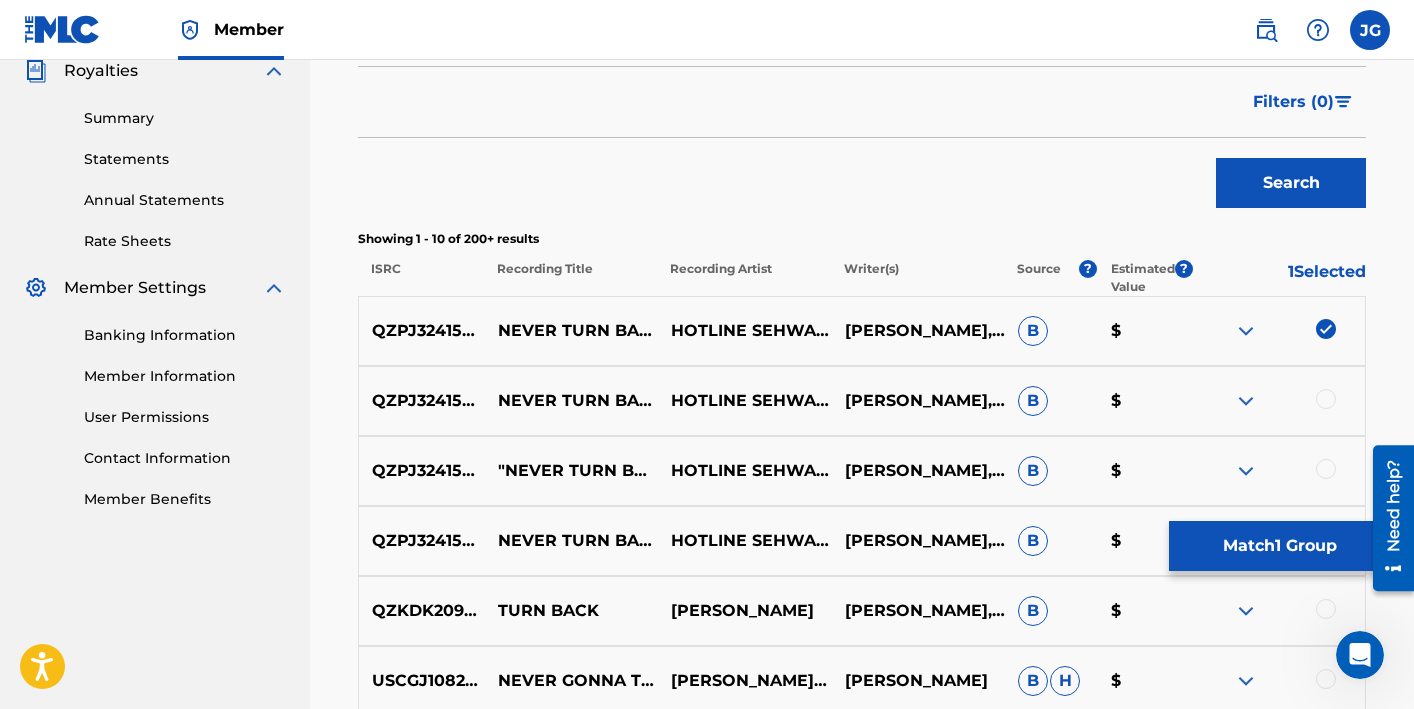 click at bounding box center [1326, 399] 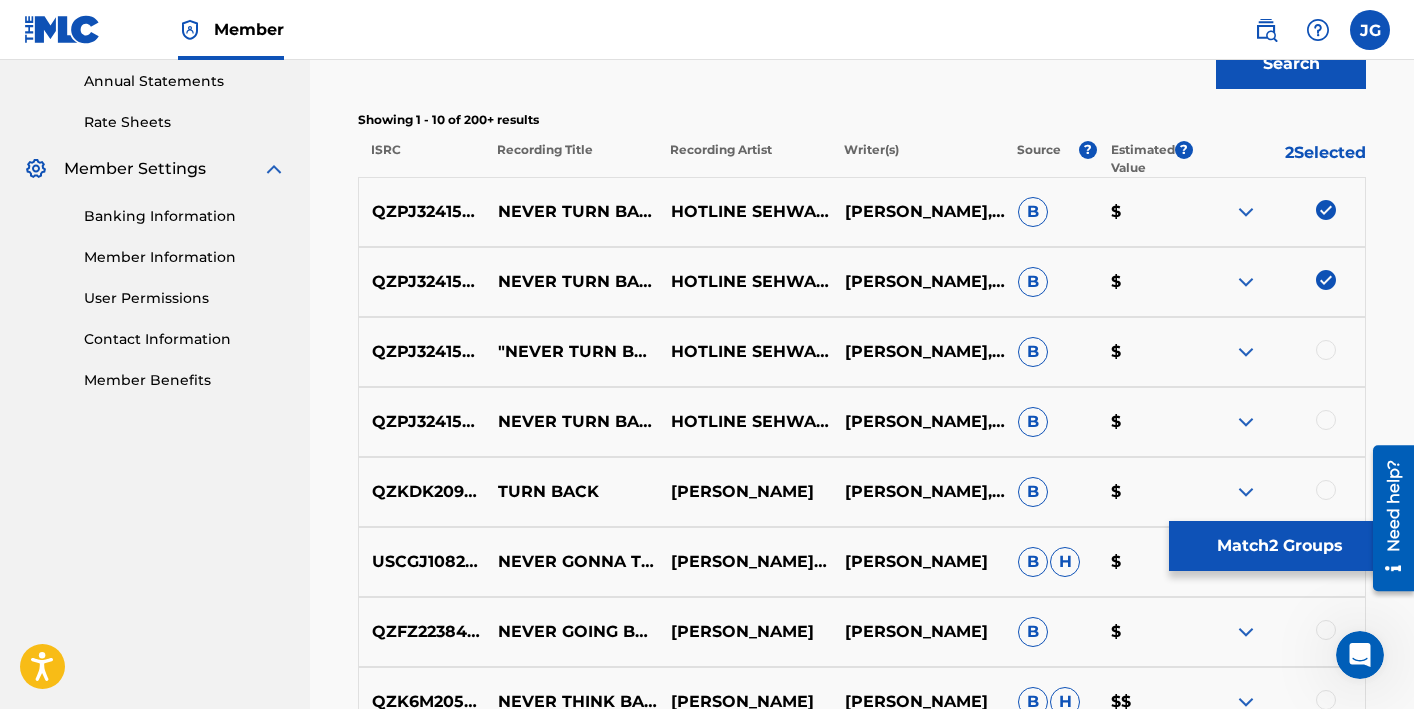 scroll, scrollTop: 727, scrollLeft: 0, axis: vertical 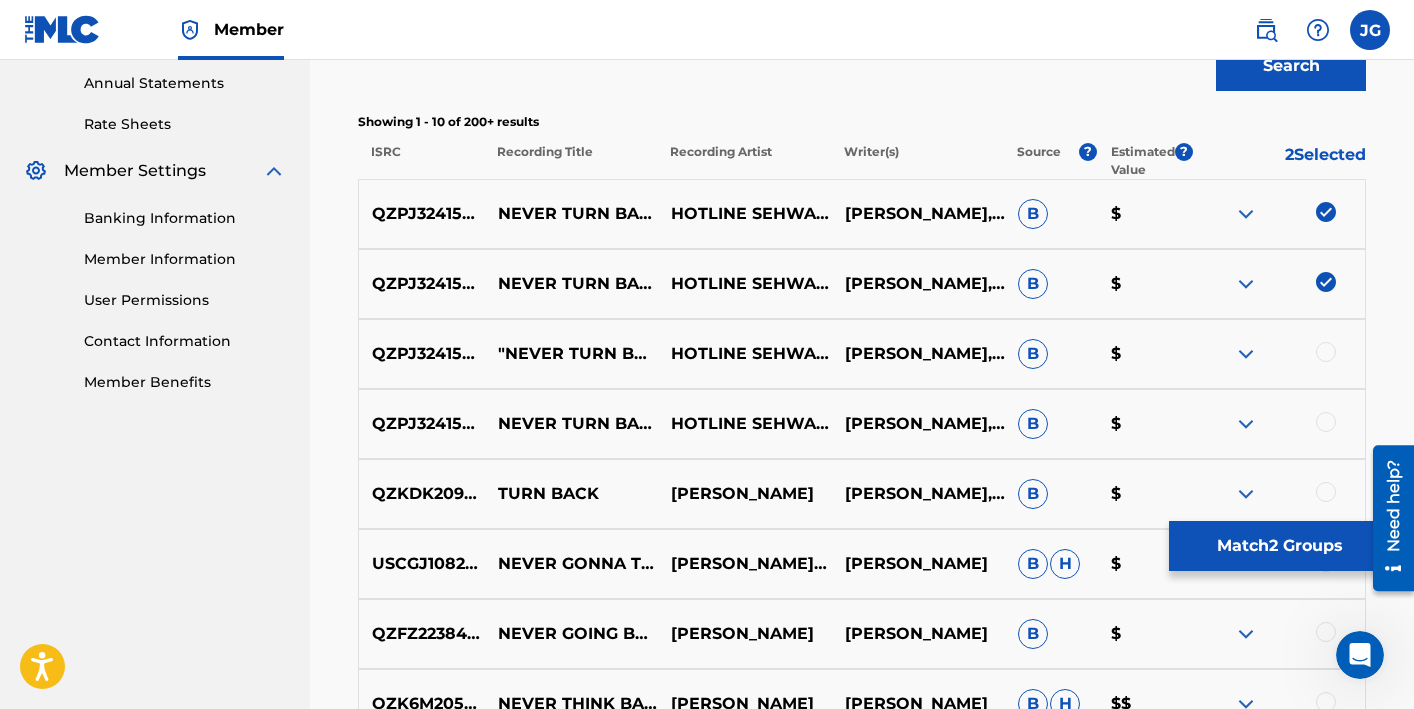 click at bounding box center [1326, 352] 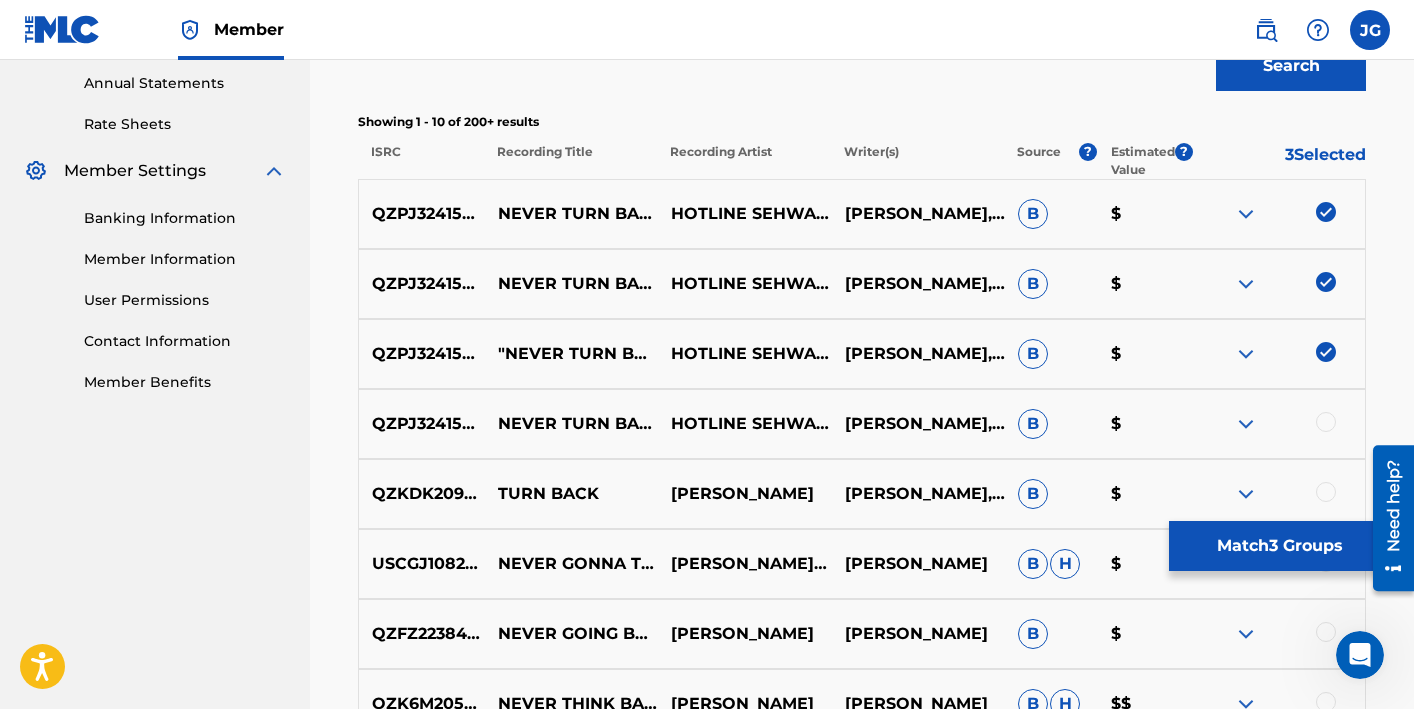 click at bounding box center (1326, 422) 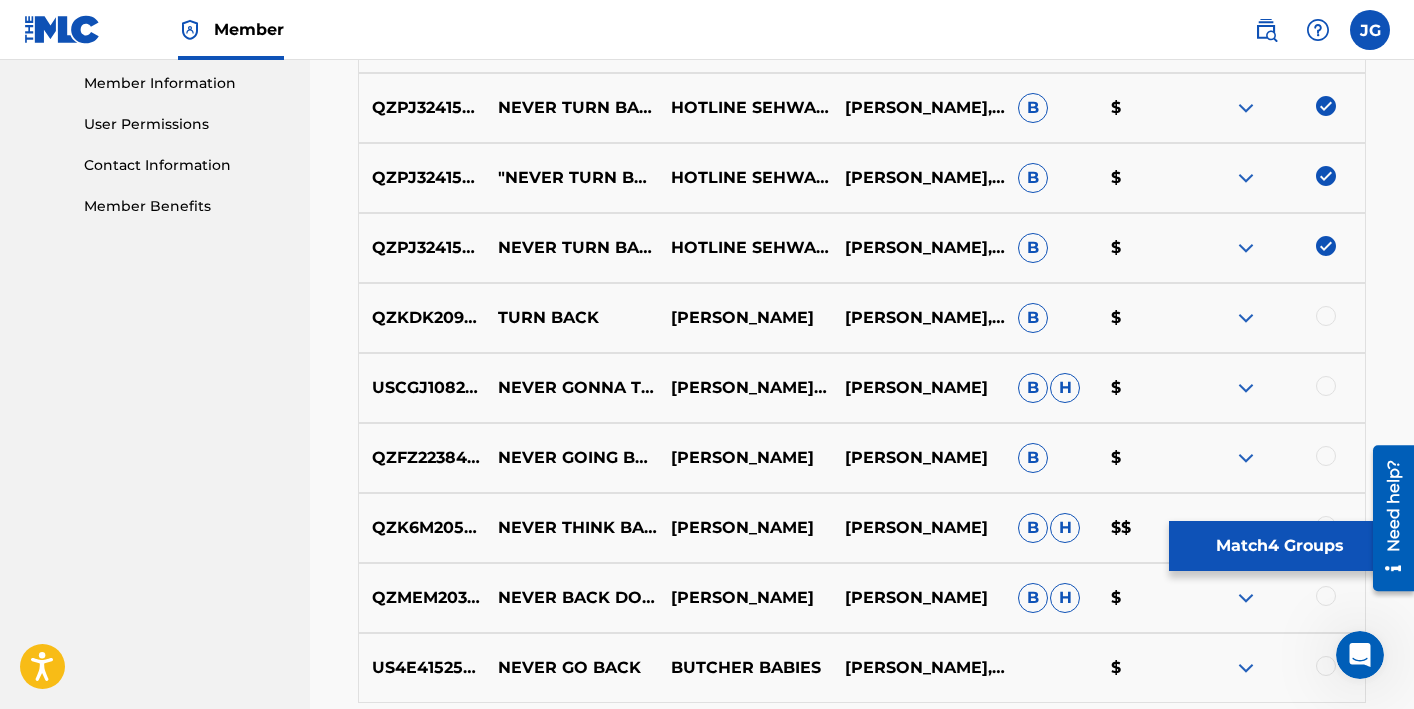 scroll, scrollTop: 907, scrollLeft: 0, axis: vertical 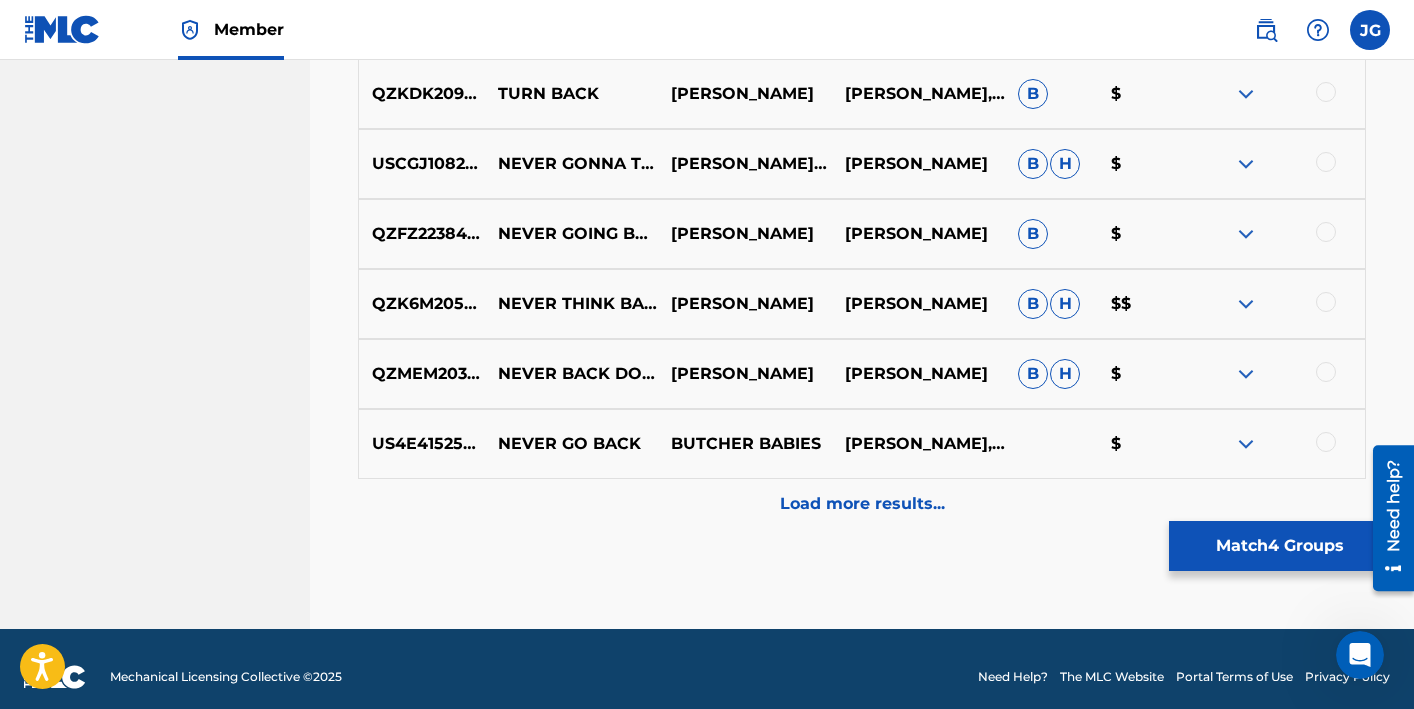 click on "Load more results..." at bounding box center (862, 504) 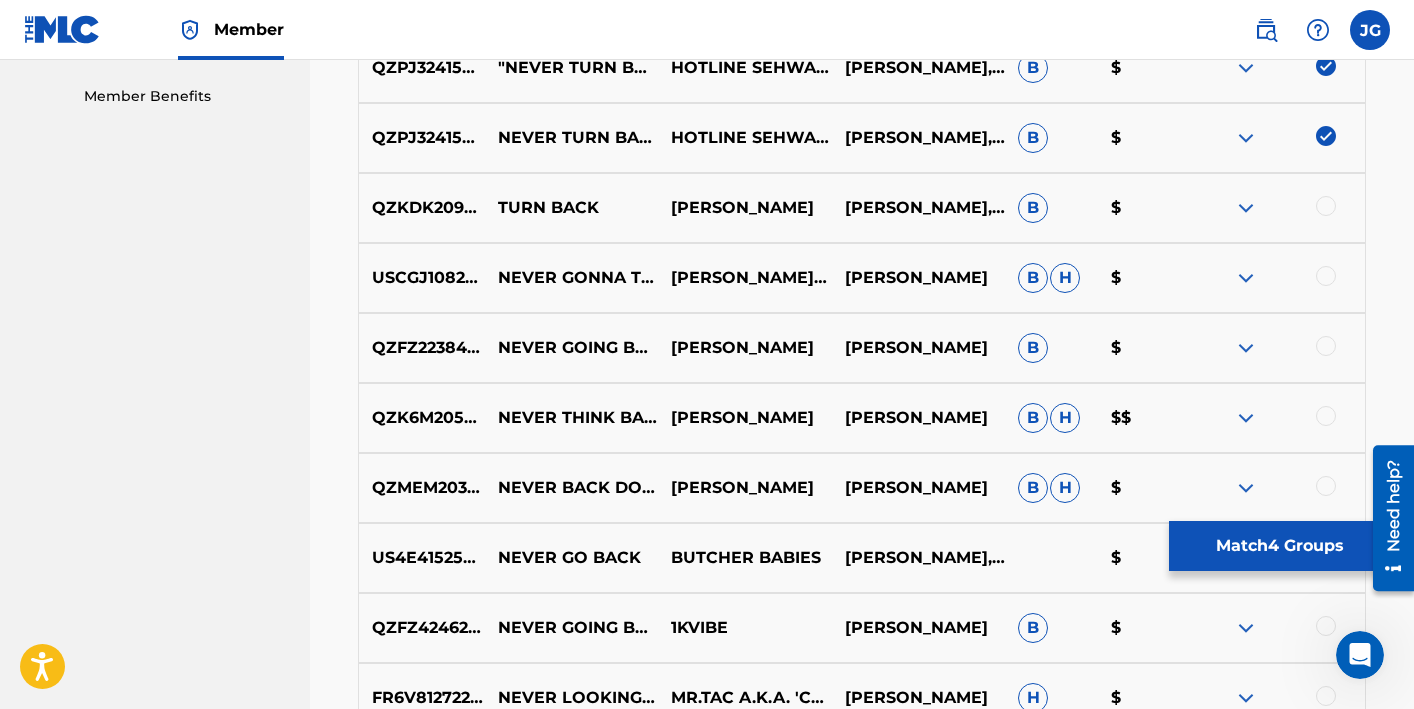 scroll, scrollTop: 1009, scrollLeft: 0, axis: vertical 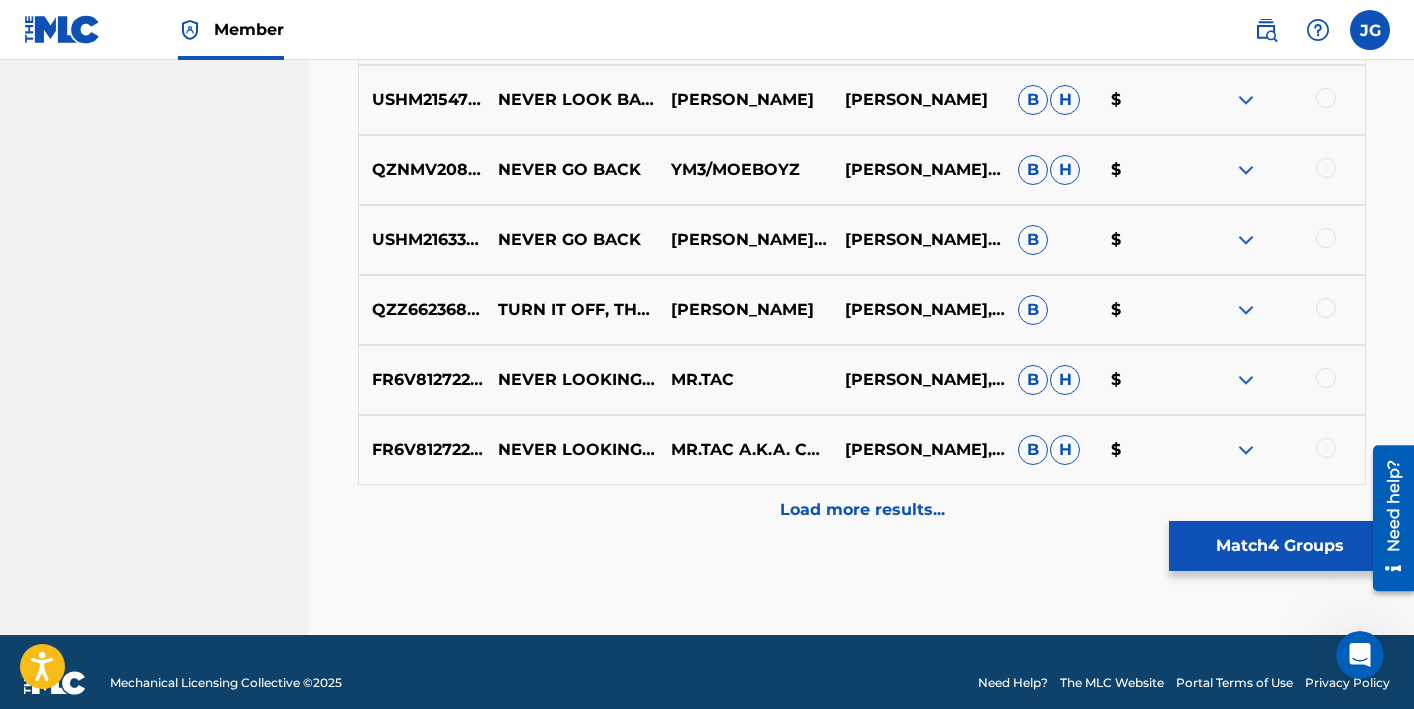 click on "Load more results..." at bounding box center [862, 510] 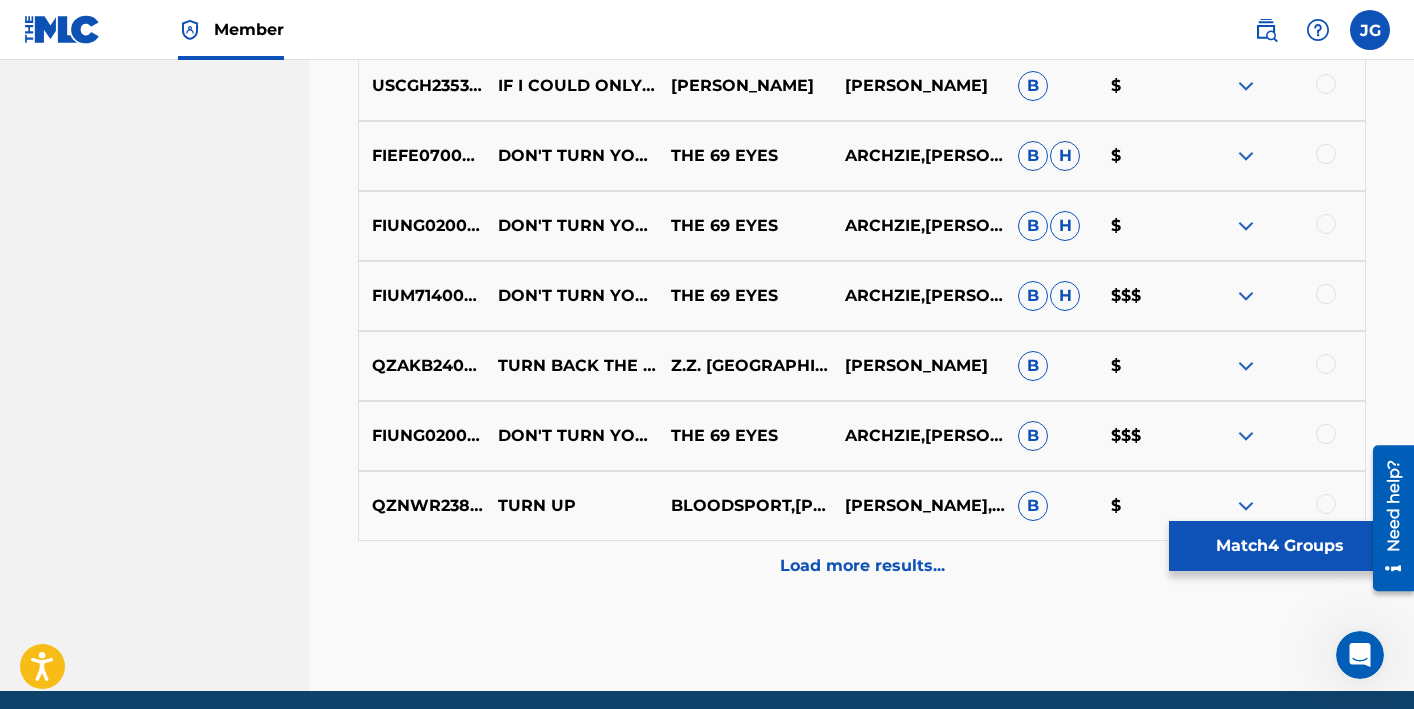 scroll, scrollTop: 2474, scrollLeft: 0, axis: vertical 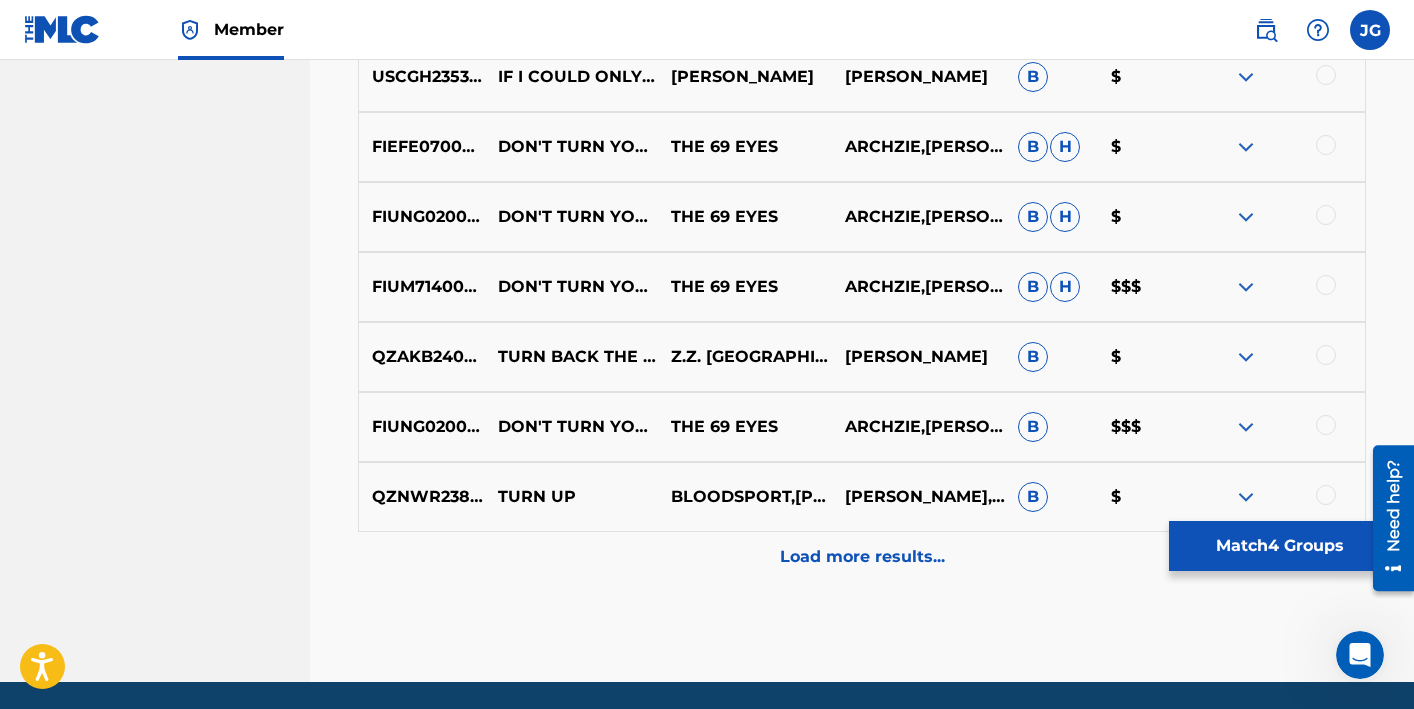 click on "Load more results..." at bounding box center (862, 557) 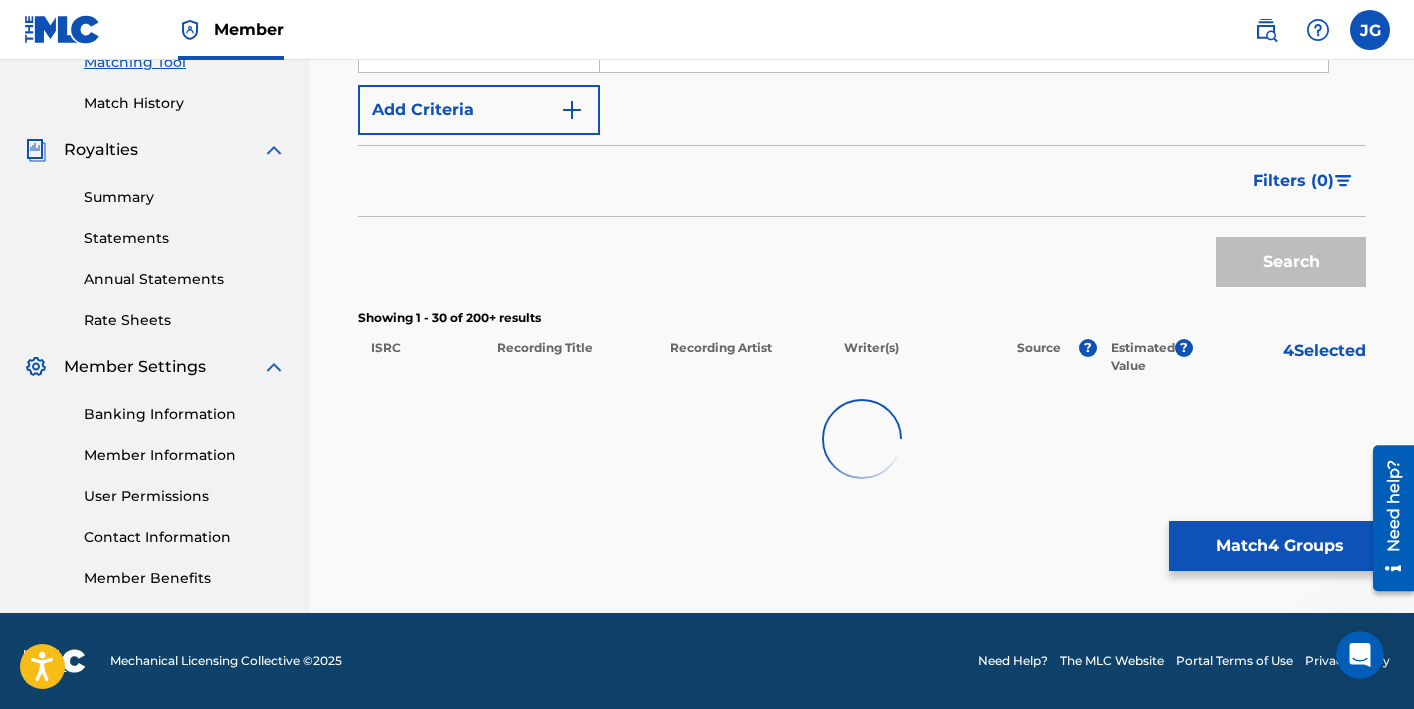 scroll, scrollTop: 2474, scrollLeft: 0, axis: vertical 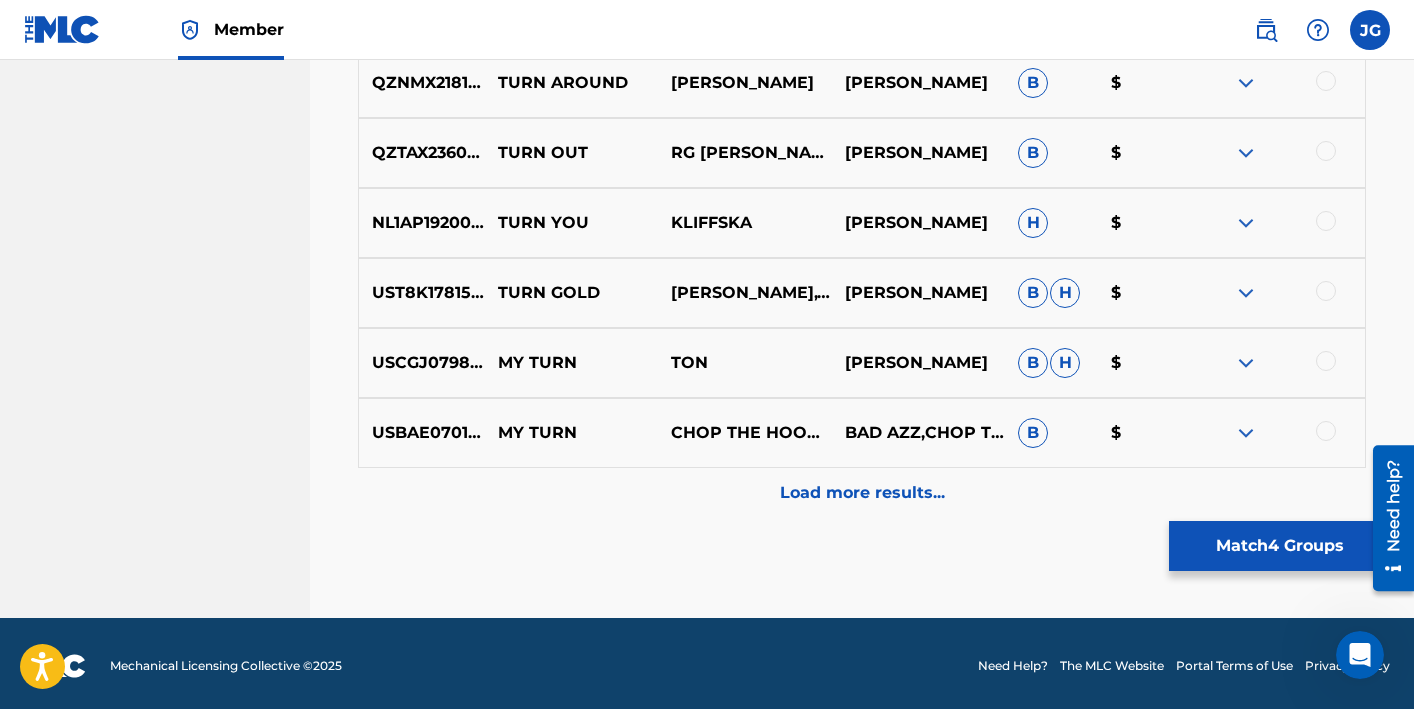click on "Load more results..." at bounding box center (862, 493) 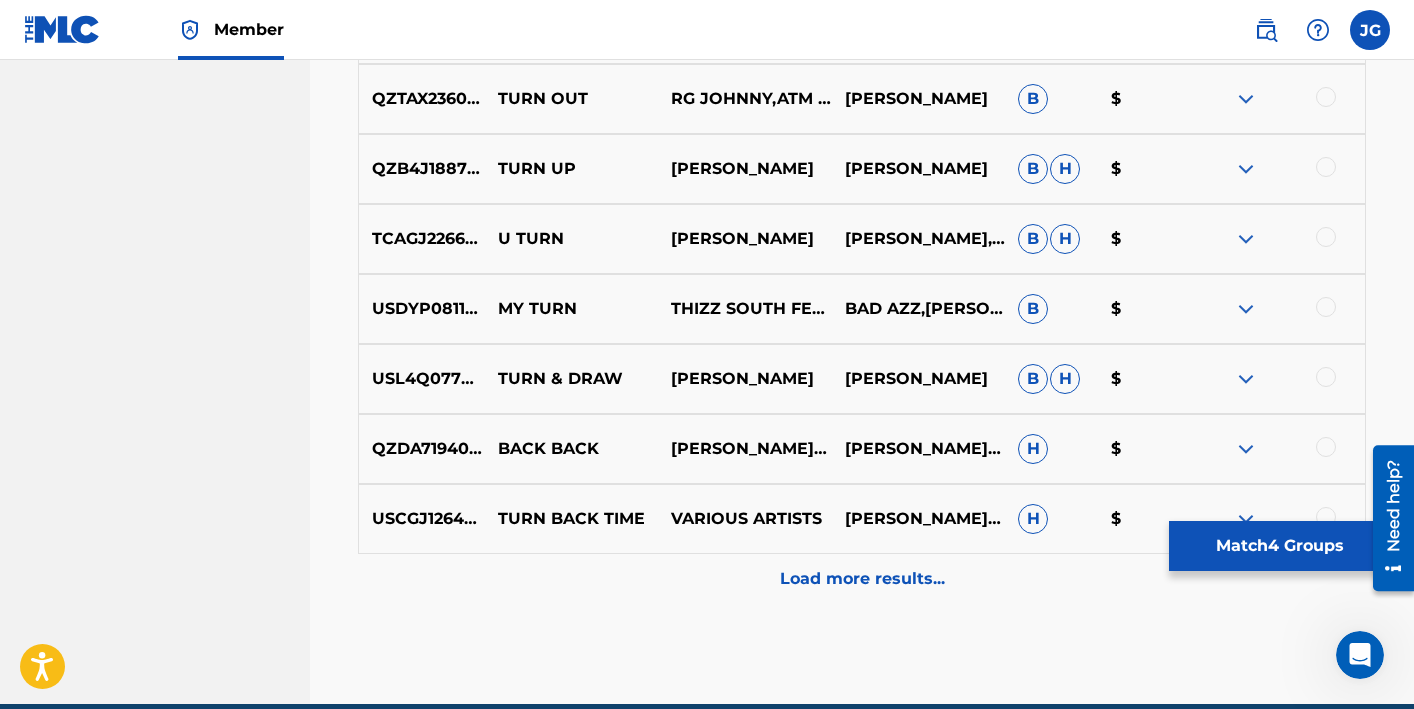 scroll, scrollTop: 3924, scrollLeft: 0, axis: vertical 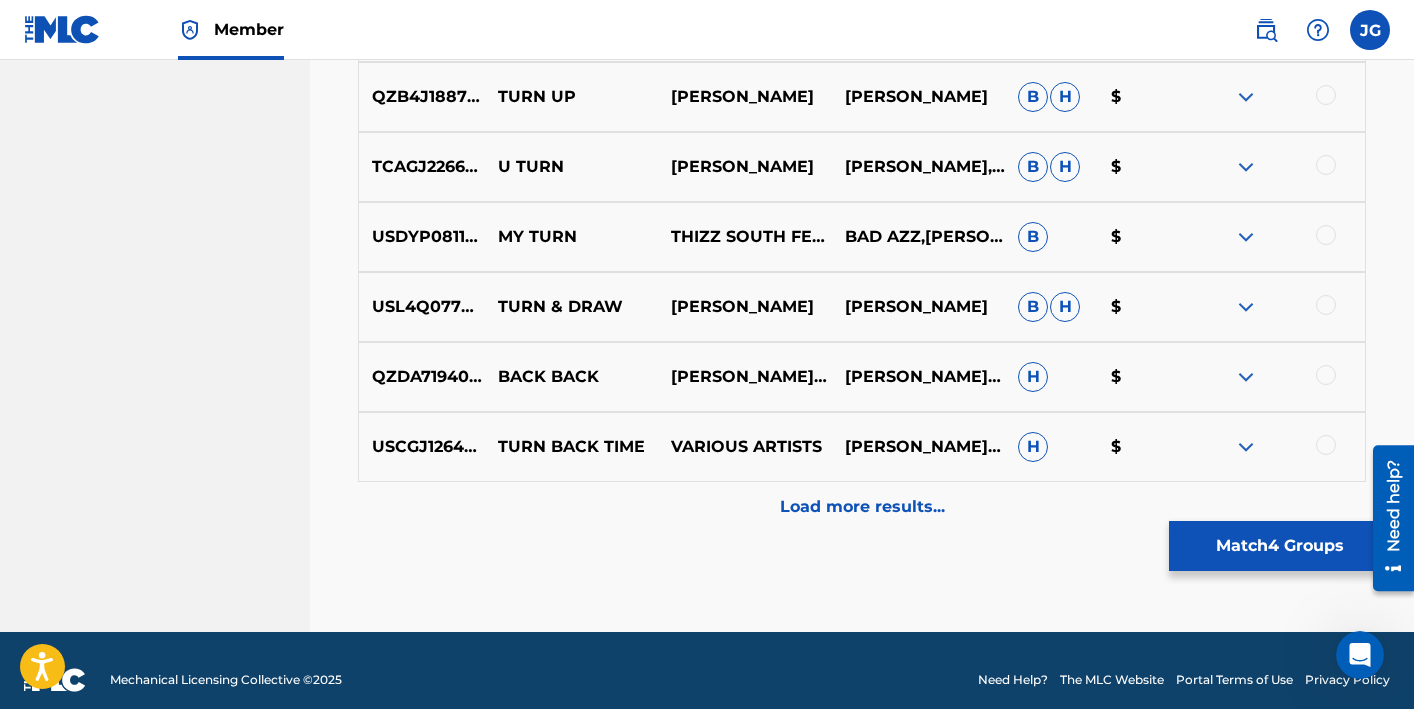 drag, startPoint x: 1243, startPoint y: 511, endPoint x: 1099, endPoint y: 573, distance: 156.7801 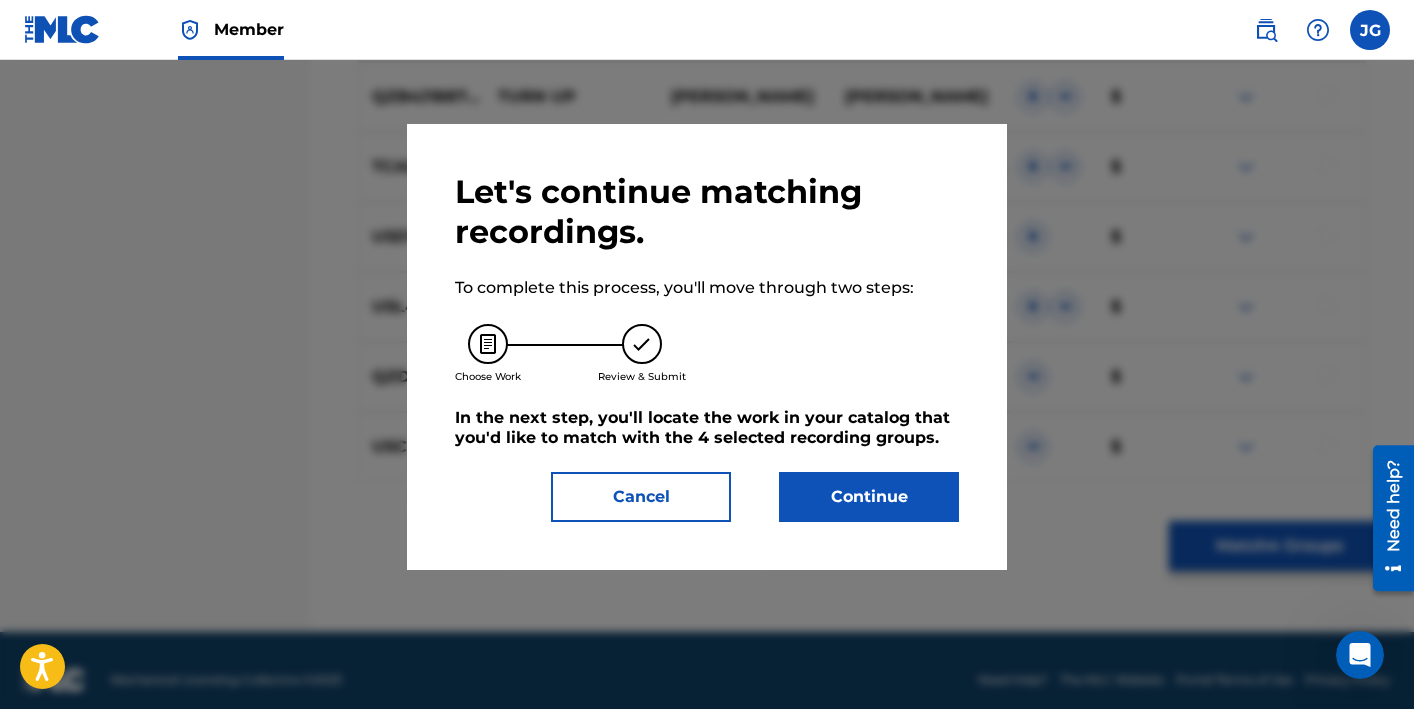 click on "Continue" at bounding box center (869, 497) 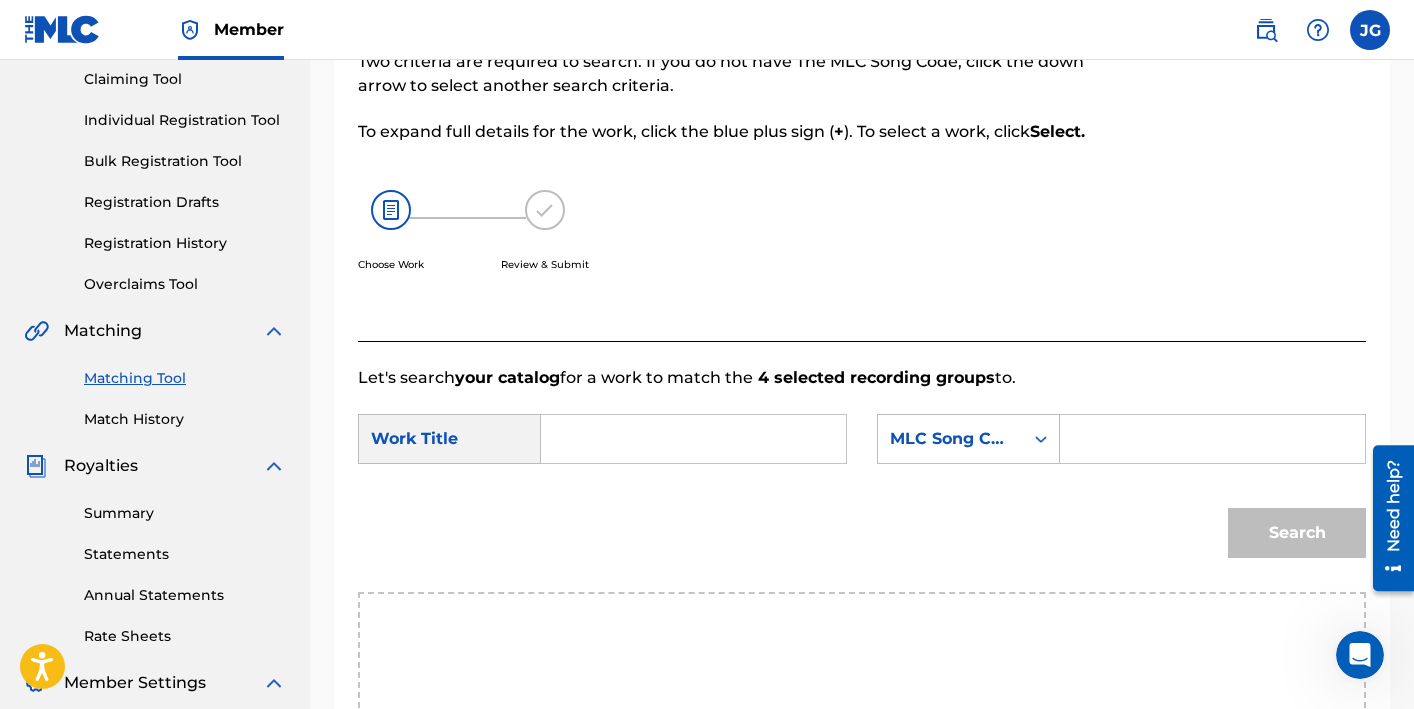 scroll, scrollTop: 0, scrollLeft: 0, axis: both 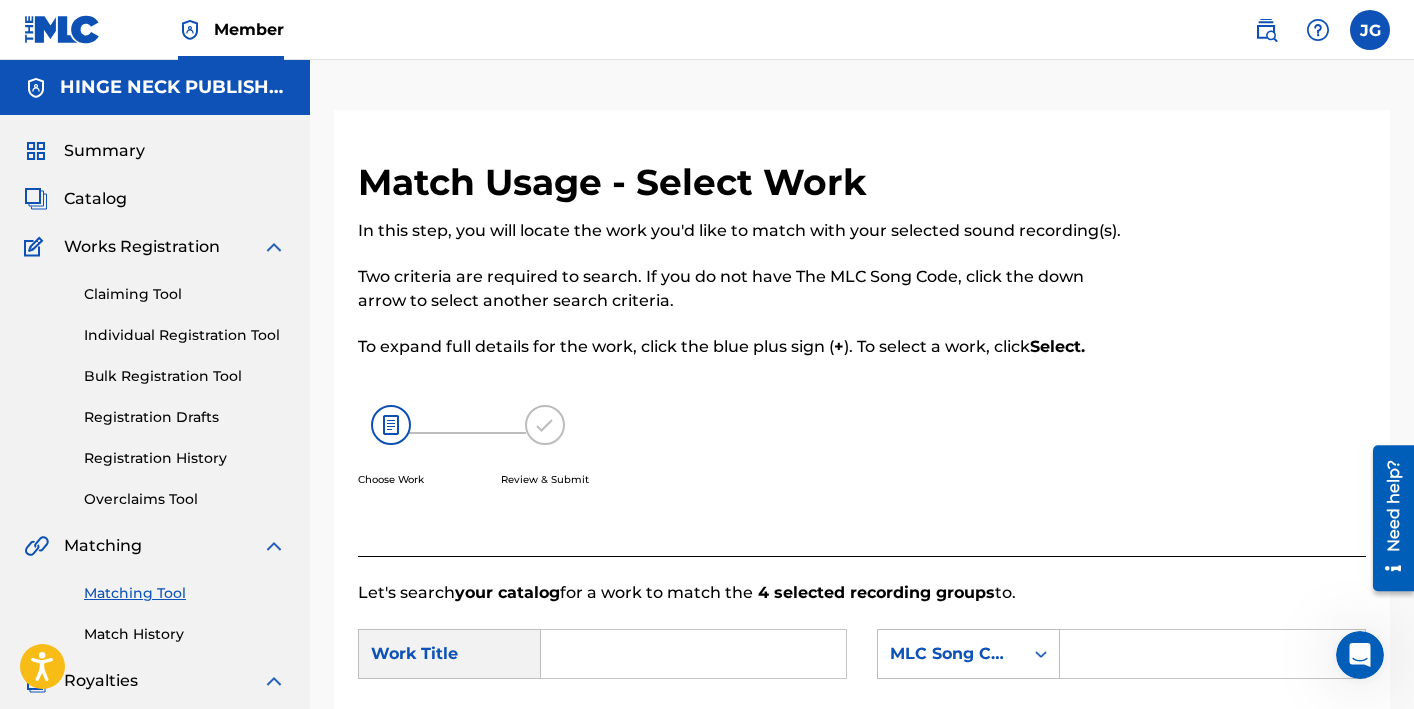 click at bounding box center (693, 654) 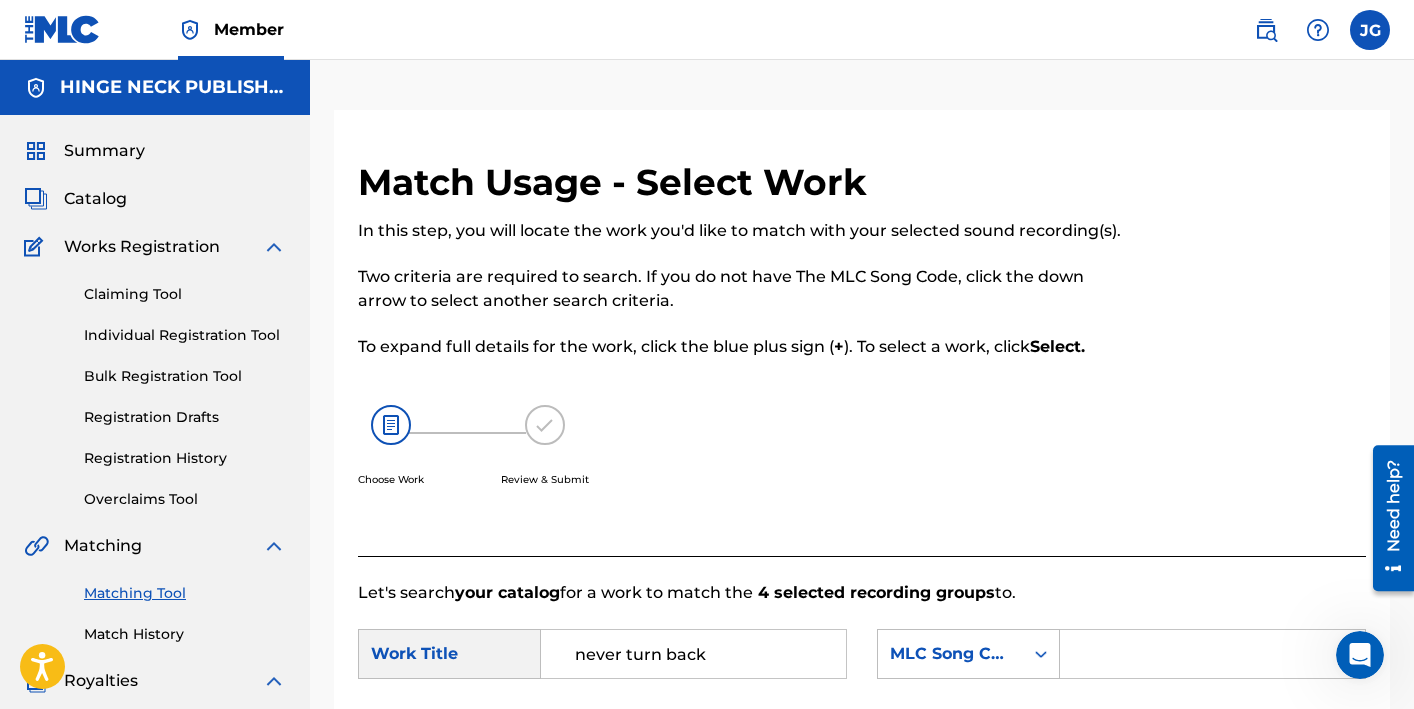 type on "never turn back" 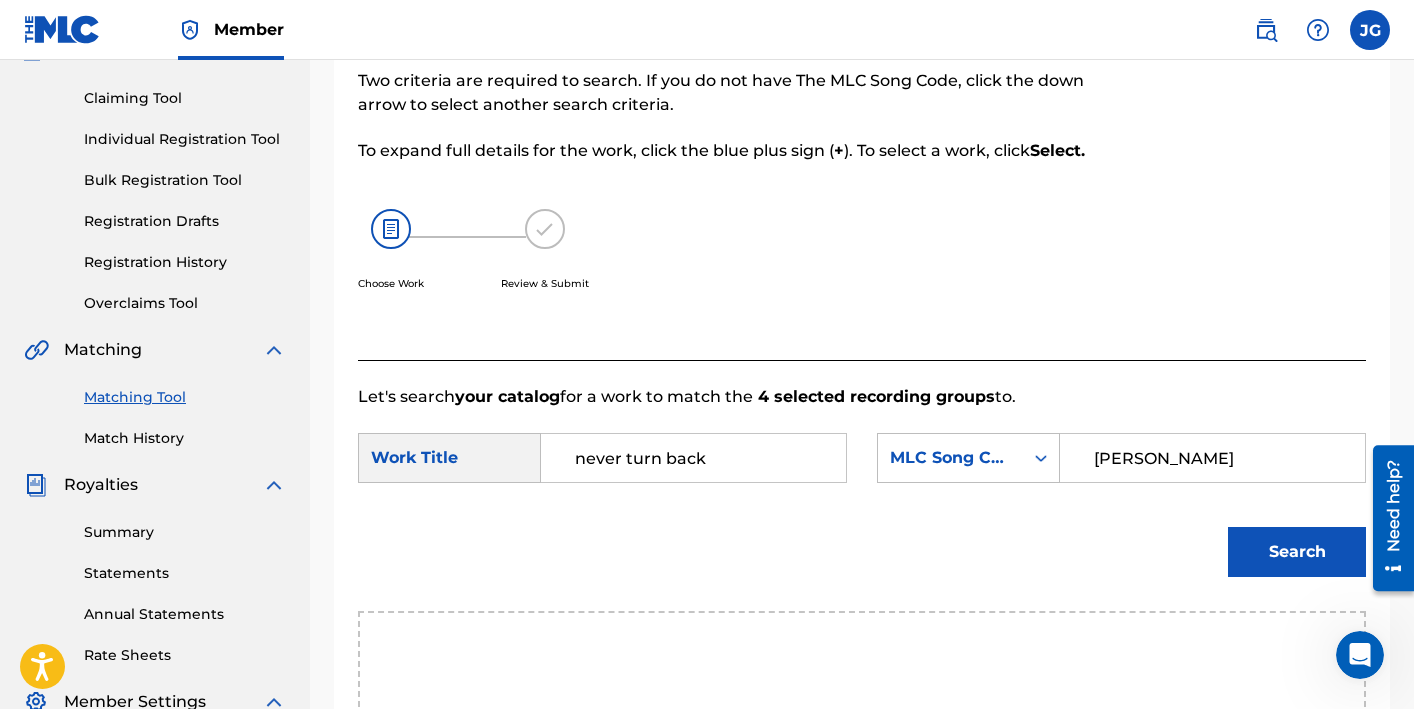 scroll, scrollTop: 206, scrollLeft: 0, axis: vertical 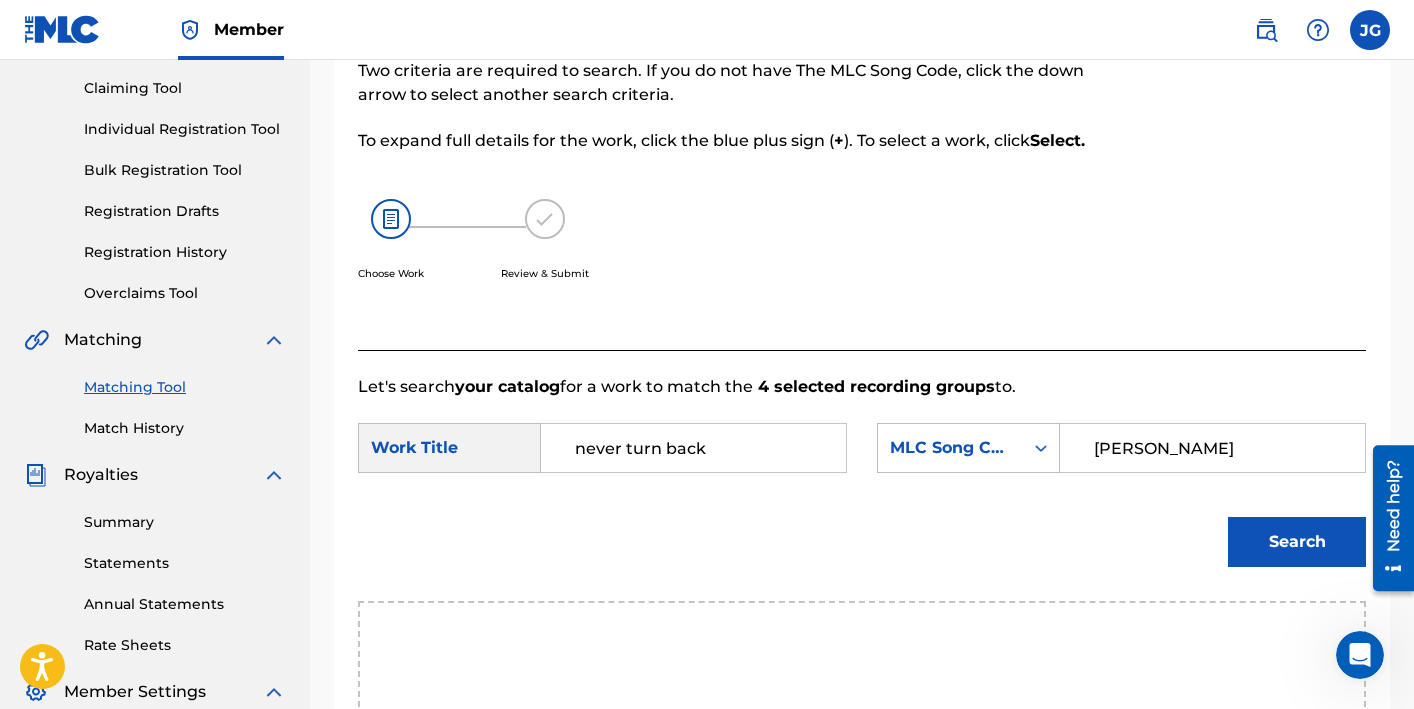 click on "Search" at bounding box center [1297, 542] 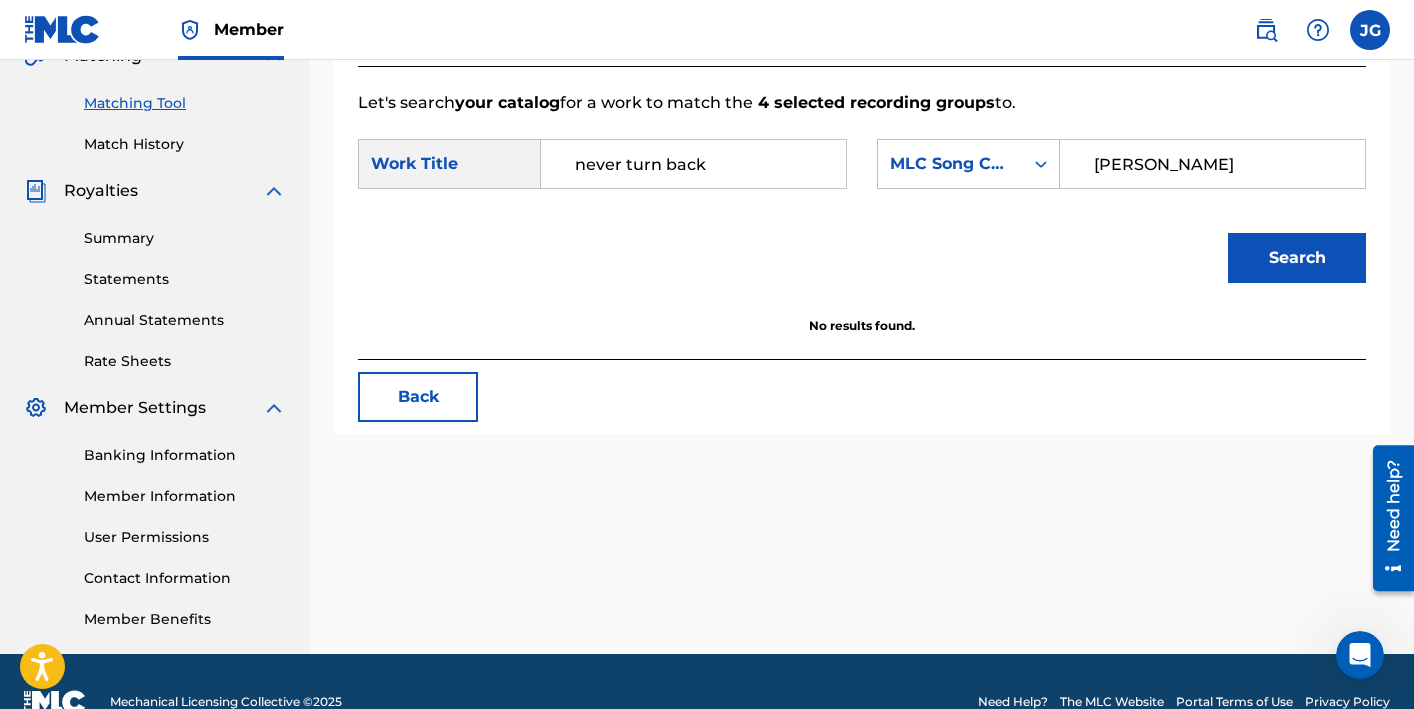 scroll, scrollTop: 501, scrollLeft: 0, axis: vertical 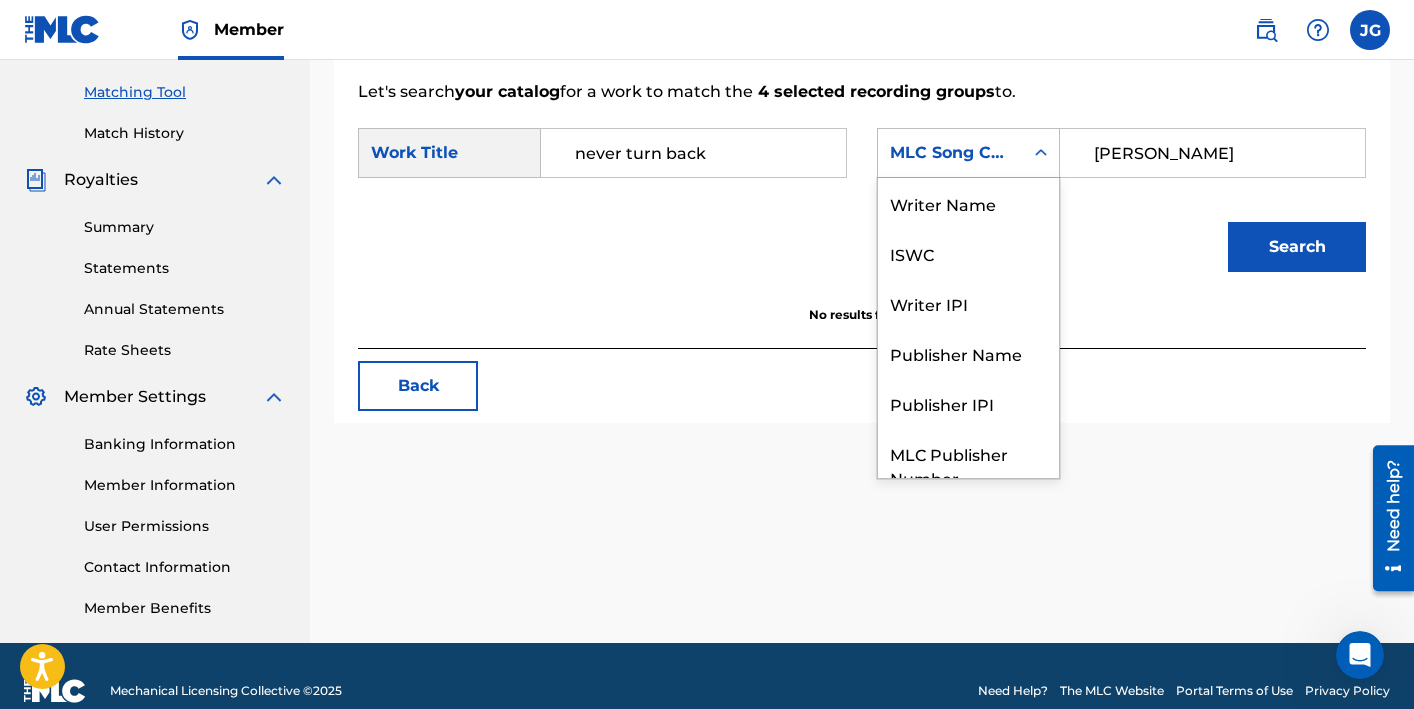 click on "MLC Song Code" at bounding box center [950, 153] 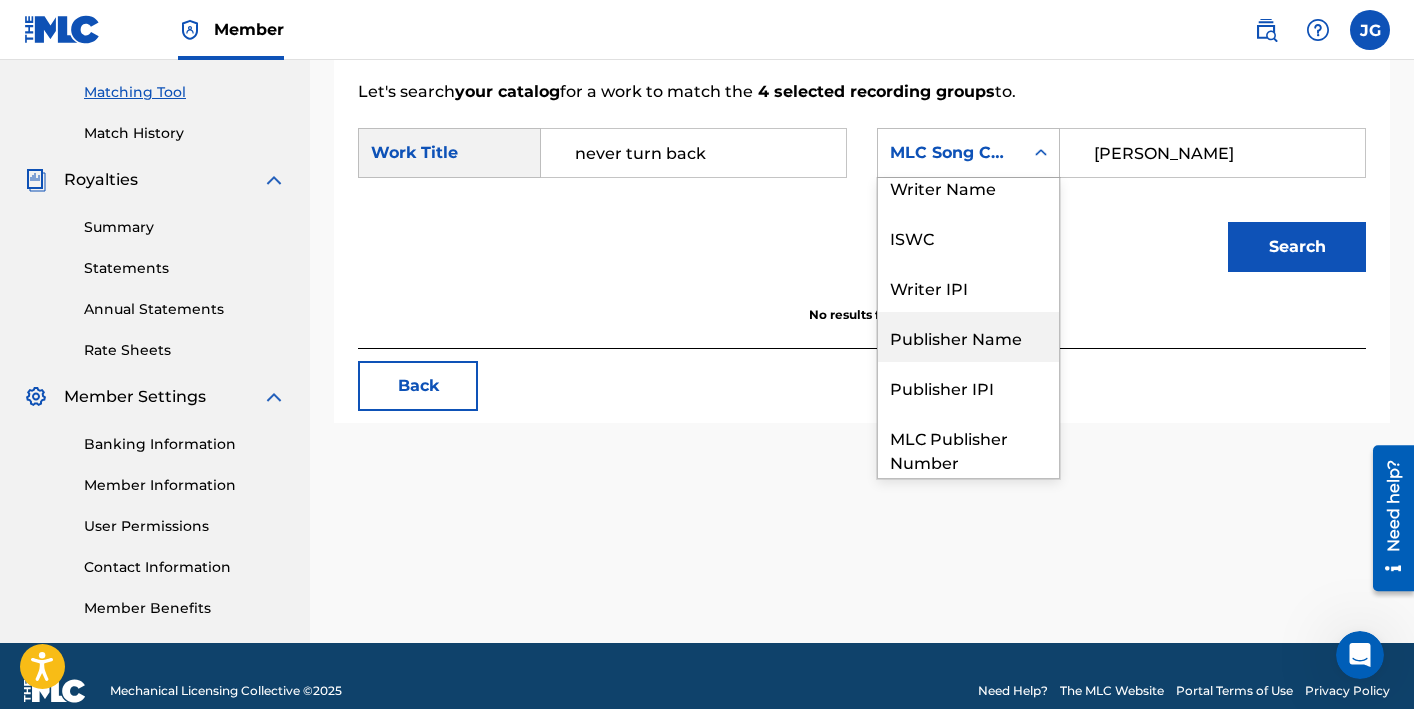 scroll, scrollTop: 0, scrollLeft: 0, axis: both 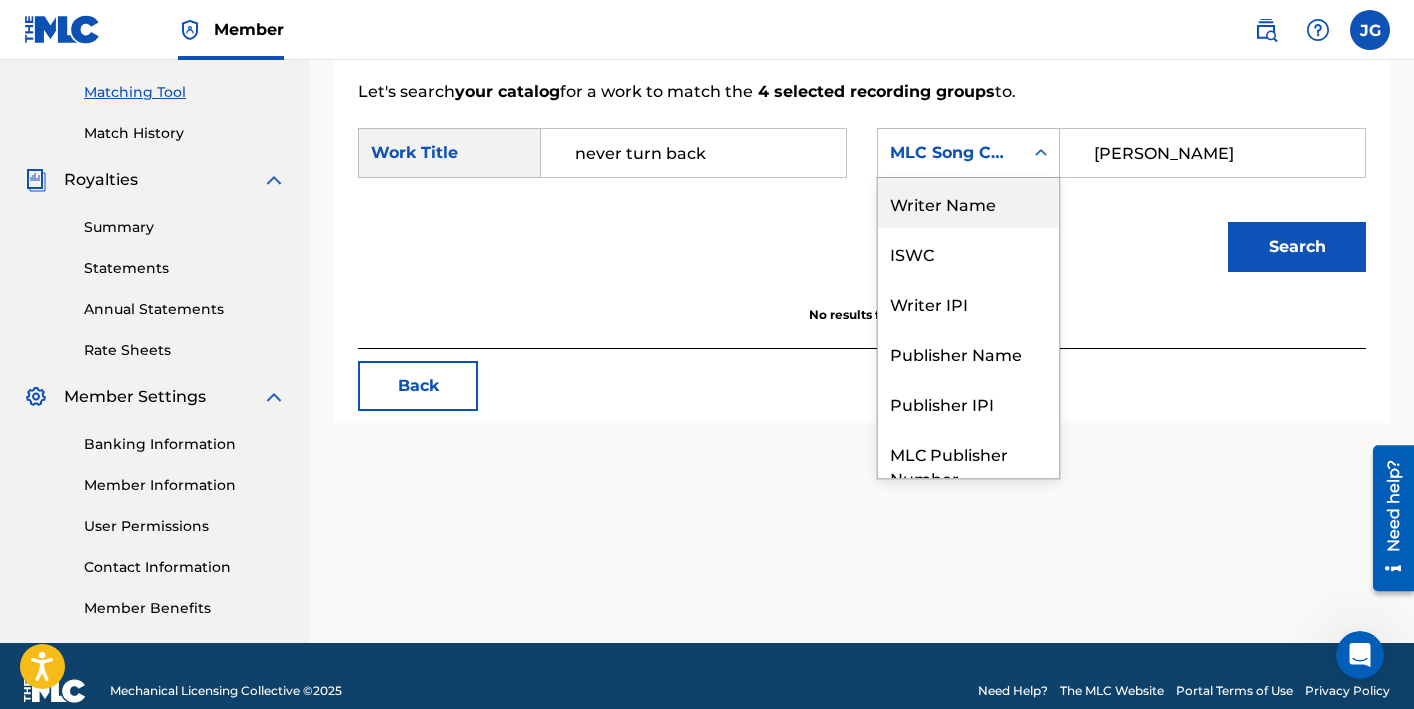 click on "Writer Name" at bounding box center [968, 203] 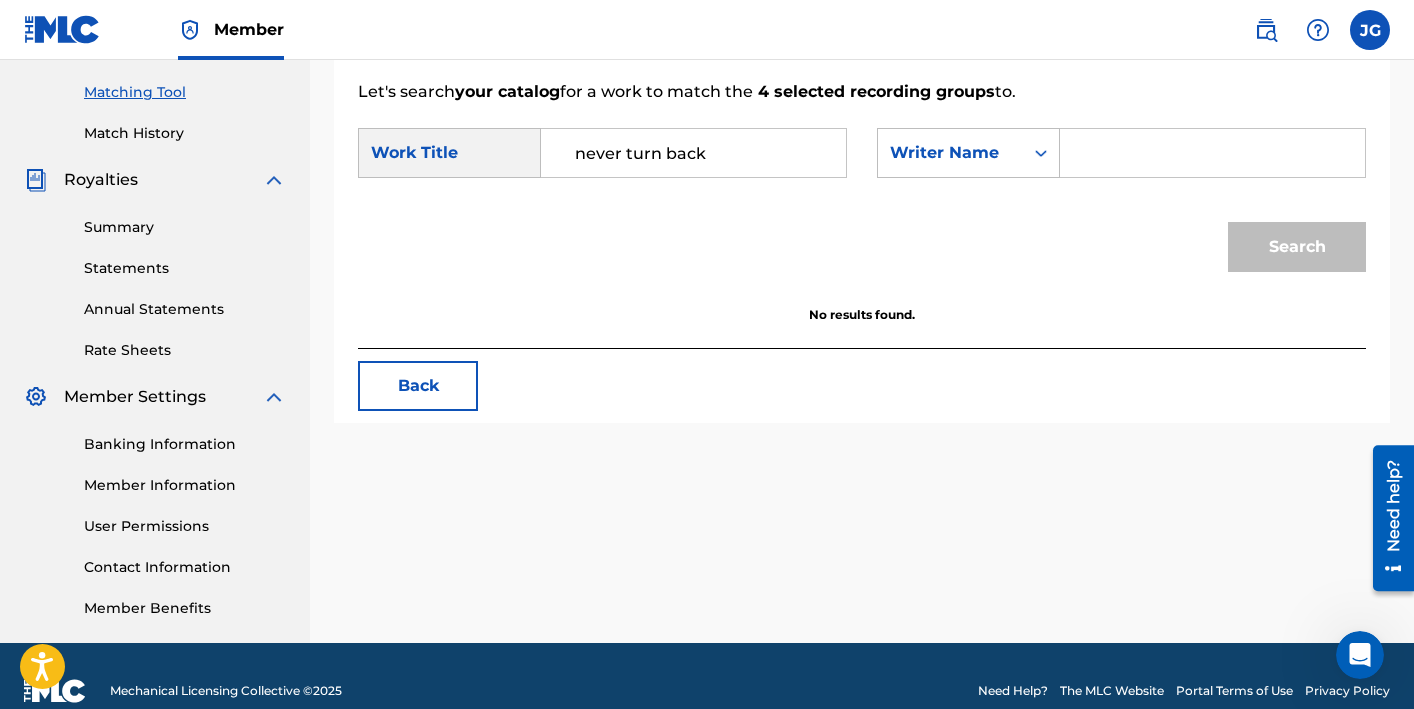 click at bounding box center [1212, 153] 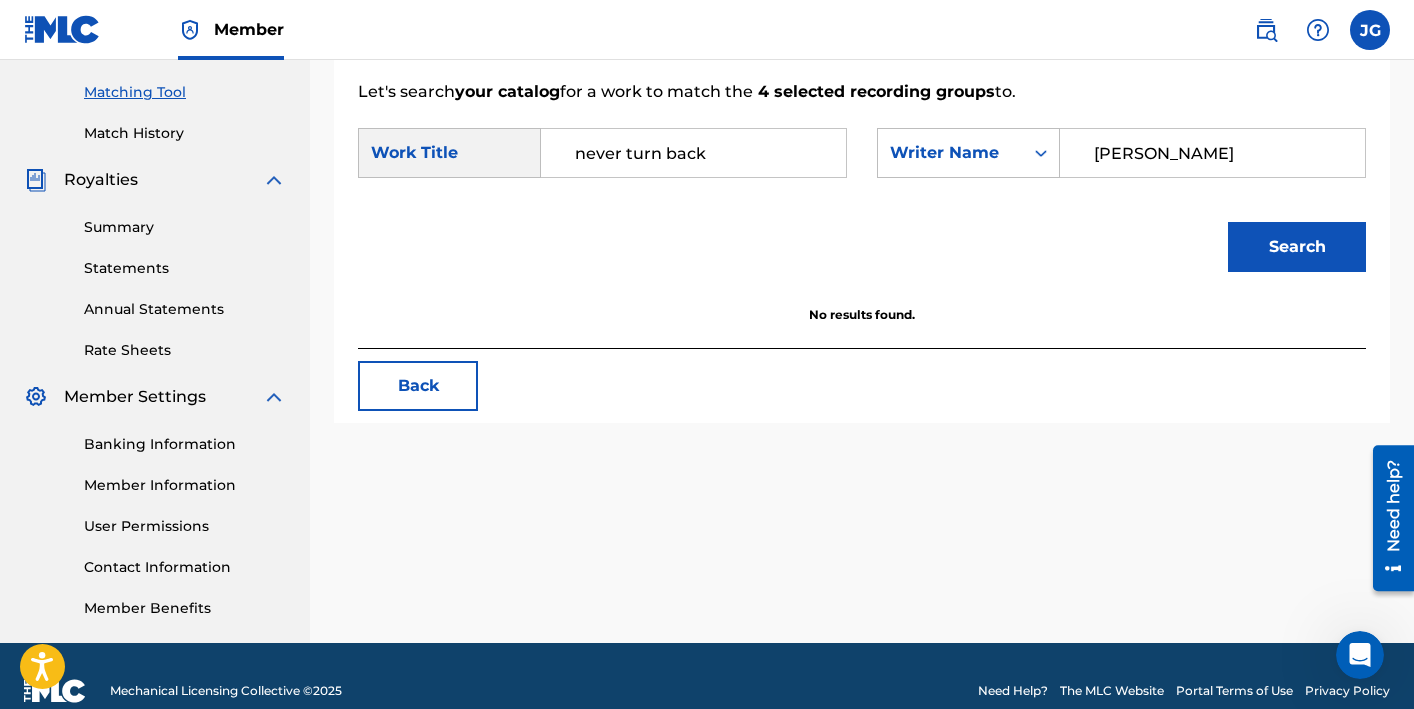 click on "Search" at bounding box center [1297, 247] 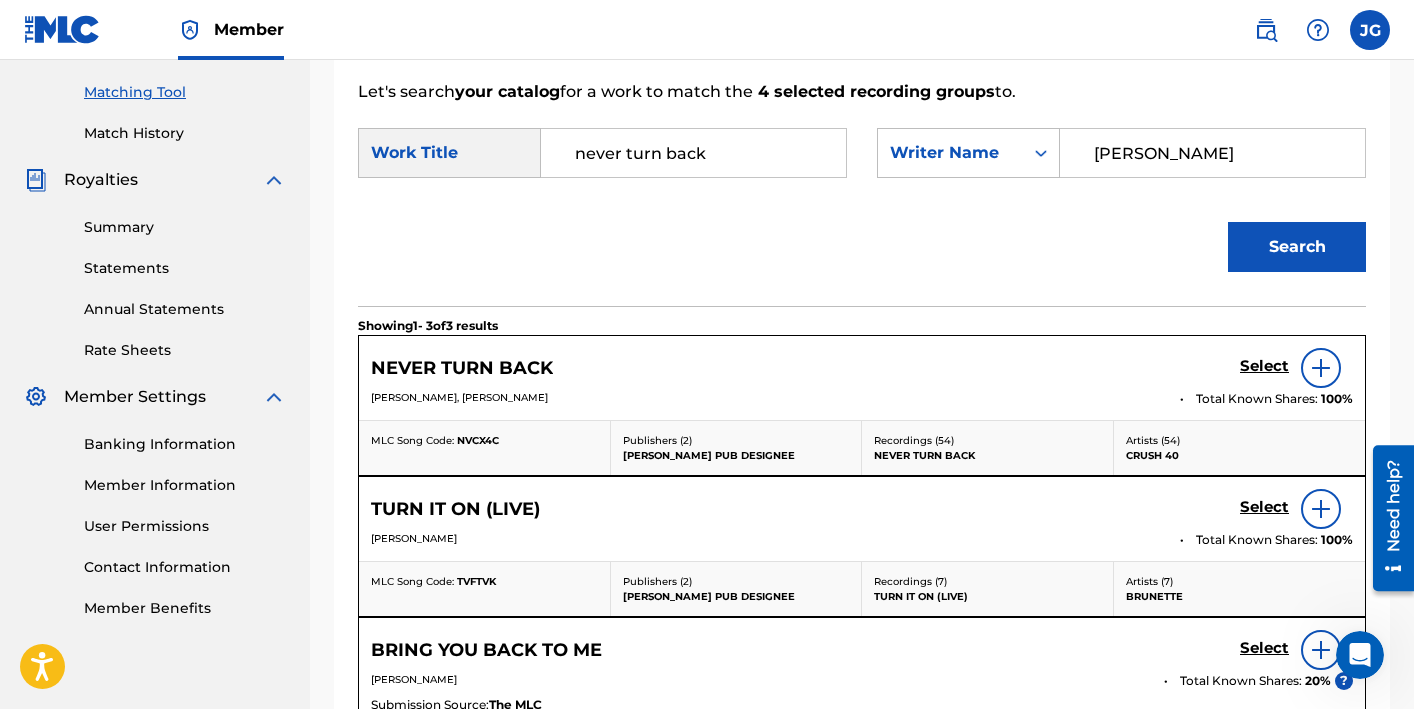 click on "Select" at bounding box center [1264, 366] 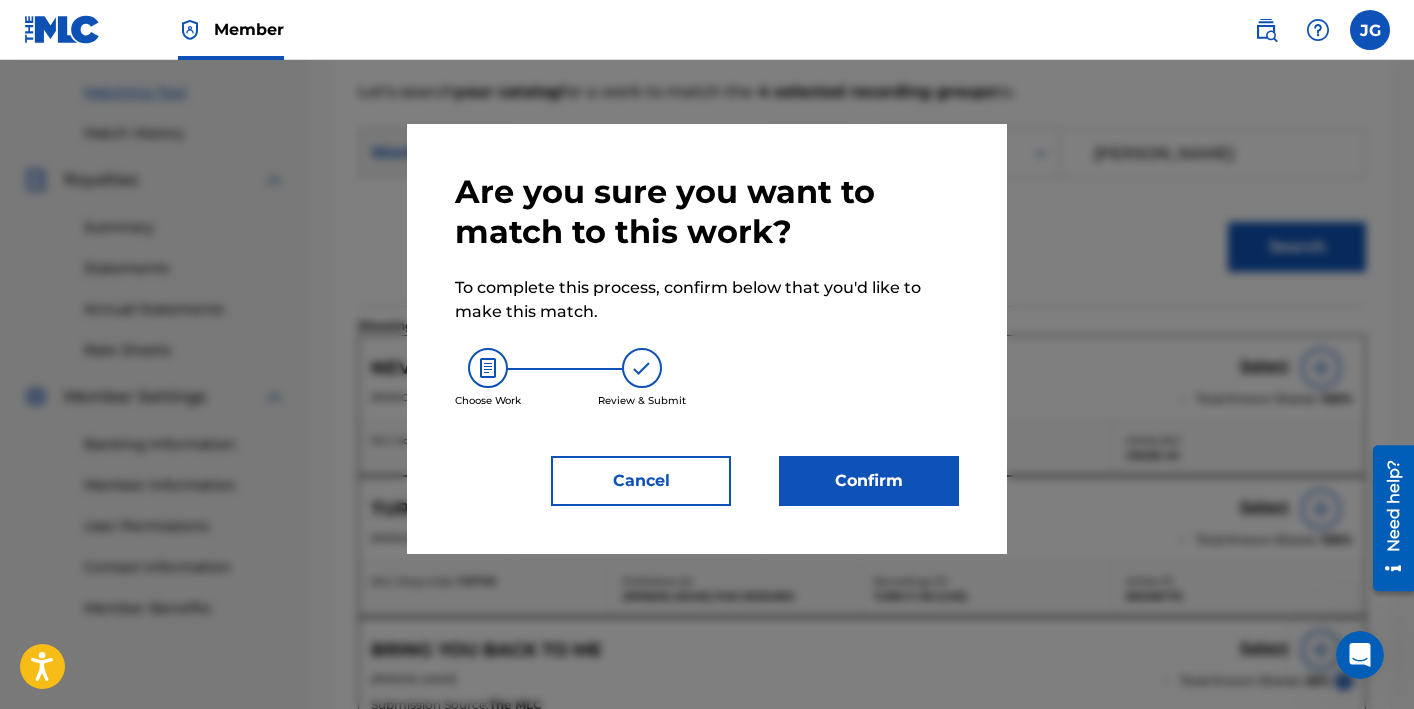 click on "Confirm" at bounding box center [869, 481] 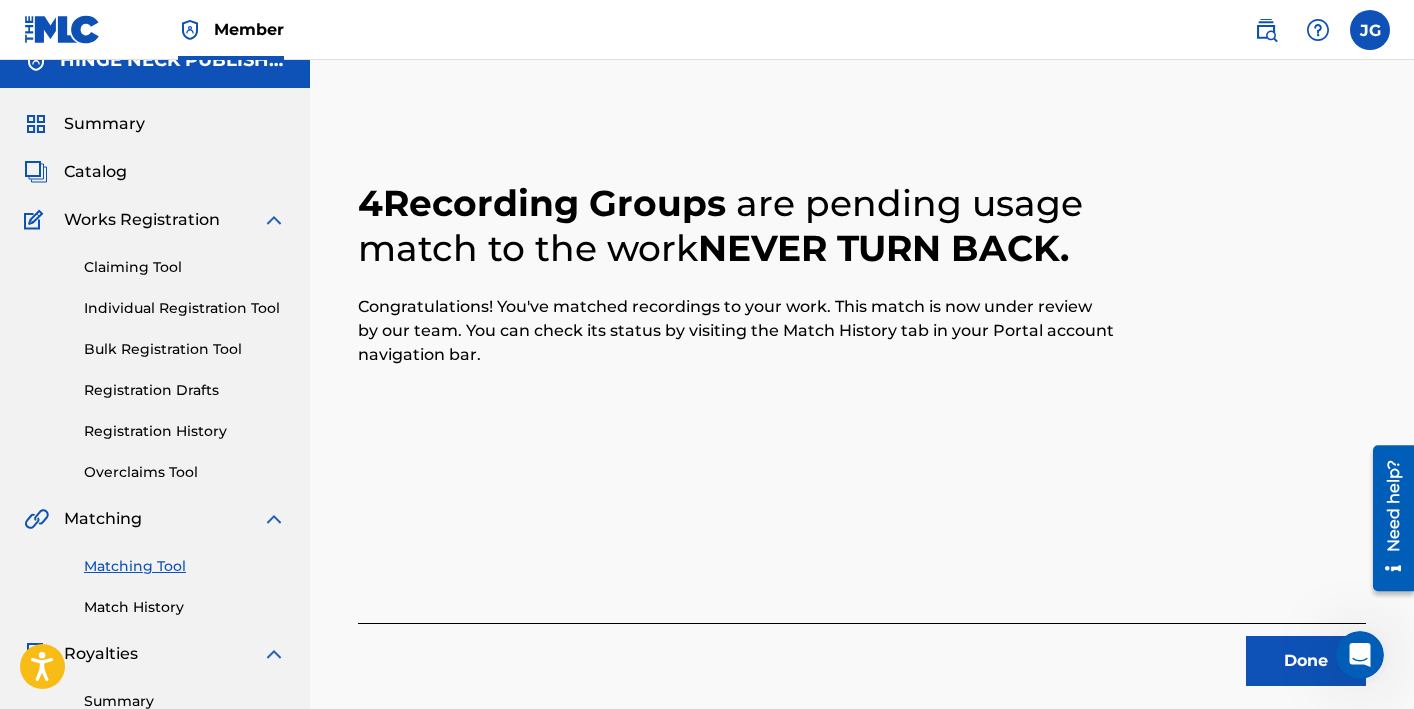 scroll, scrollTop: 55, scrollLeft: 0, axis: vertical 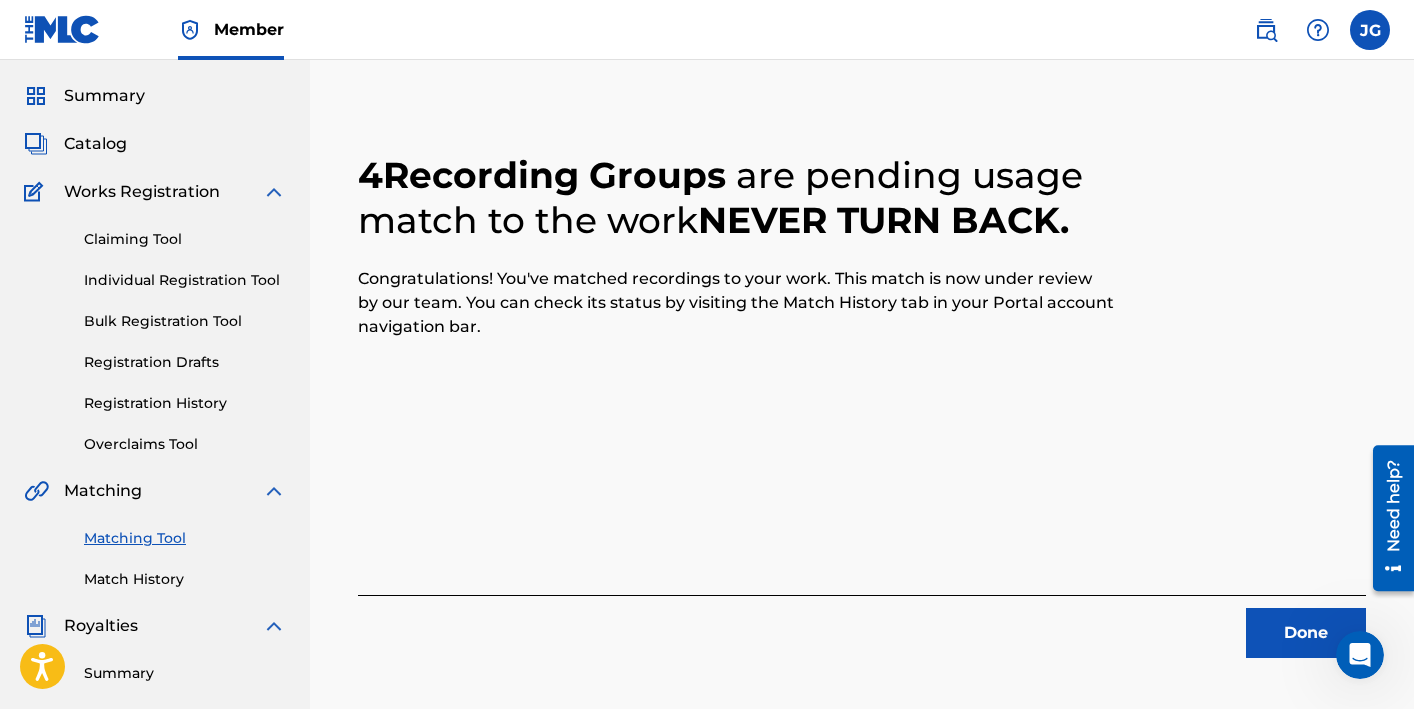 click on "Done" at bounding box center [1306, 633] 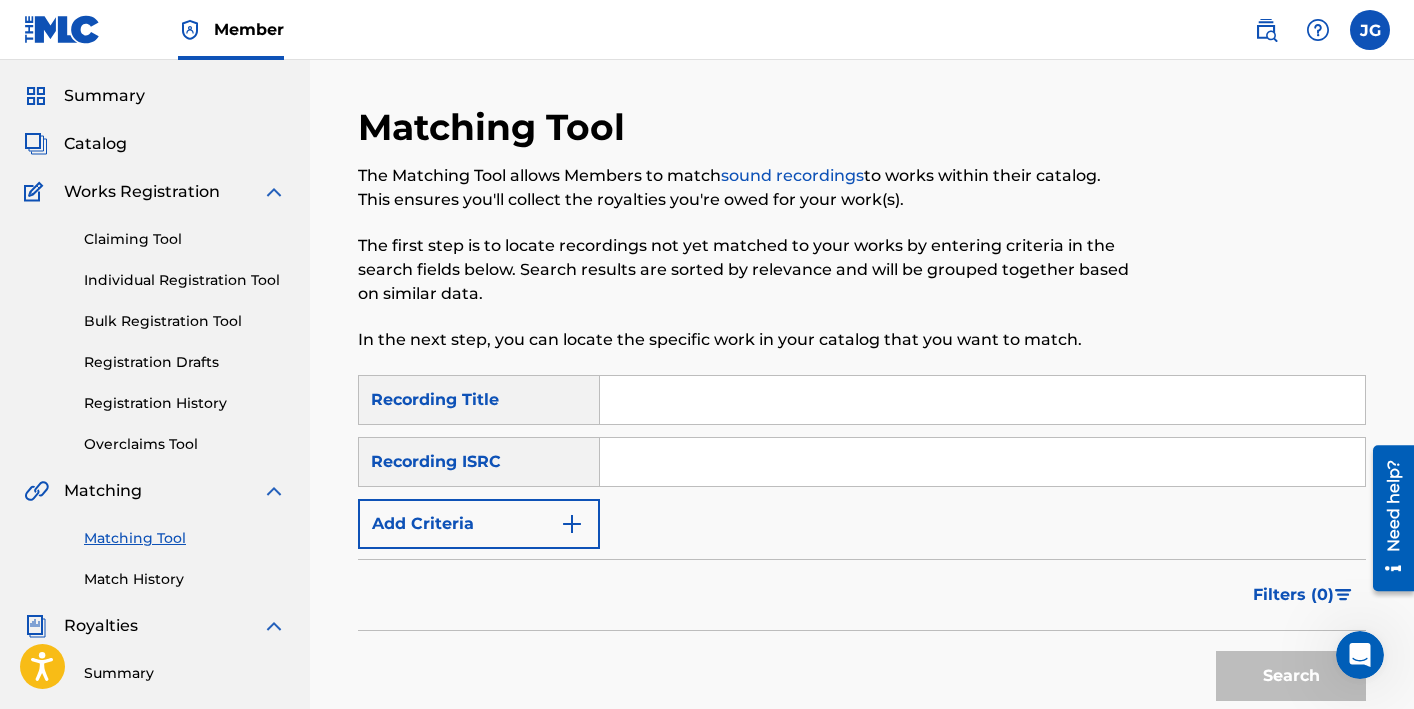 click on "Match History" at bounding box center (185, 579) 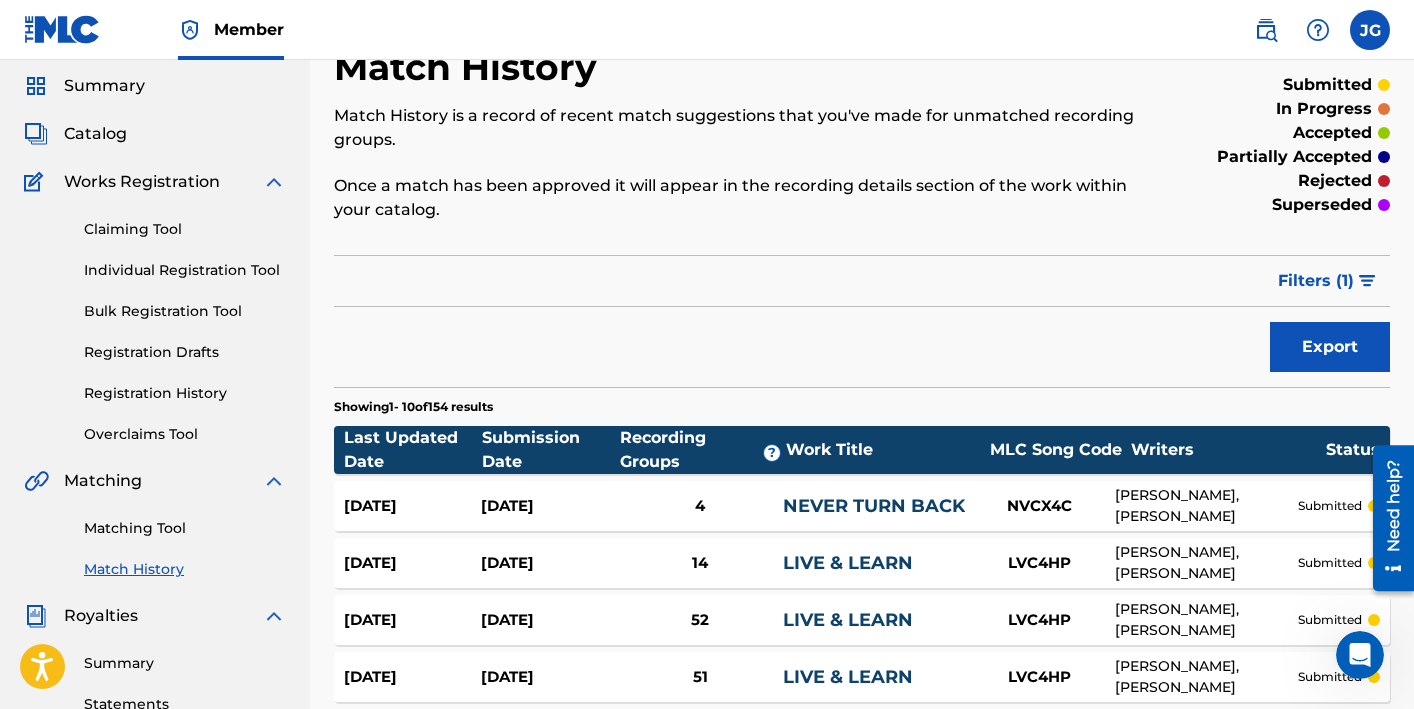 scroll, scrollTop: 0, scrollLeft: 0, axis: both 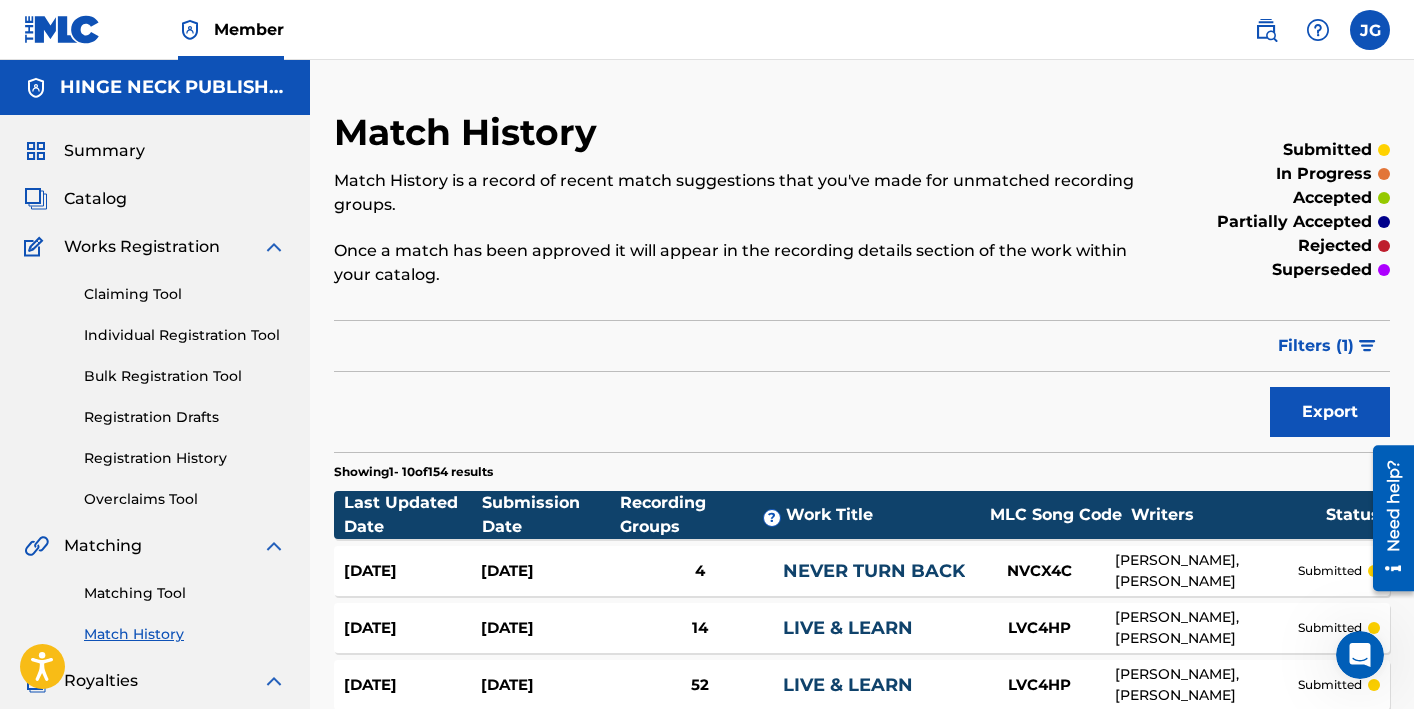 click on "Matching Tool" at bounding box center (185, 593) 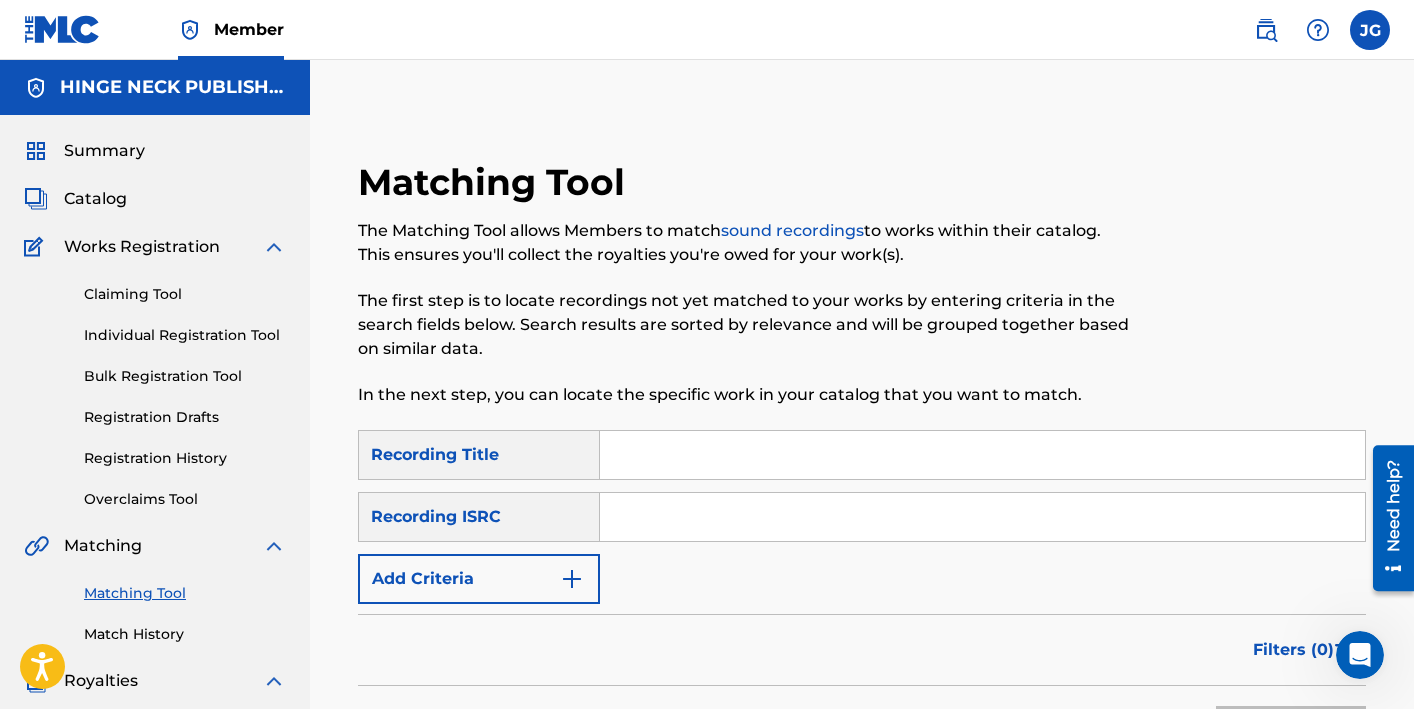 click on "Add Criteria" at bounding box center [479, 579] 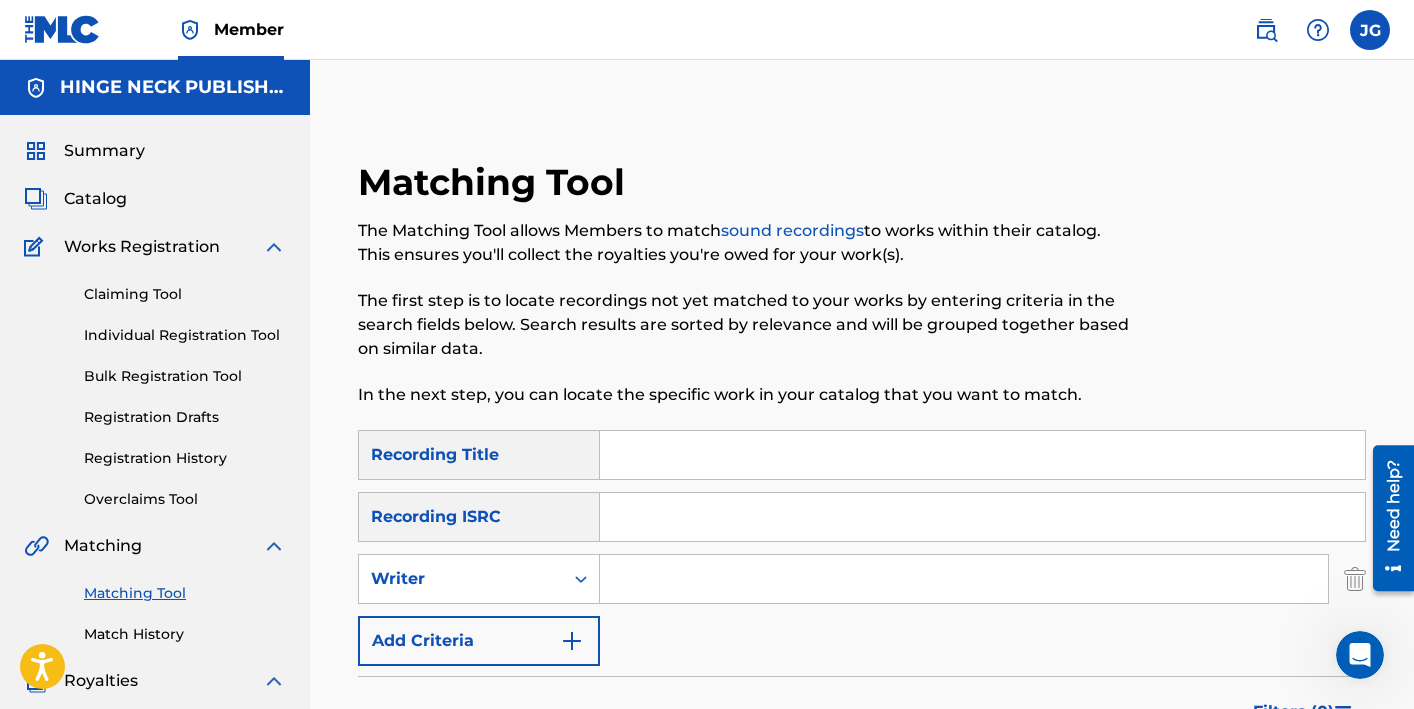click at bounding box center (964, 579) 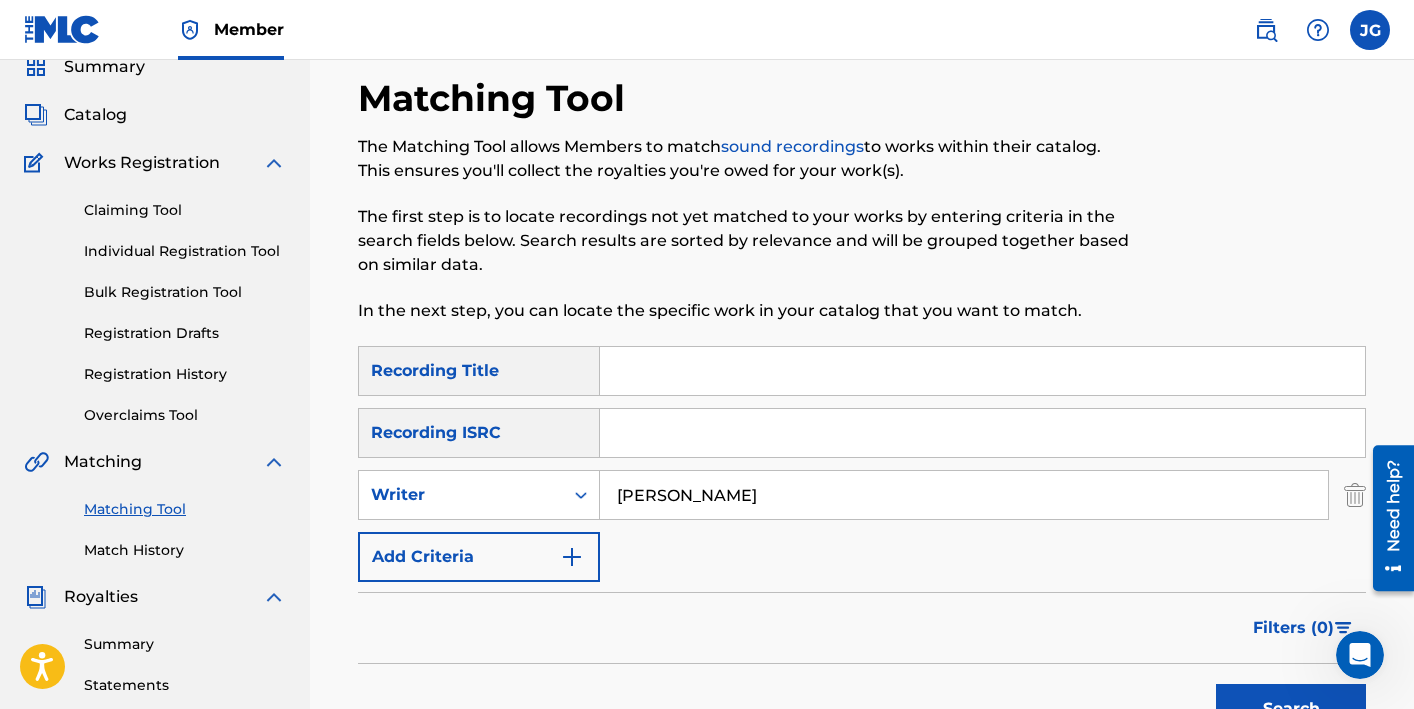 scroll, scrollTop: 86, scrollLeft: 0, axis: vertical 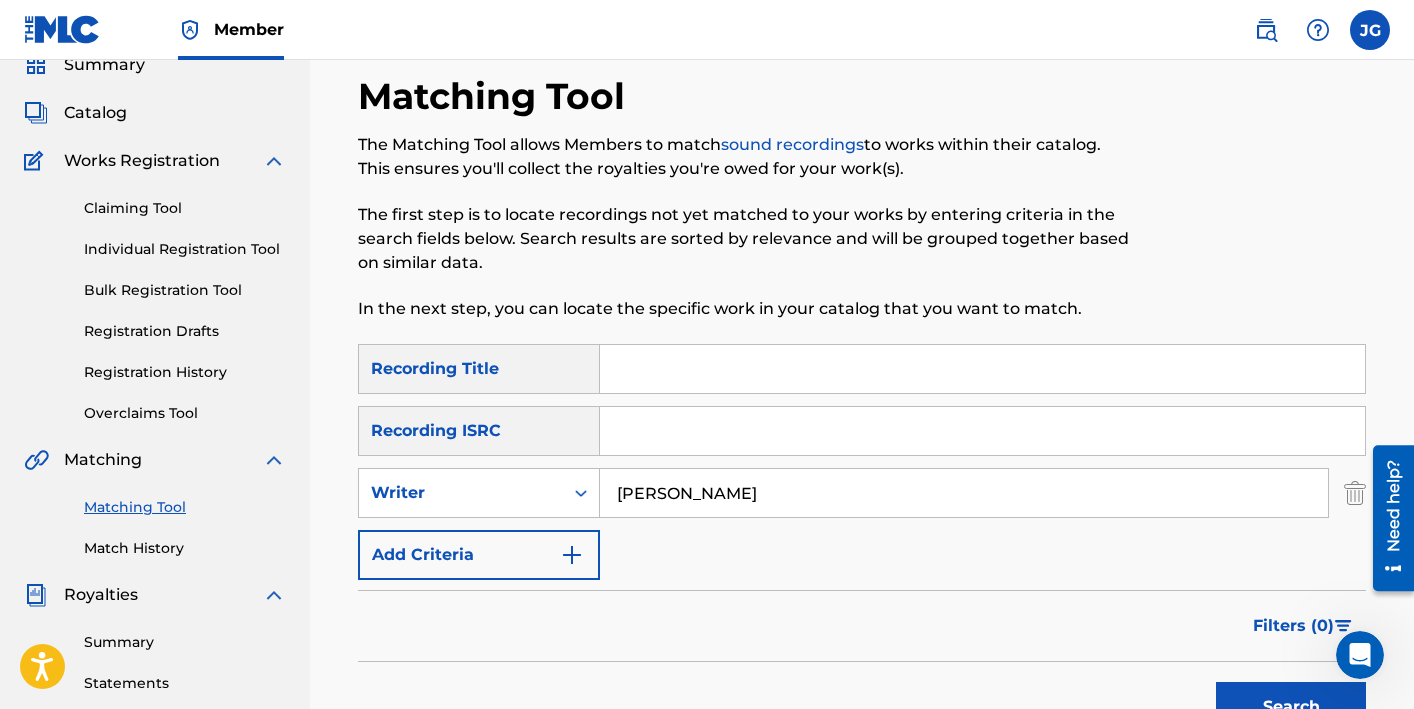 type on "[PERSON_NAME]" 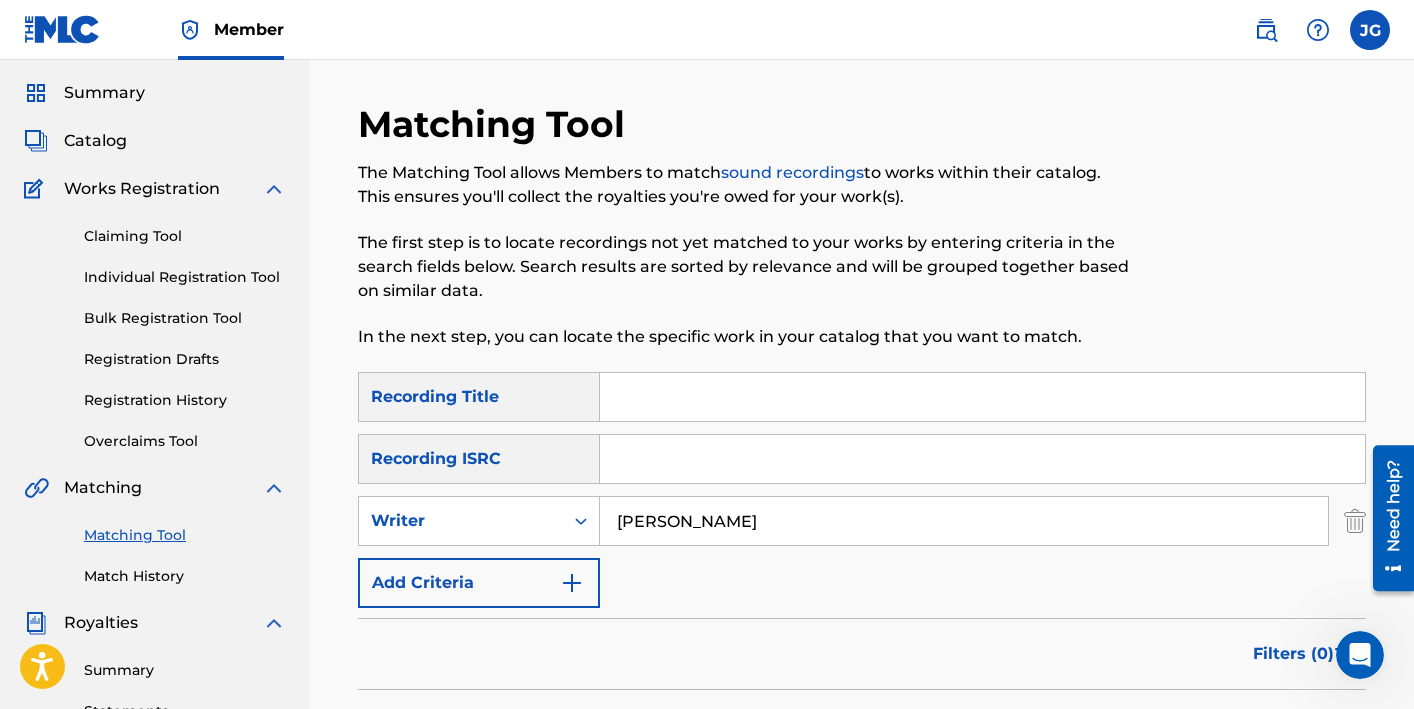 scroll, scrollTop: 0, scrollLeft: 0, axis: both 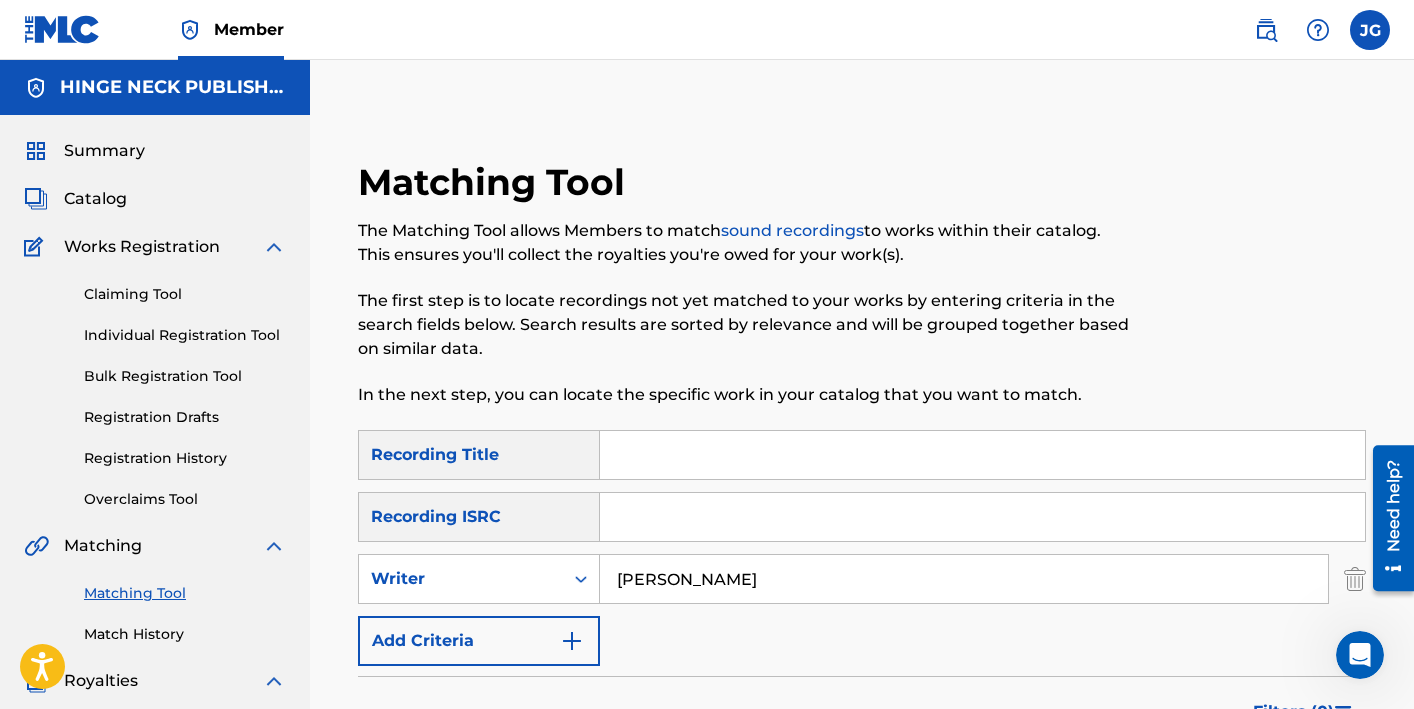 click on "Member JG JG [PERSON_NAME] [EMAIL_ADDRESS][DOMAIN_NAME] Profile Log out" at bounding box center [707, 30] 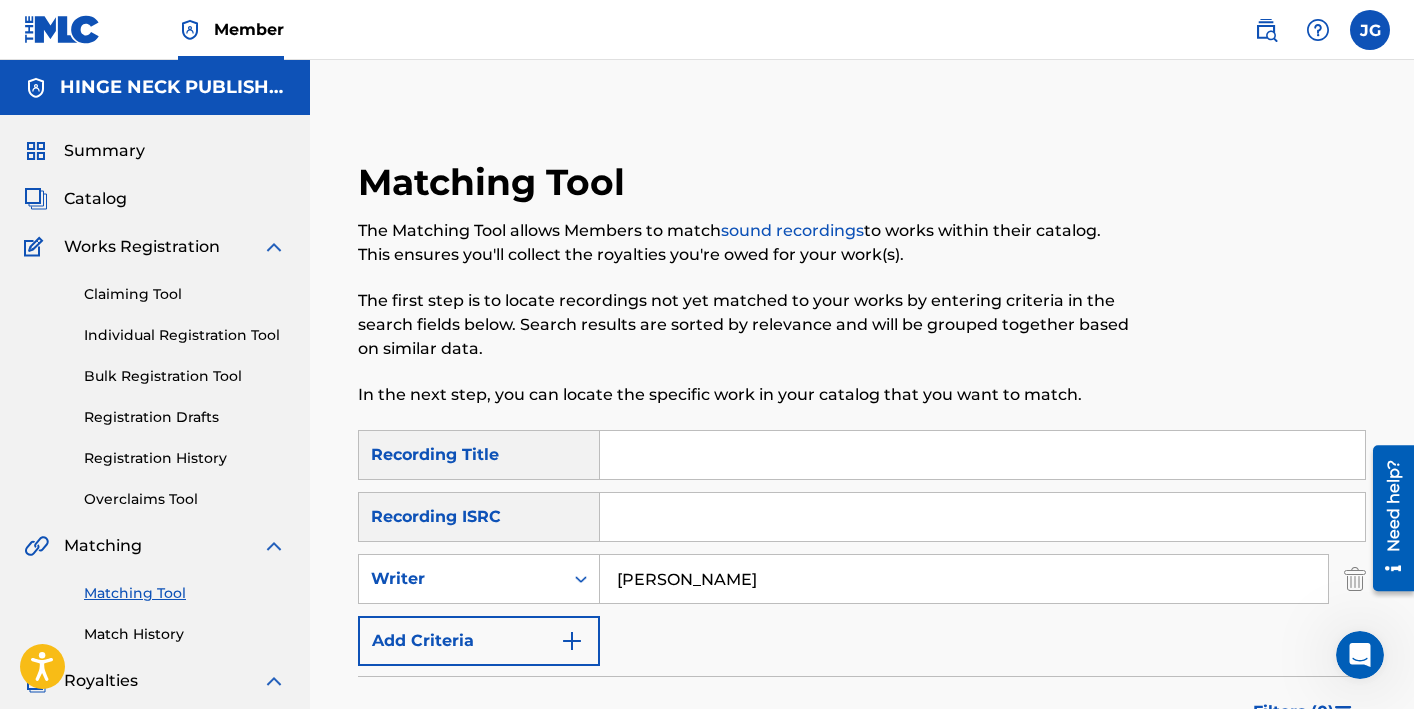 click at bounding box center [1370, 30] 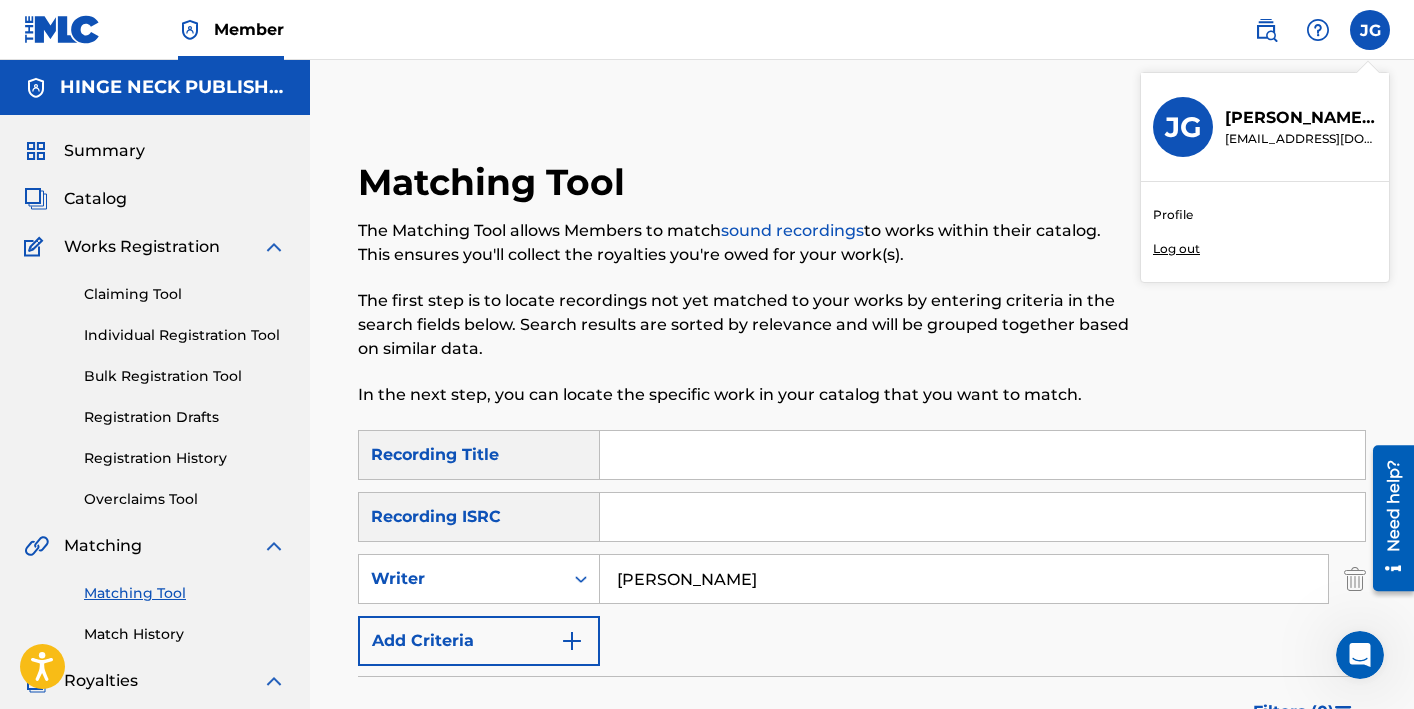 click on "Log out" at bounding box center (1176, 249) 